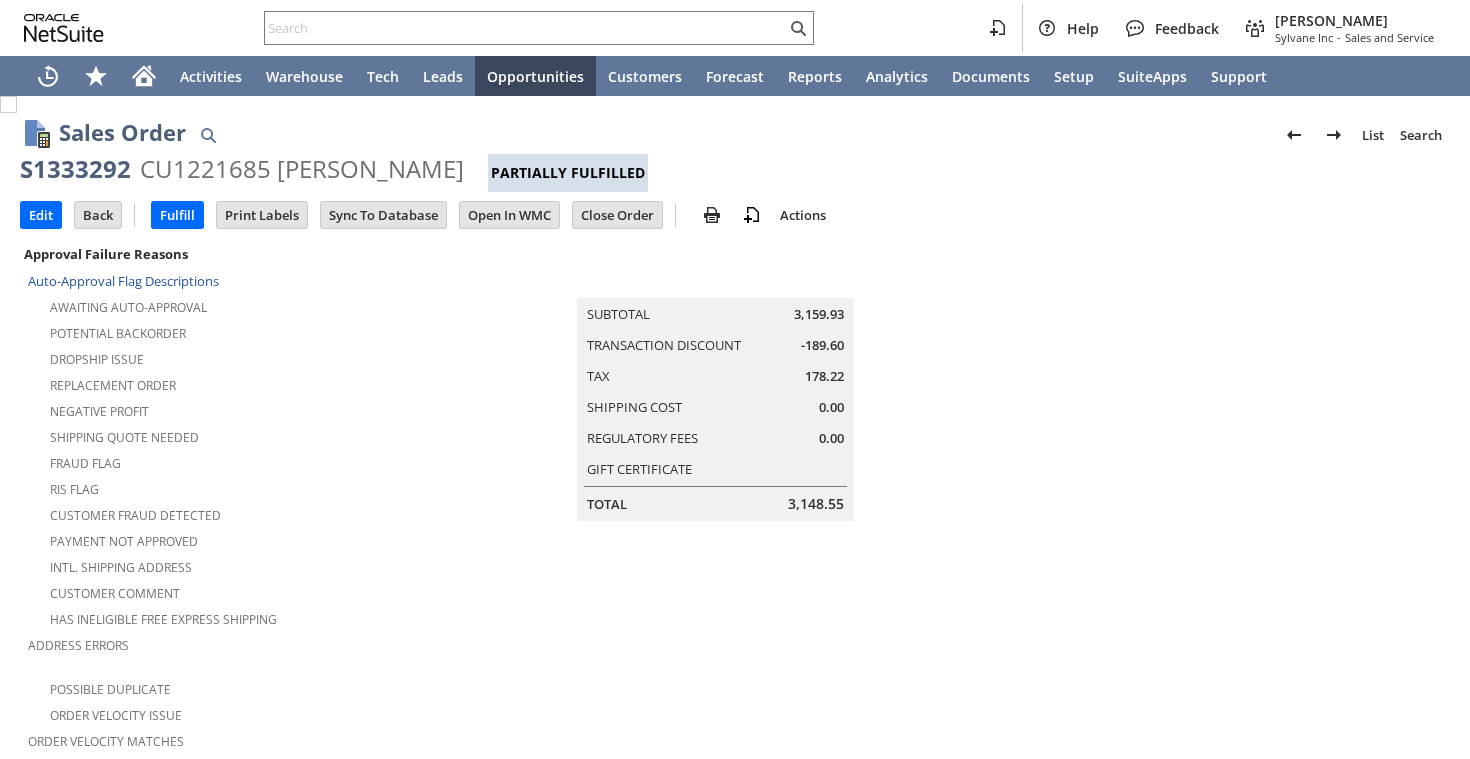 scroll, scrollTop: 0, scrollLeft: 0, axis: both 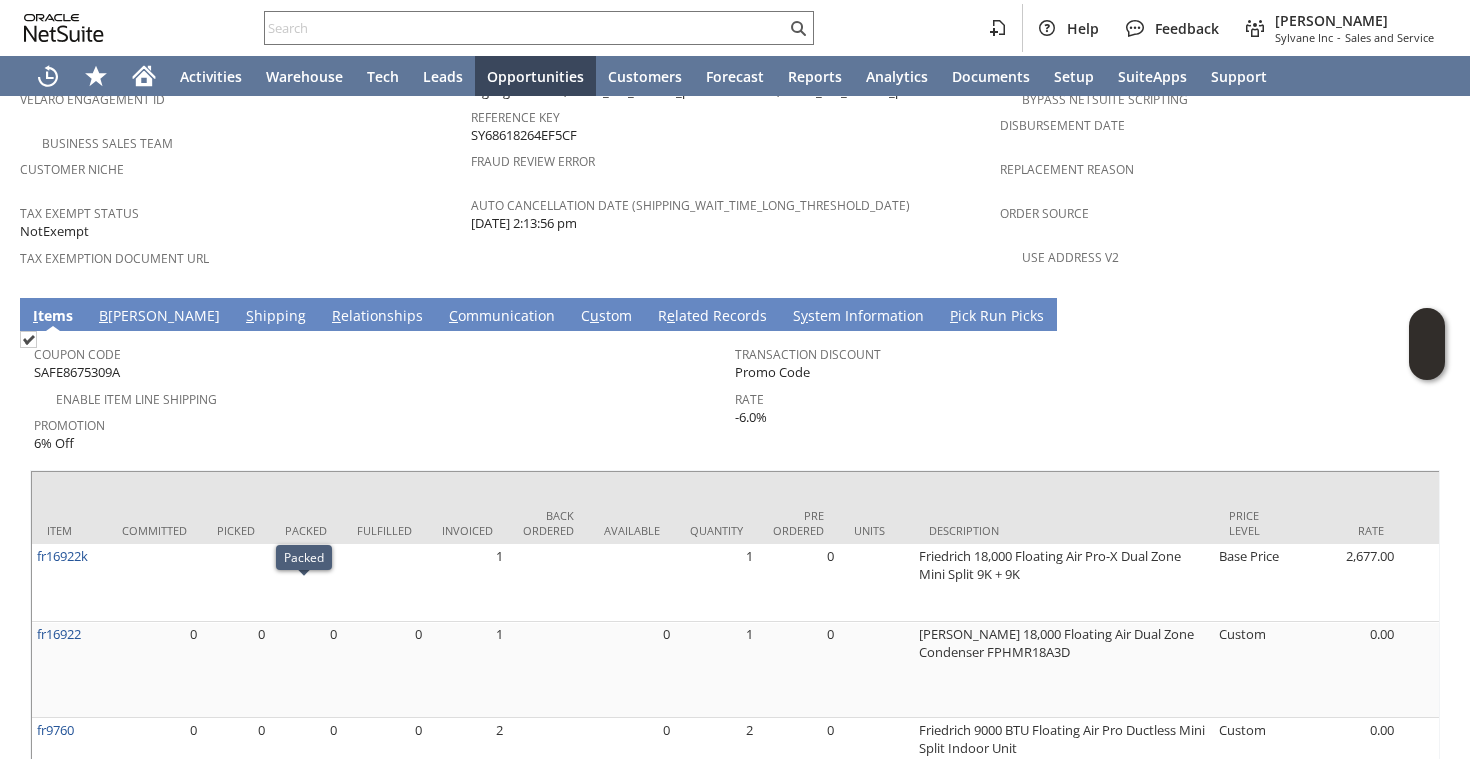 click on "S hipping" at bounding box center [276, 317] 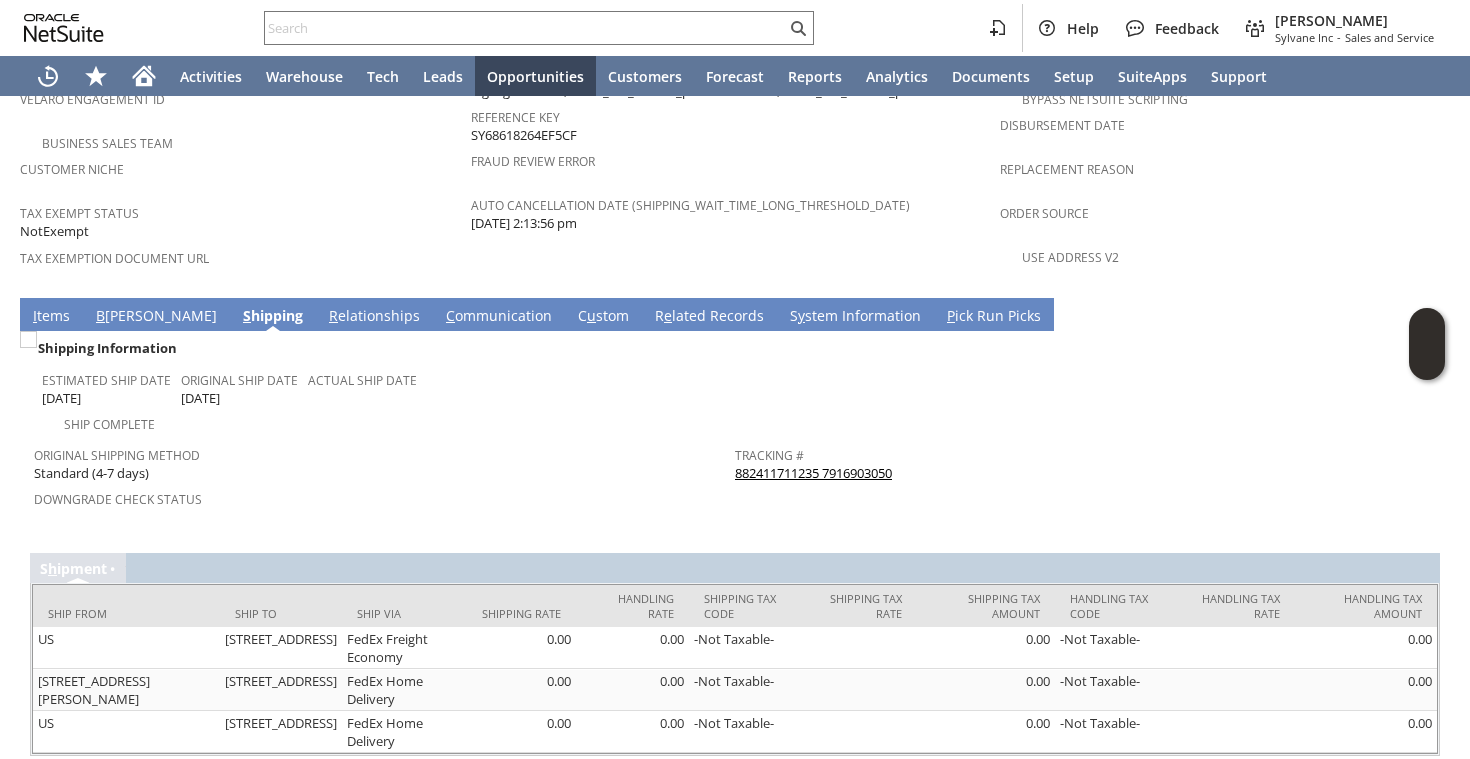 click on "882411711235 7916903050" at bounding box center [813, 473] 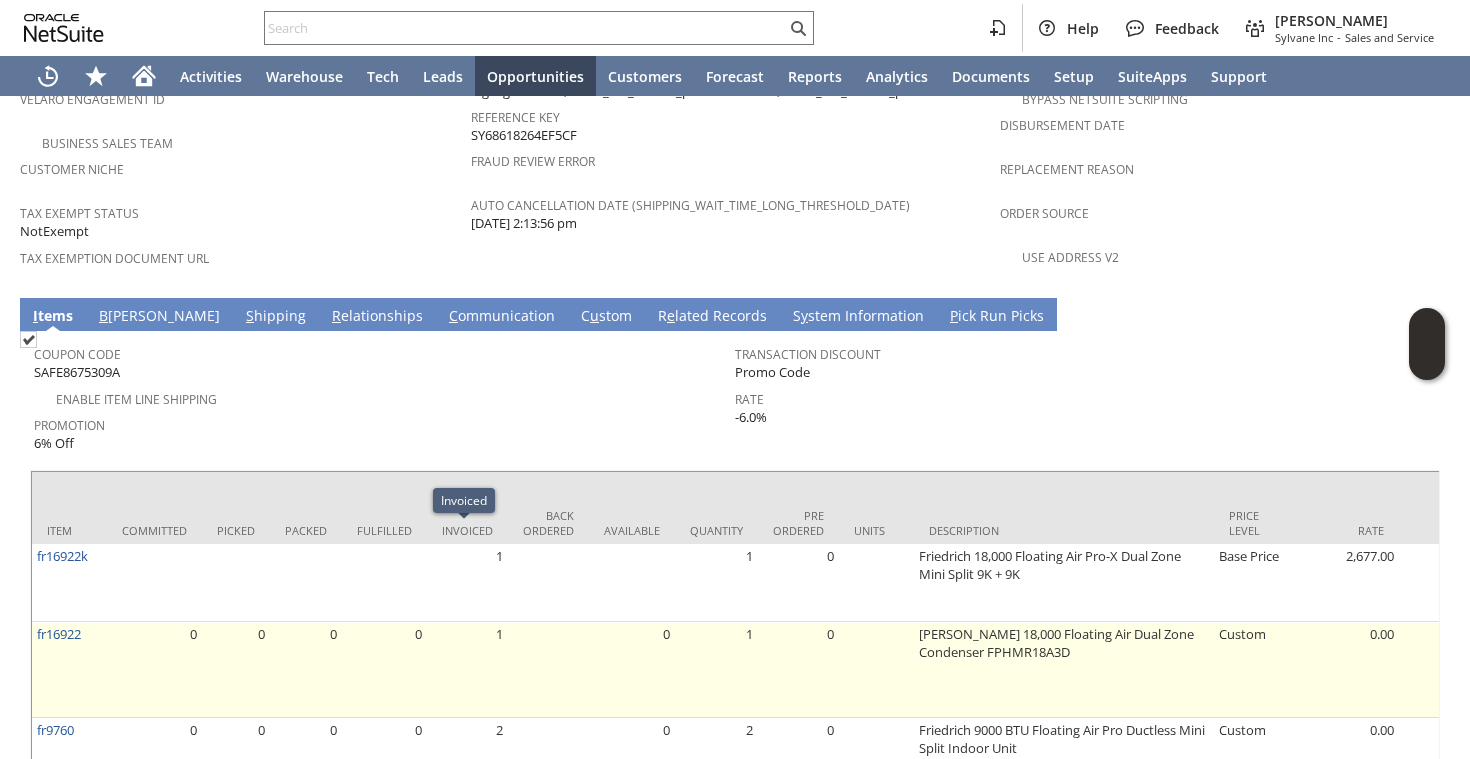 scroll, scrollTop: 1803, scrollLeft: 0, axis: vertical 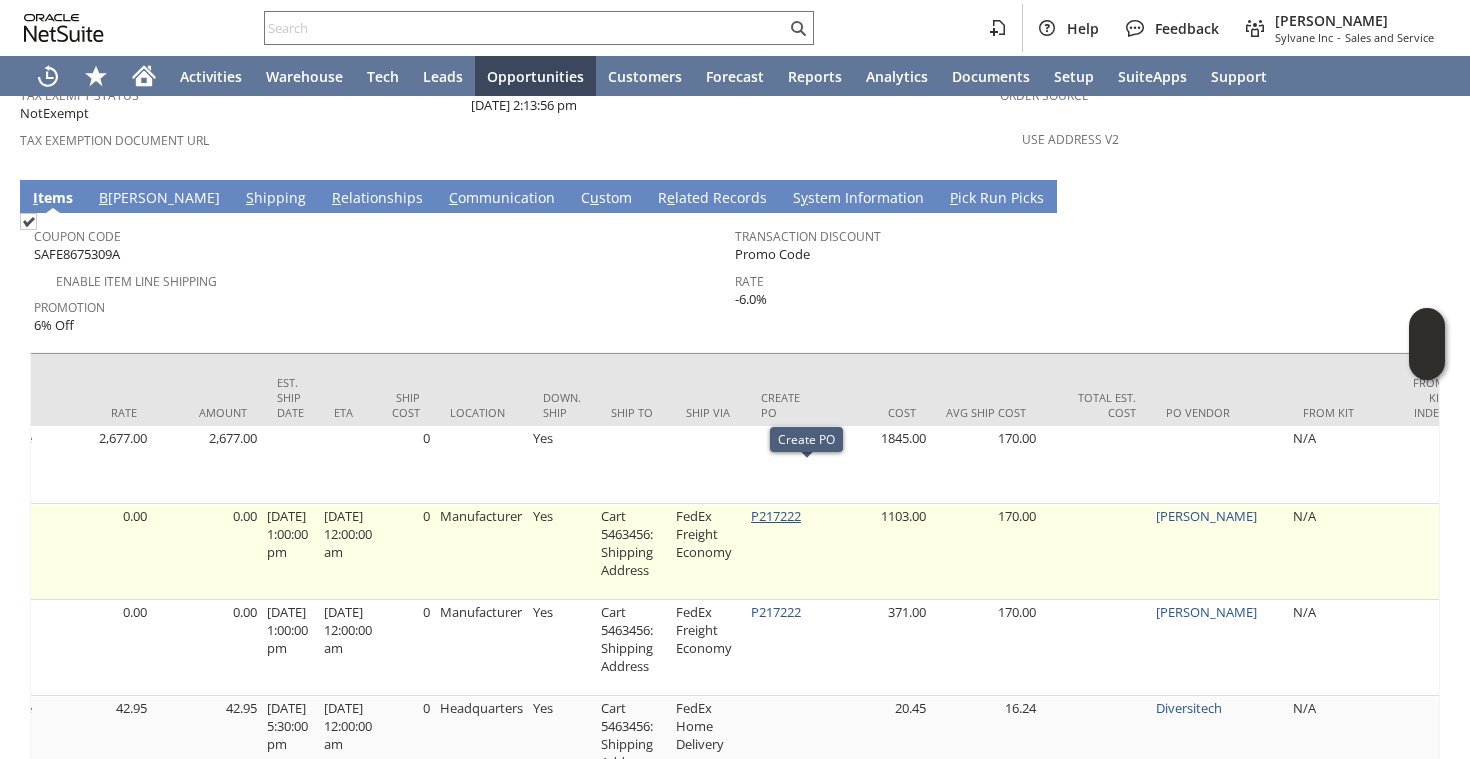click on "P217222" at bounding box center (776, 516) 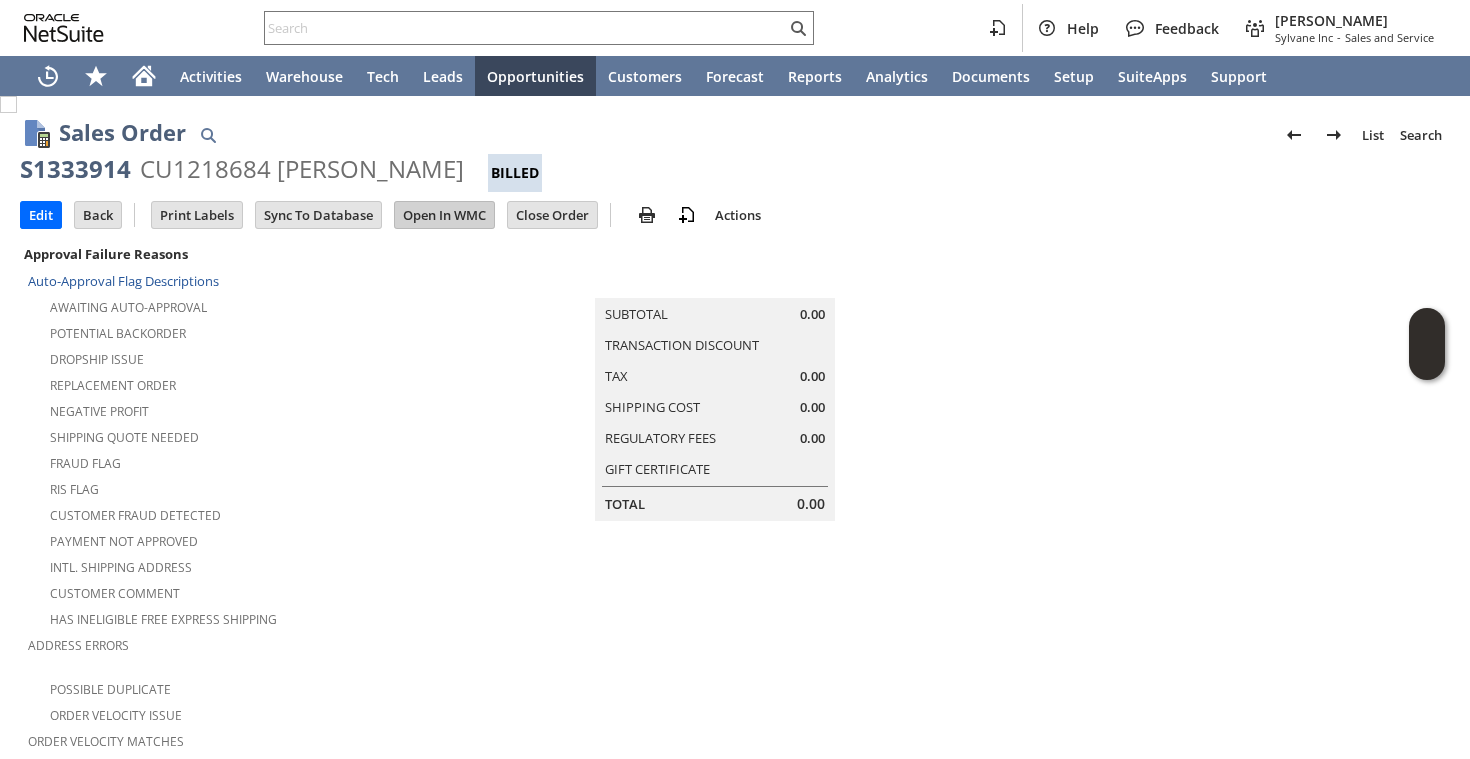 scroll, scrollTop: 0, scrollLeft: 0, axis: both 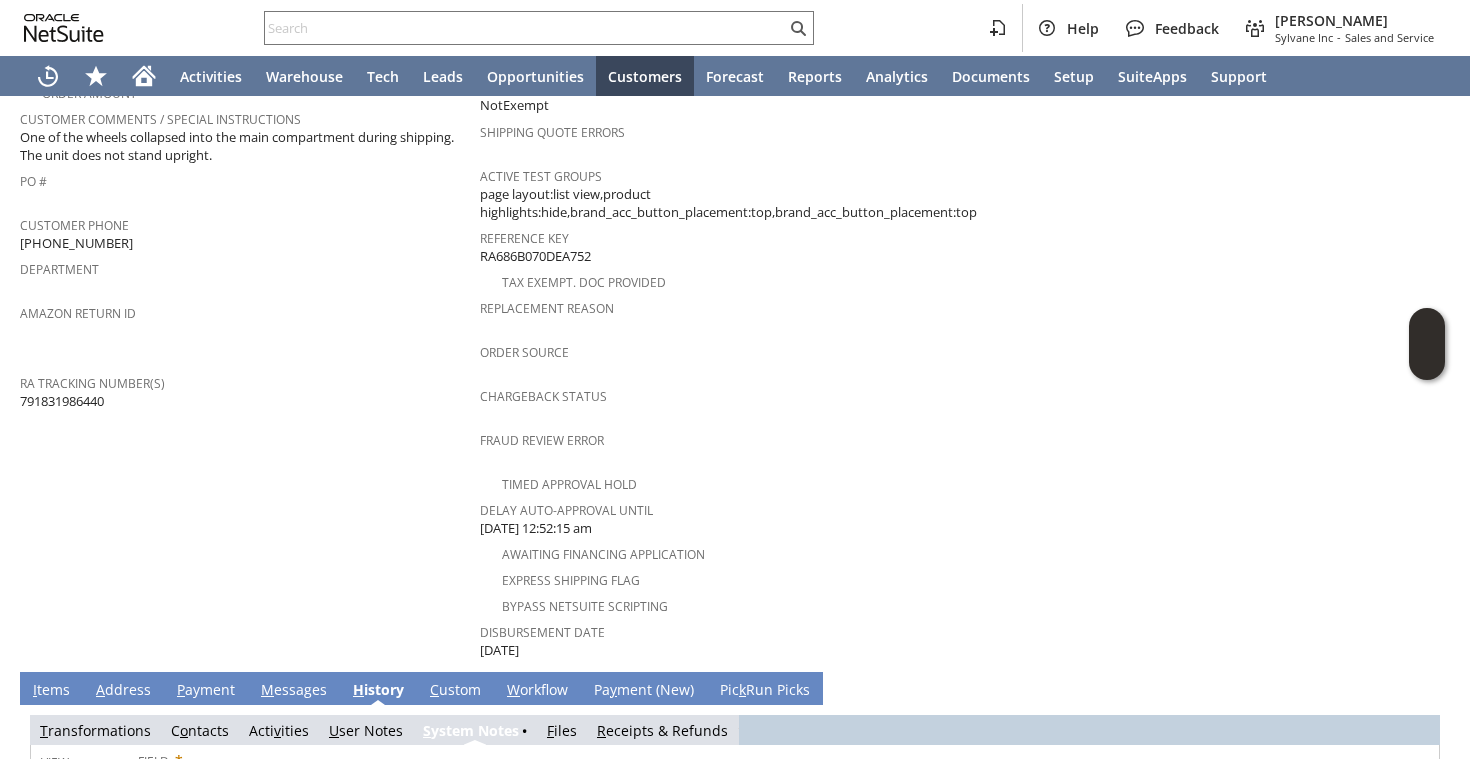 click on "I tems" at bounding box center [51, 691] 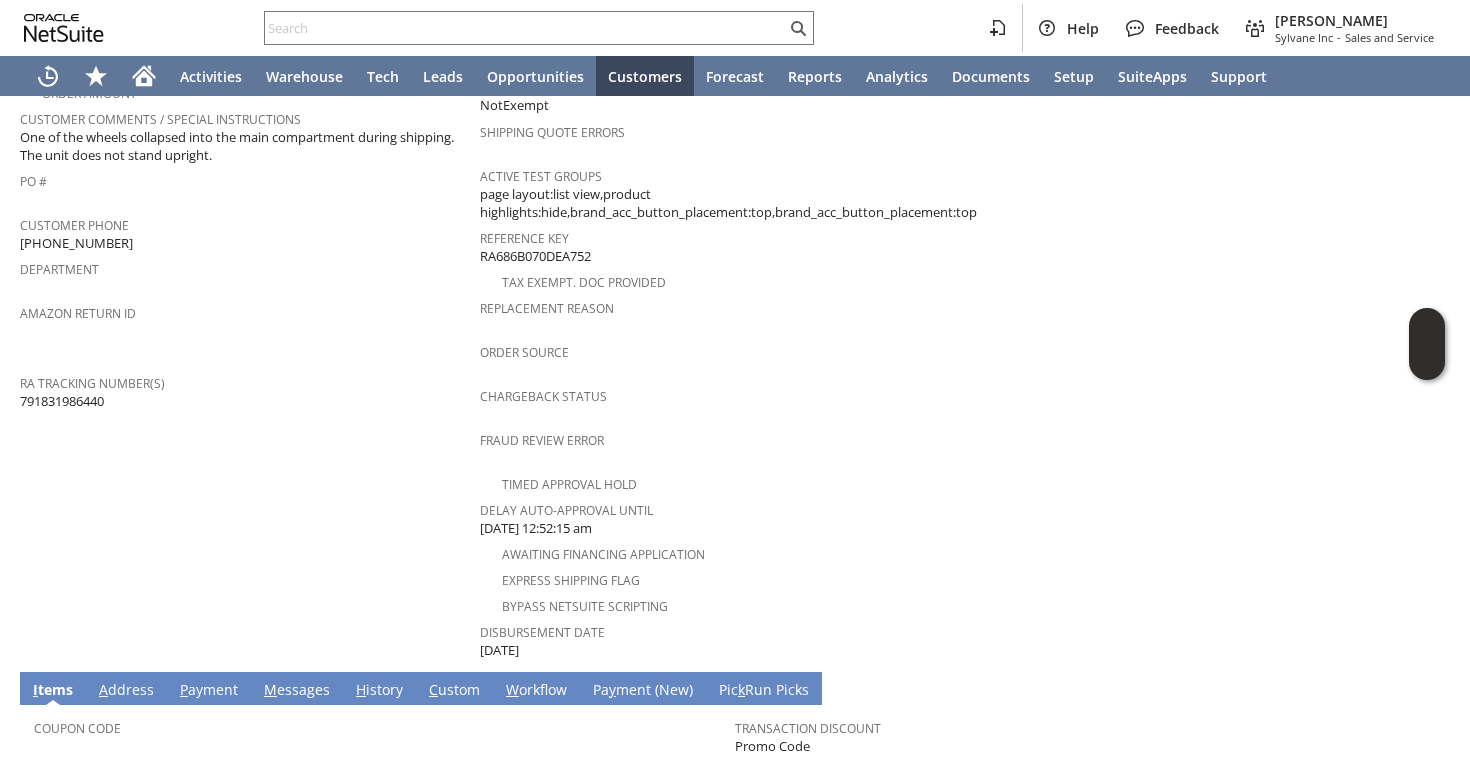scroll, scrollTop: 830, scrollLeft: 0, axis: vertical 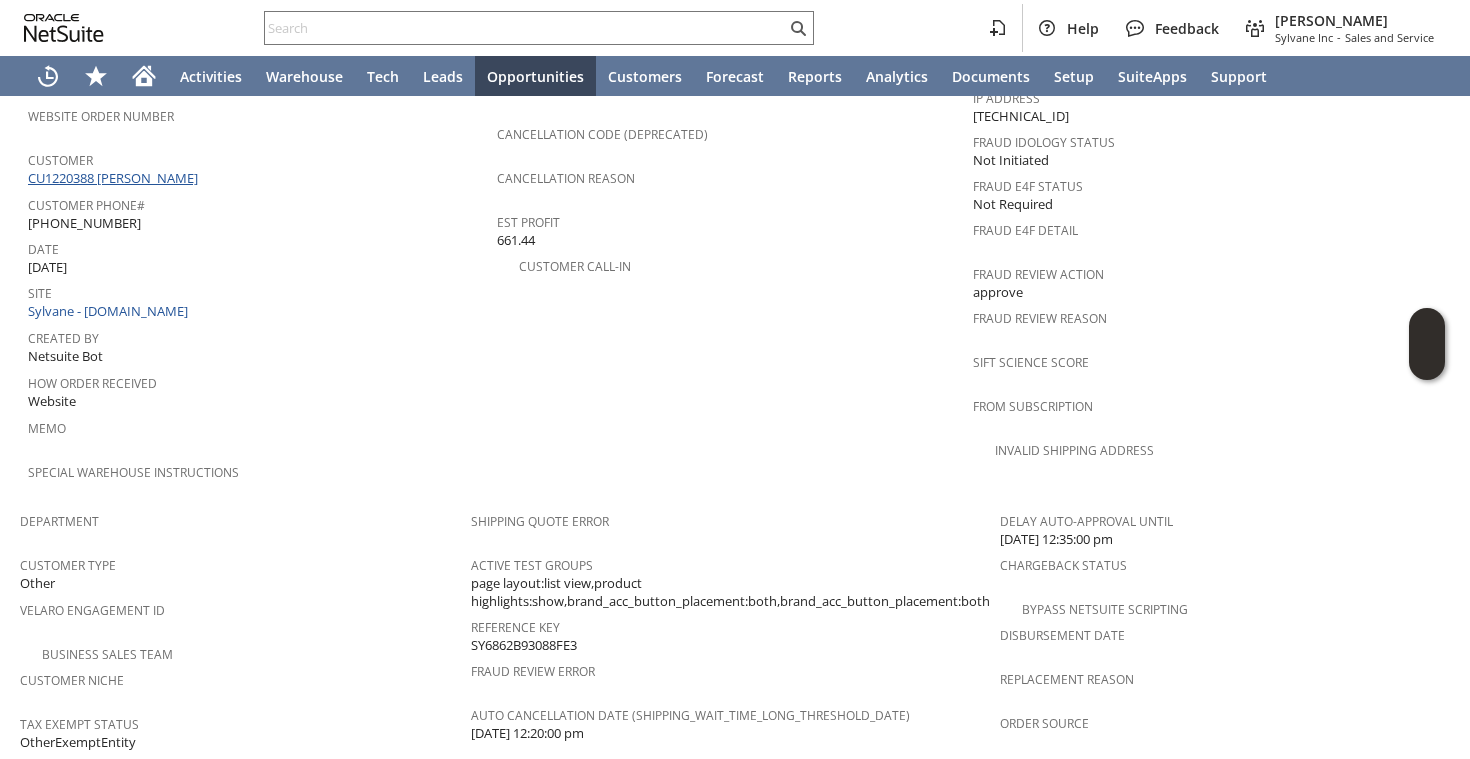 click on "CU1220388 Howard Hulbutta" at bounding box center [115, 178] 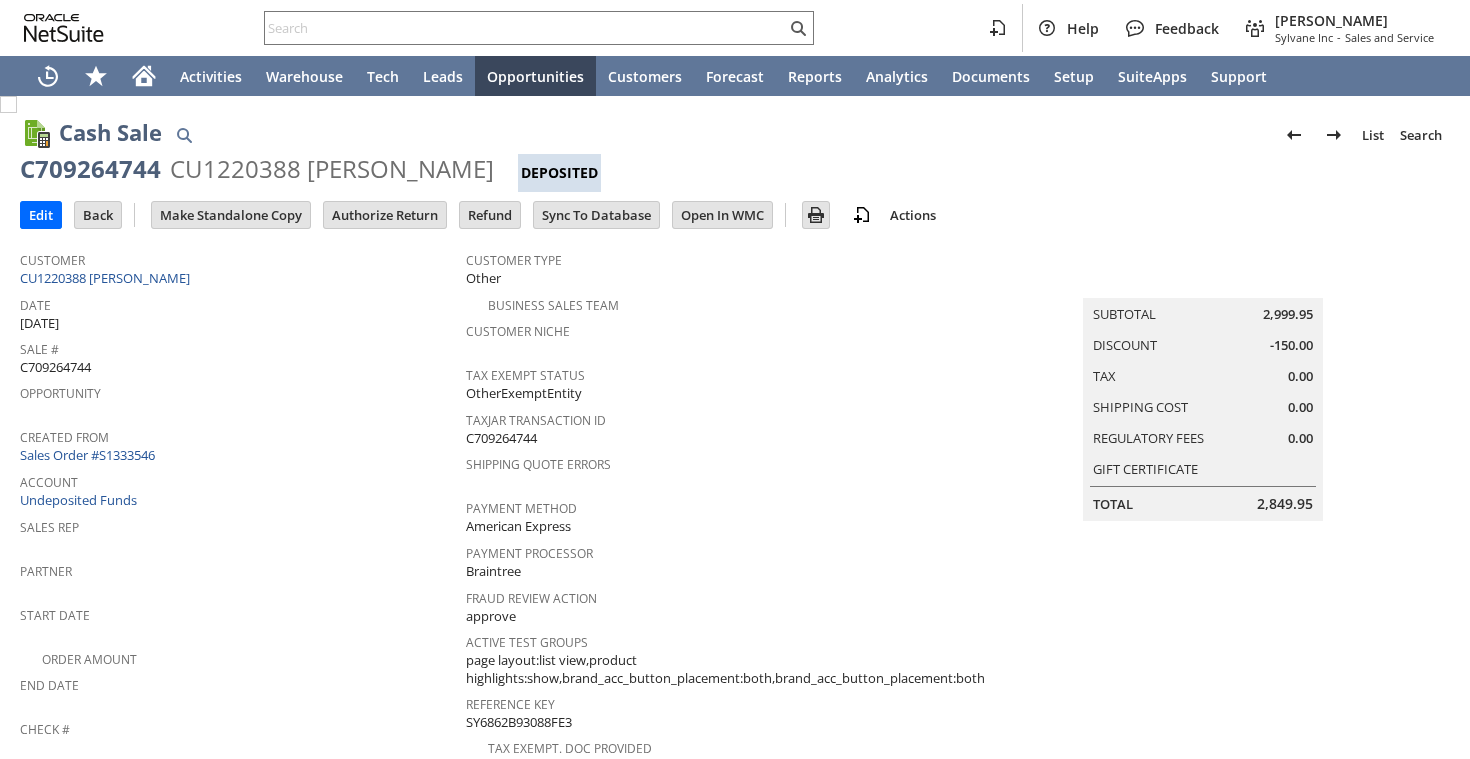 scroll, scrollTop: 0, scrollLeft: 0, axis: both 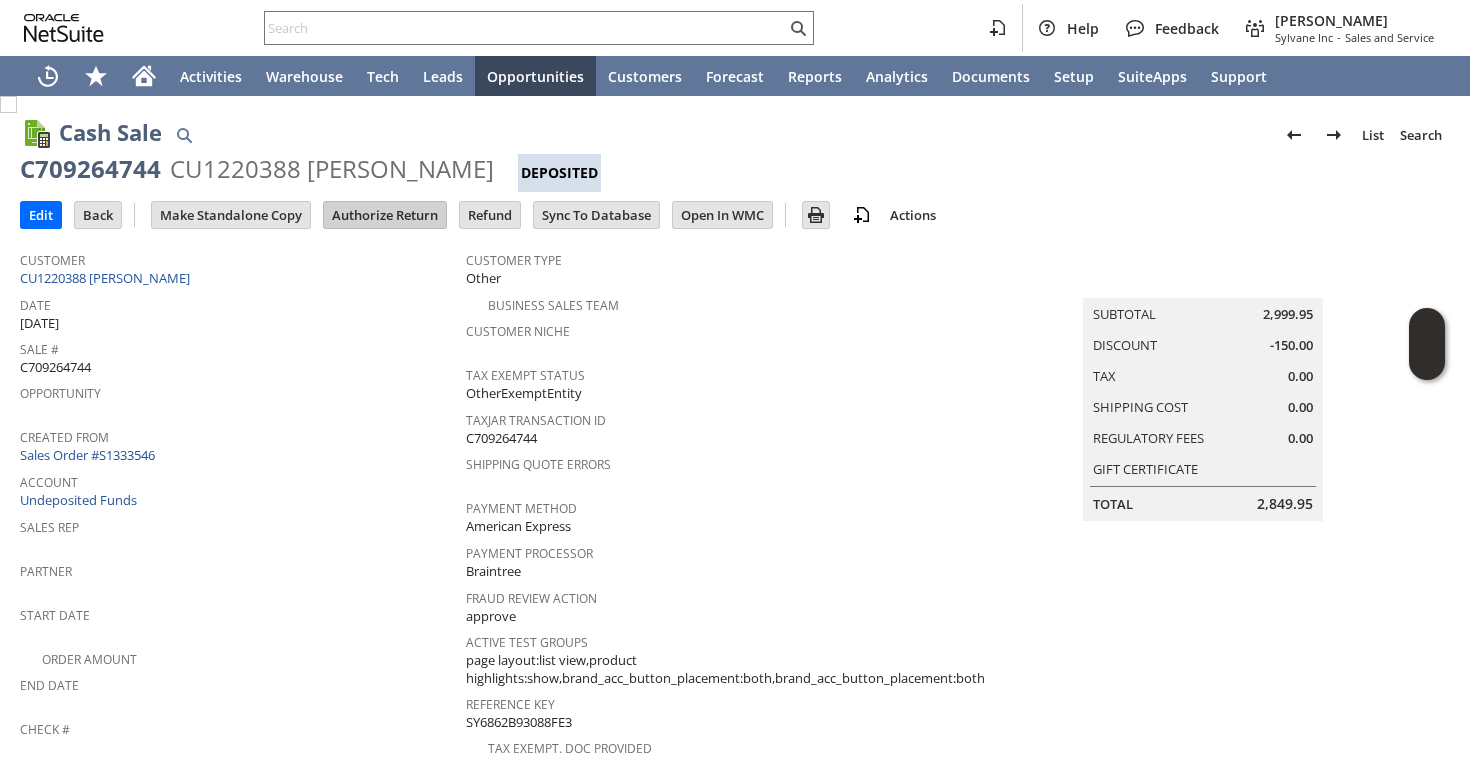 click on "Authorize Return" at bounding box center [385, 215] 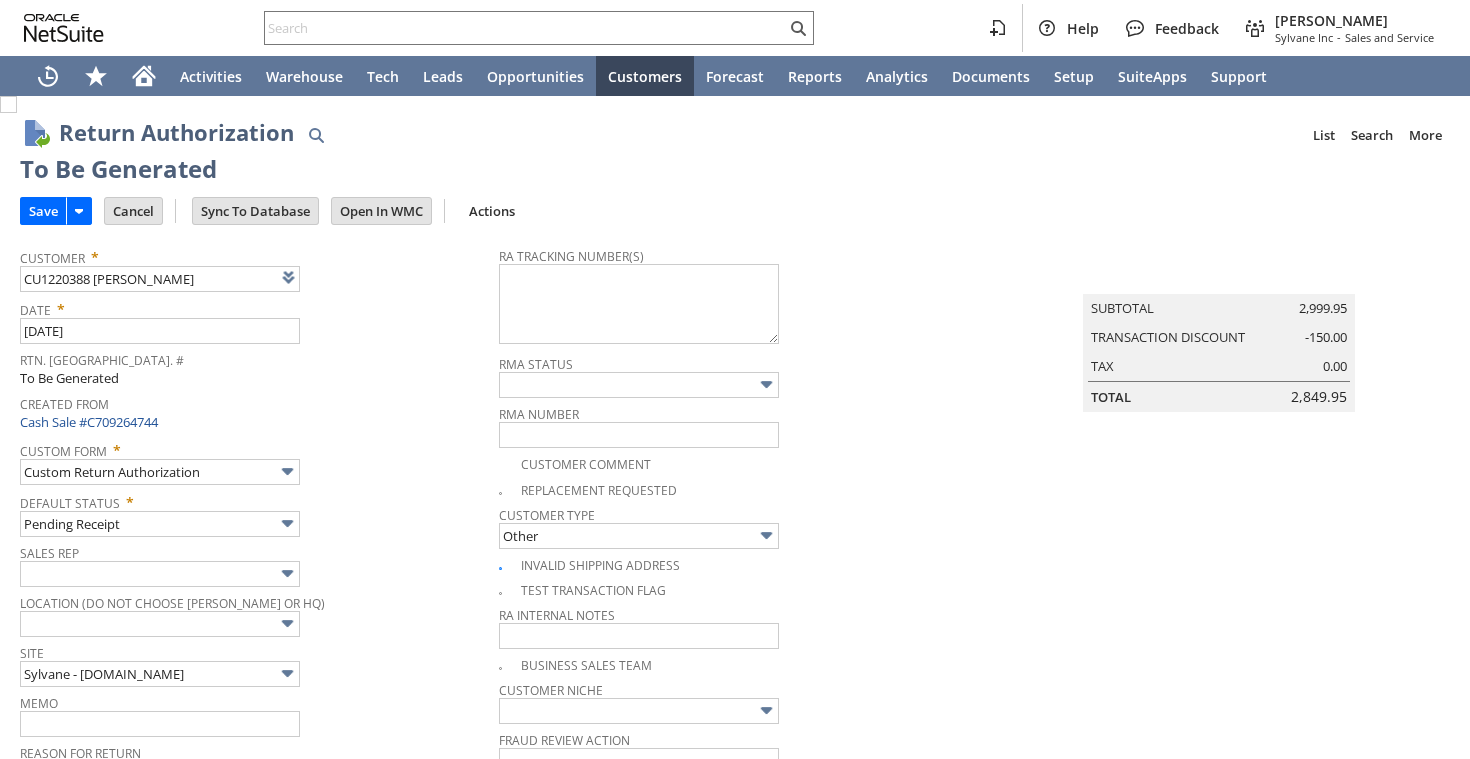 scroll, scrollTop: 0, scrollLeft: 0, axis: both 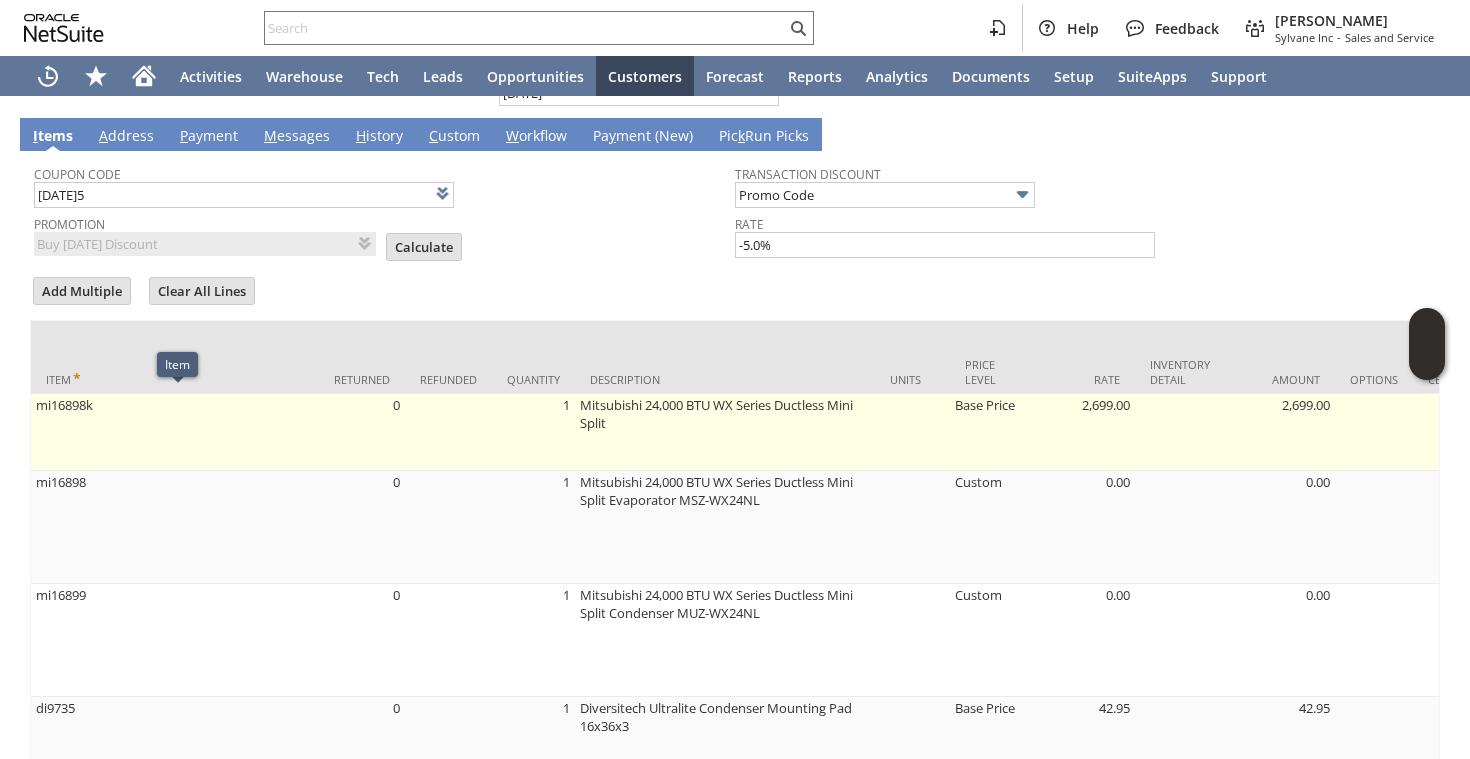 click on "mi16898k" at bounding box center (175, 432) 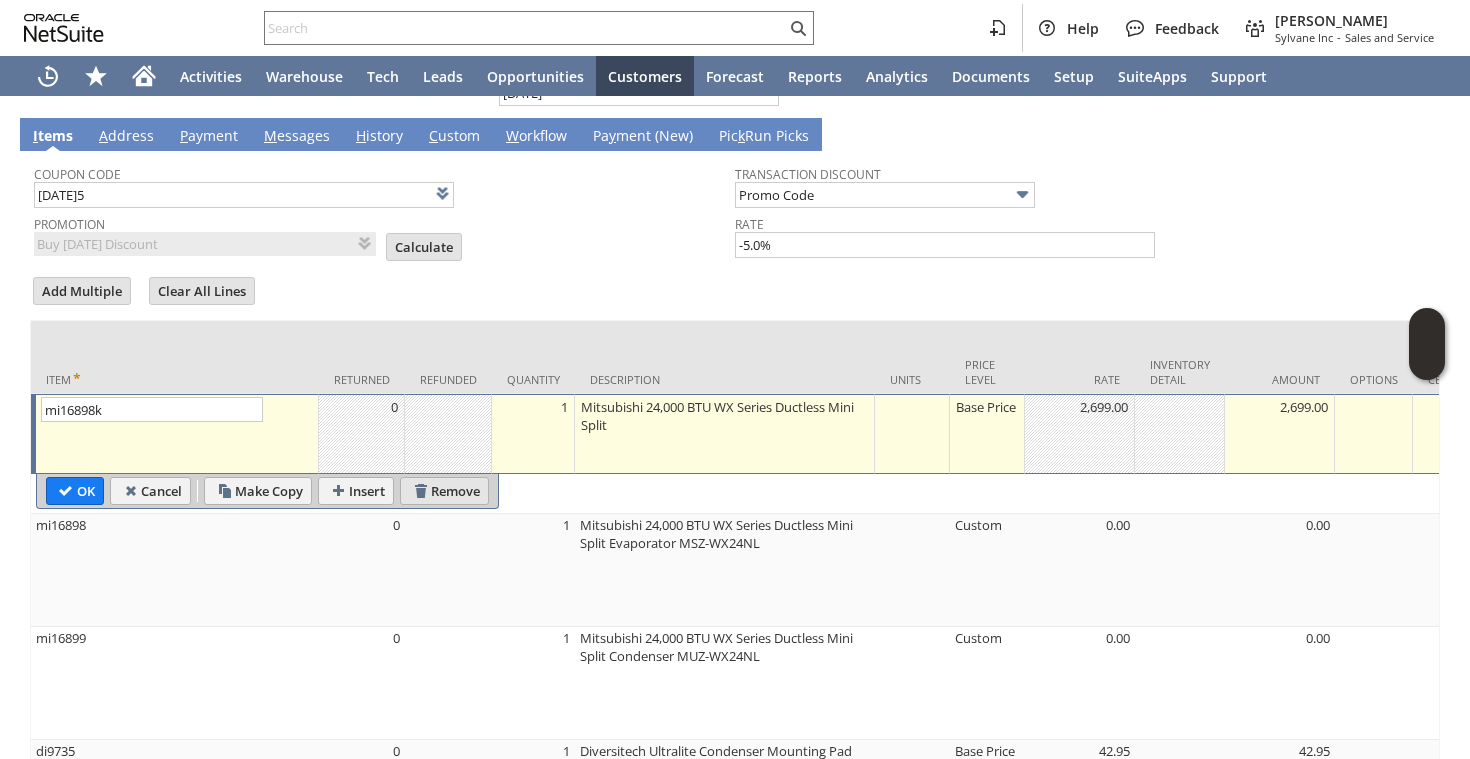 click on "Remove" at bounding box center (444, 491) 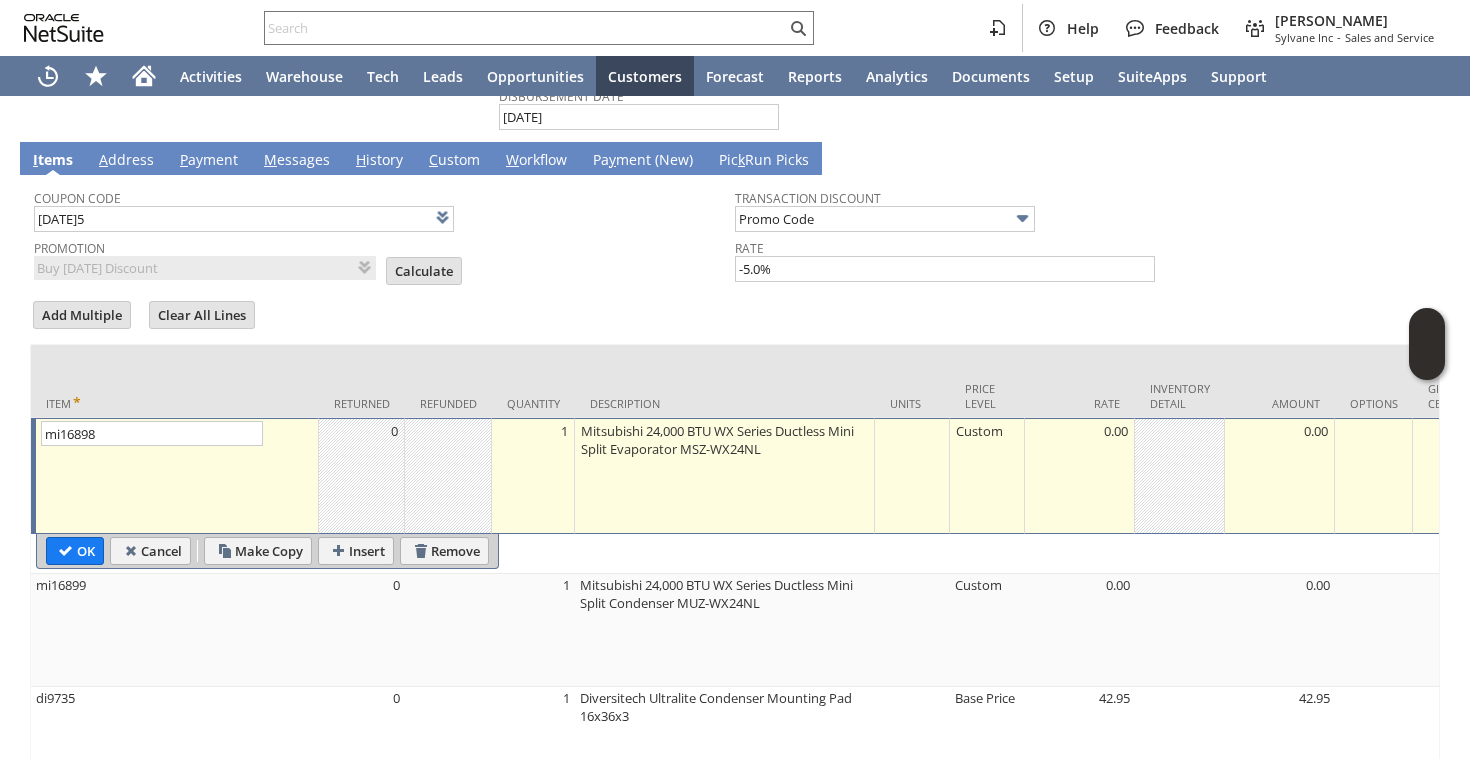 scroll, scrollTop: 1332, scrollLeft: 0, axis: vertical 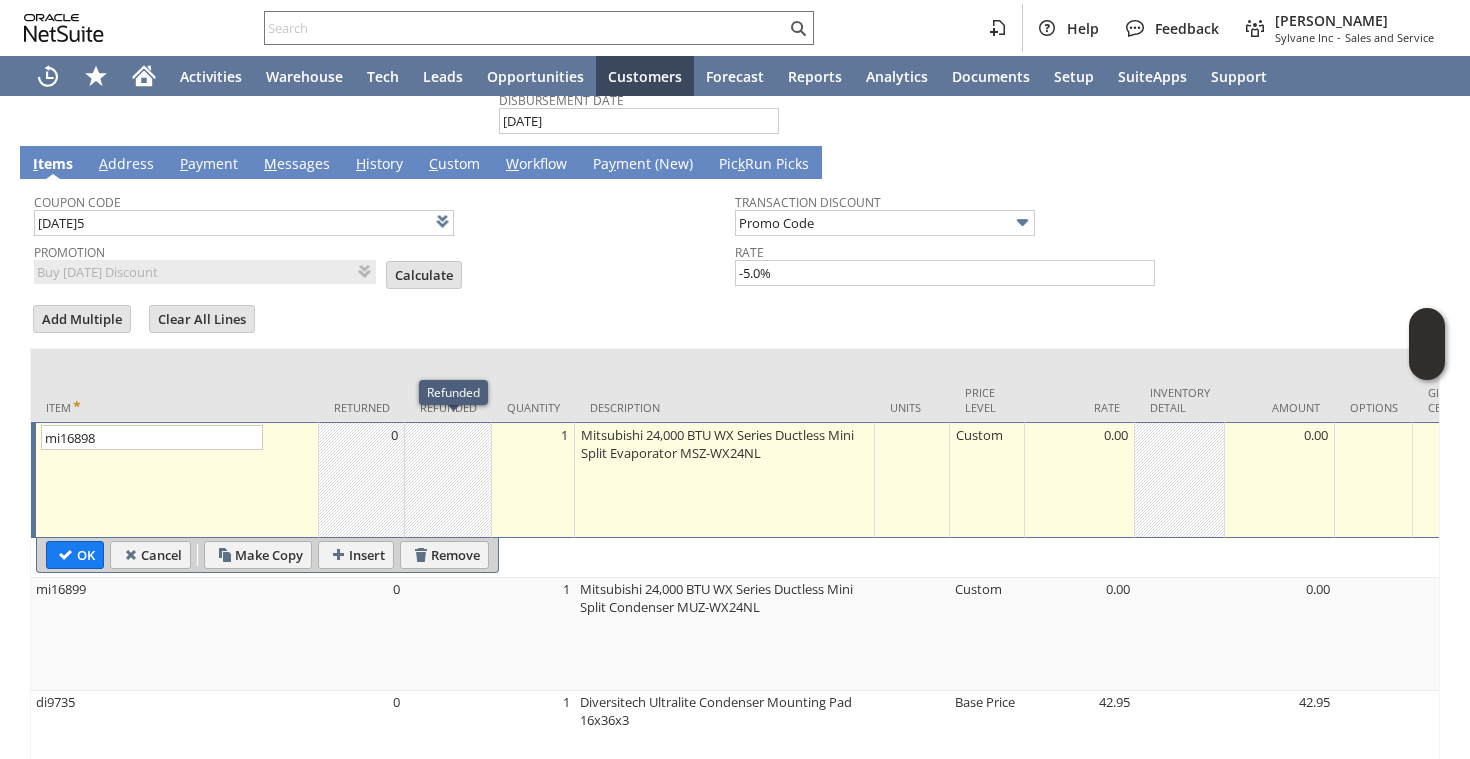 click on "Promotion
Buy Today Discount
List
Calculate" at bounding box center (384, 262) 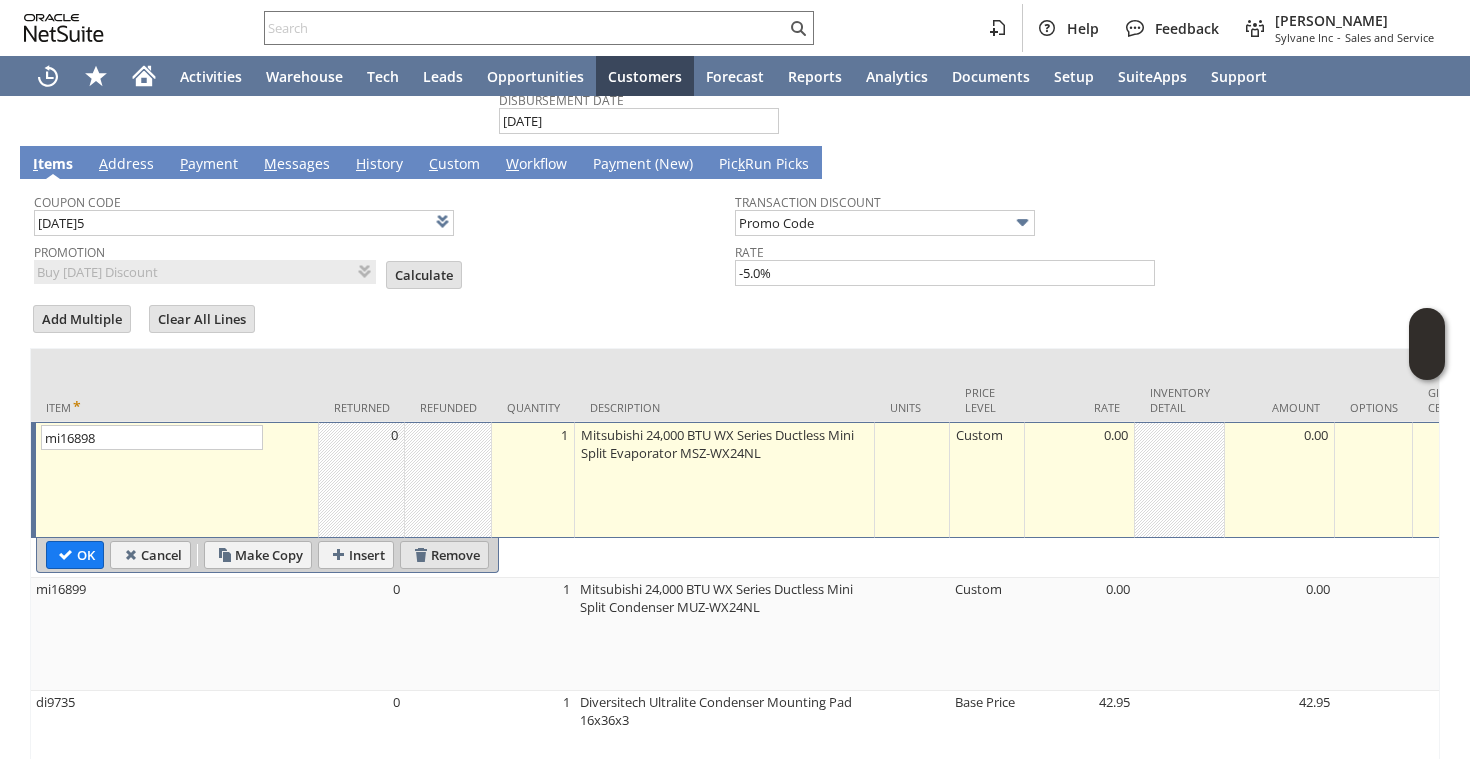 click on "Remove" at bounding box center (444, 555) 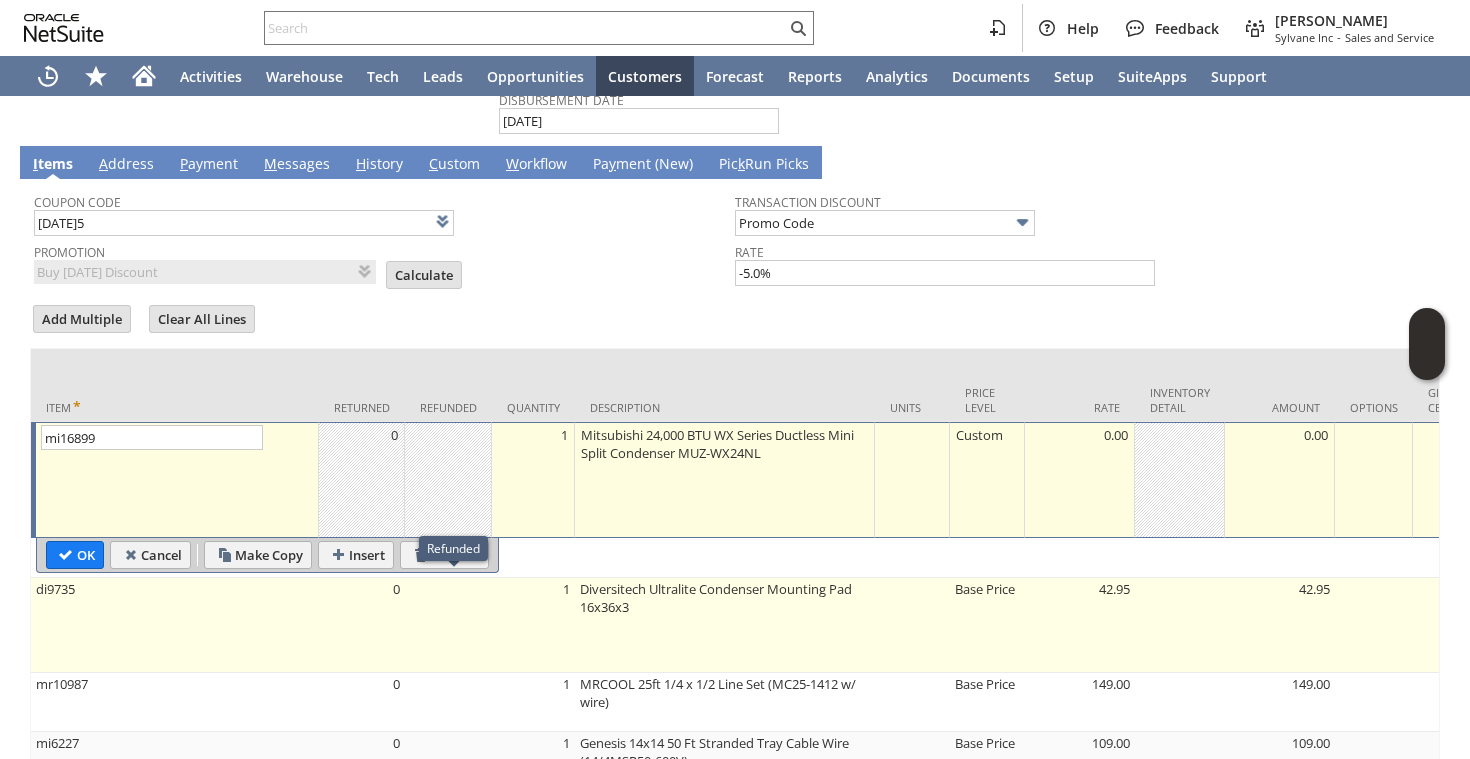 click on "0" at bounding box center [362, 625] 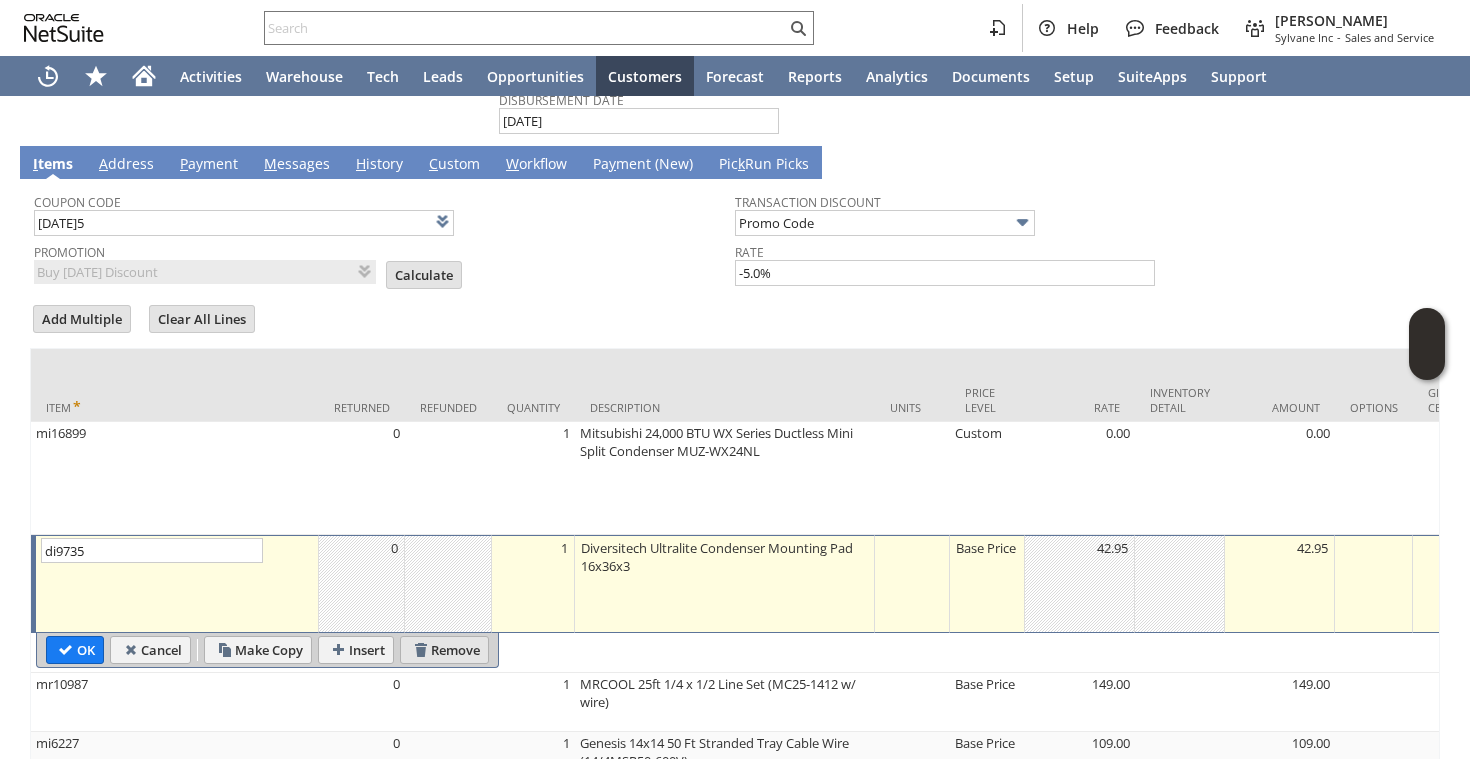 click on "Remove" at bounding box center [444, 650] 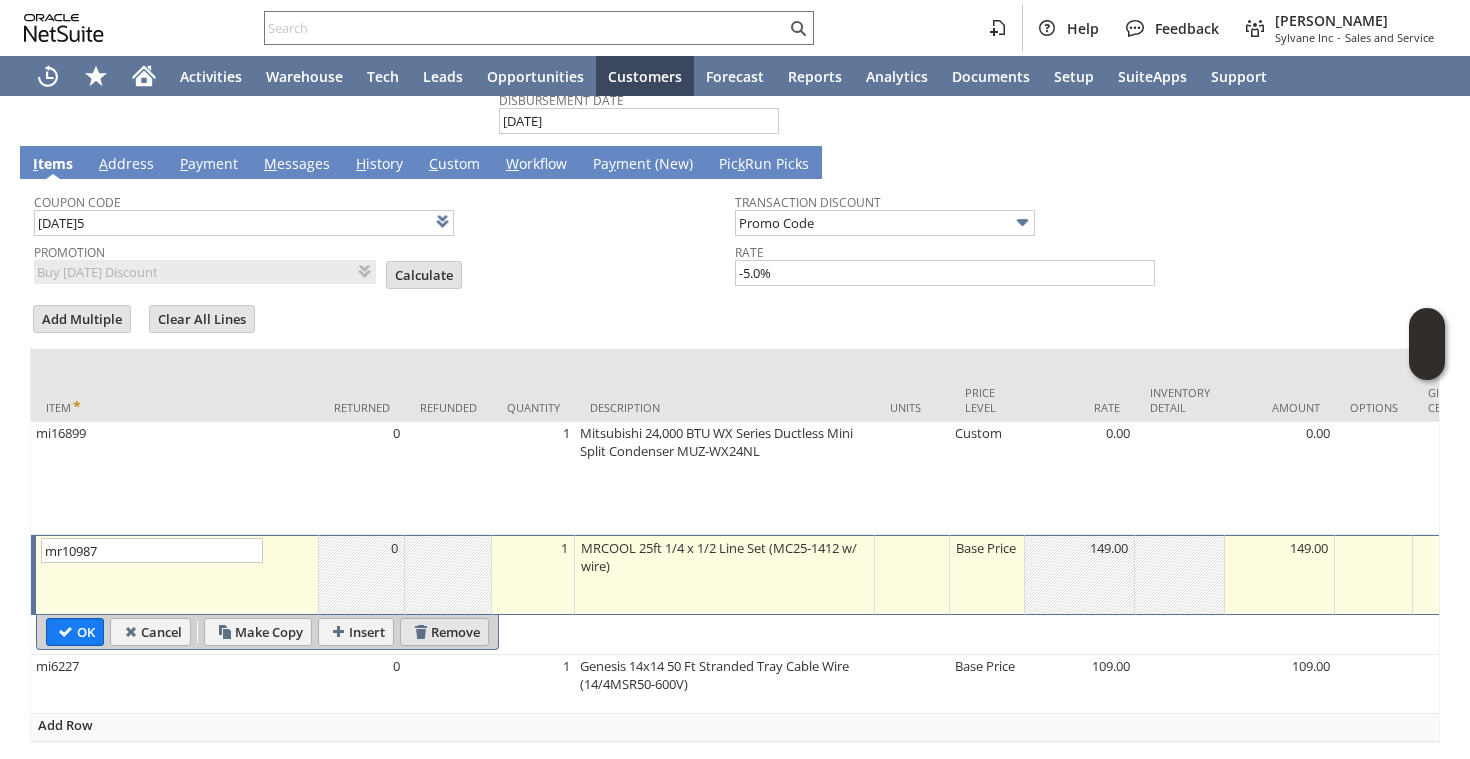 click on "Remove" at bounding box center [444, 632] 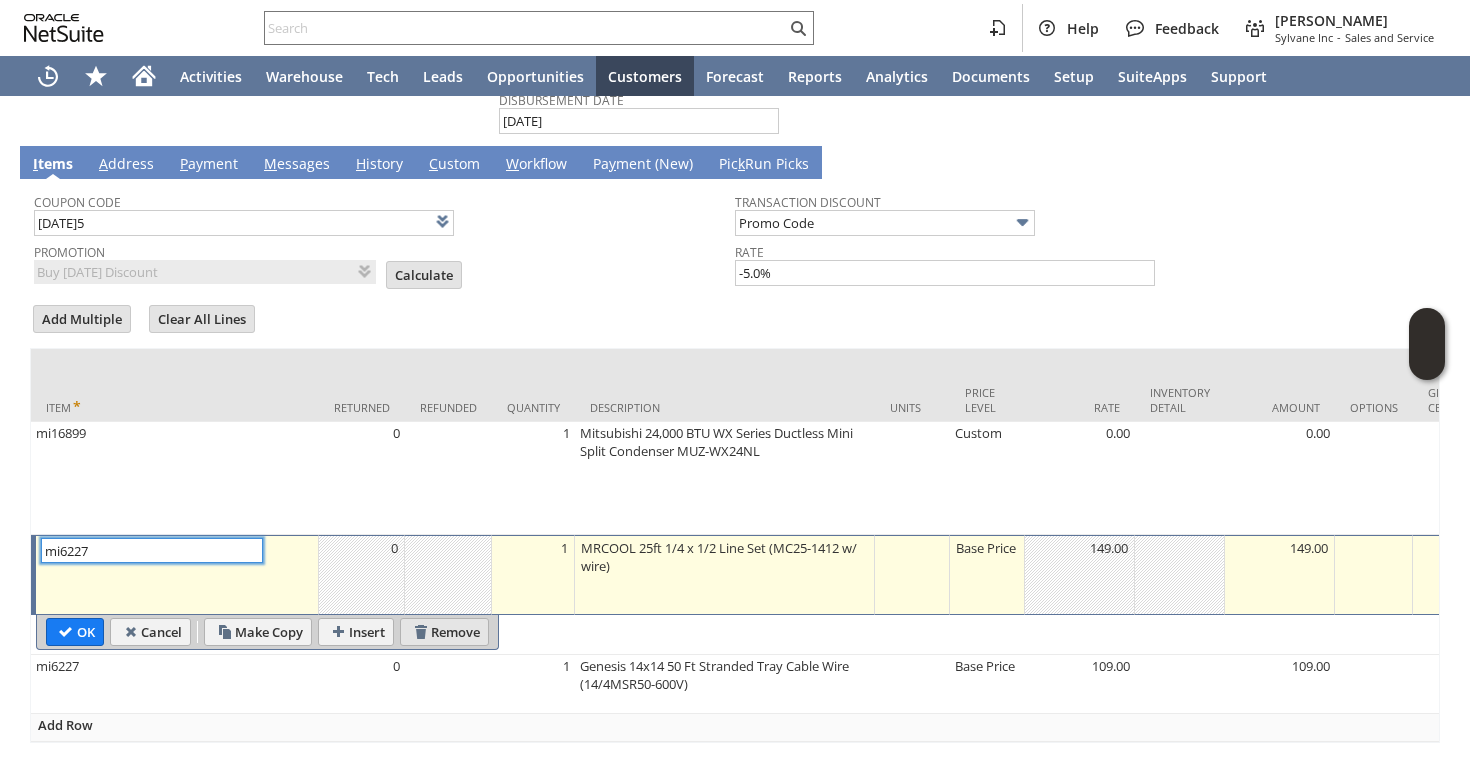 scroll, scrollTop: 1321, scrollLeft: 0, axis: vertical 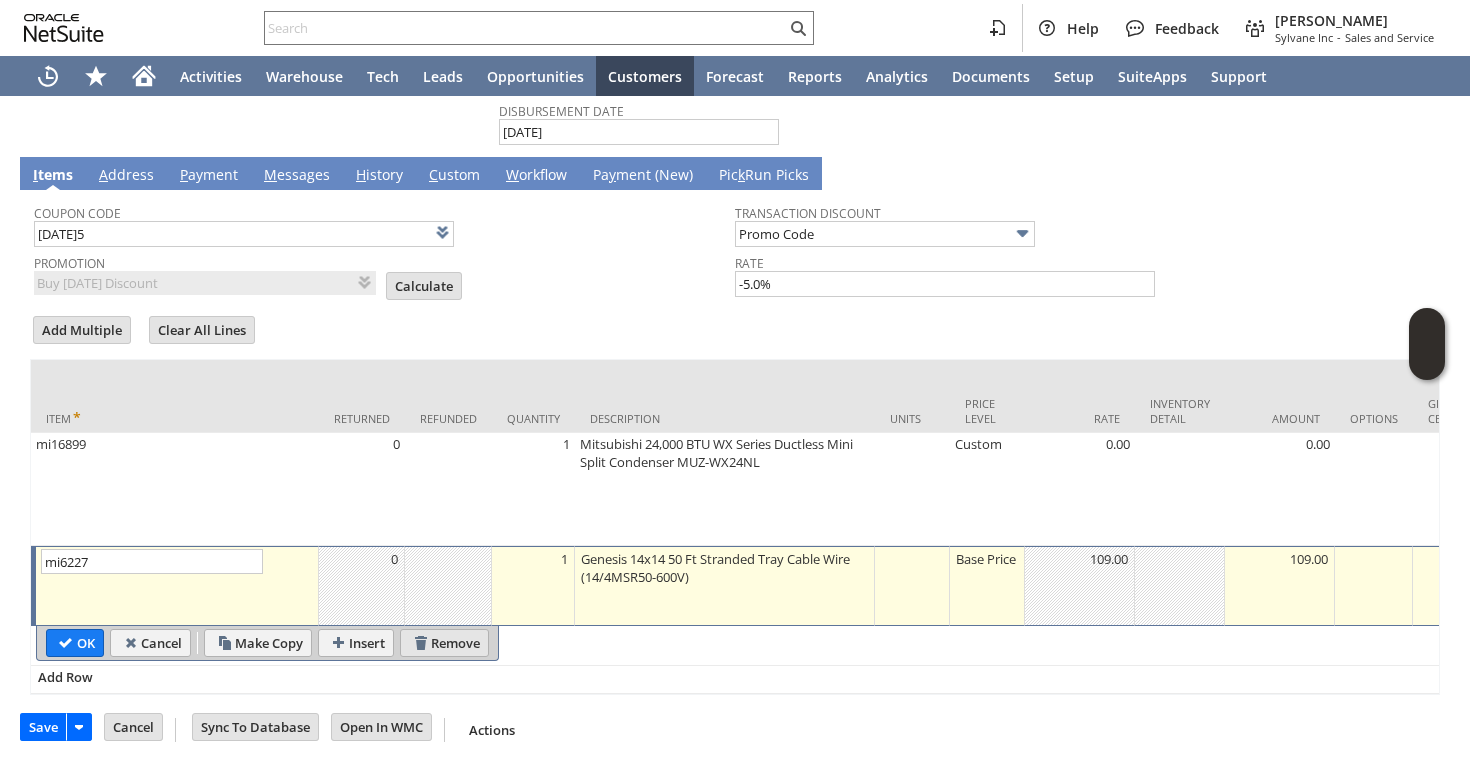 click on "Remove" at bounding box center [444, 643] 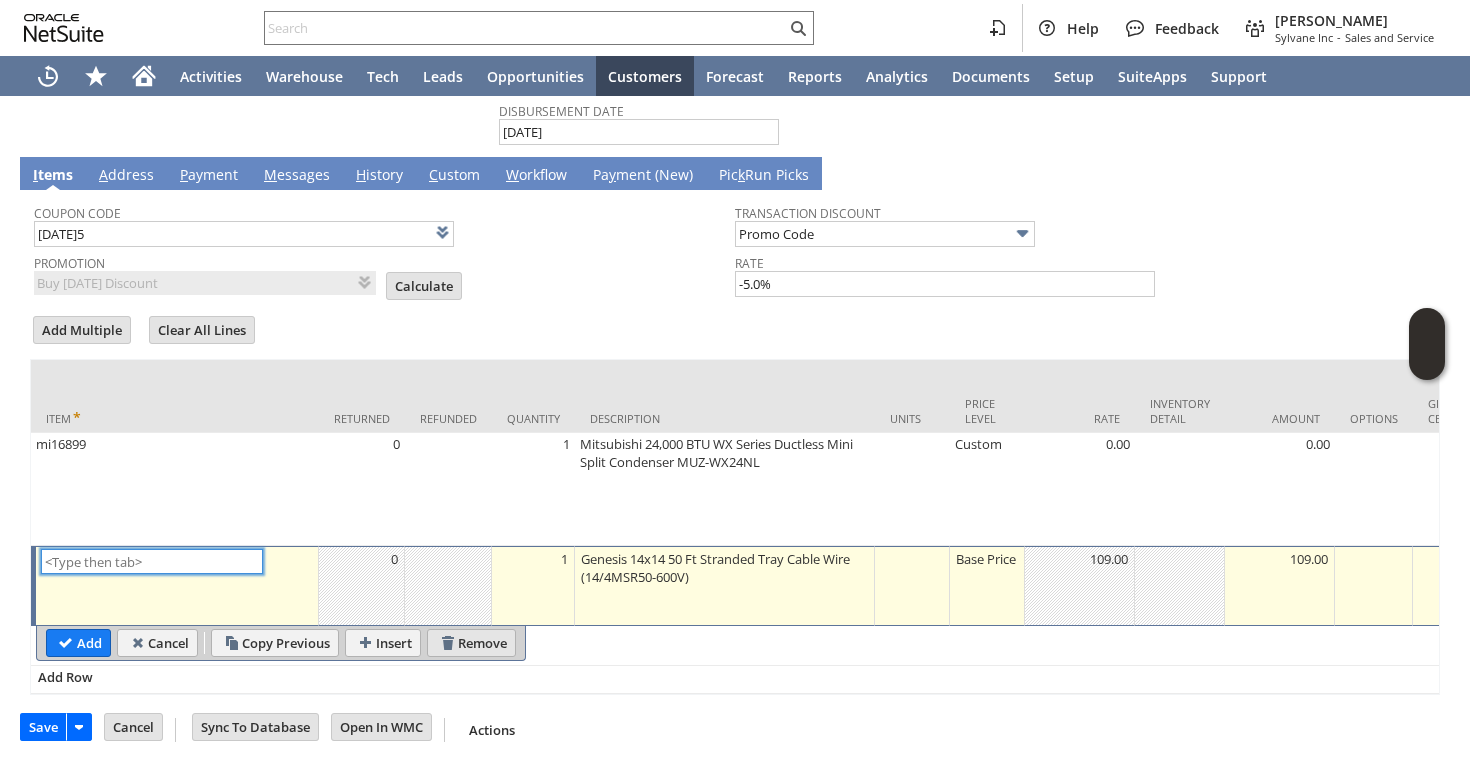 scroll, scrollTop: 1244, scrollLeft: 0, axis: vertical 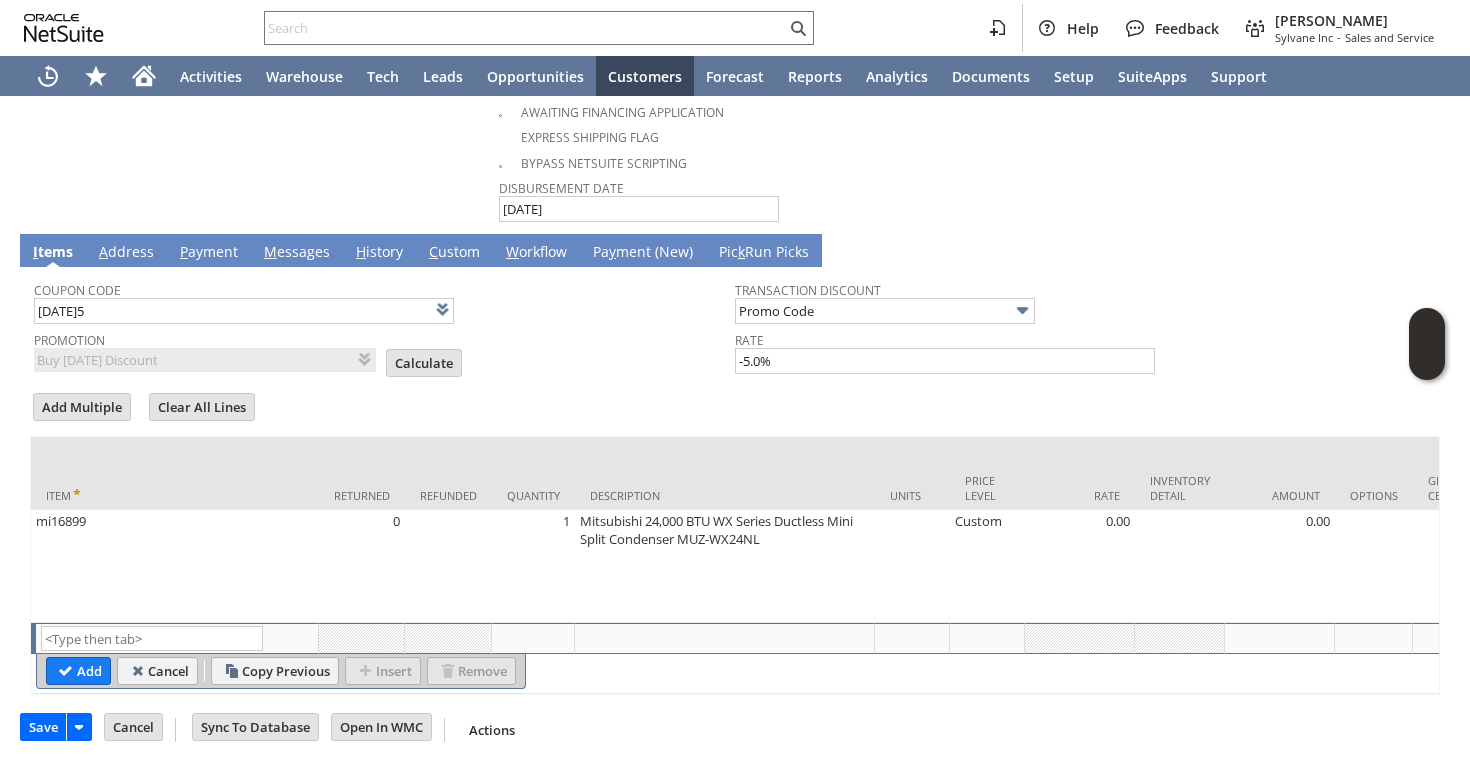 click on "Promotion
Buy Today Discount
List
Calculate" at bounding box center [384, 350] 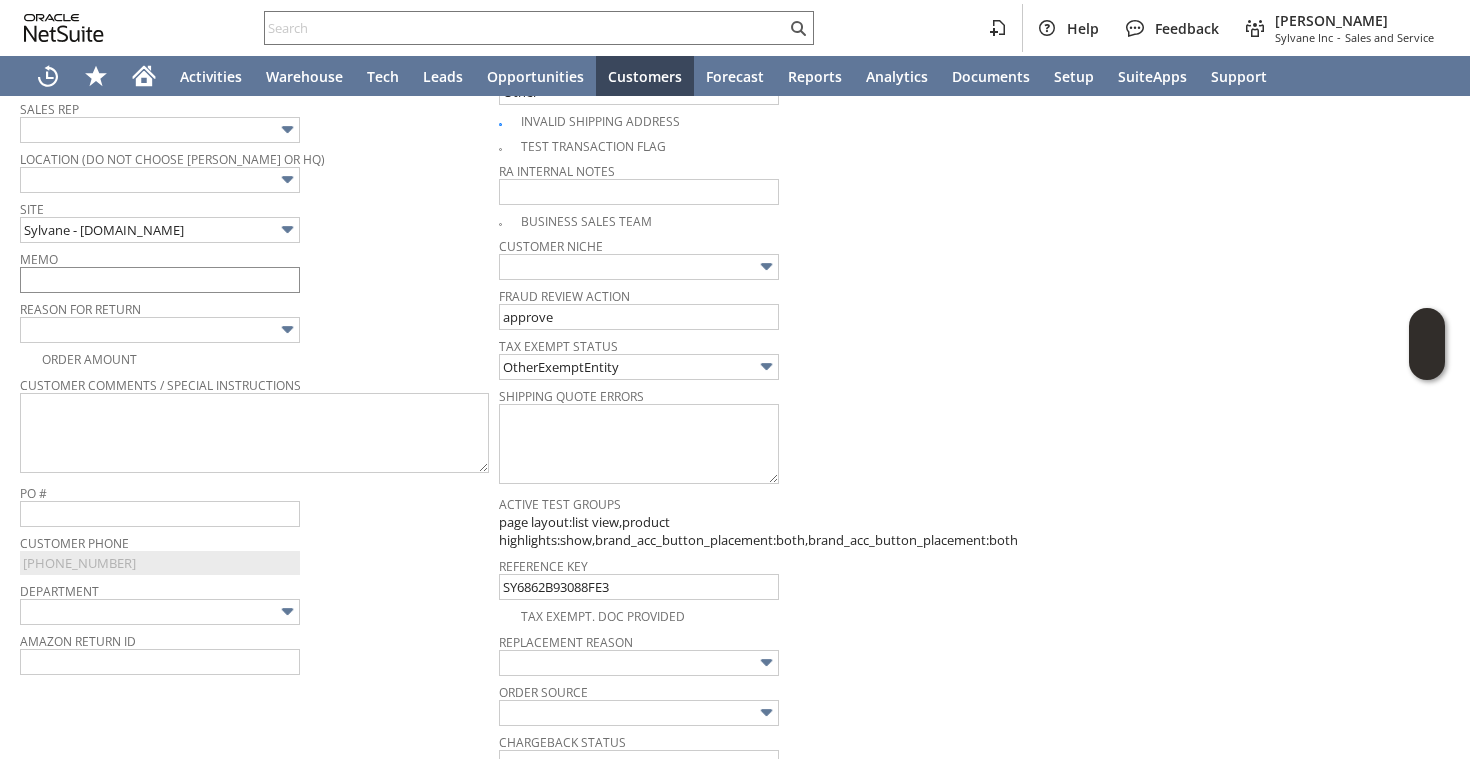 scroll, scrollTop: 796, scrollLeft: 0, axis: vertical 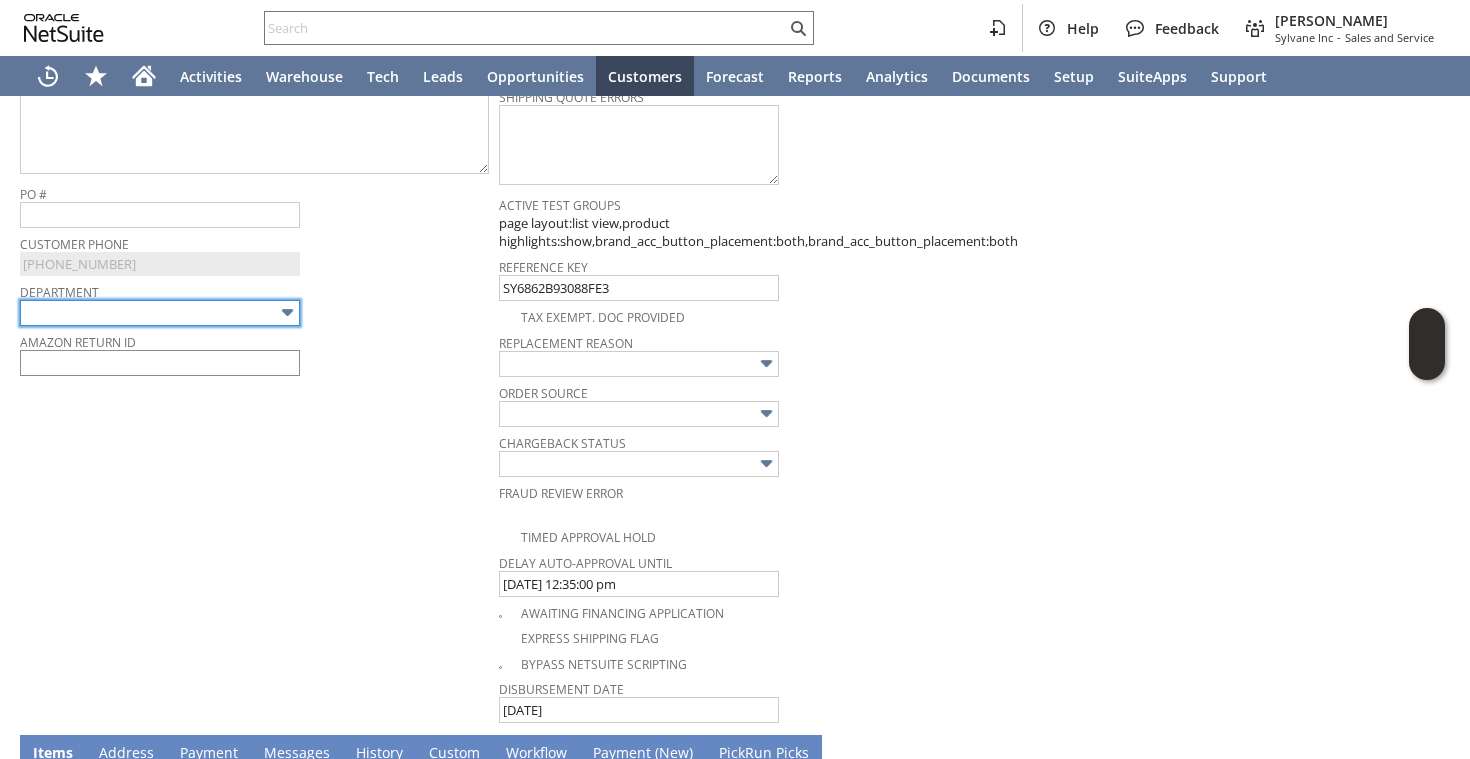 click at bounding box center (160, 313) 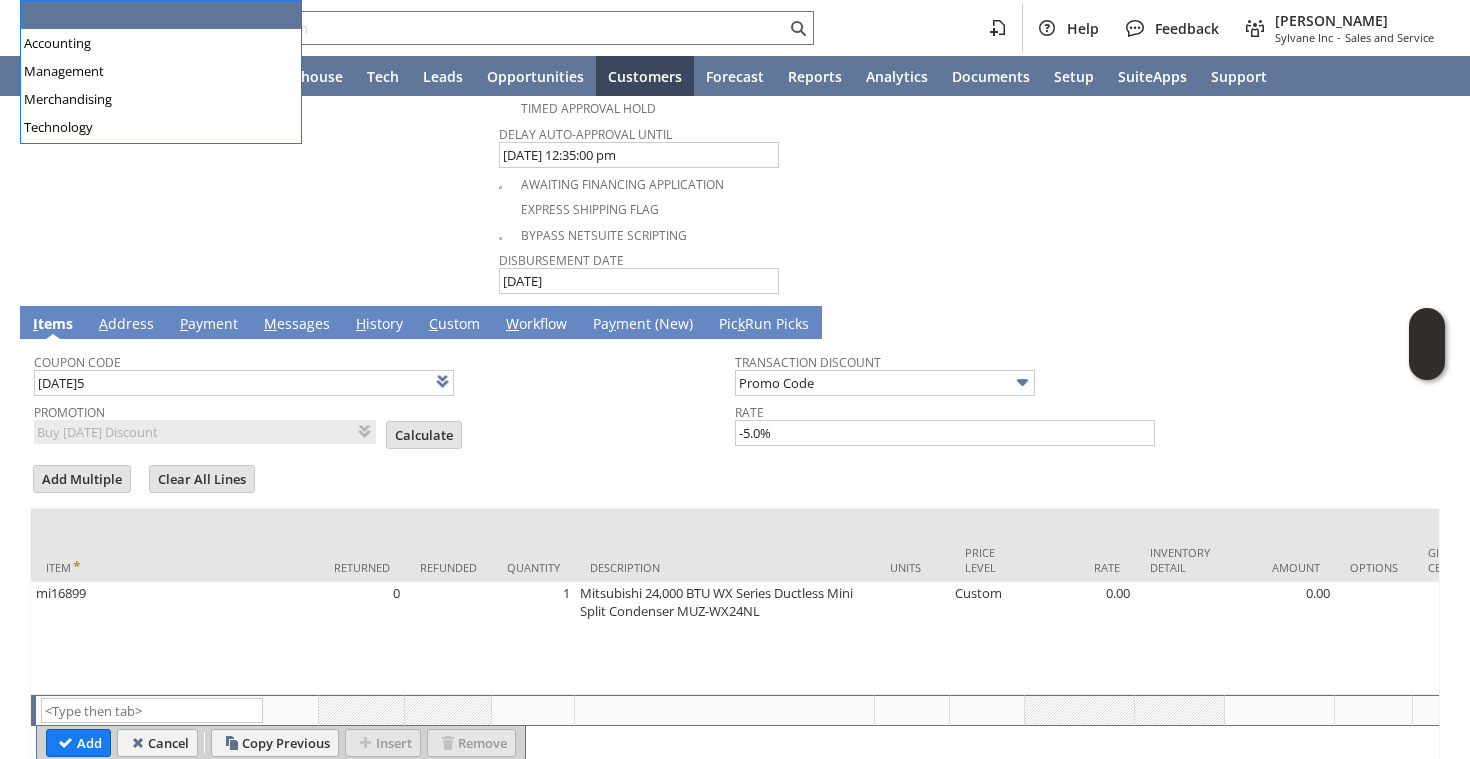 scroll, scrollTop: 1238, scrollLeft: 0, axis: vertical 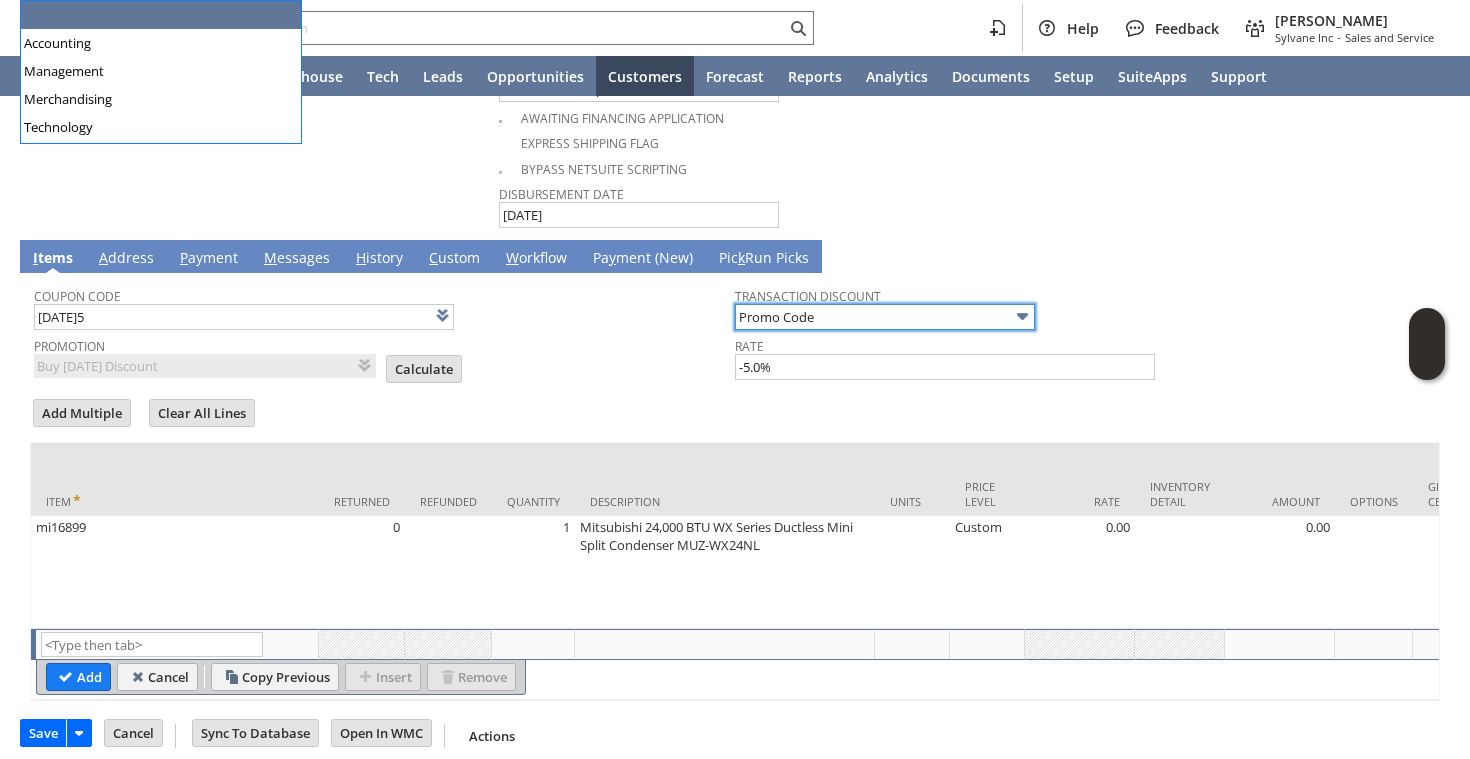 click on "Promo Code" at bounding box center (885, 317) 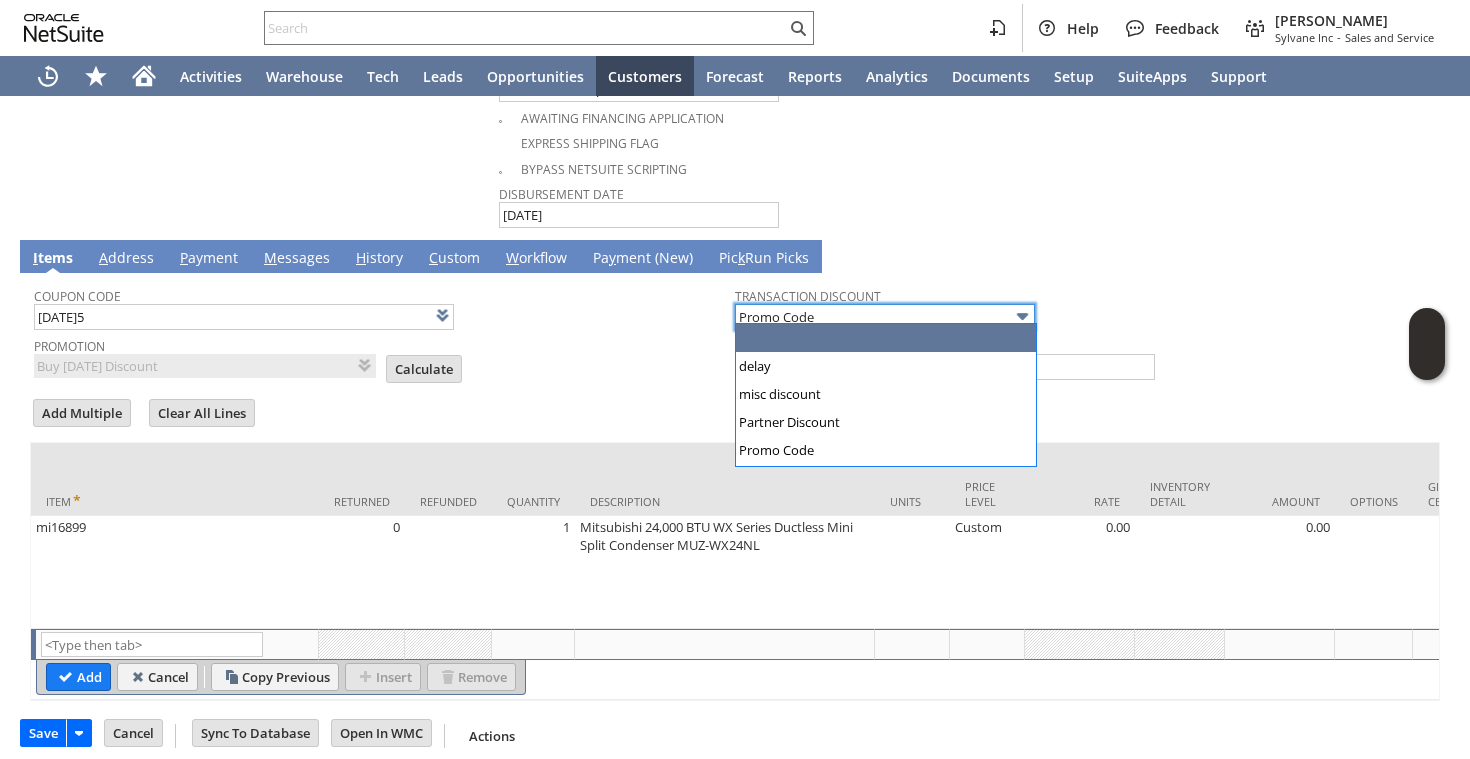 type 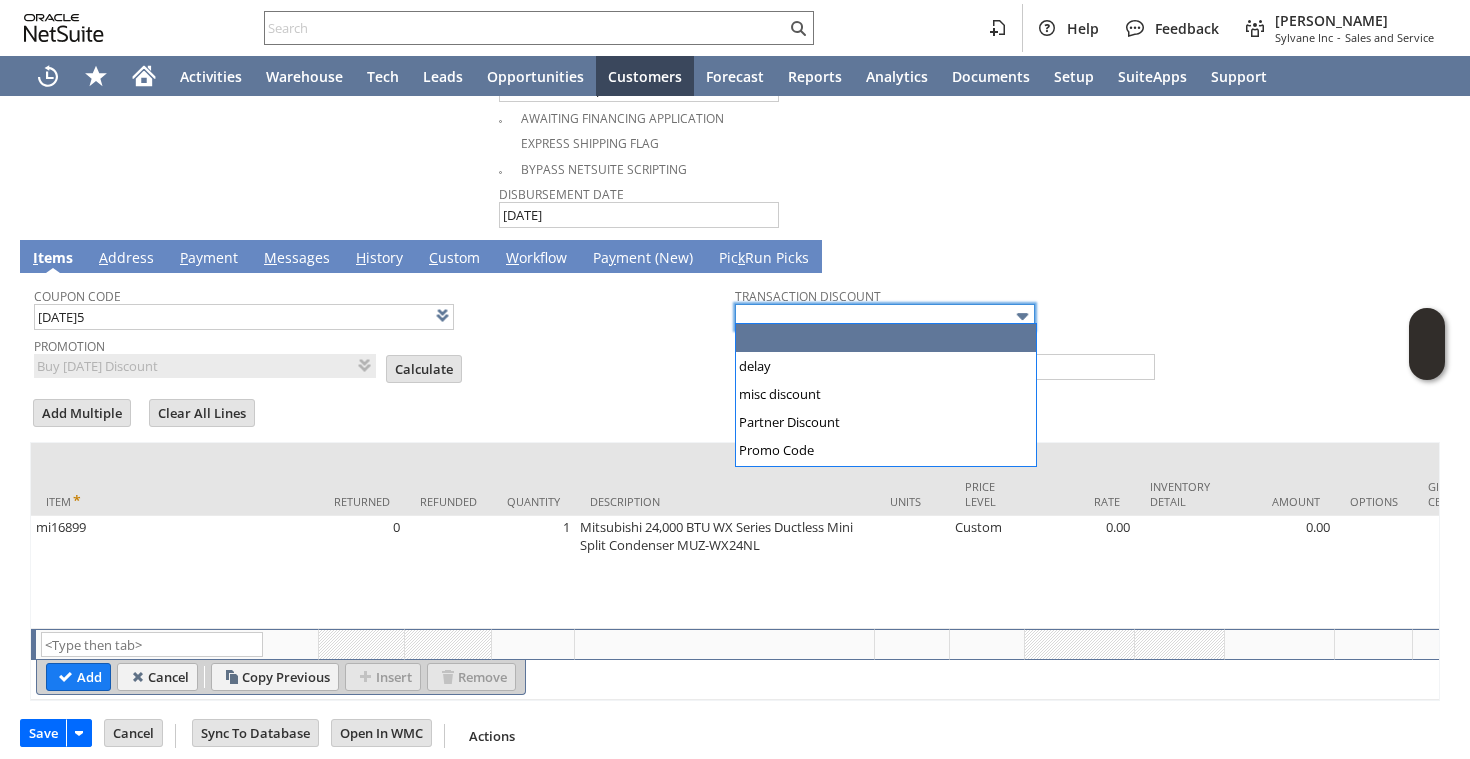 type 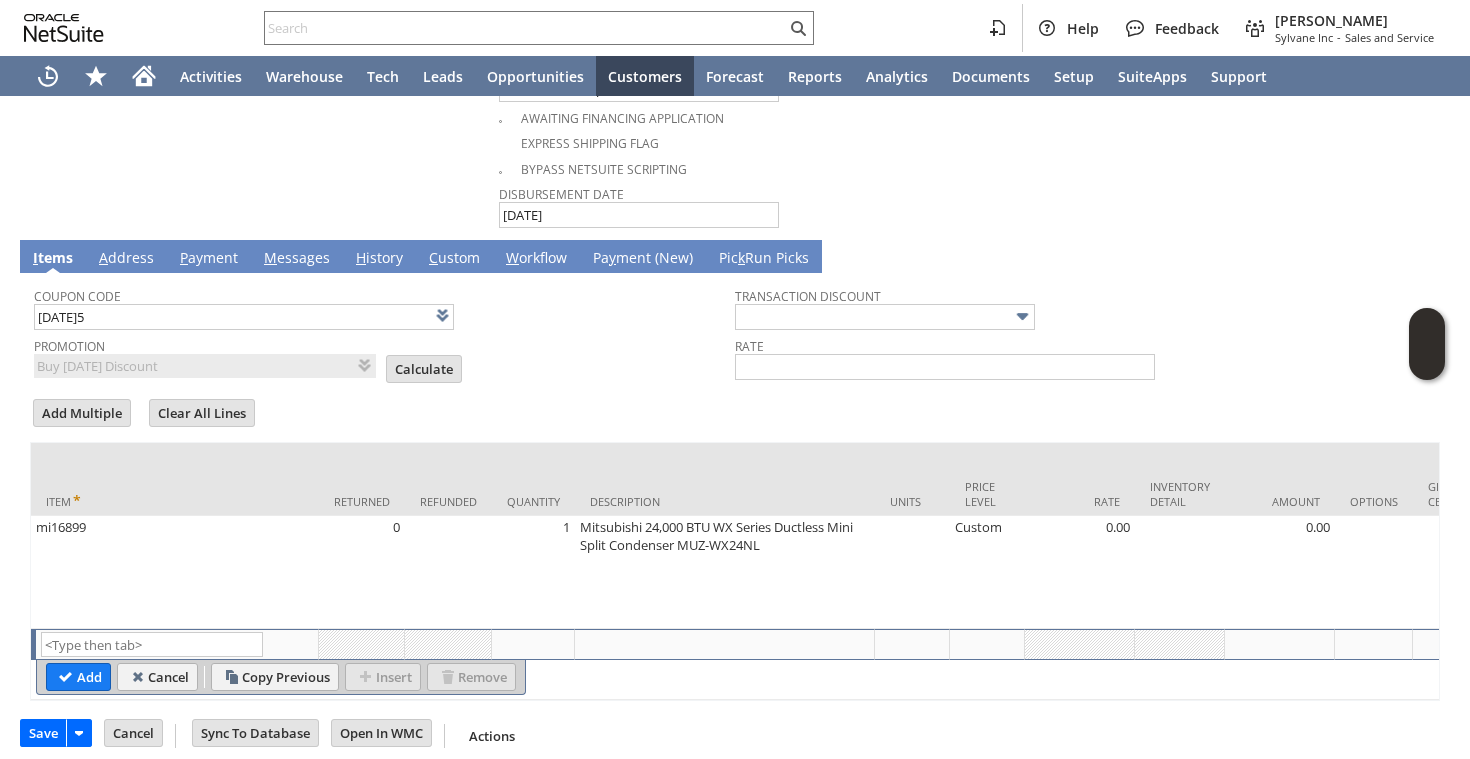 click on "Customer
*
CU1220388 Howard Hulbutta
List  Search
Date
*
7/10/2025
Rtn. Auth. #
To Be Generated
Created From
Cash Sale #C709264744
Custom Form
*
Custom Return Authorization
Default Status
*
Pending Receipt
Sales Rep
Location (Do Not Choose Sheeran or HQ)
Site
Sylvane - www.sylvane.com
Memo
Reason For Return" at bounding box center [259, -386] 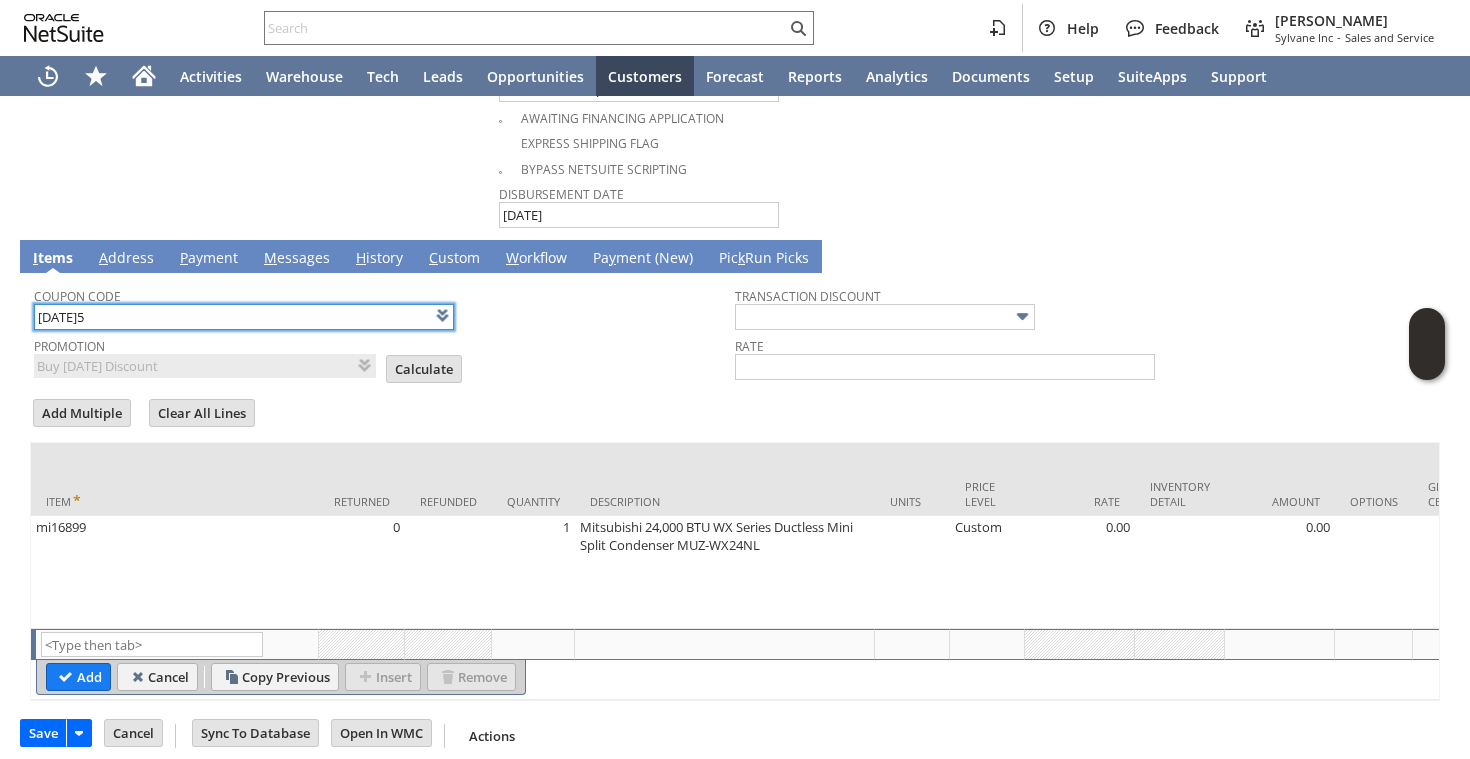 click on "[DATE]5" at bounding box center [244, 317] 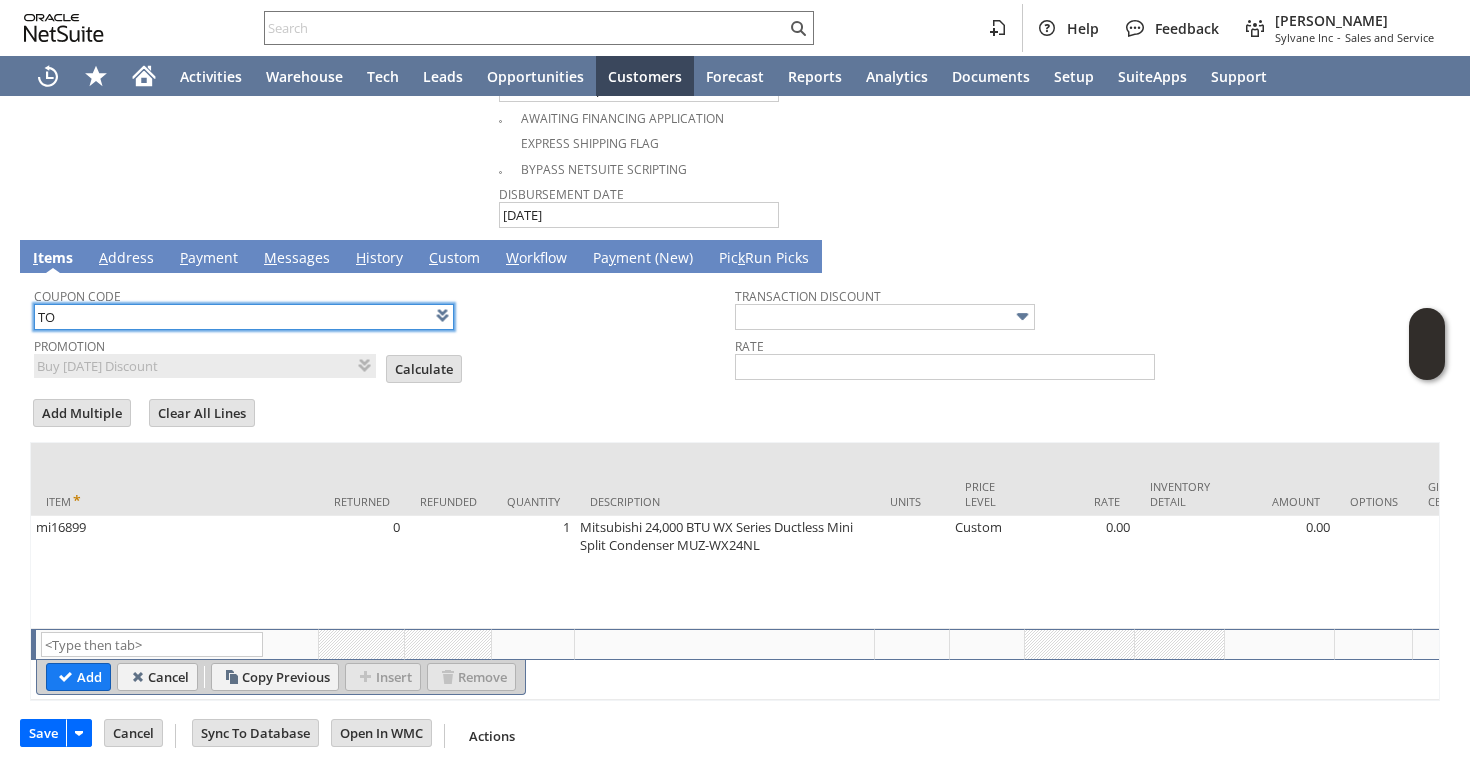 type on "T" 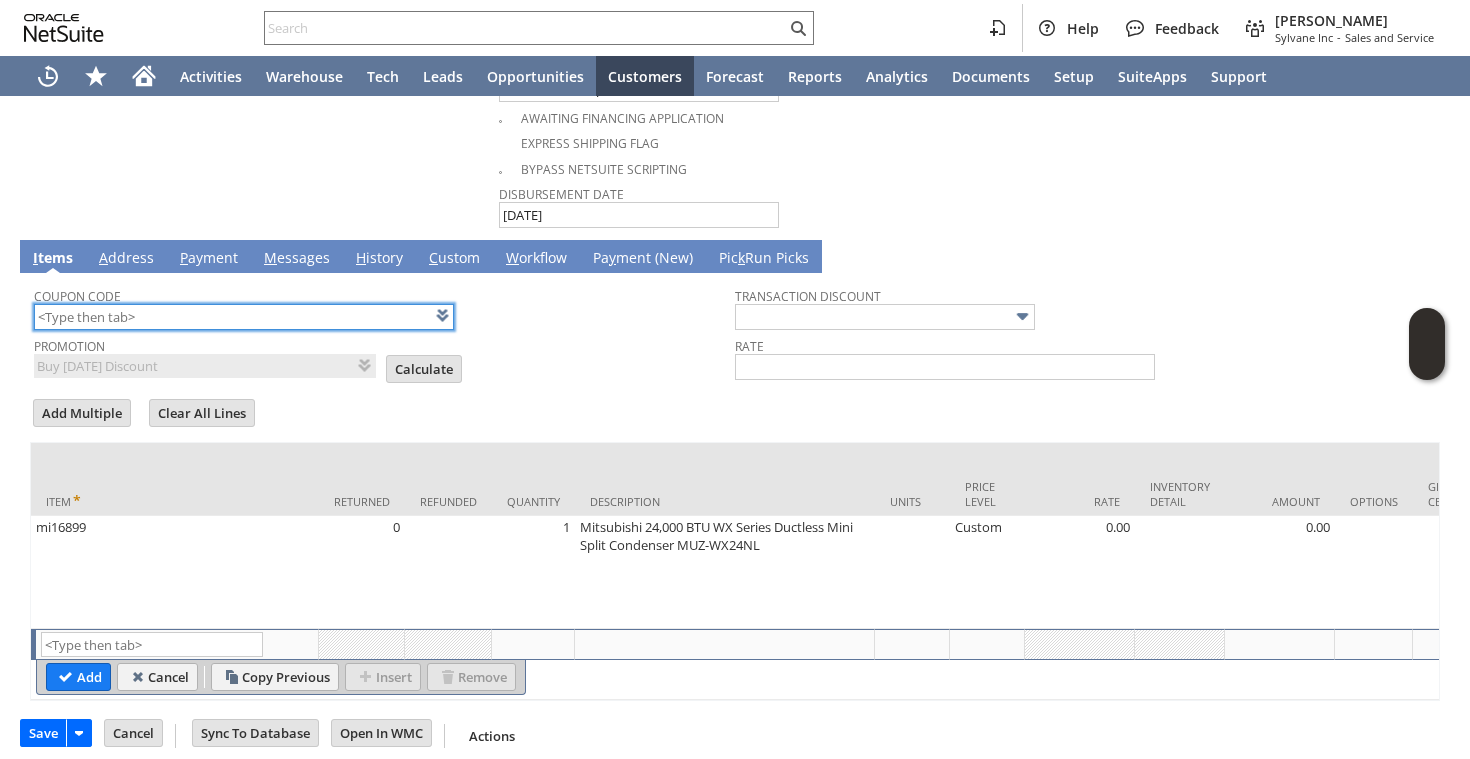 type 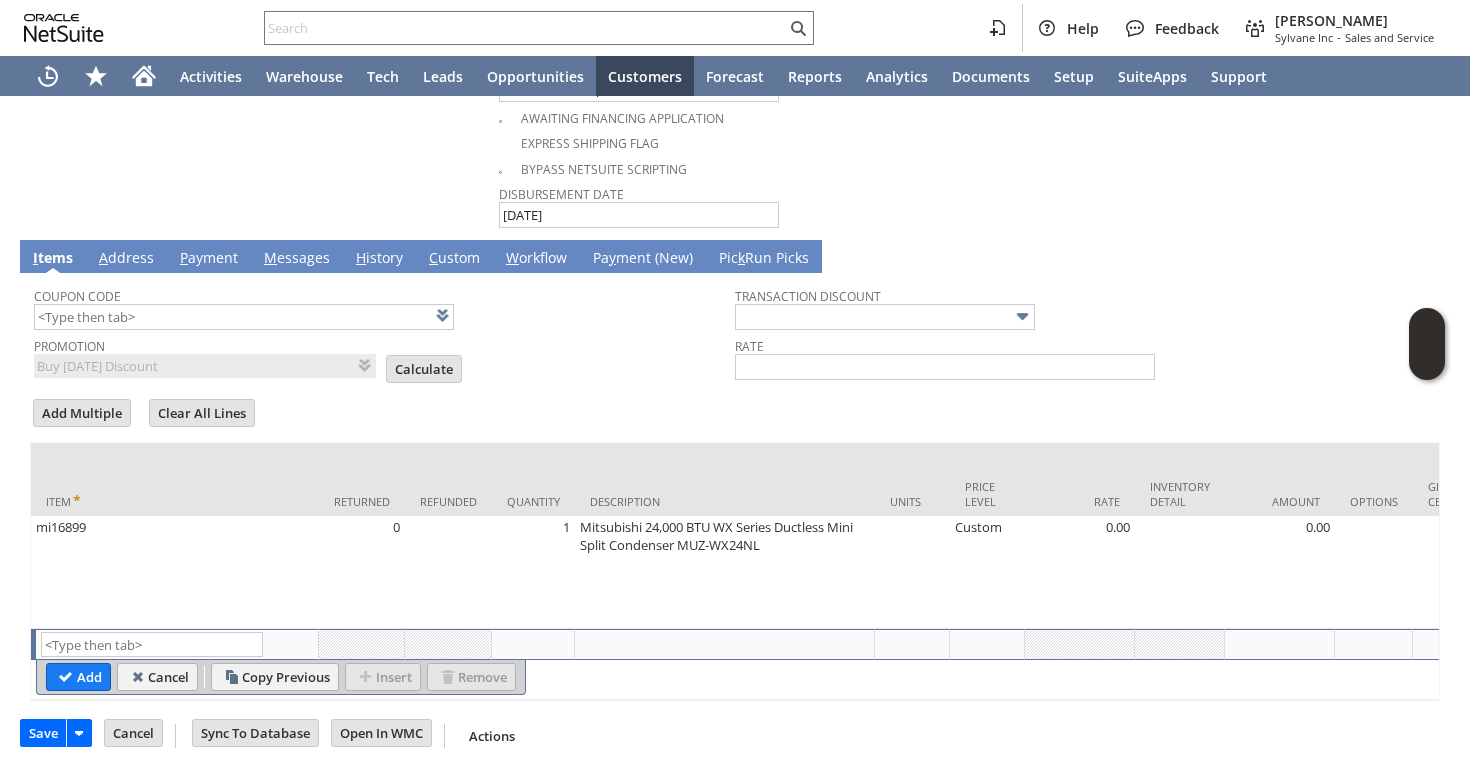 click on "Customer
*
CU1220388 Howard Hulbutta
List  Search
Date
*
7/10/2025
Rtn. Auth. #
To Be Generated
Created From
Cash Sale #C709264744
Custom Form
*
Custom Return Authorization
Default Status
*
Pending Receipt
Sales Rep
Location (Do Not Choose Sheeran or HQ)
Site
Sylvane - www.sylvane.com
Memo
Reason For Return" at bounding box center (259, -386) 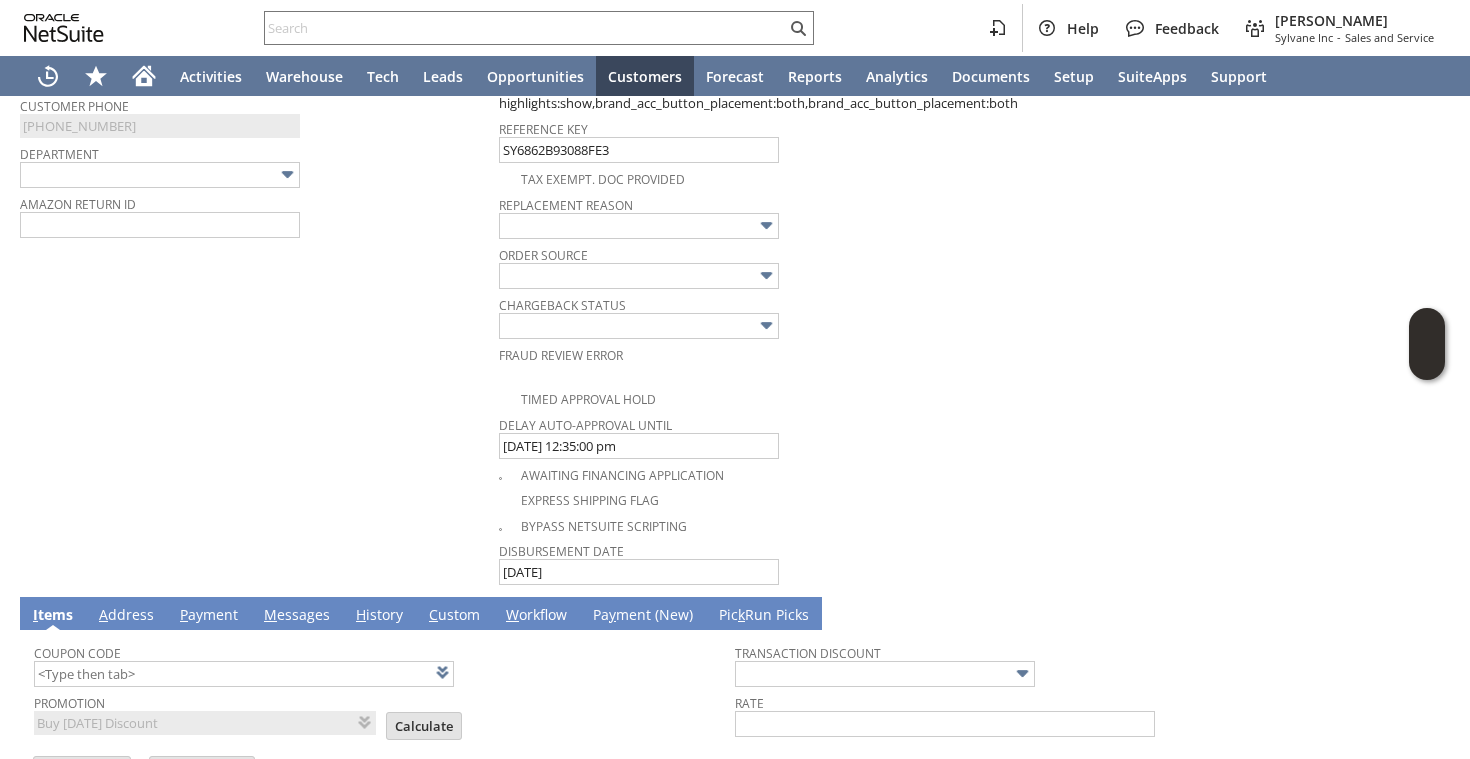 type 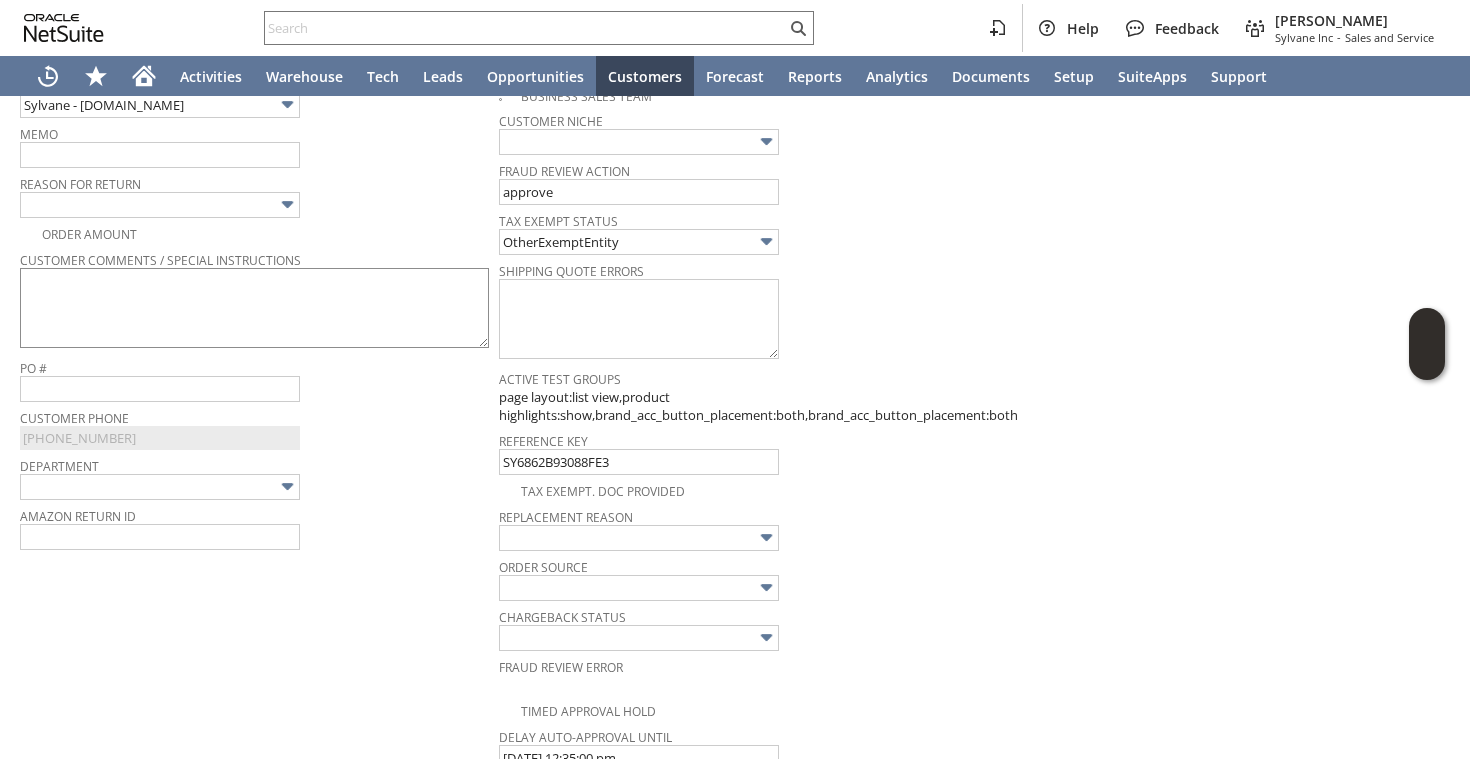 scroll, scrollTop: 490, scrollLeft: 0, axis: vertical 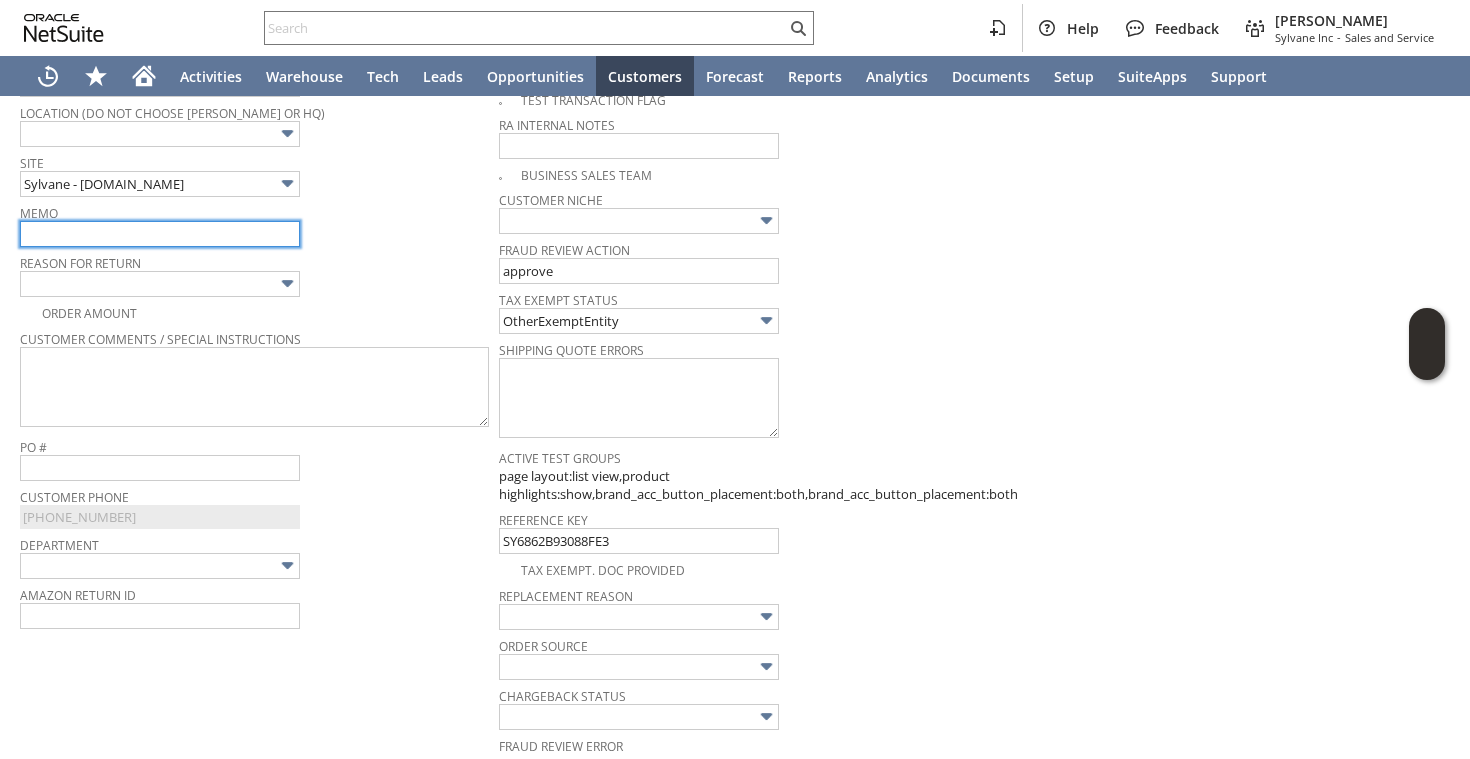 click at bounding box center [160, 234] 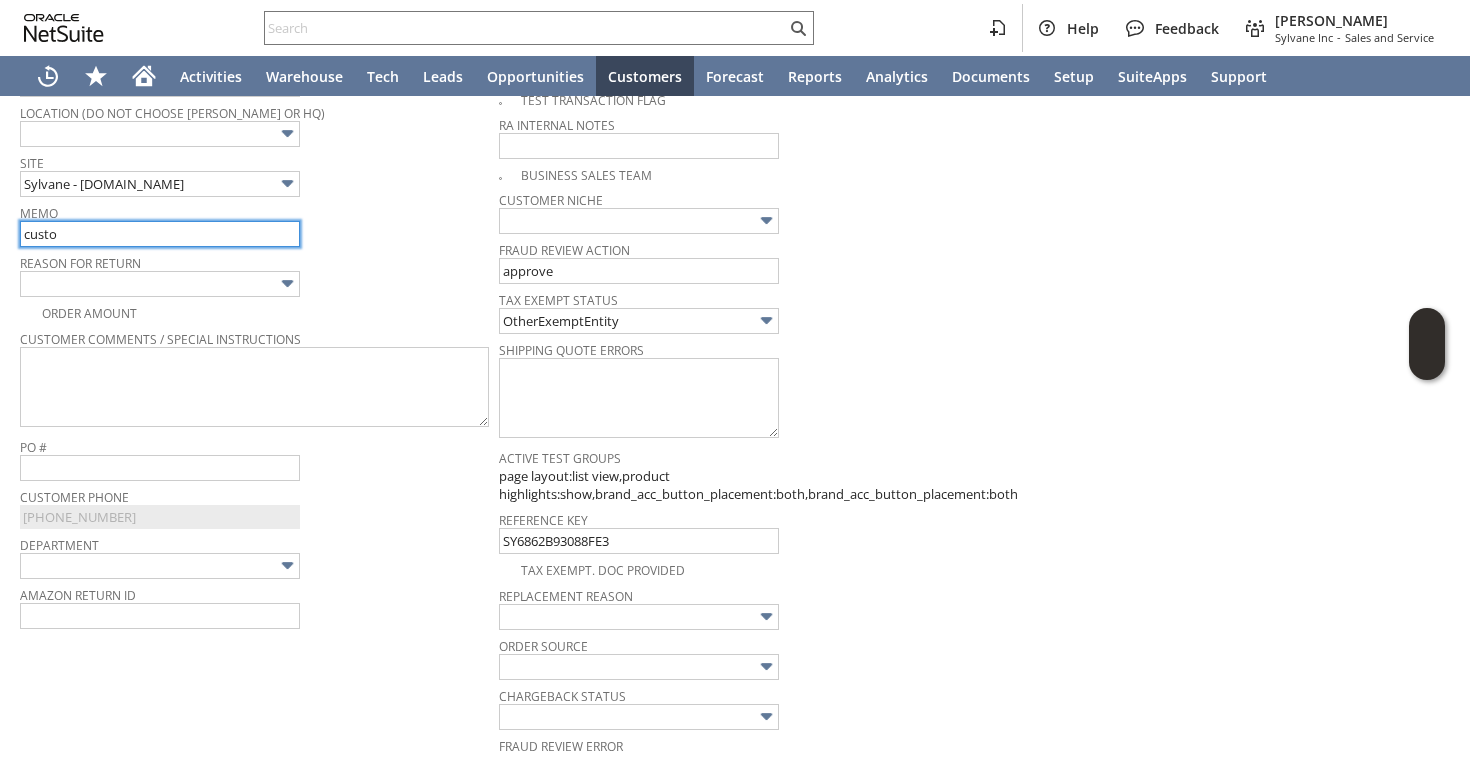 click on "custo" at bounding box center [160, 234] 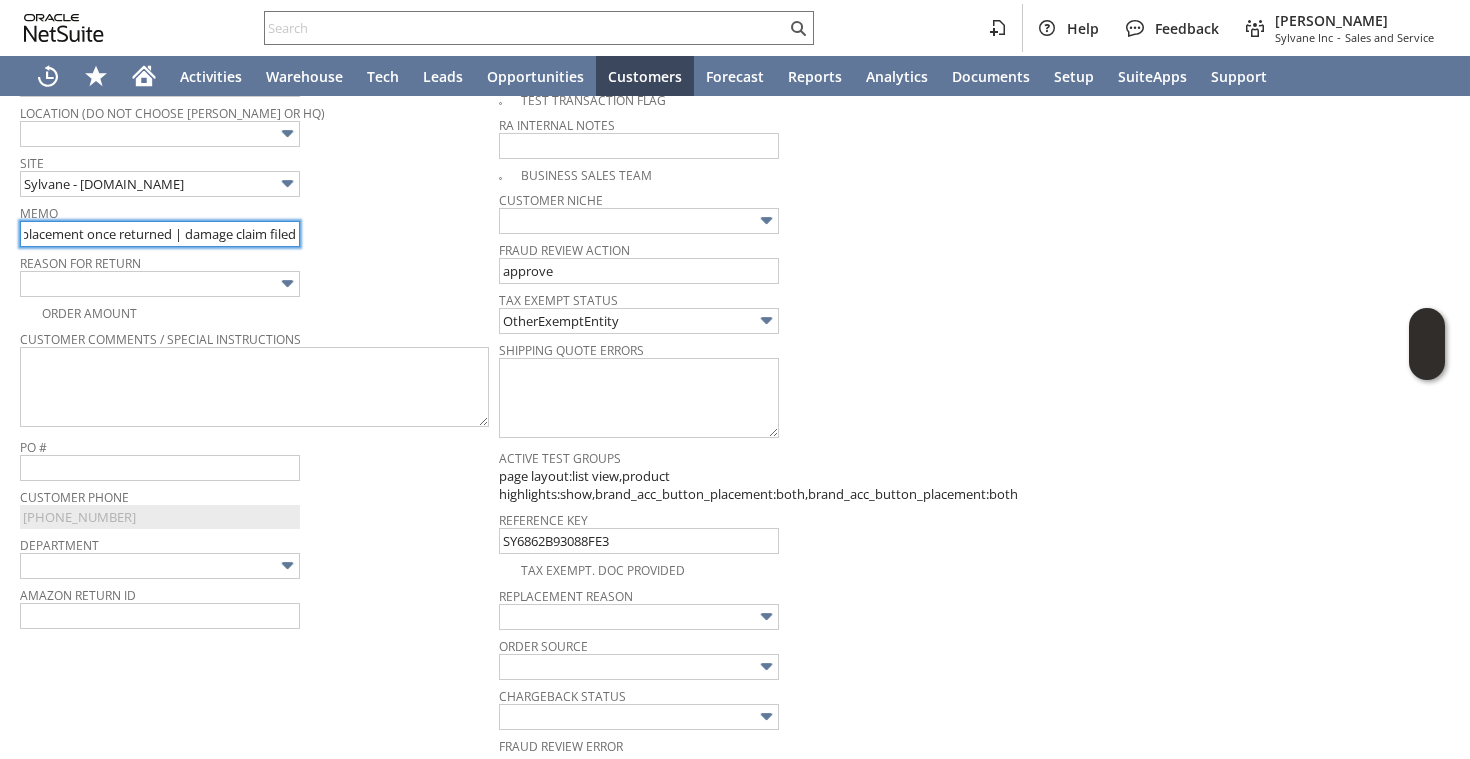 scroll, scrollTop: 0, scrollLeft: 370, axis: horizontal 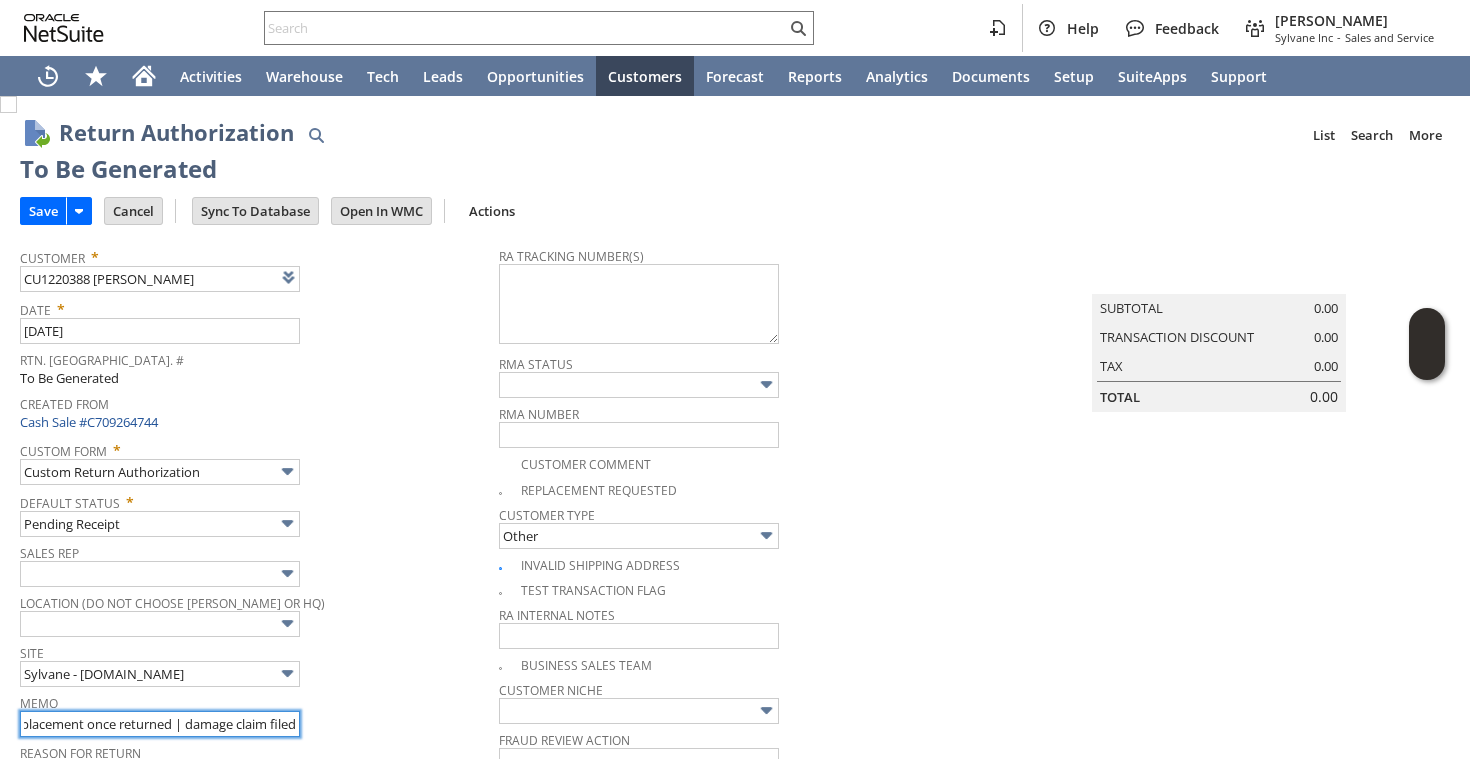 type on "customer received a damaged out door unit | processing replacement once returned | damage claim filed" 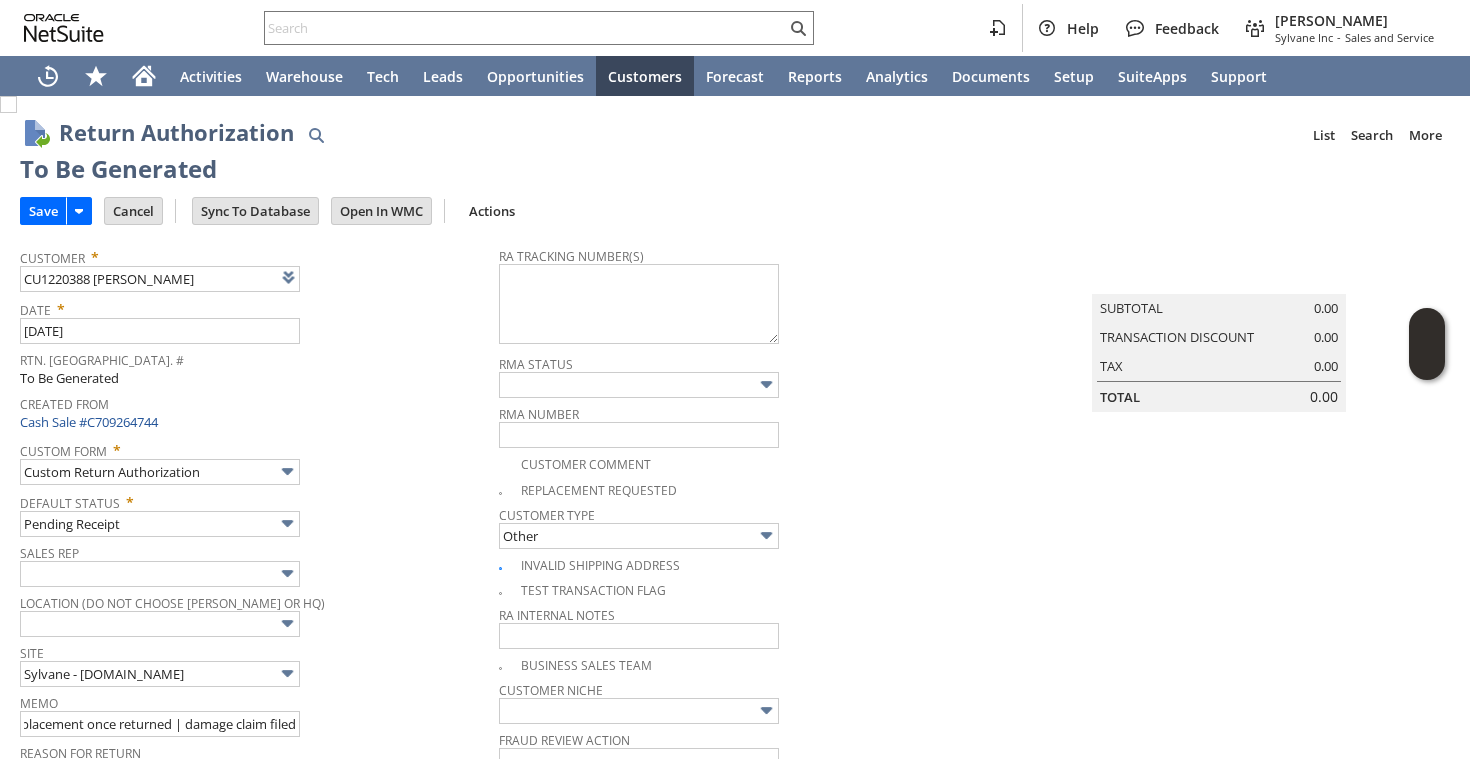 click at bounding box center (8, 104) 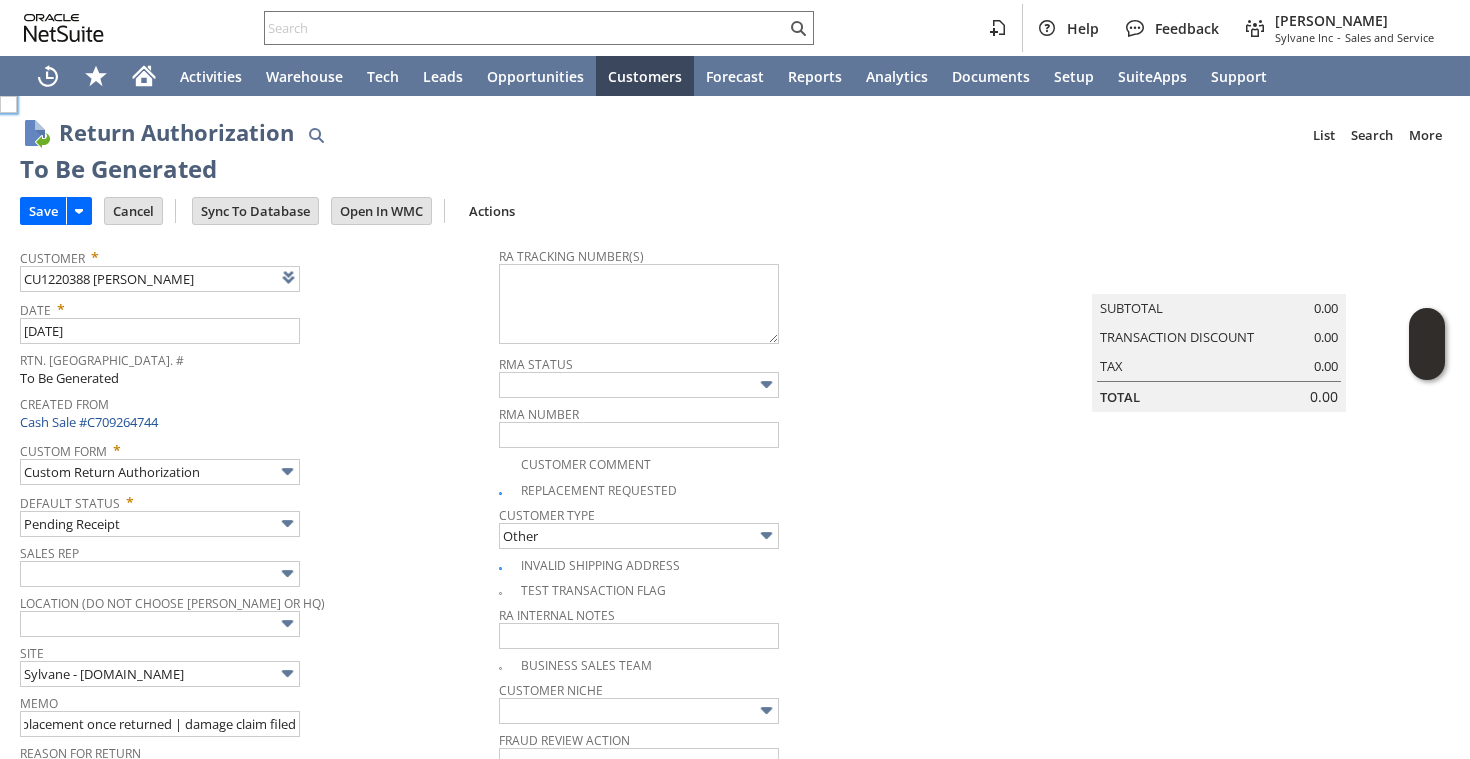 checkbox on "true" 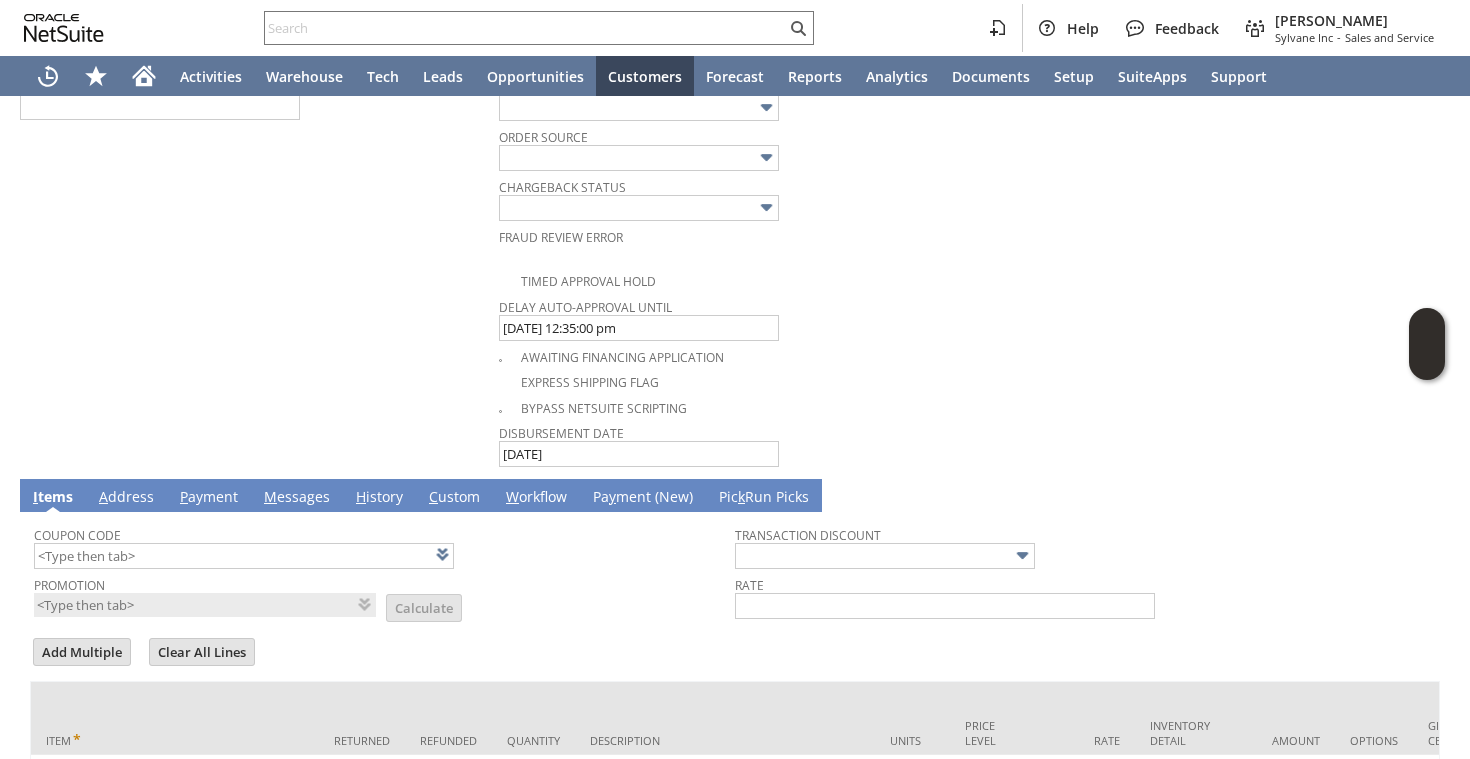 scroll, scrollTop: 884, scrollLeft: 0, axis: vertical 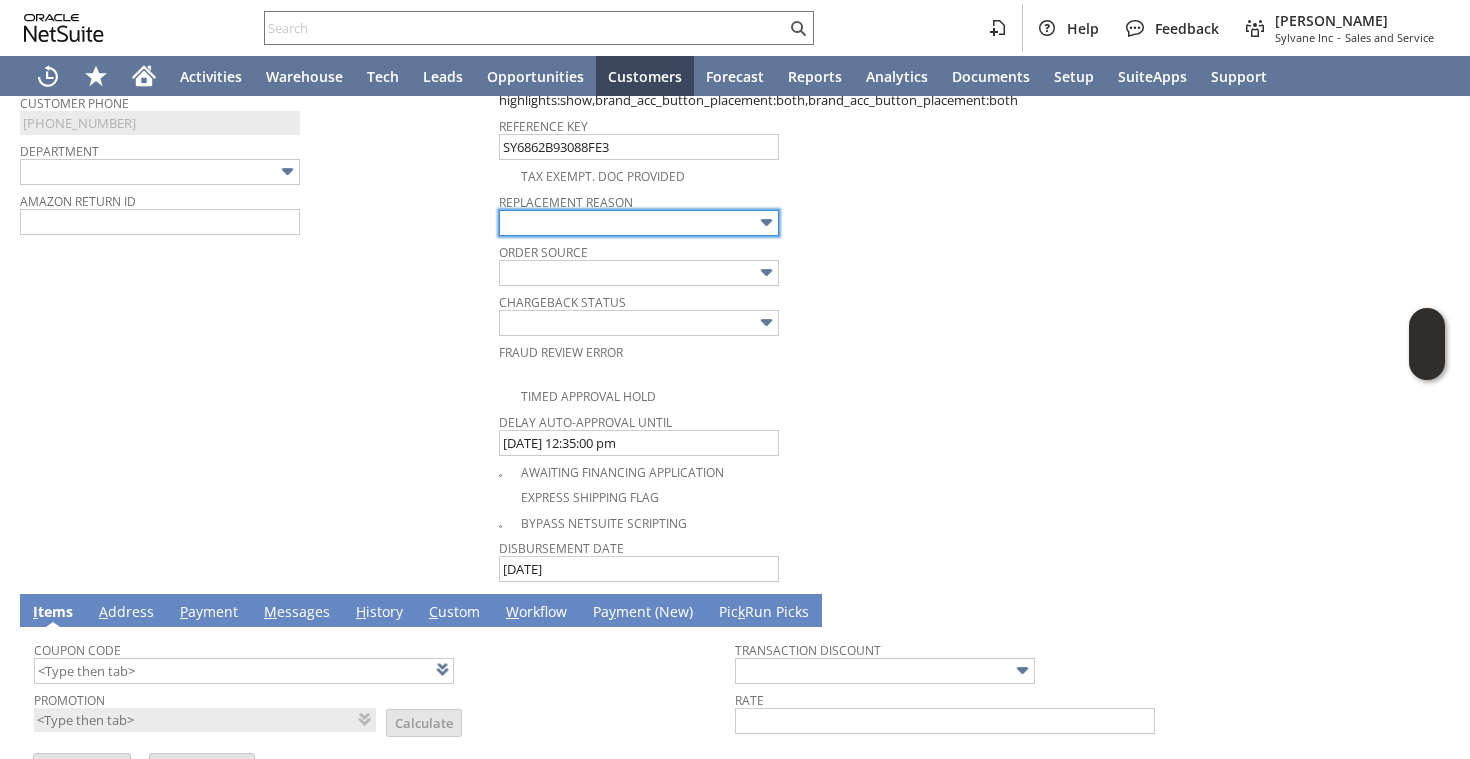 click at bounding box center (639, 223) 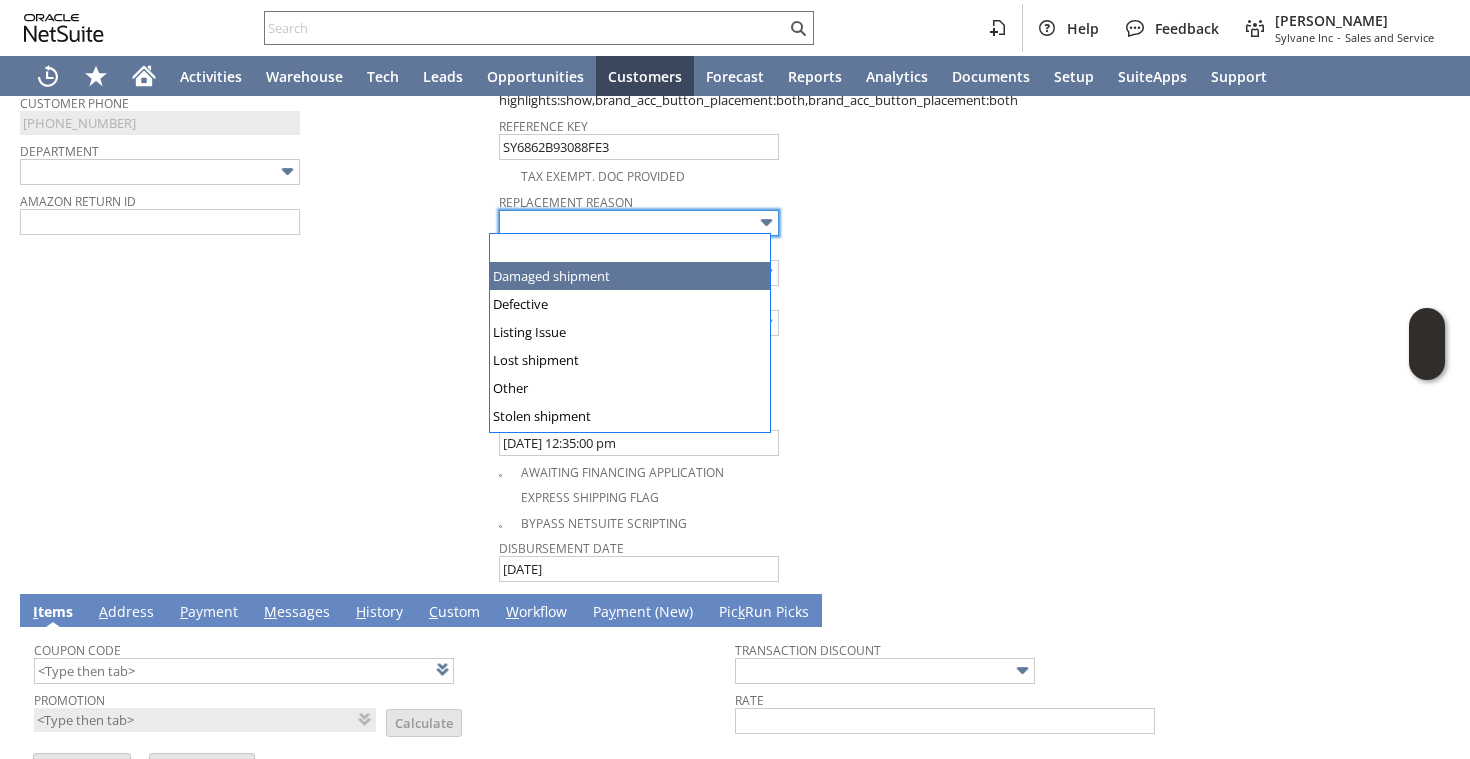 type on "Damaged shipment" 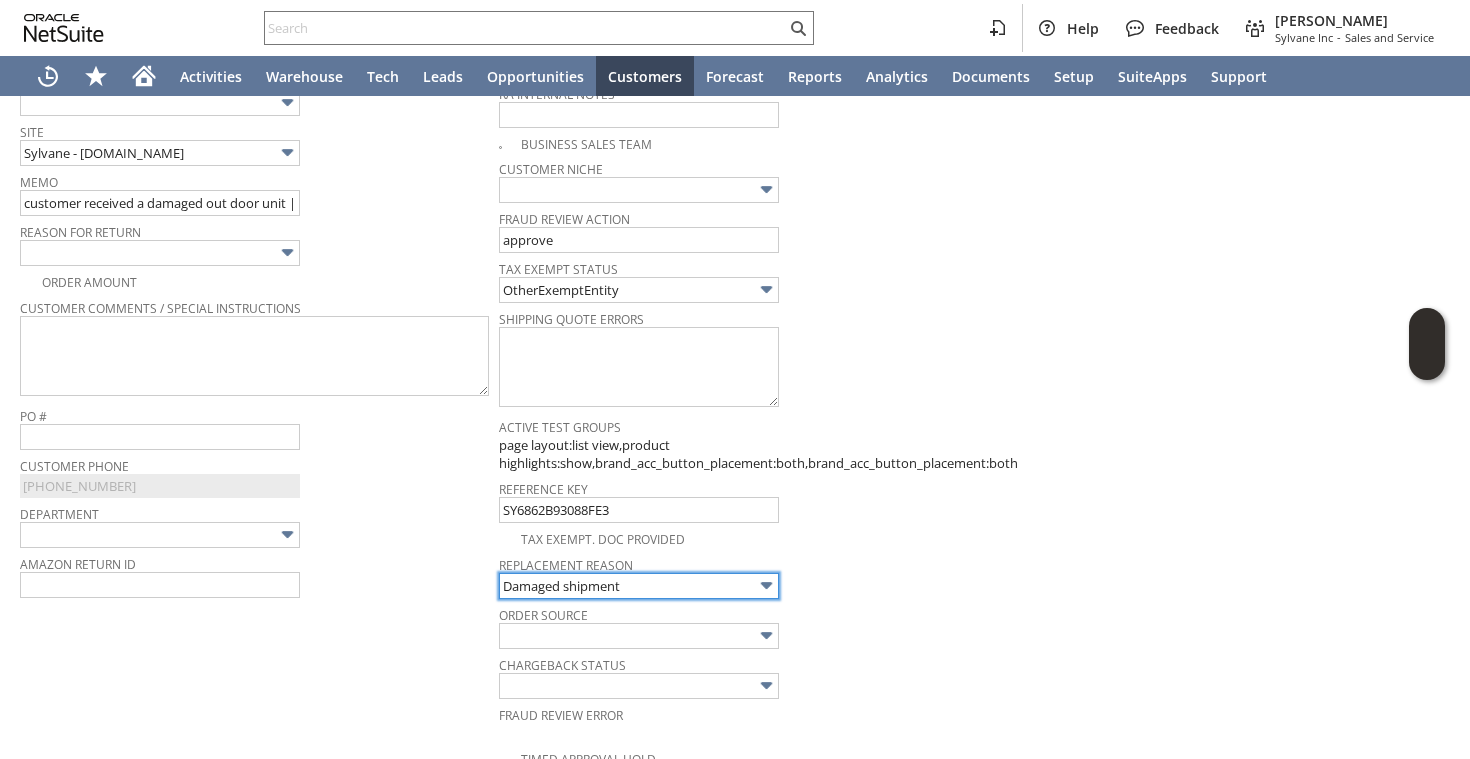 scroll, scrollTop: 0, scrollLeft: 0, axis: both 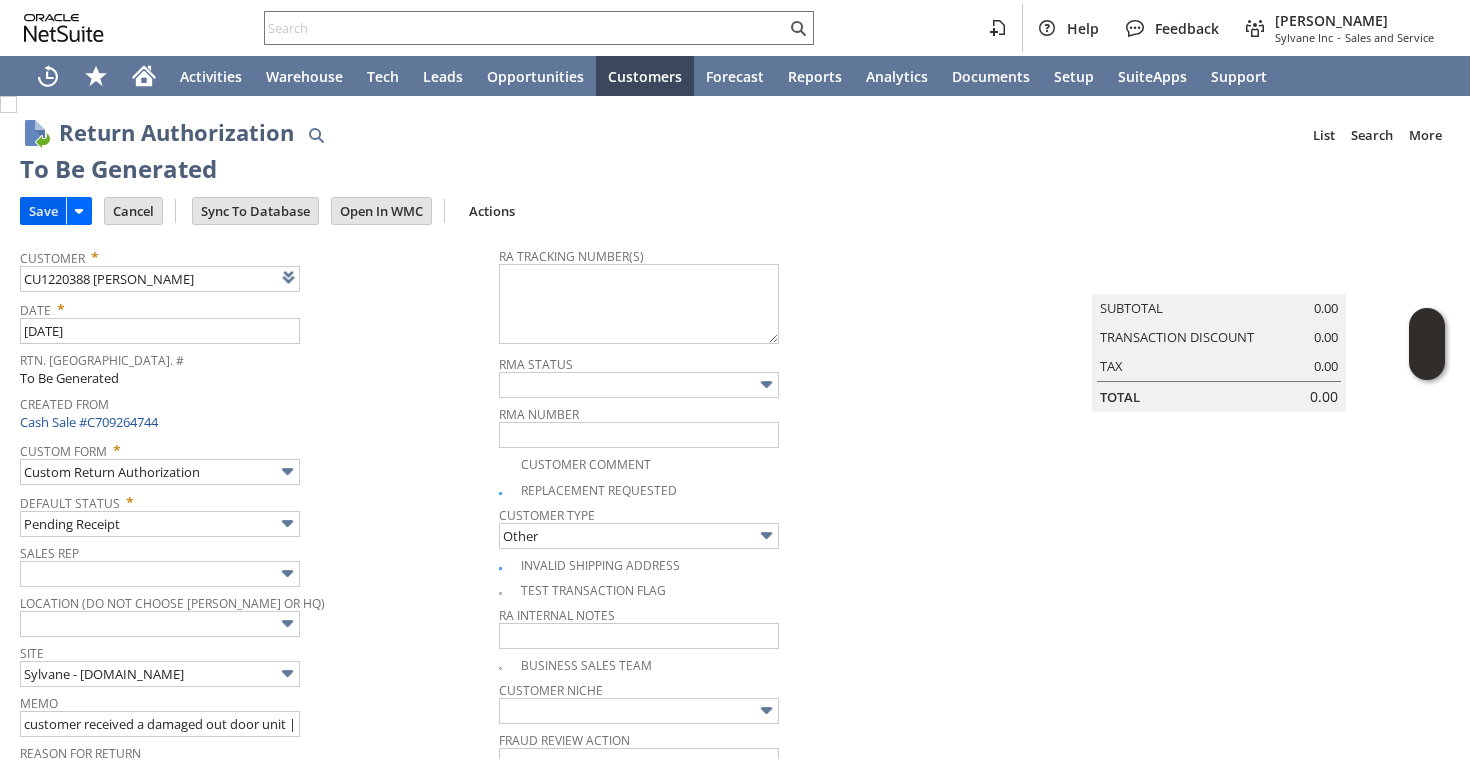 click on "Save" at bounding box center (43, 211) 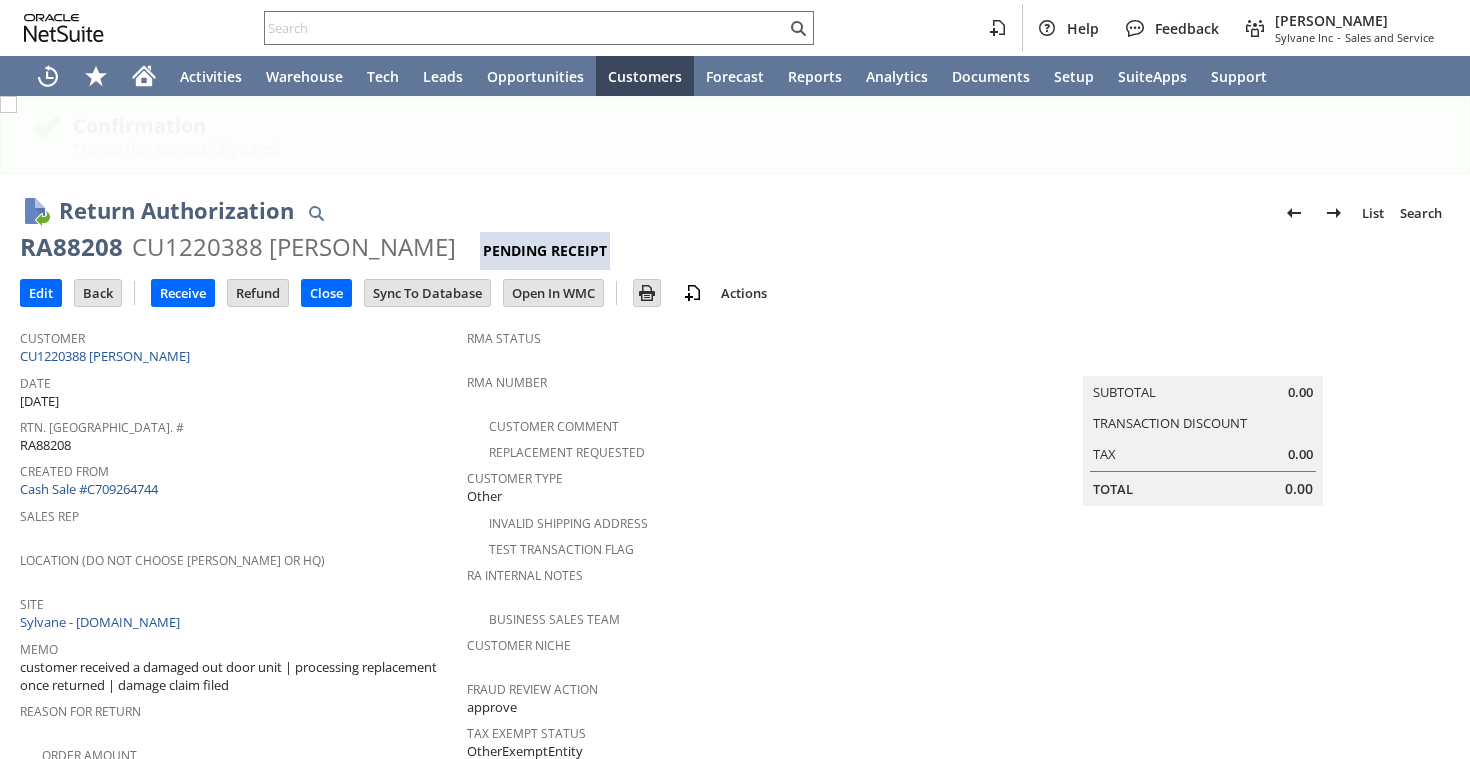 scroll, scrollTop: 0, scrollLeft: 0, axis: both 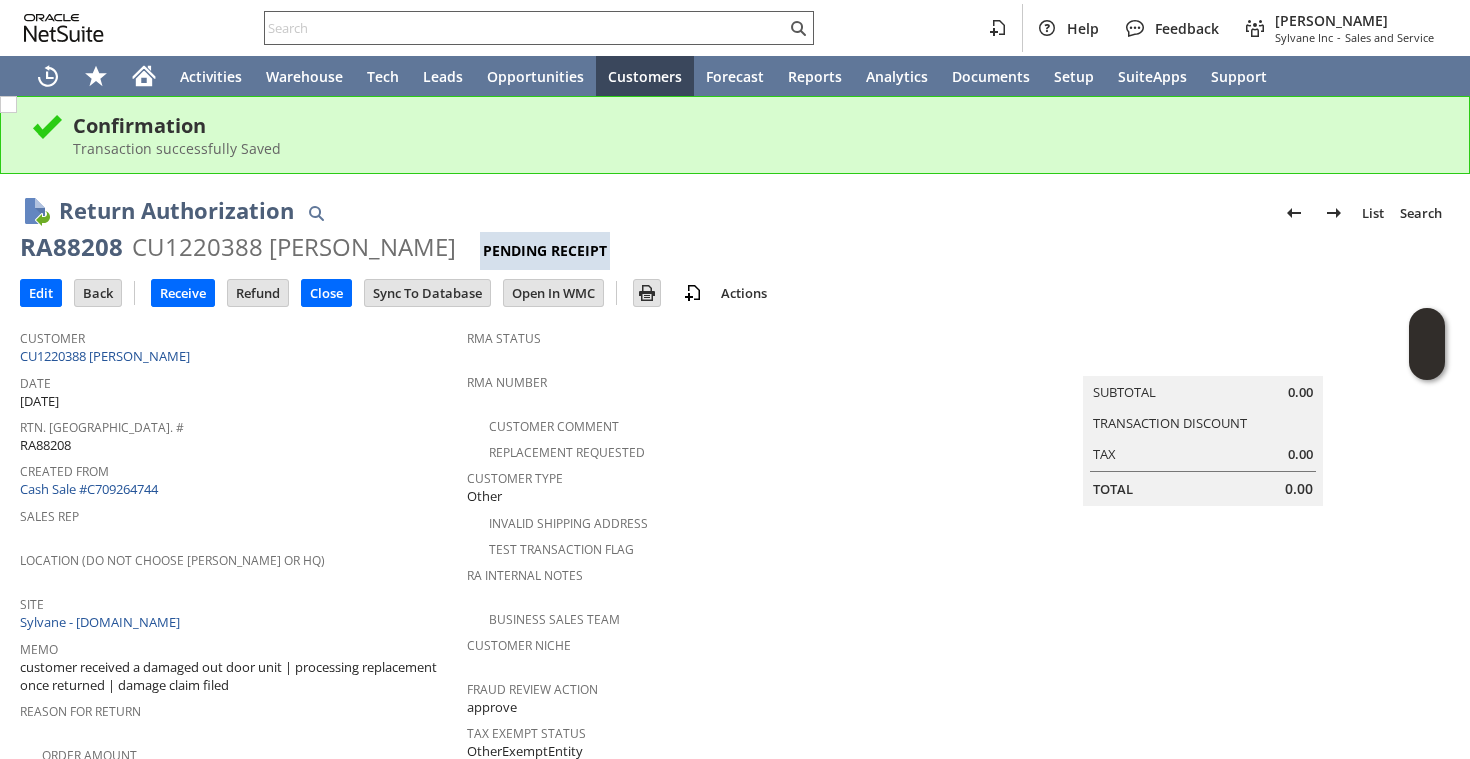 click at bounding box center [525, 28] 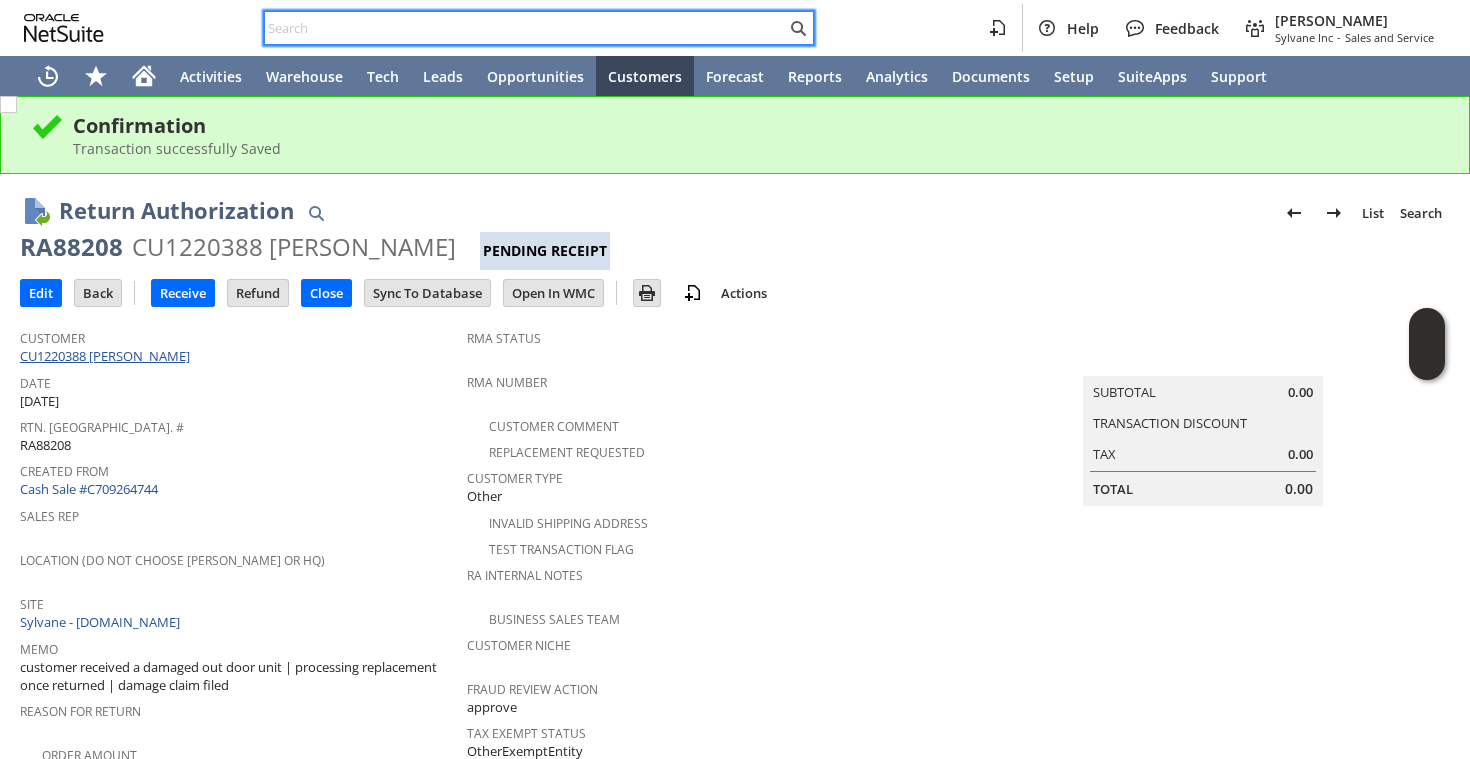 click on "CU1220388 Howard Hulbutta" at bounding box center [107, 356] 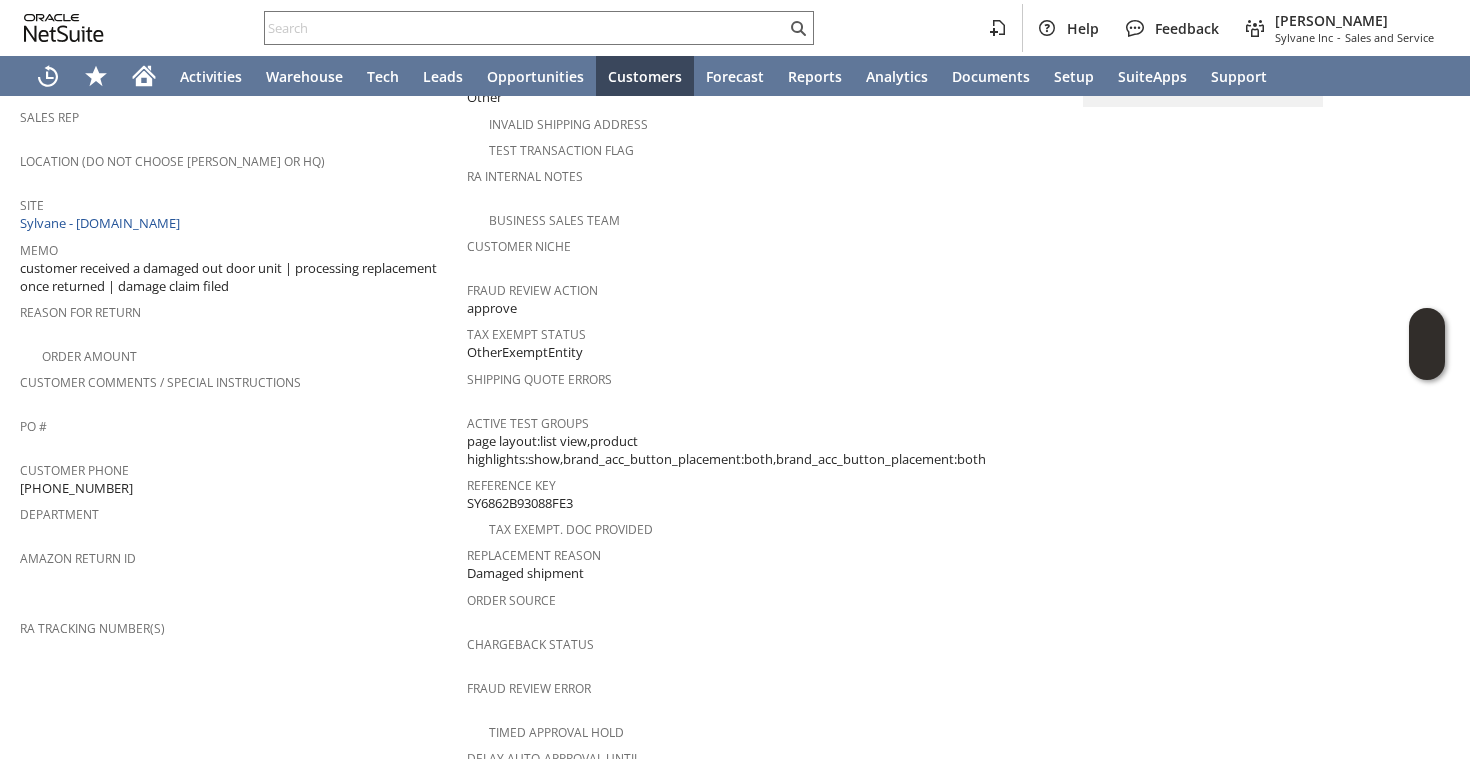 scroll, scrollTop: 470, scrollLeft: 0, axis: vertical 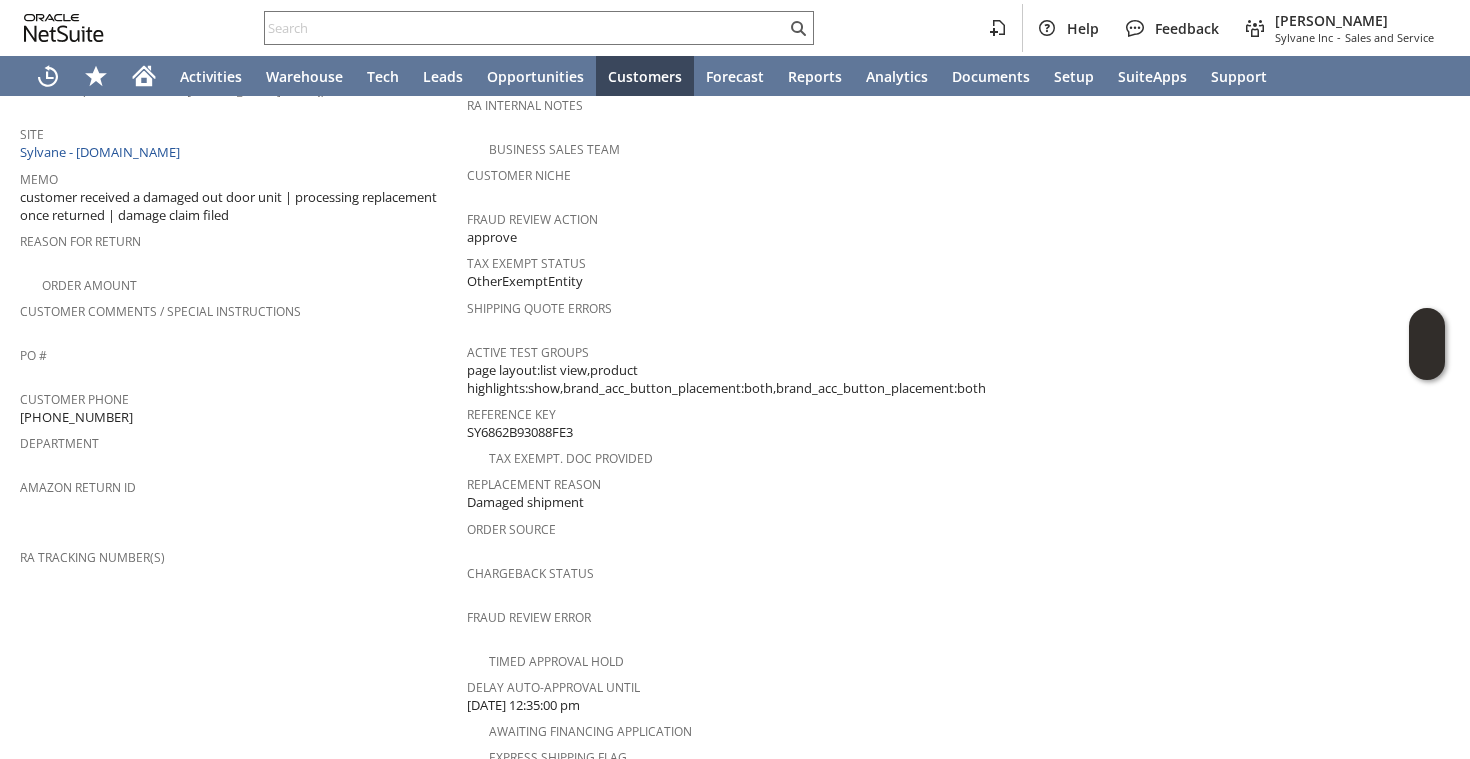click on "(405) 217-0176" at bounding box center [76, 417] 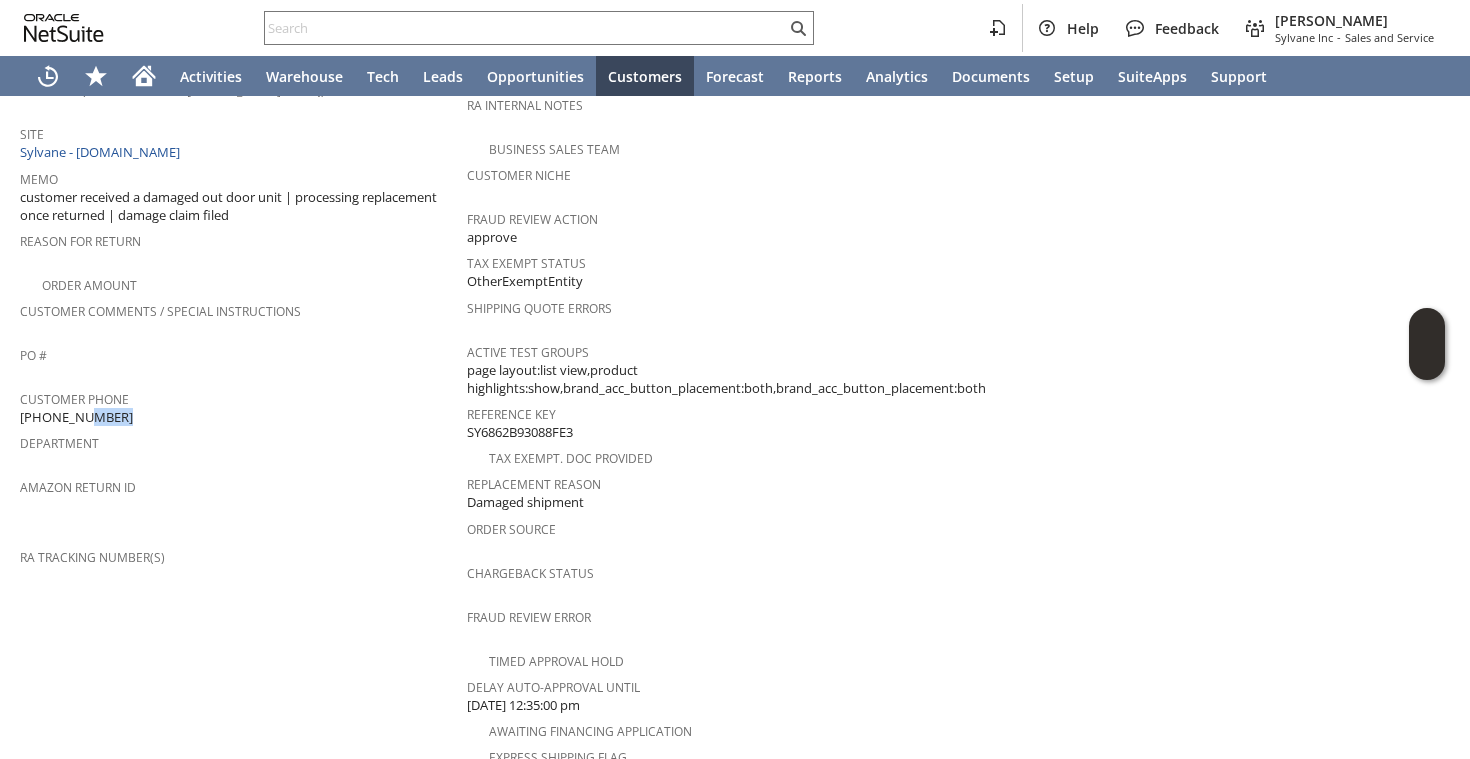 copy on "(405) 217-0176" 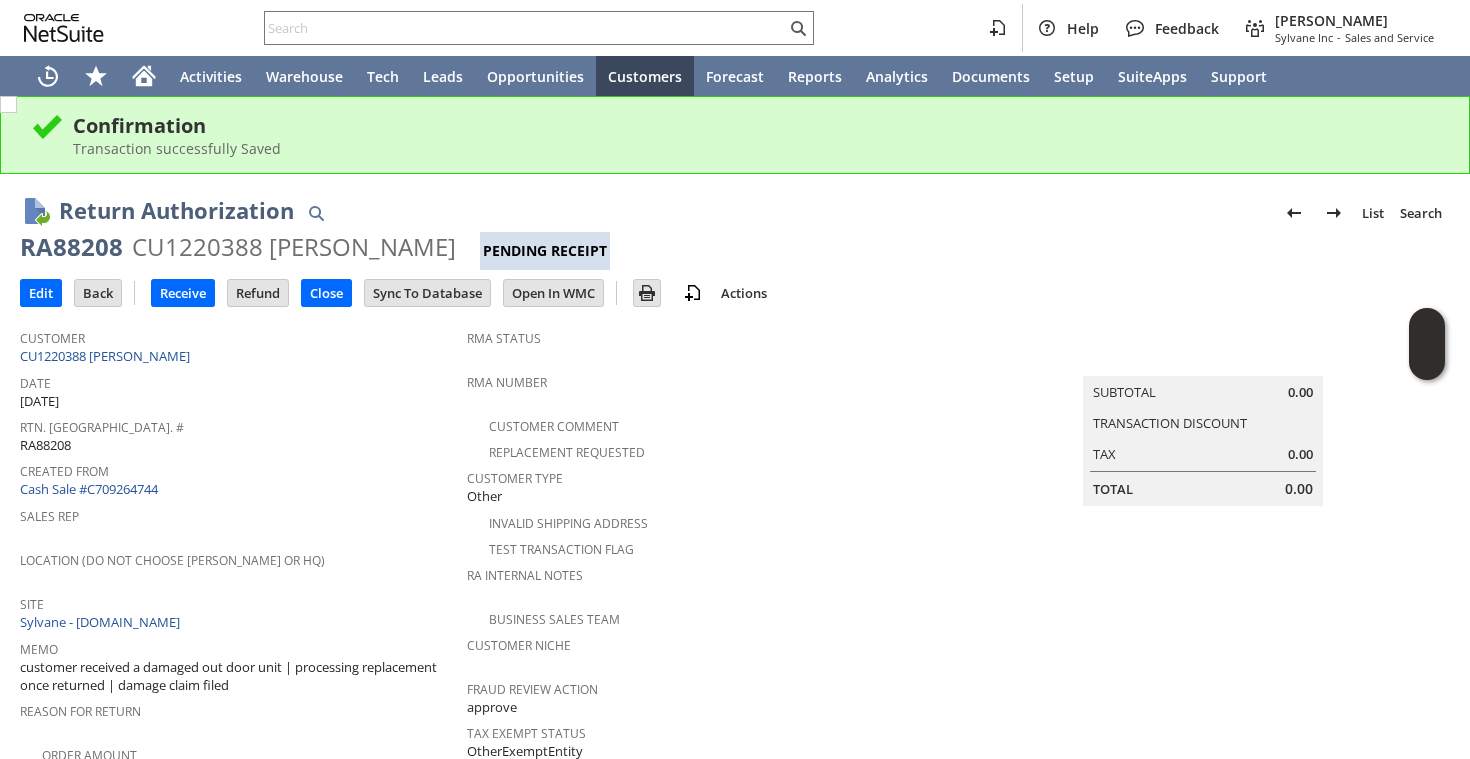 click on "RA88208" at bounding box center (71, 247) 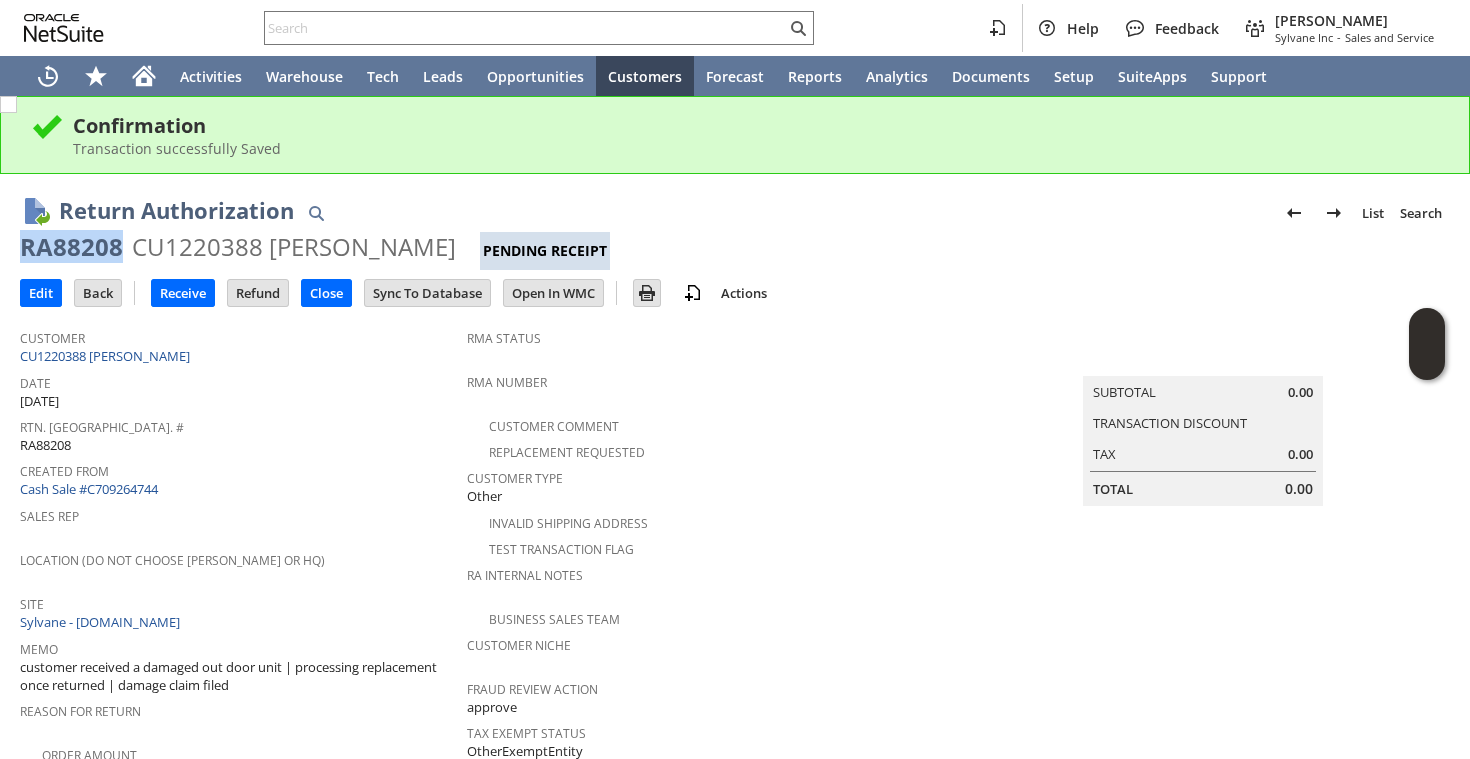 click on "RA88208" at bounding box center (71, 247) 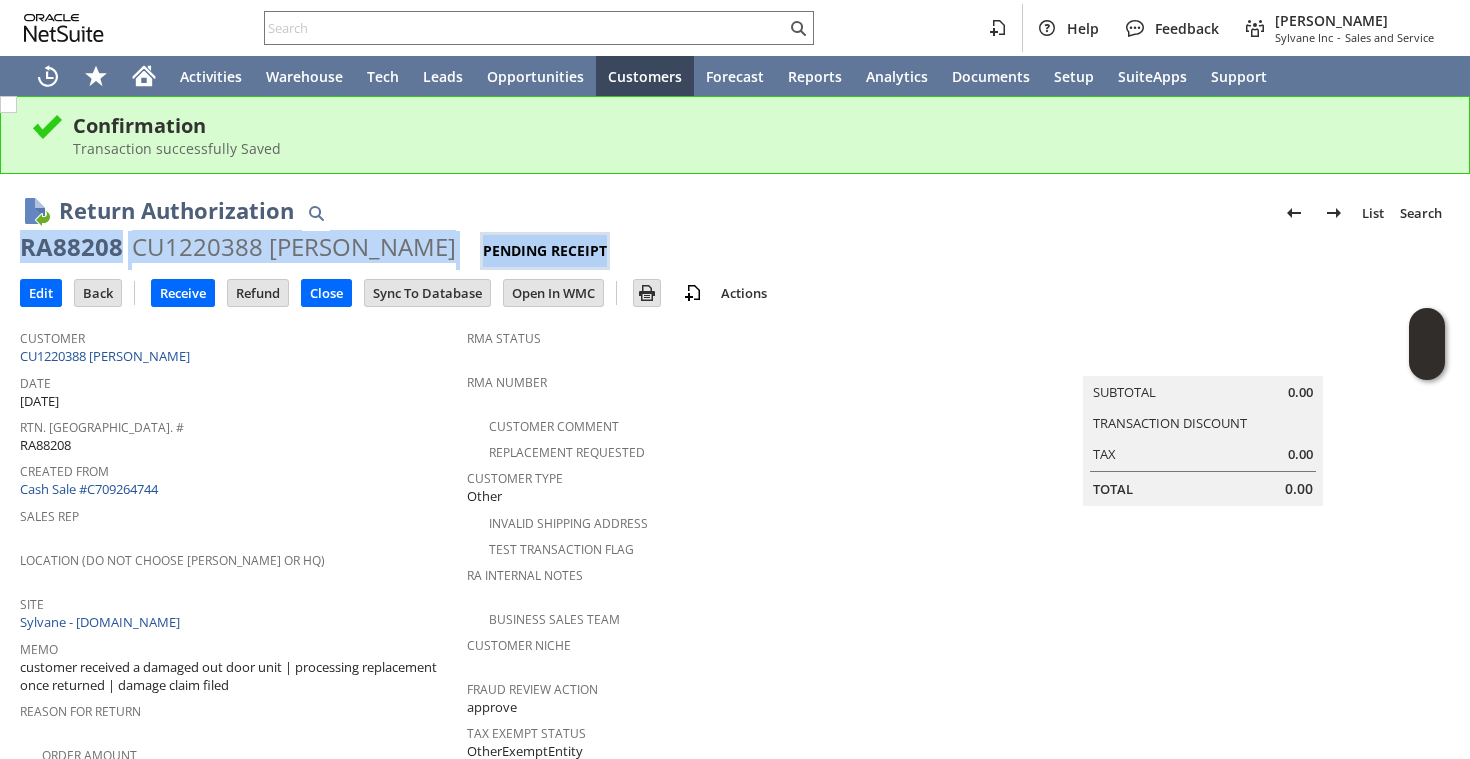 click on "RA88208" at bounding box center [71, 247] 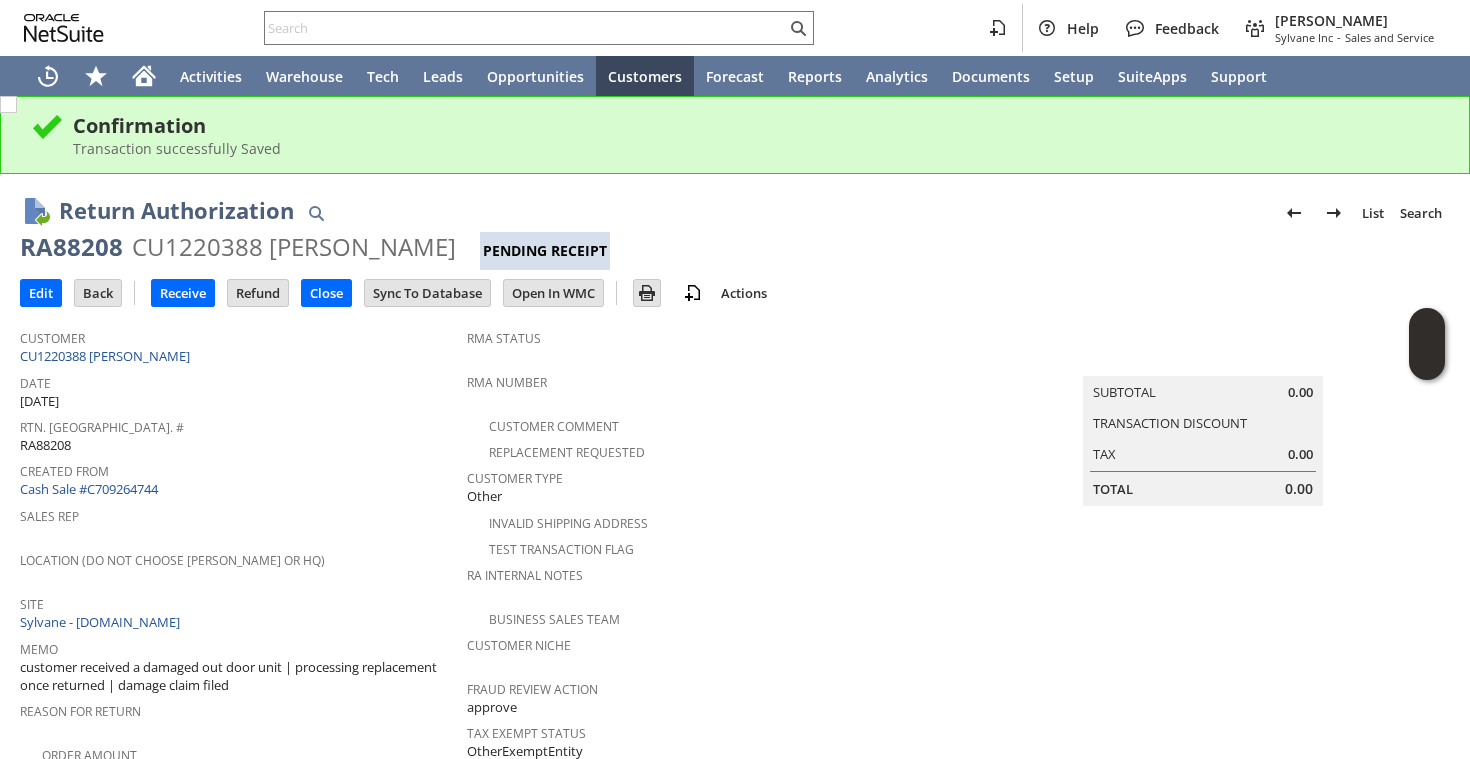 click on "RA88208" at bounding box center (71, 247) 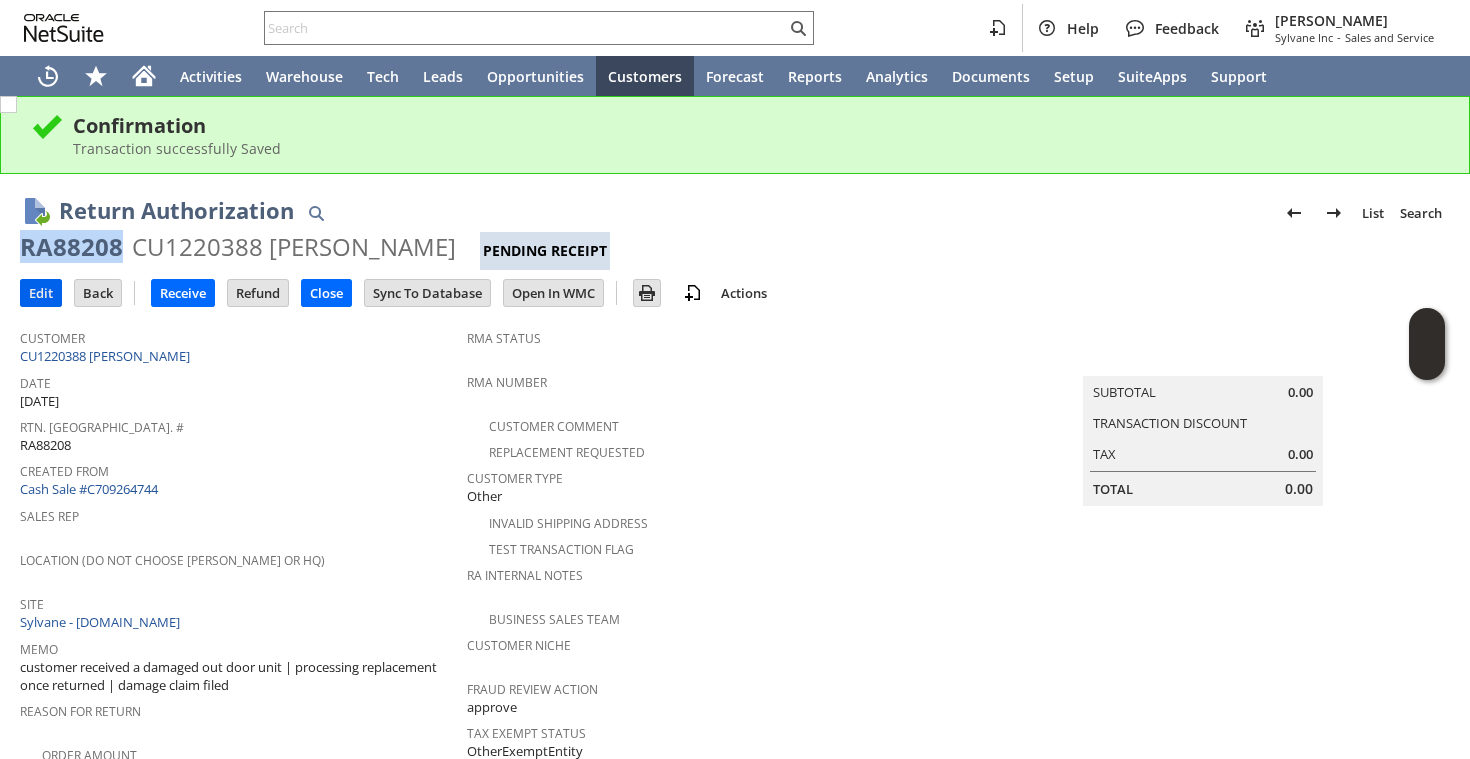 click on "Edit" at bounding box center [41, 293] 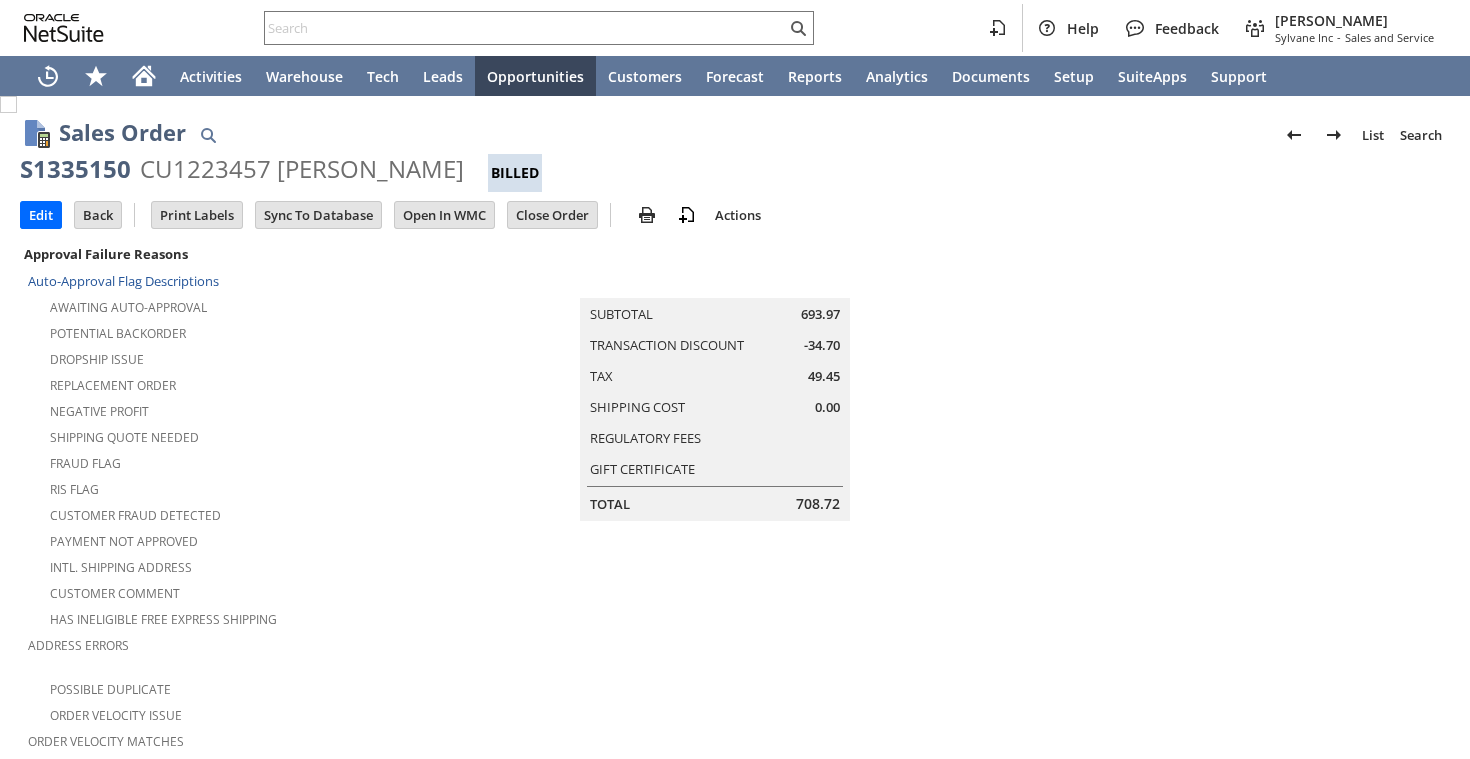 scroll, scrollTop: 0, scrollLeft: 0, axis: both 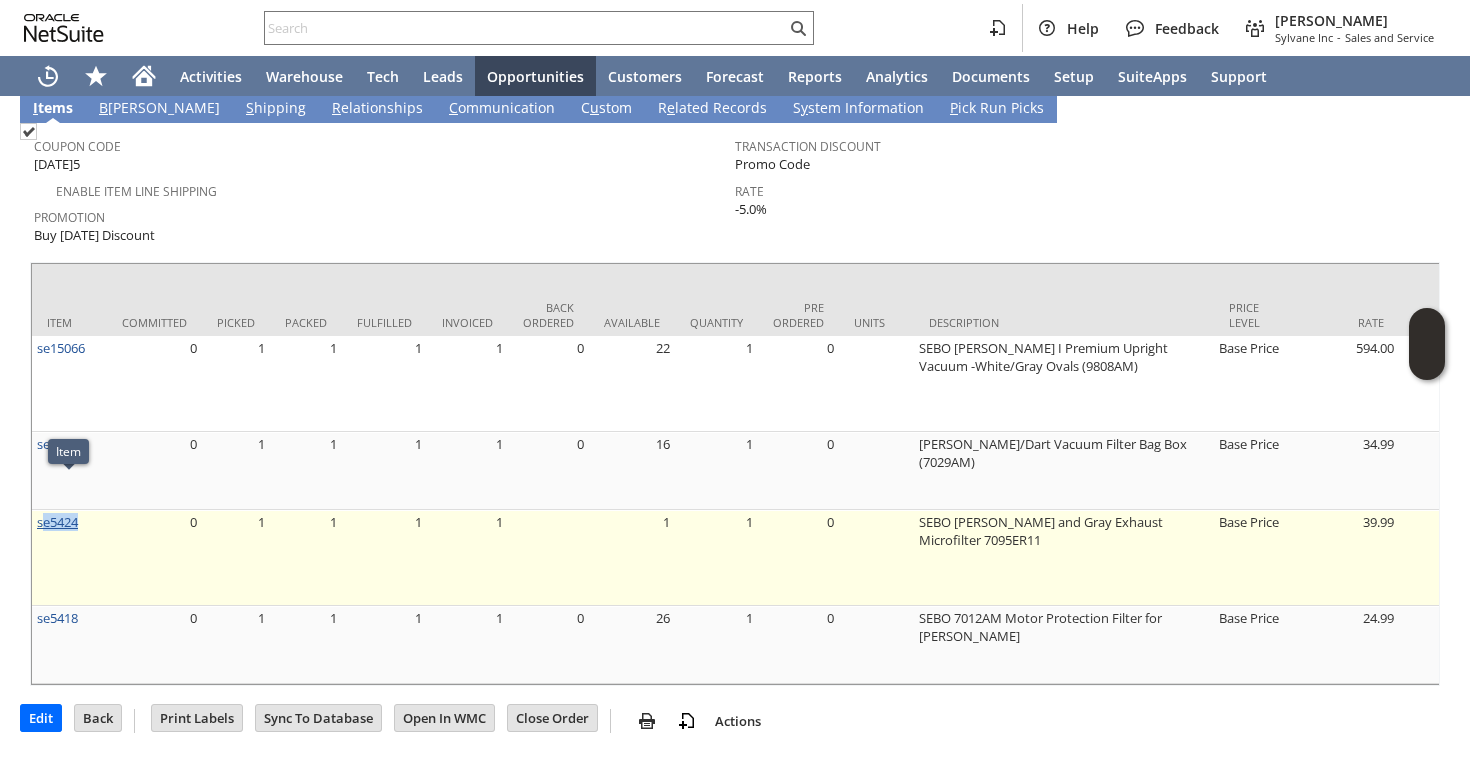 drag, startPoint x: 97, startPoint y: 494, endPoint x: 41, endPoint y: 493, distance: 56.008926 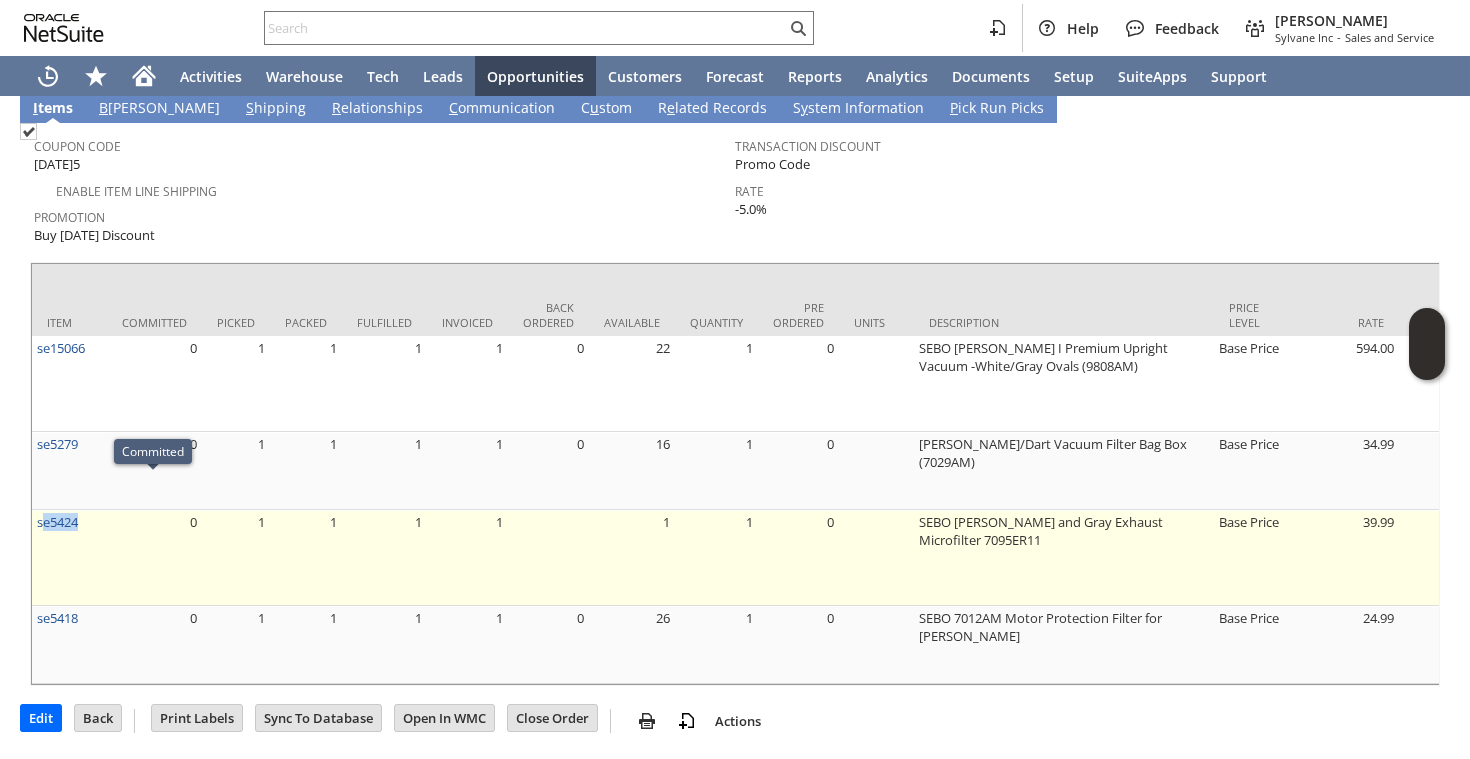 click on "0" at bounding box center (154, 558) 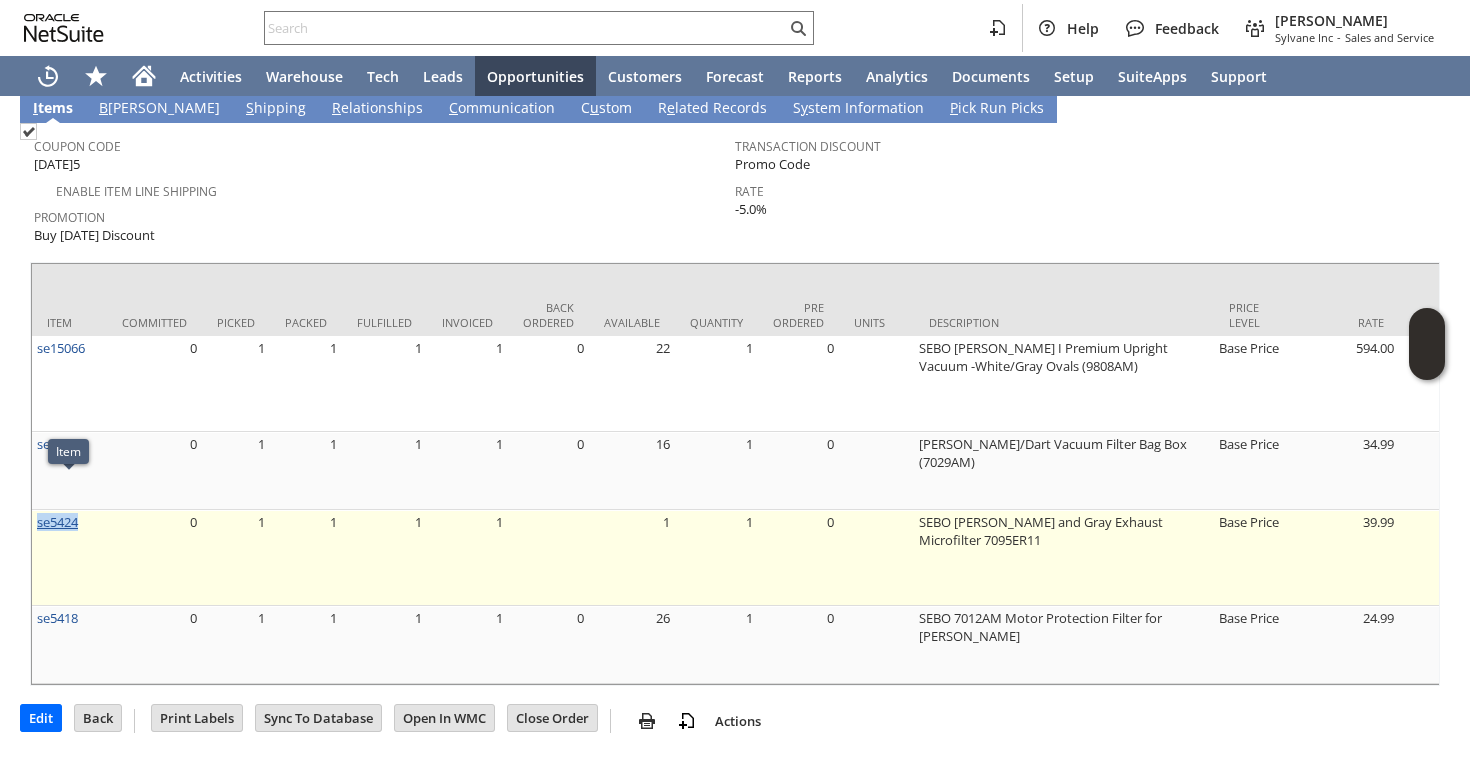 drag, startPoint x: 85, startPoint y: 490, endPoint x: 38, endPoint y: 490, distance: 47 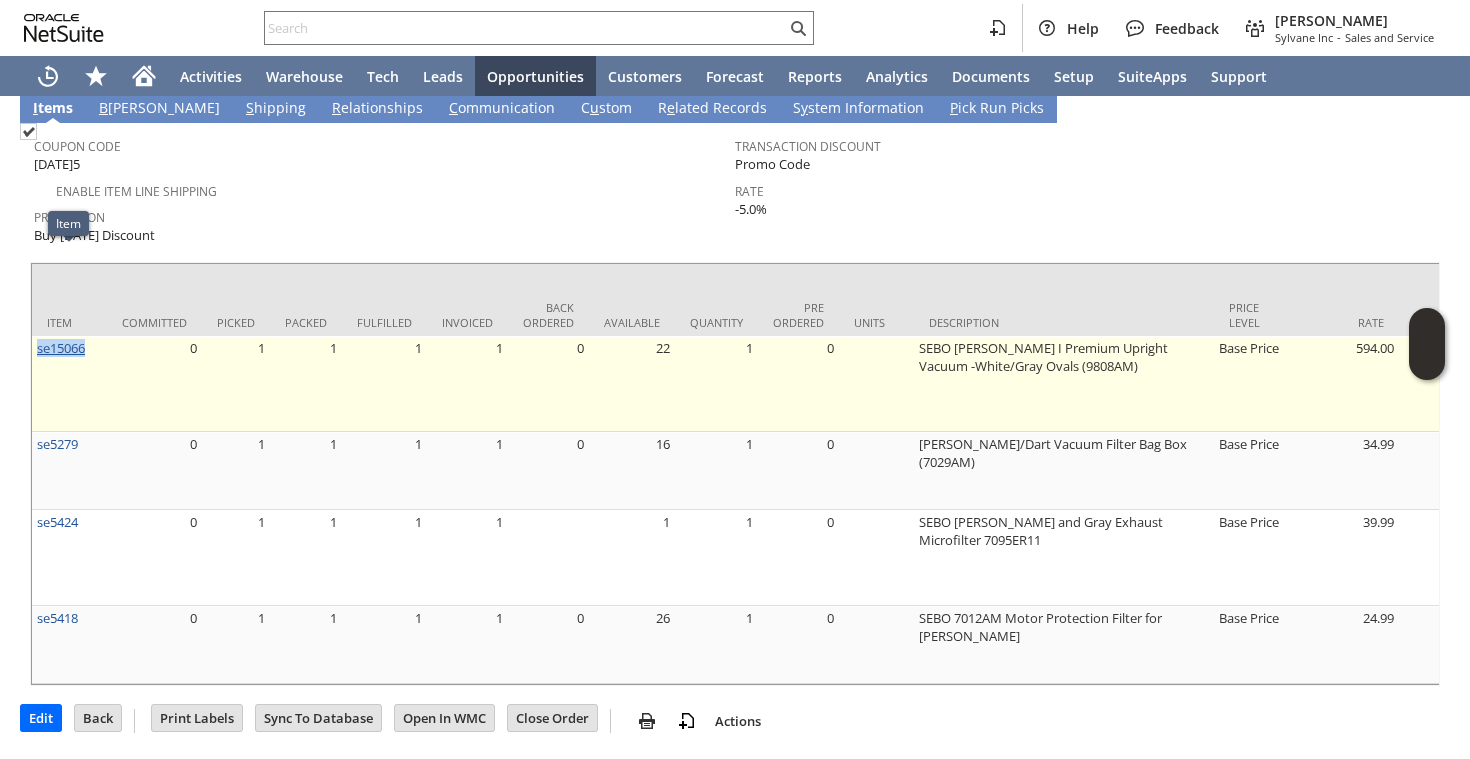 drag, startPoint x: 96, startPoint y: 260, endPoint x: 36, endPoint y: 259, distance: 60.00833 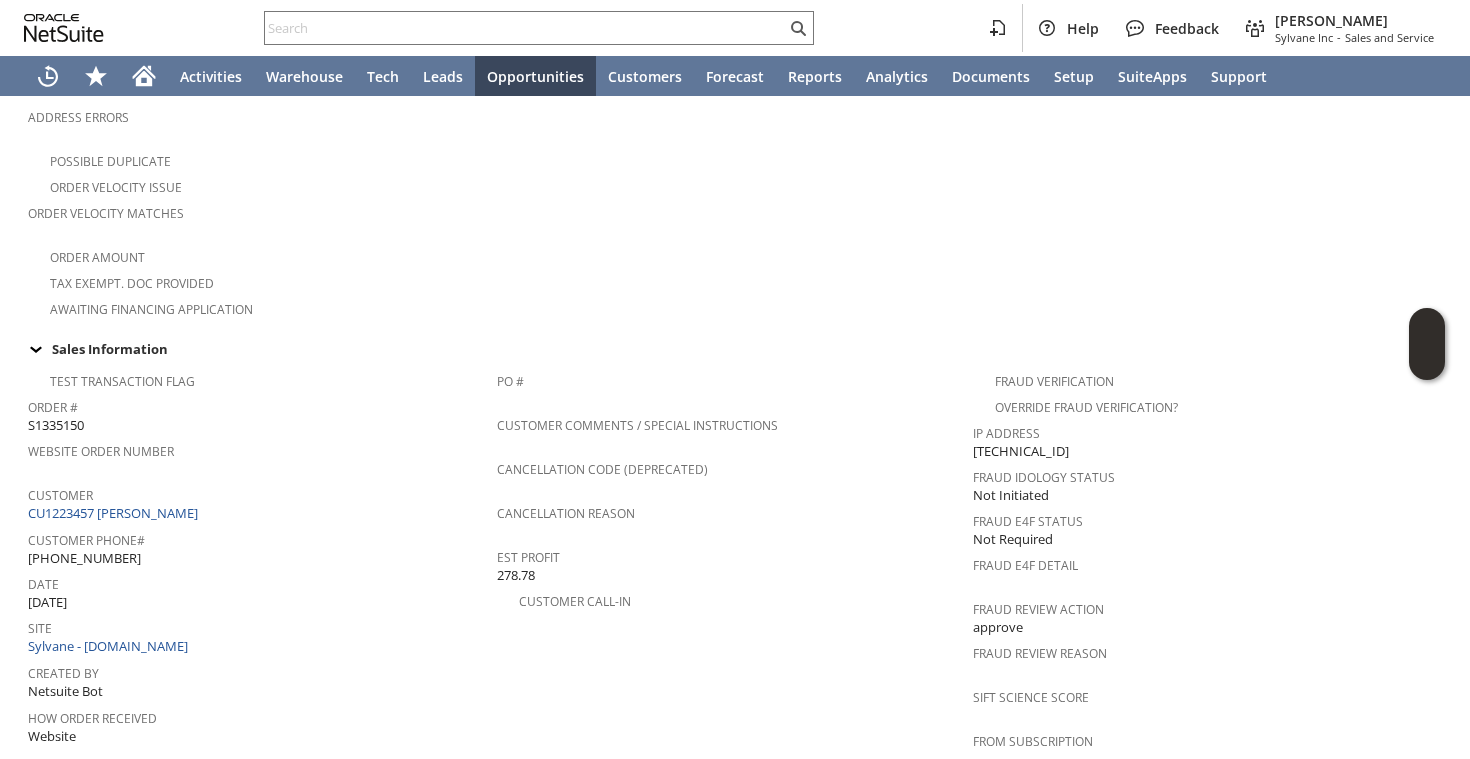 scroll, scrollTop: 414, scrollLeft: 0, axis: vertical 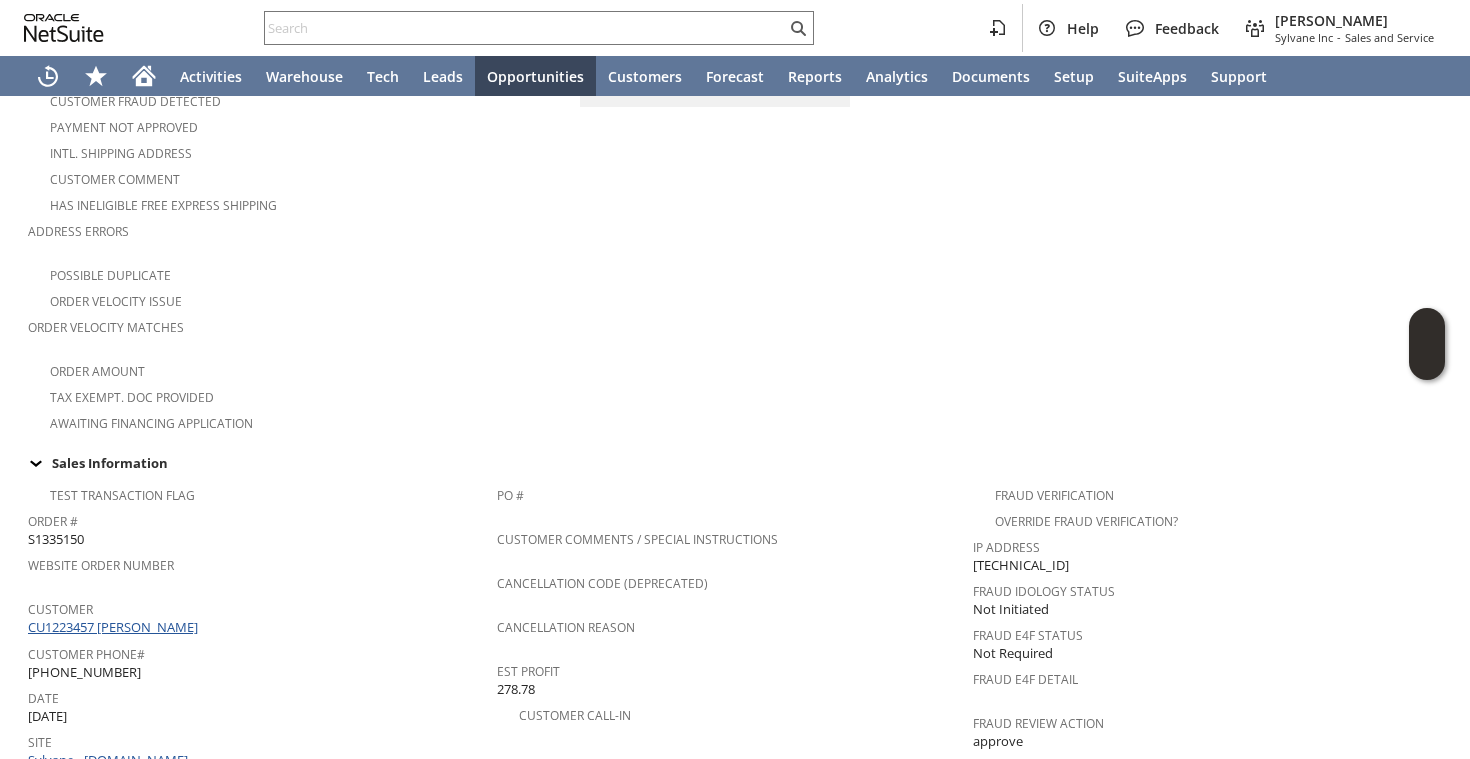 click on "CU1223457 [PERSON_NAME]" at bounding box center [115, 627] 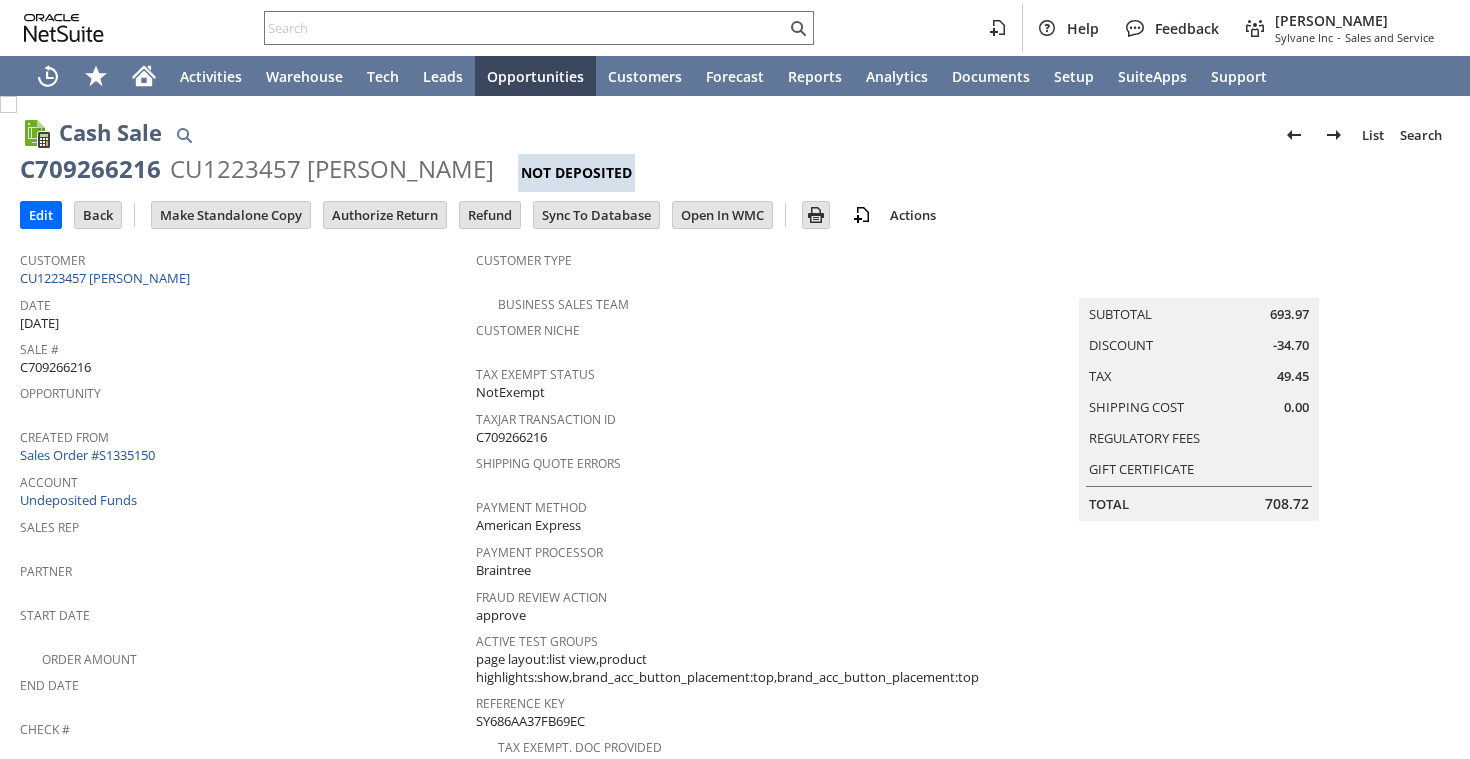 scroll, scrollTop: 0, scrollLeft: 0, axis: both 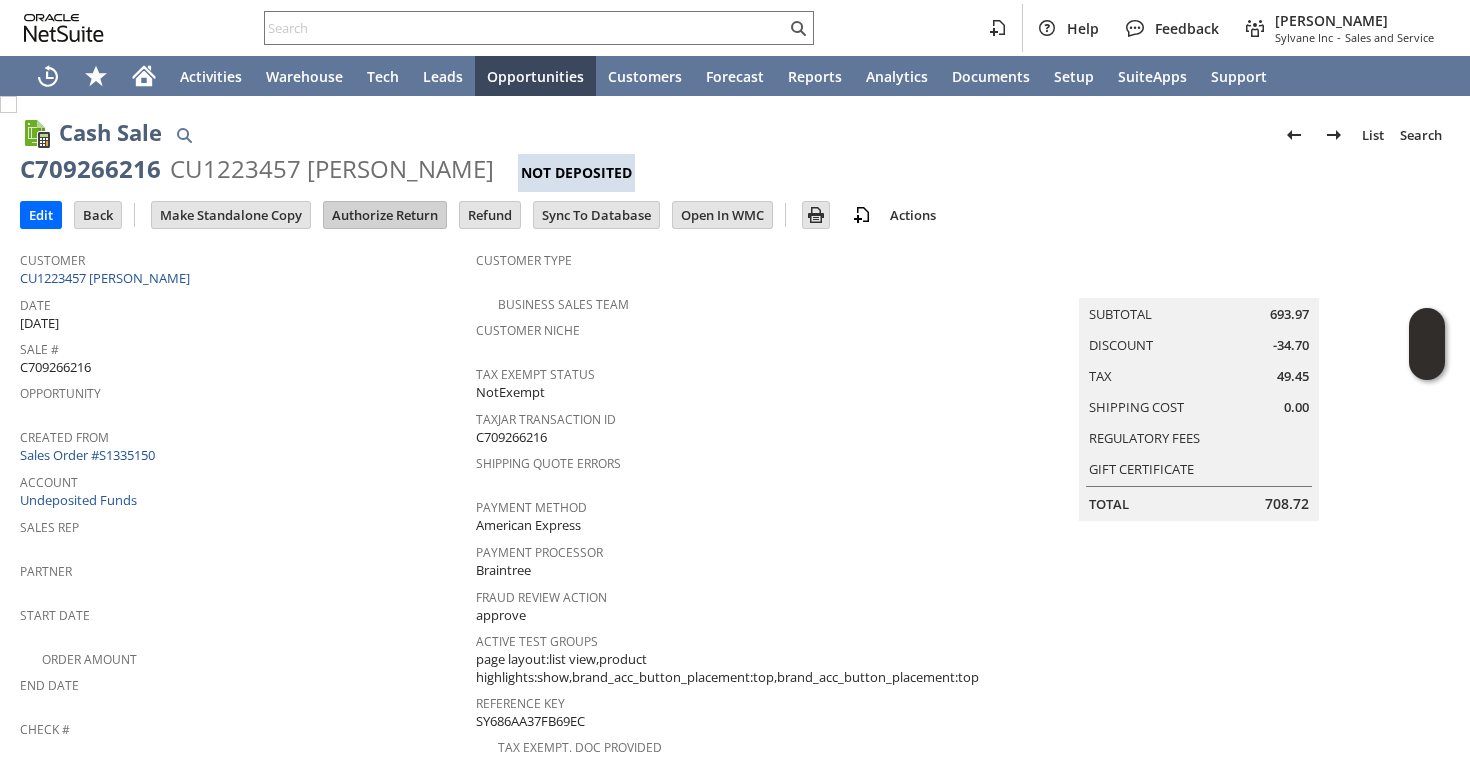 click on "Authorize Return" at bounding box center [385, 215] 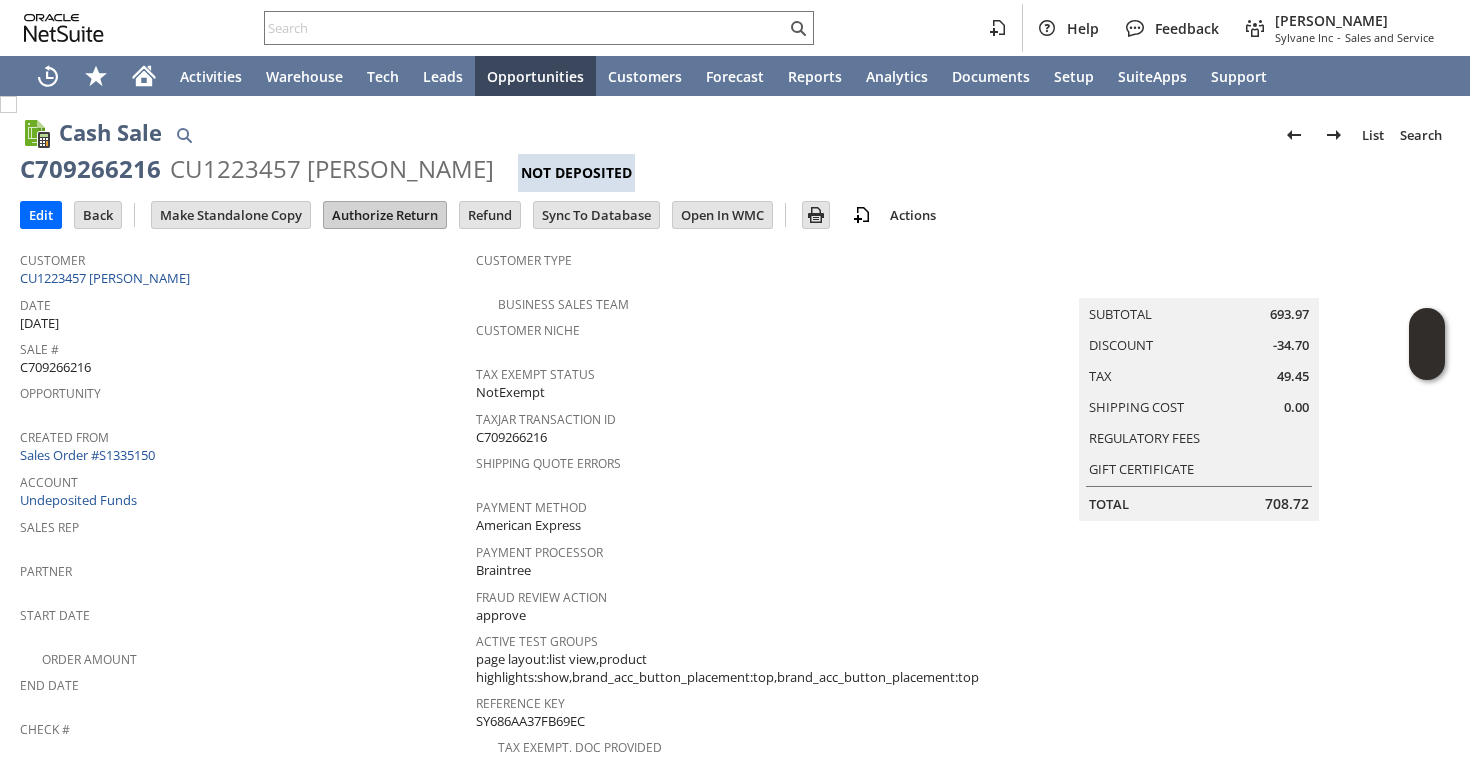 click on "Authorize Return" at bounding box center (385, 215) 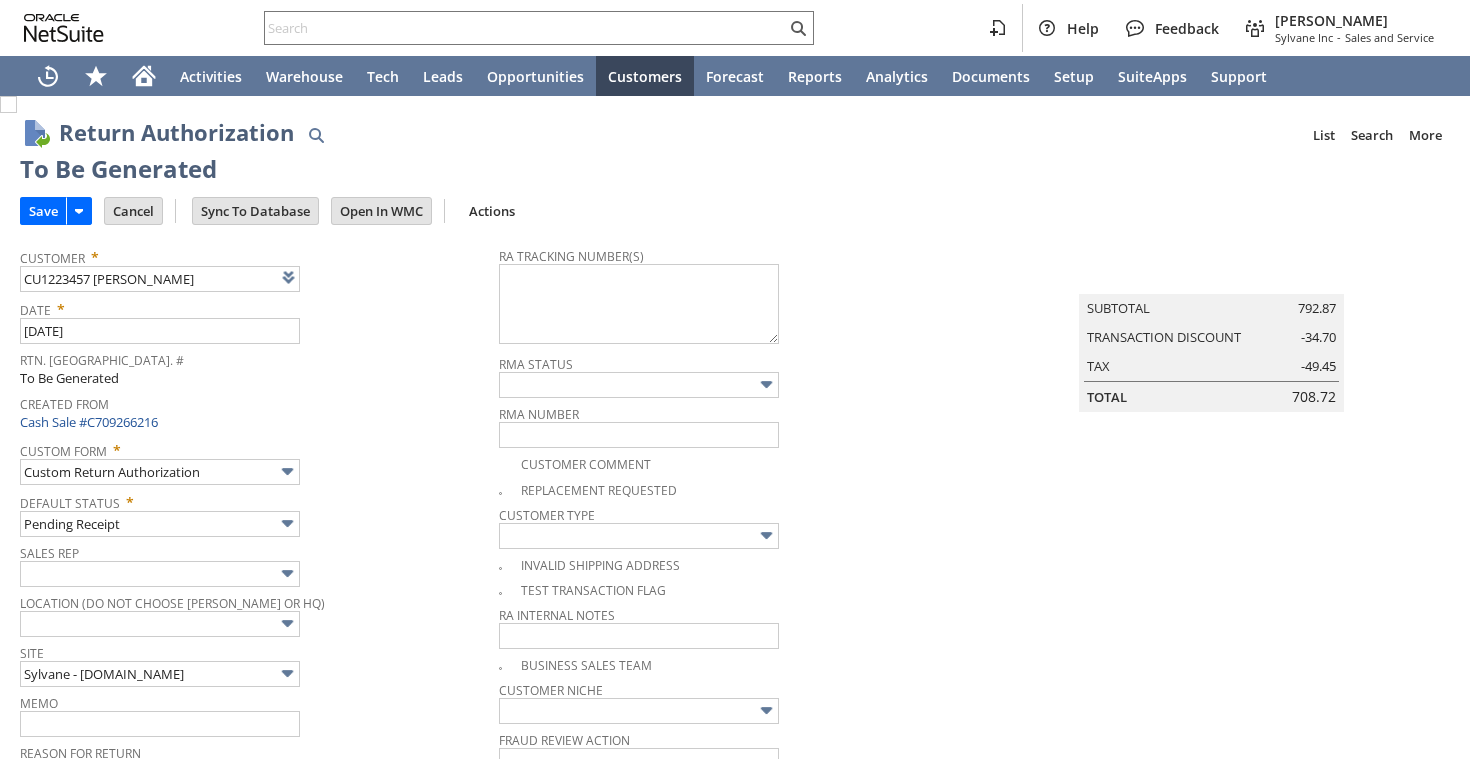 scroll, scrollTop: 0, scrollLeft: 0, axis: both 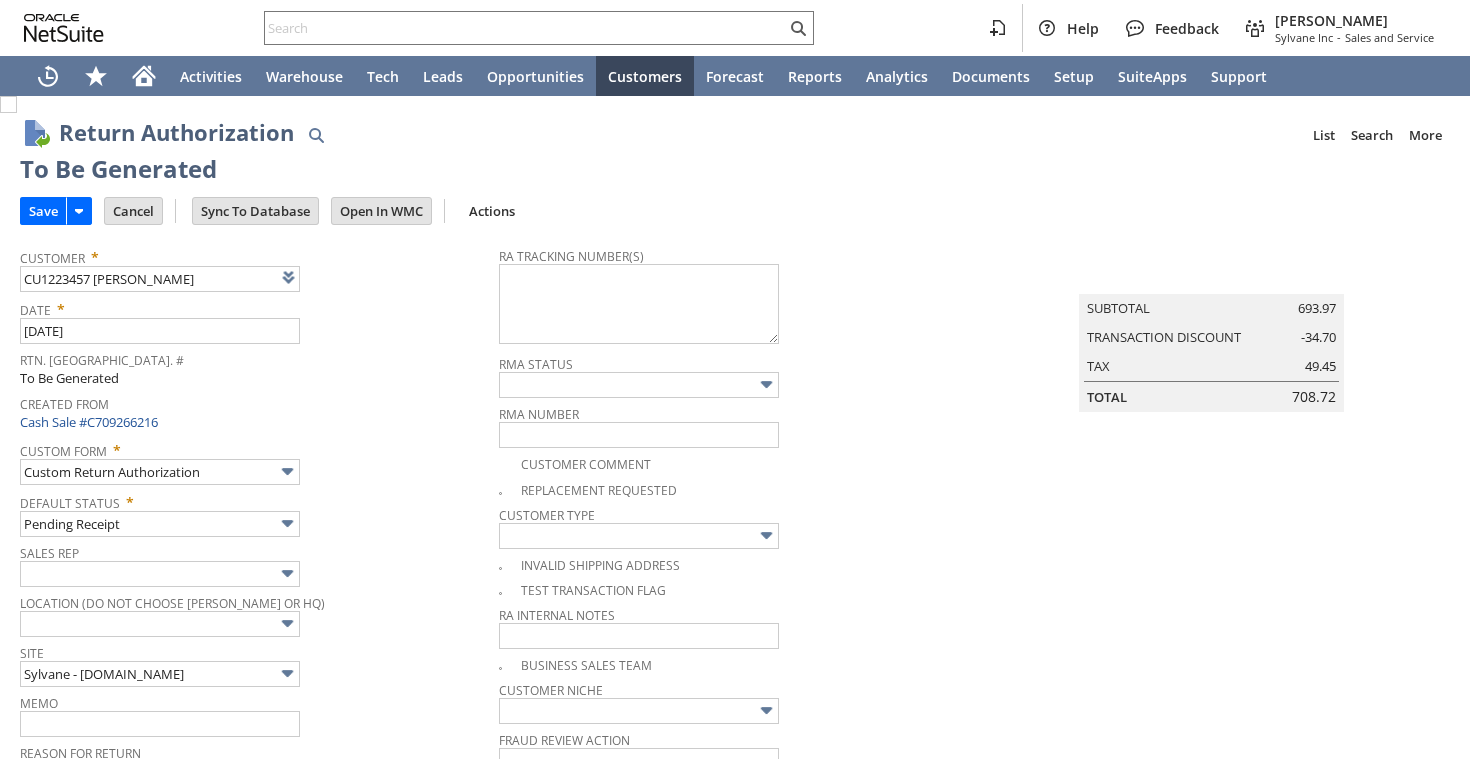 type 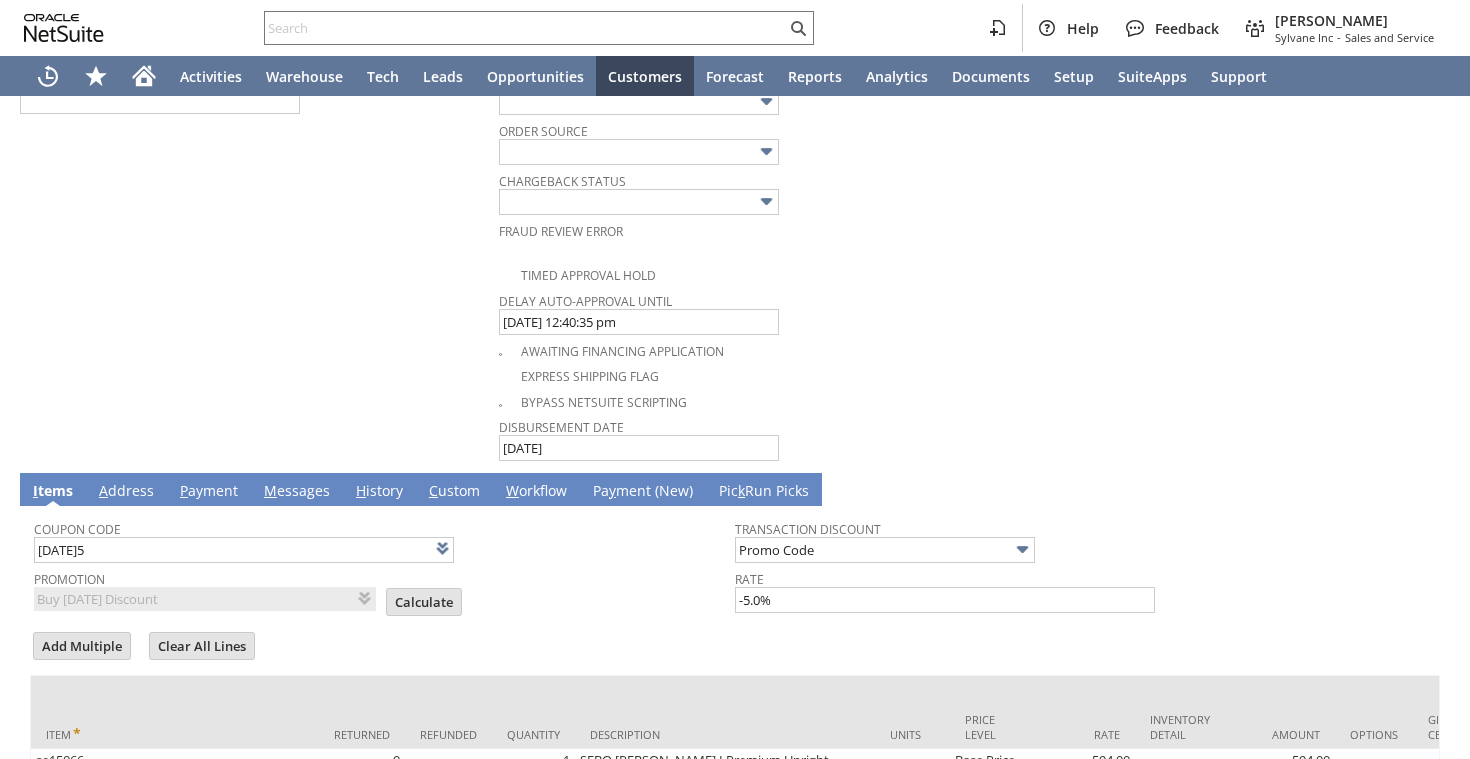 scroll, scrollTop: 1457, scrollLeft: 0, axis: vertical 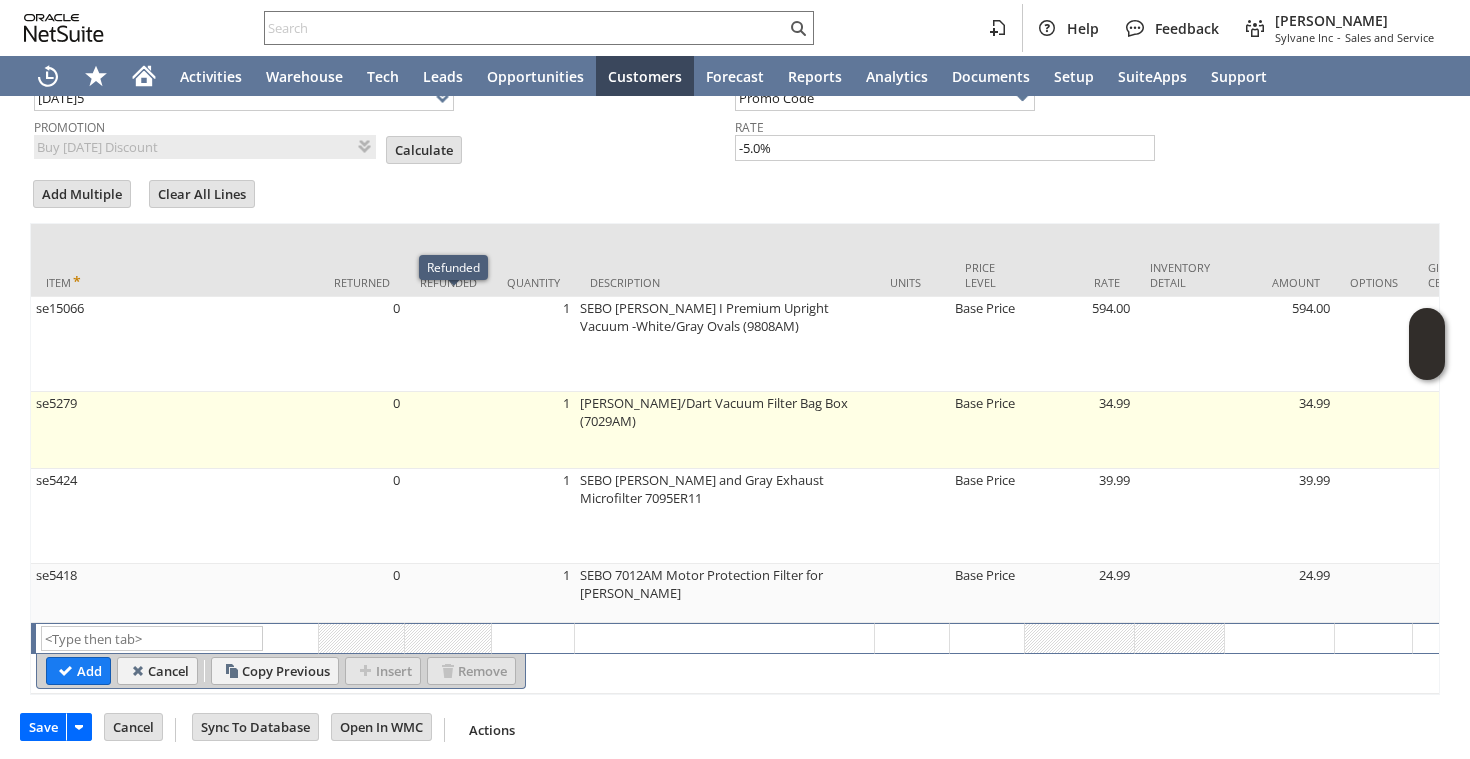 click on "0" at bounding box center (362, 430) 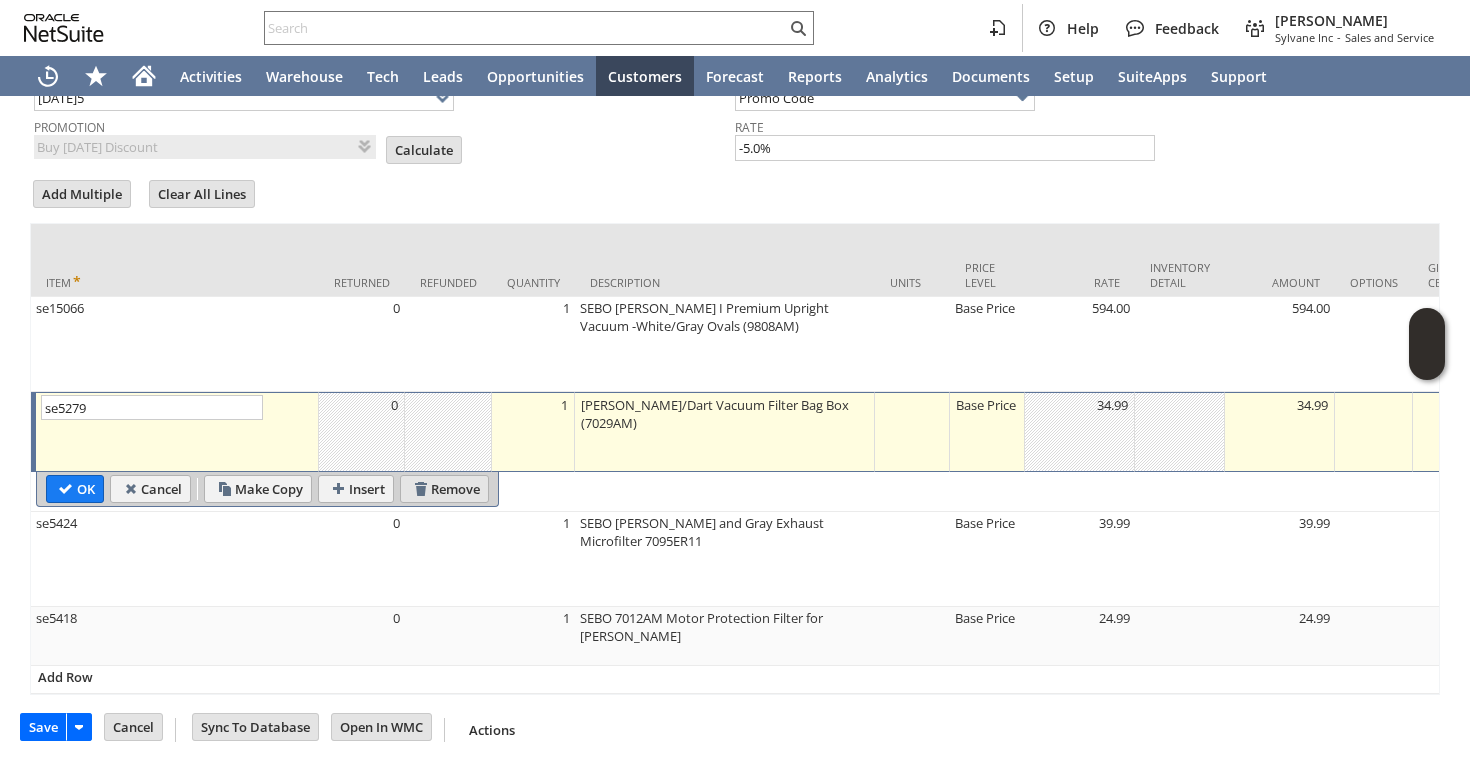 click on "Remove" at bounding box center (444, 489) 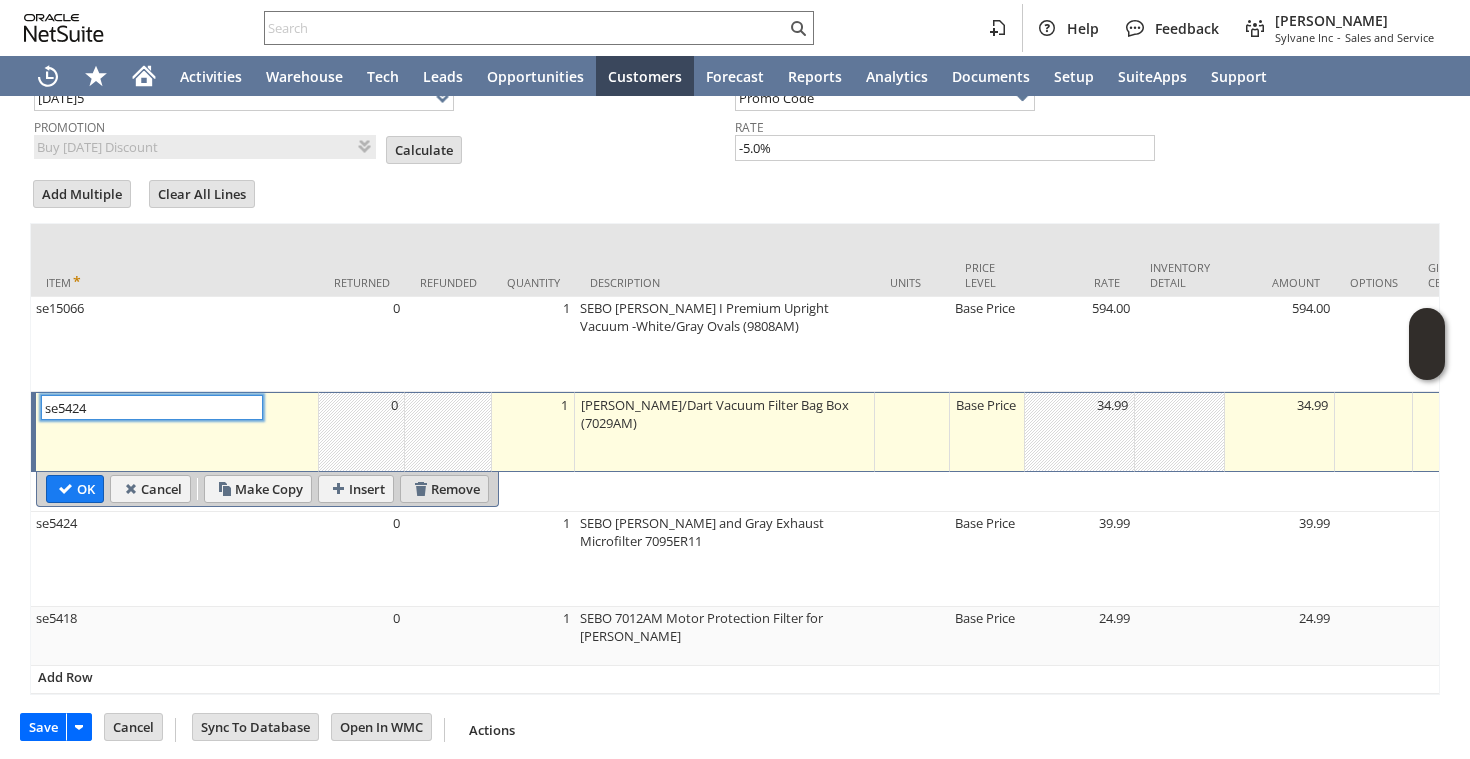 scroll, scrollTop: 1380, scrollLeft: 0, axis: vertical 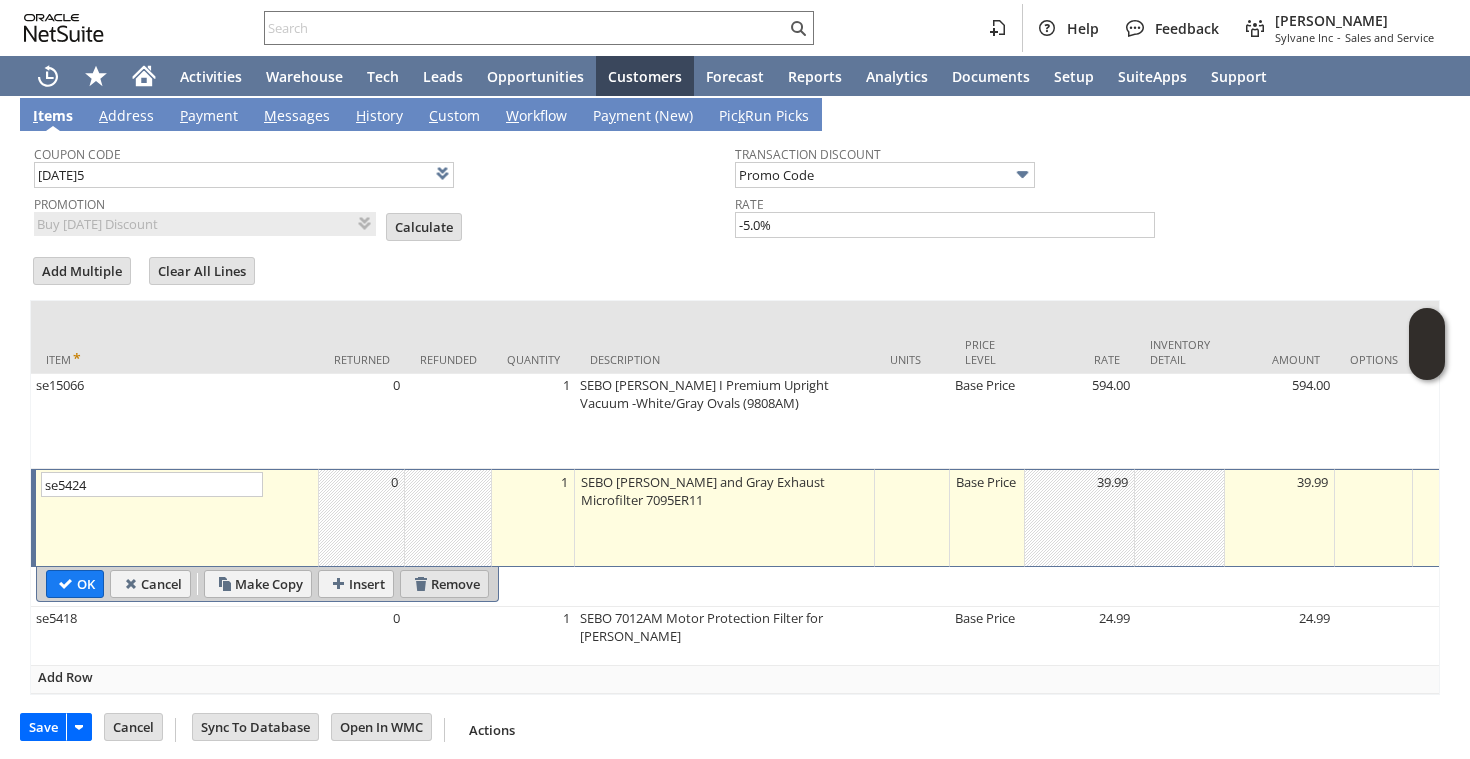 click on "Remove" at bounding box center [444, 584] 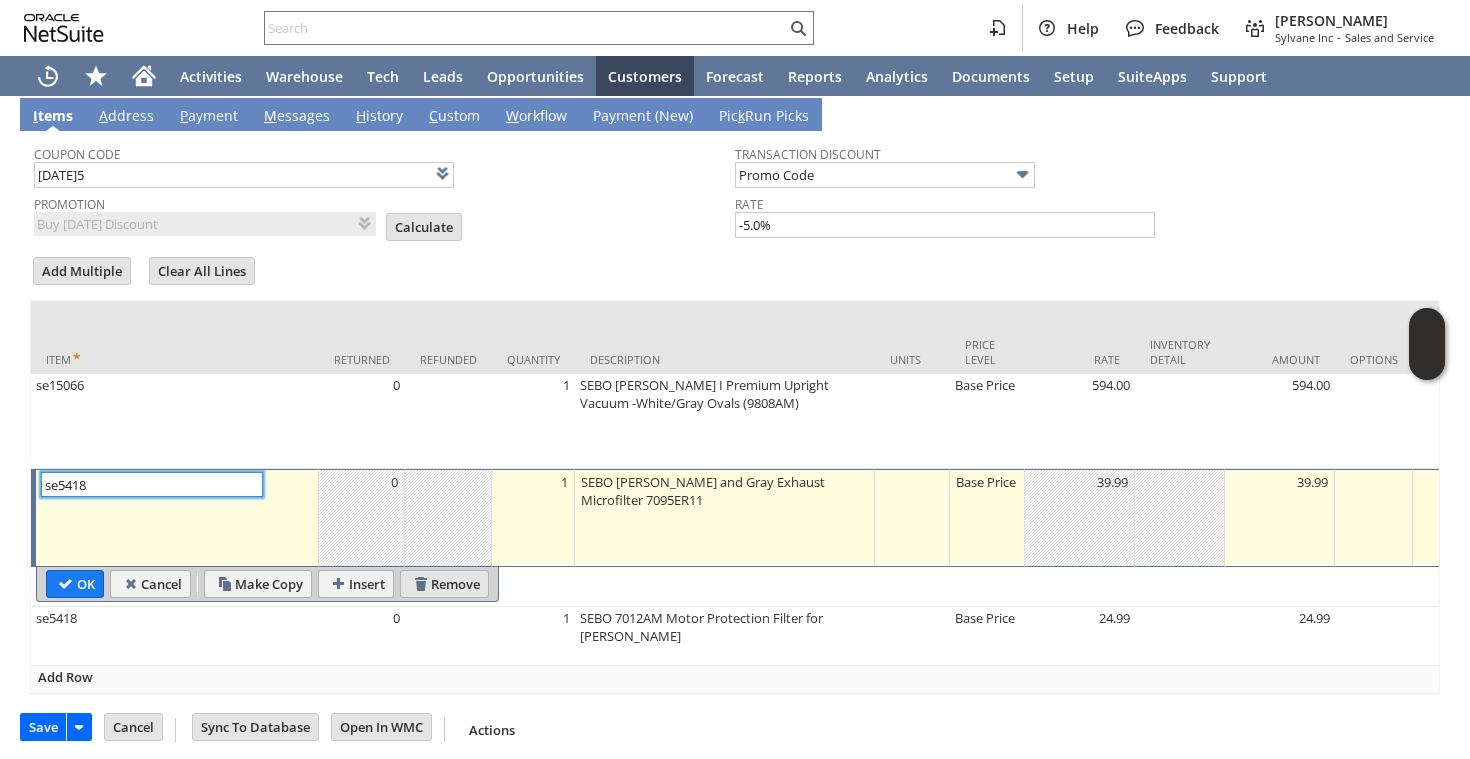 scroll, scrollTop: 1285, scrollLeft: 0, axis: vertical 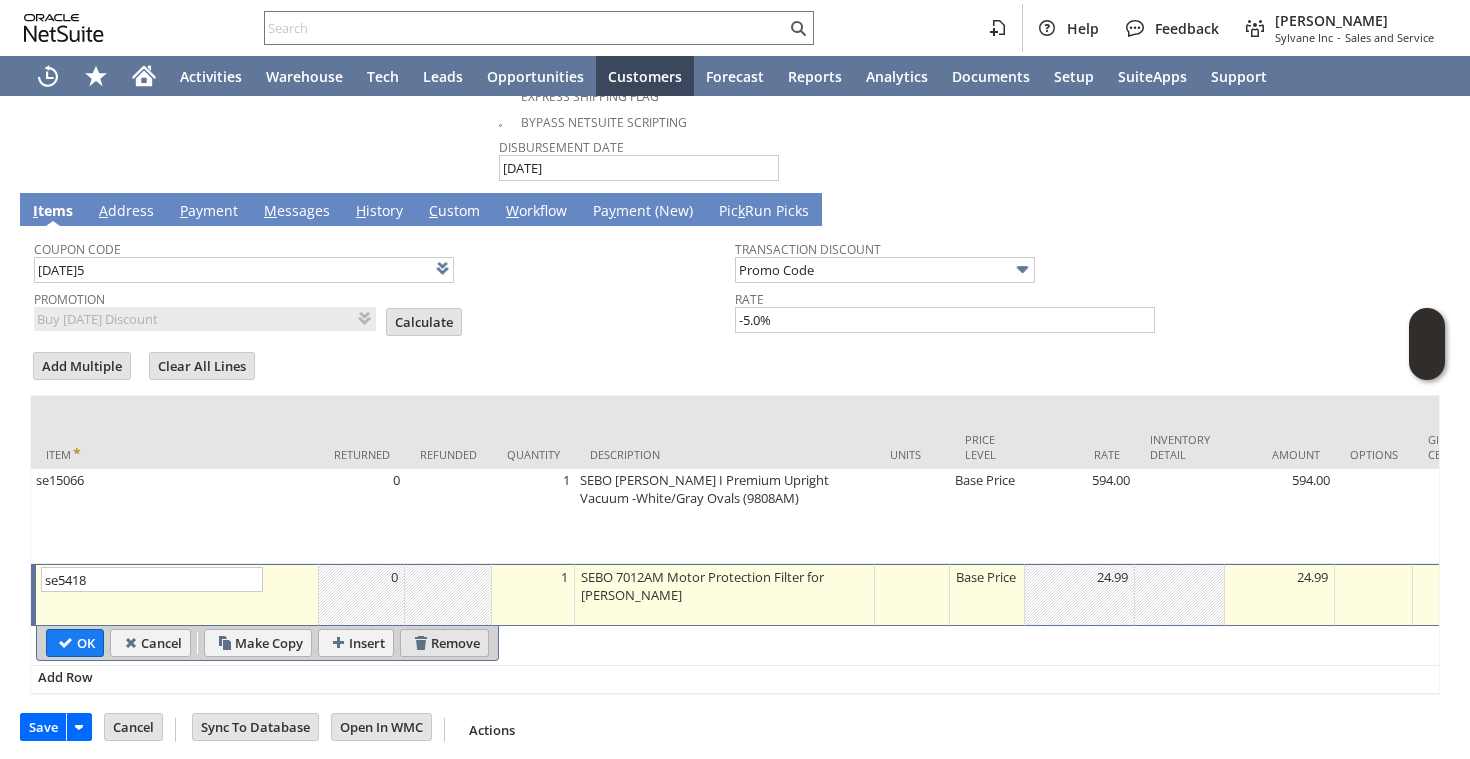 click on "Remove" at bounding box center [444, 643] 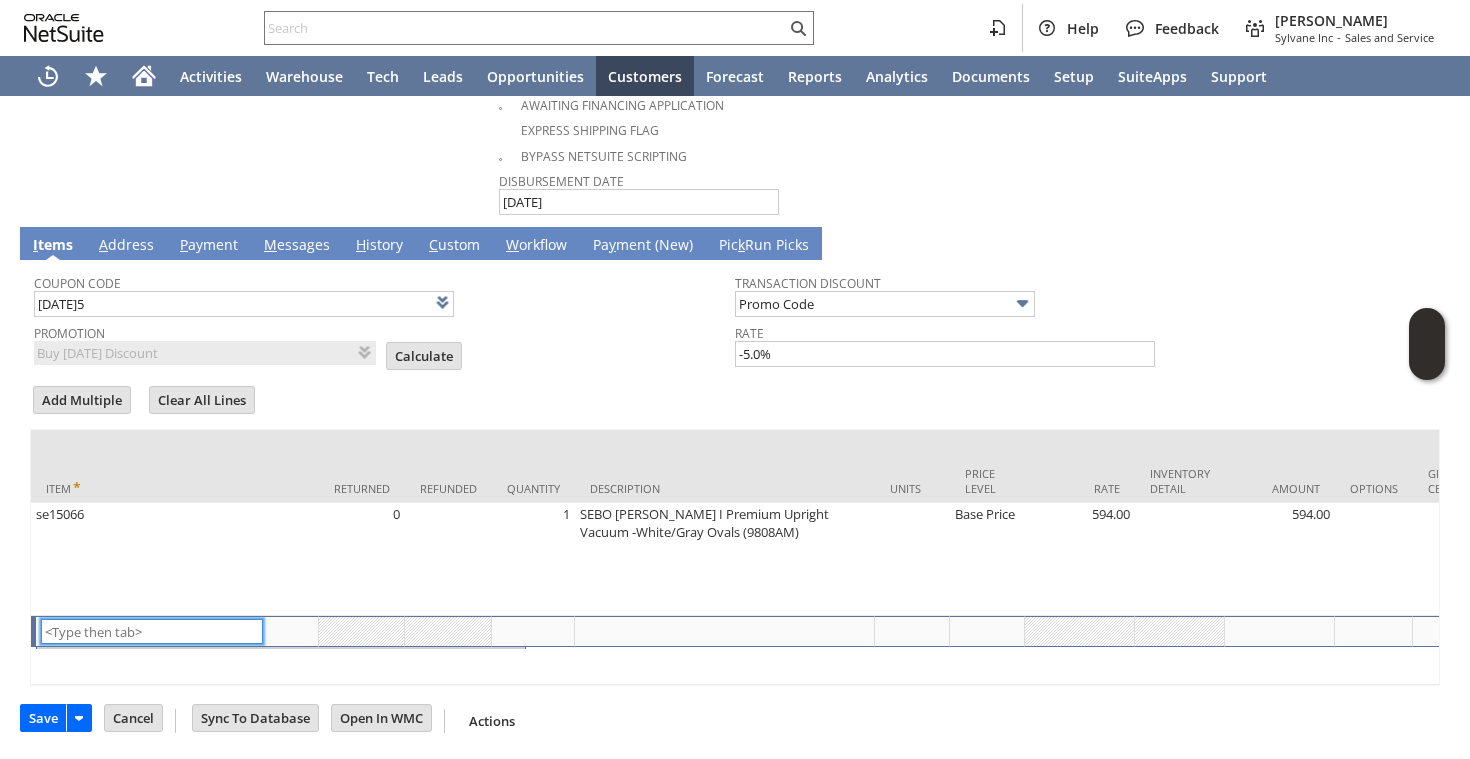 scroll, scrollTop: 1226, scrollLeft: 0, axis: vertical 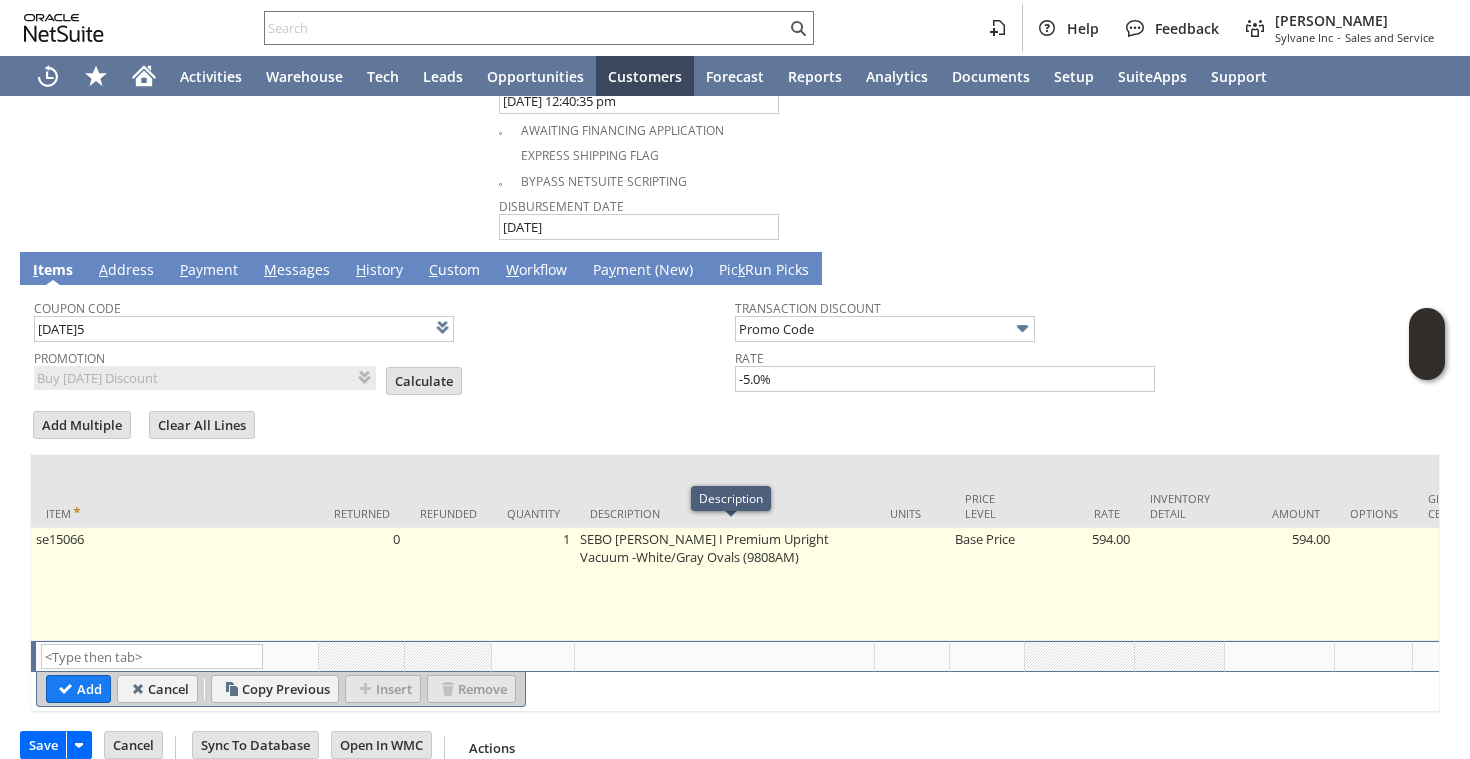 click on "Base Price" at bounding box center [987, 584] 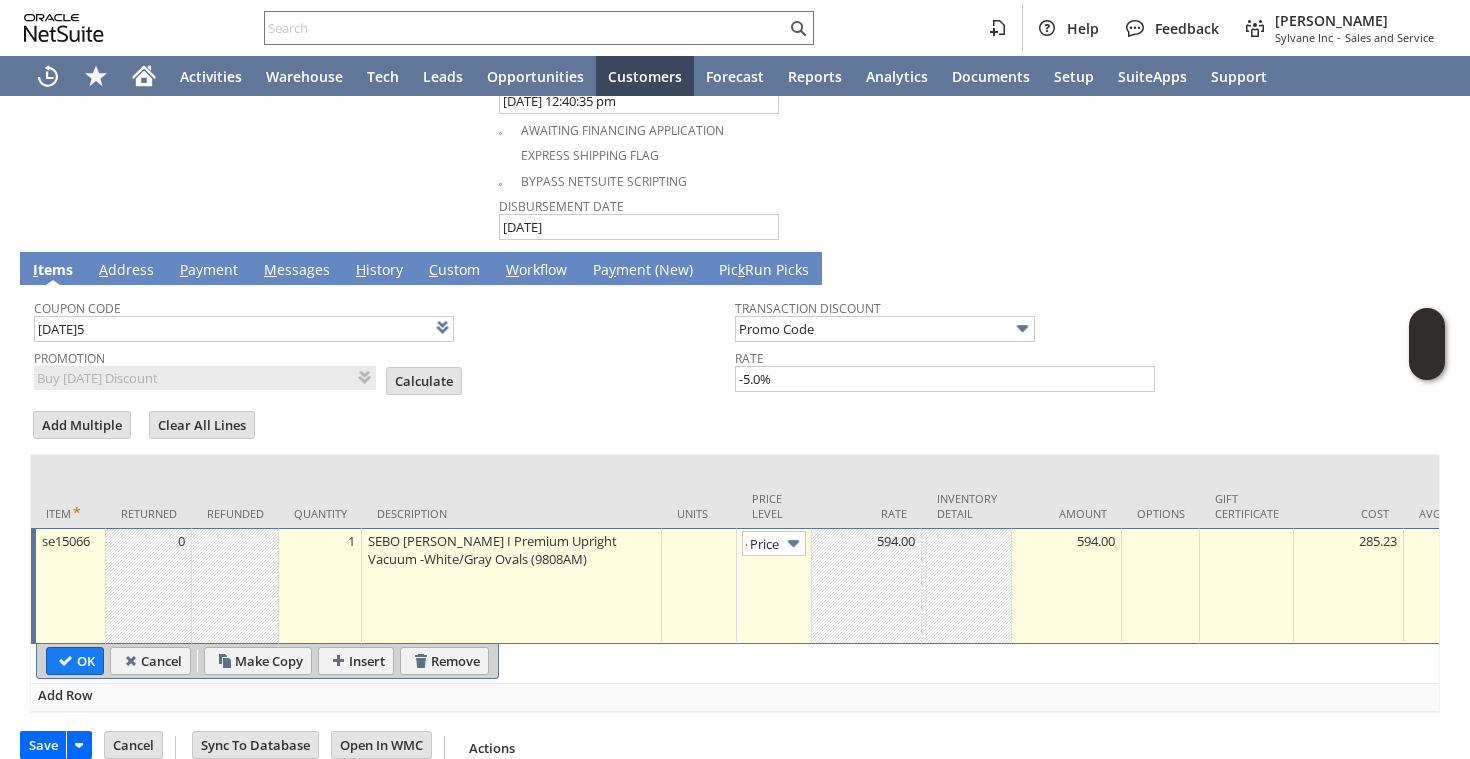 type on "Custom" 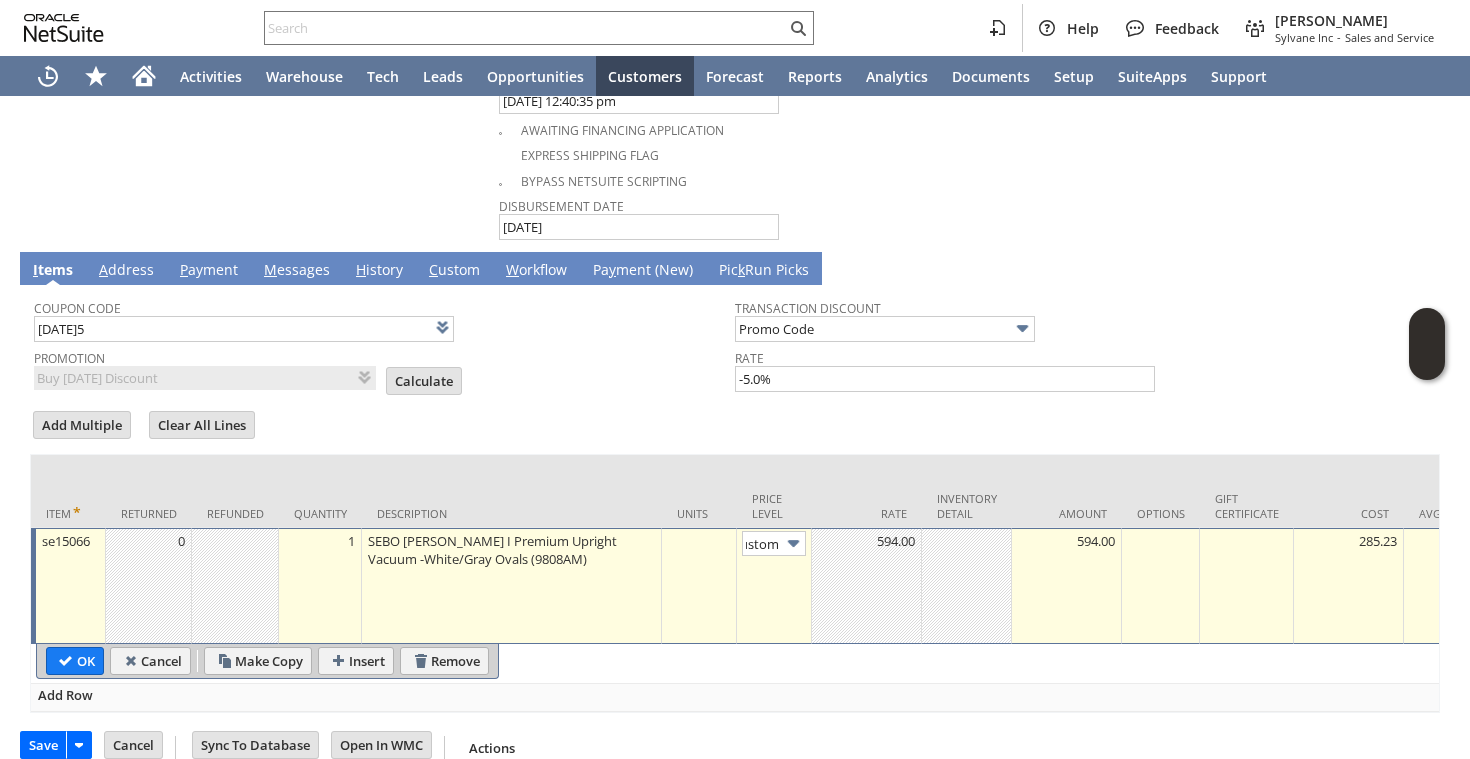 scroll, scrollTop: 0, scrollLeft: 14, axis: horizontal 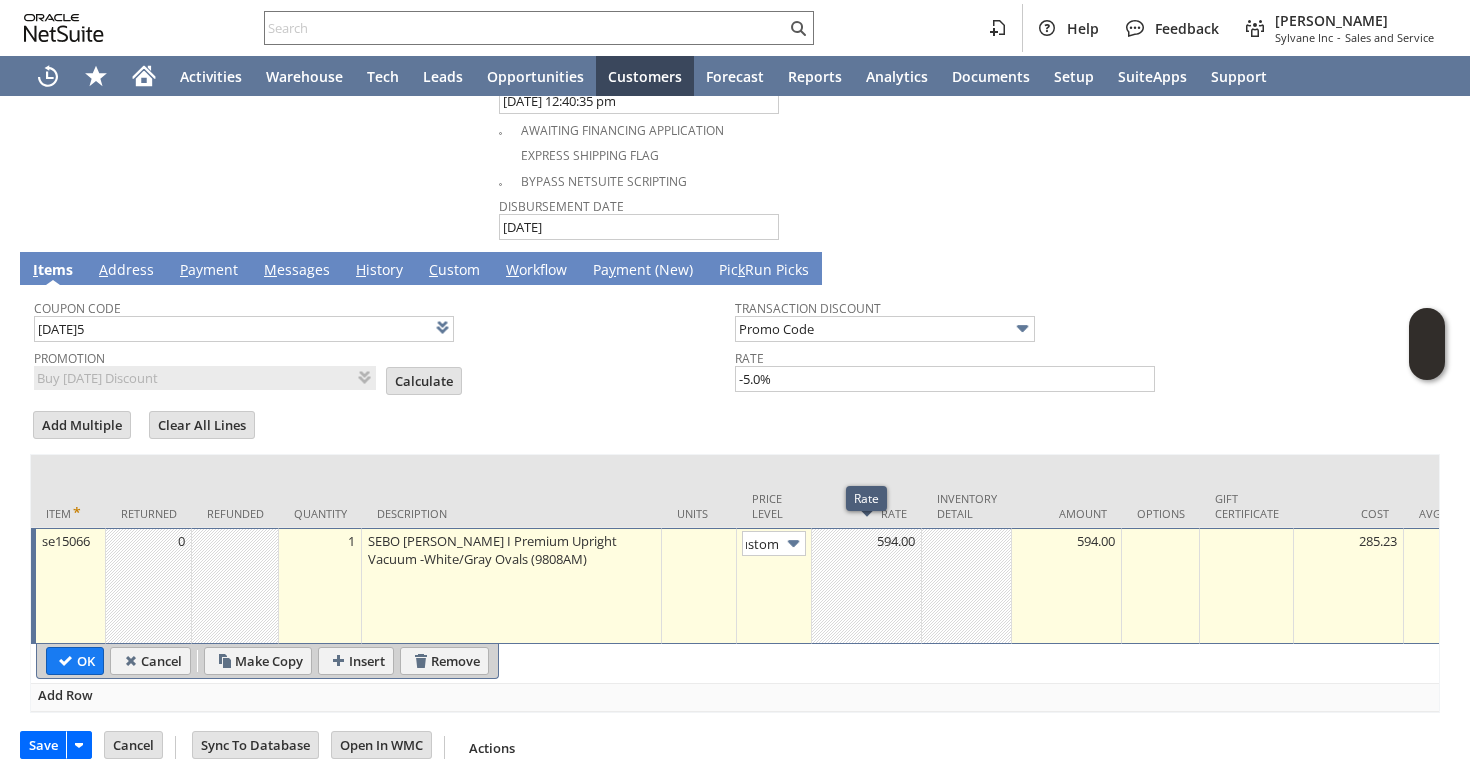 type 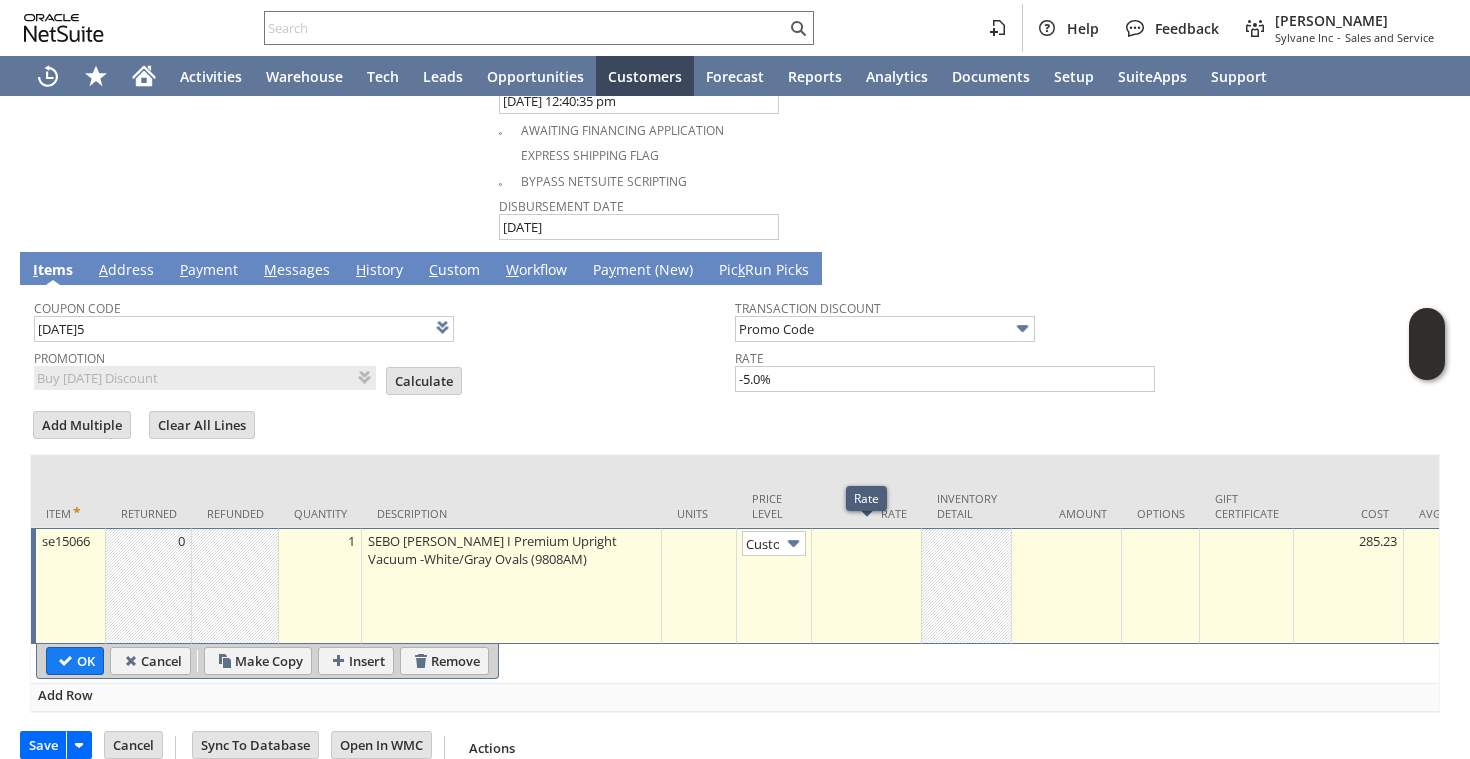 click at bounding box center [866, 541] 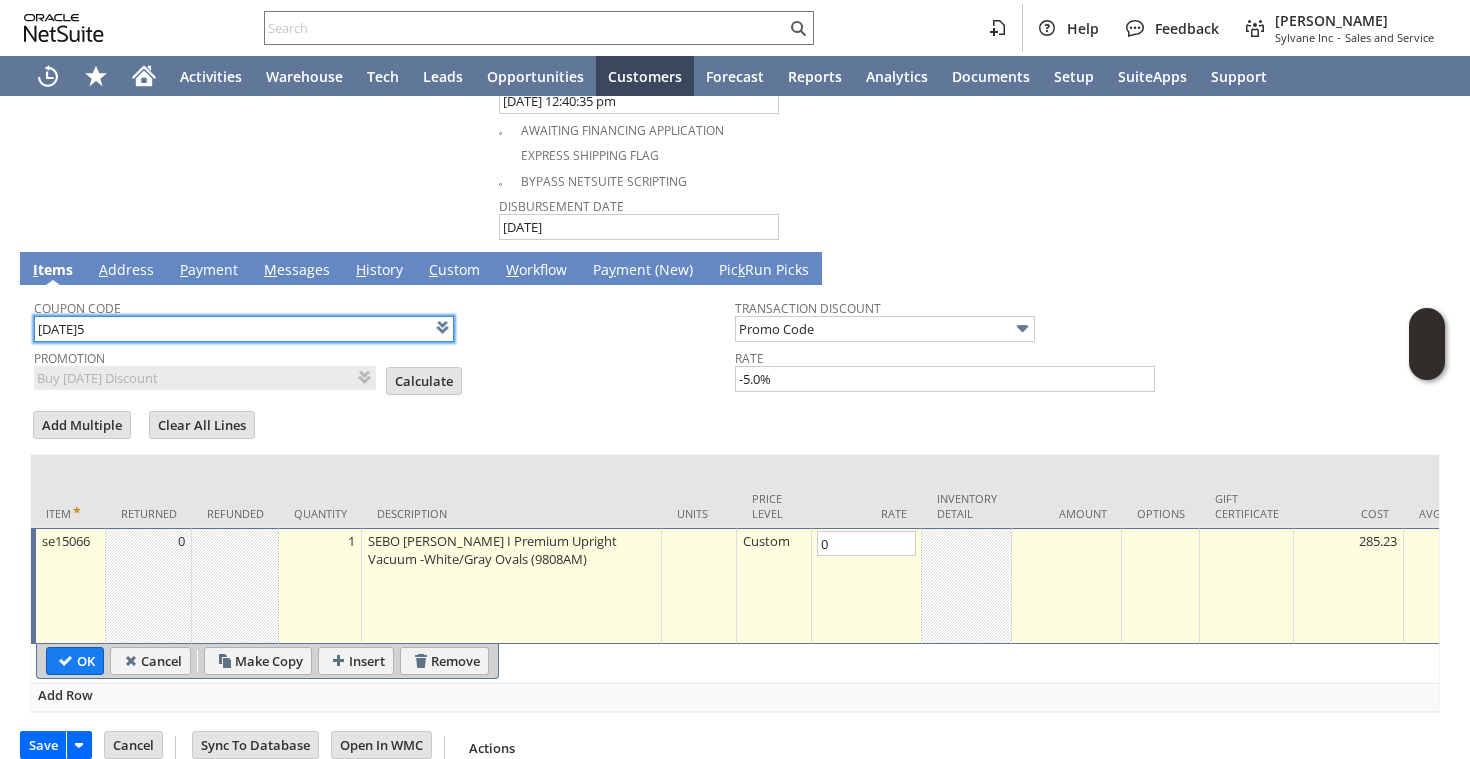 click on "TODAY5" at bounding box center [244, 329] 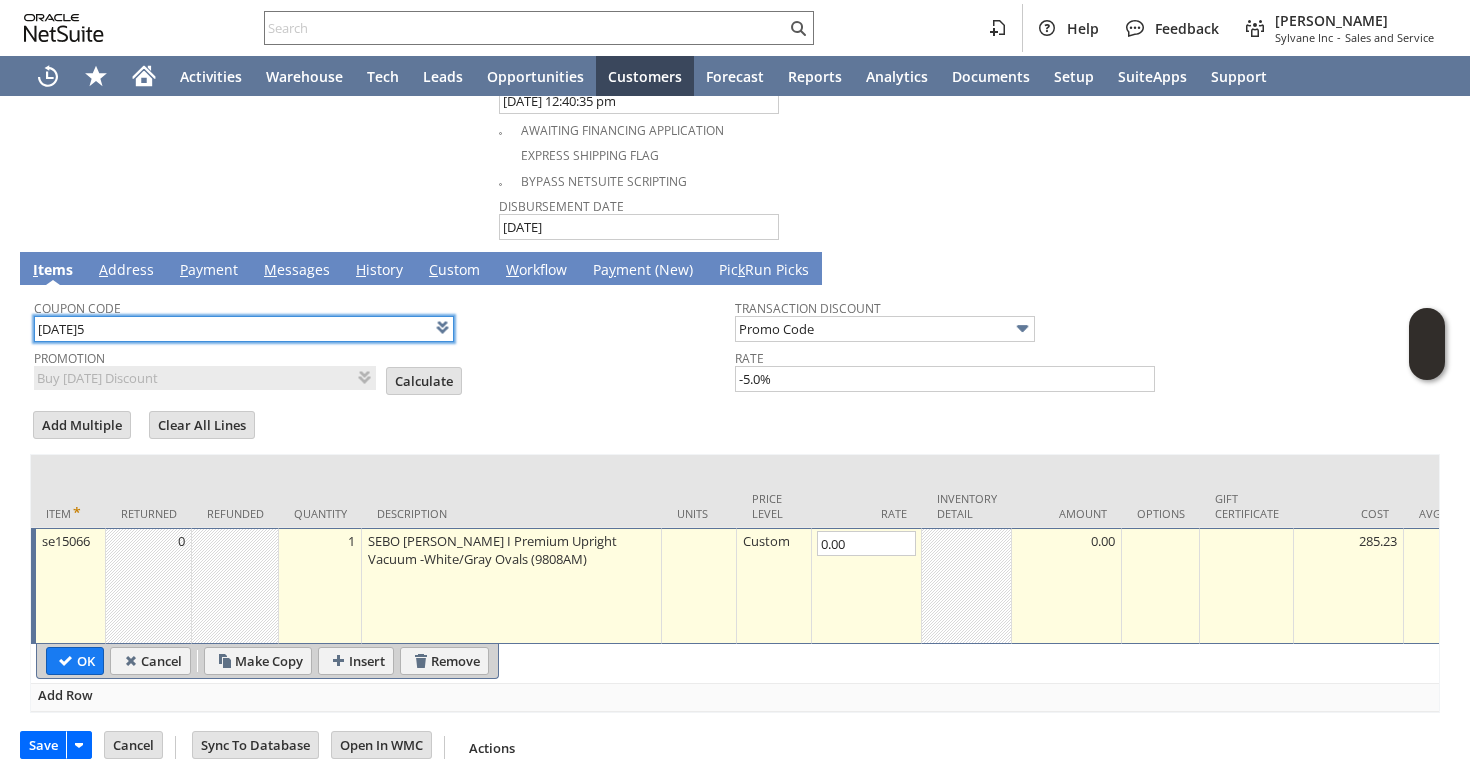 click on "TODAY5" at bounding box center [244, 329] 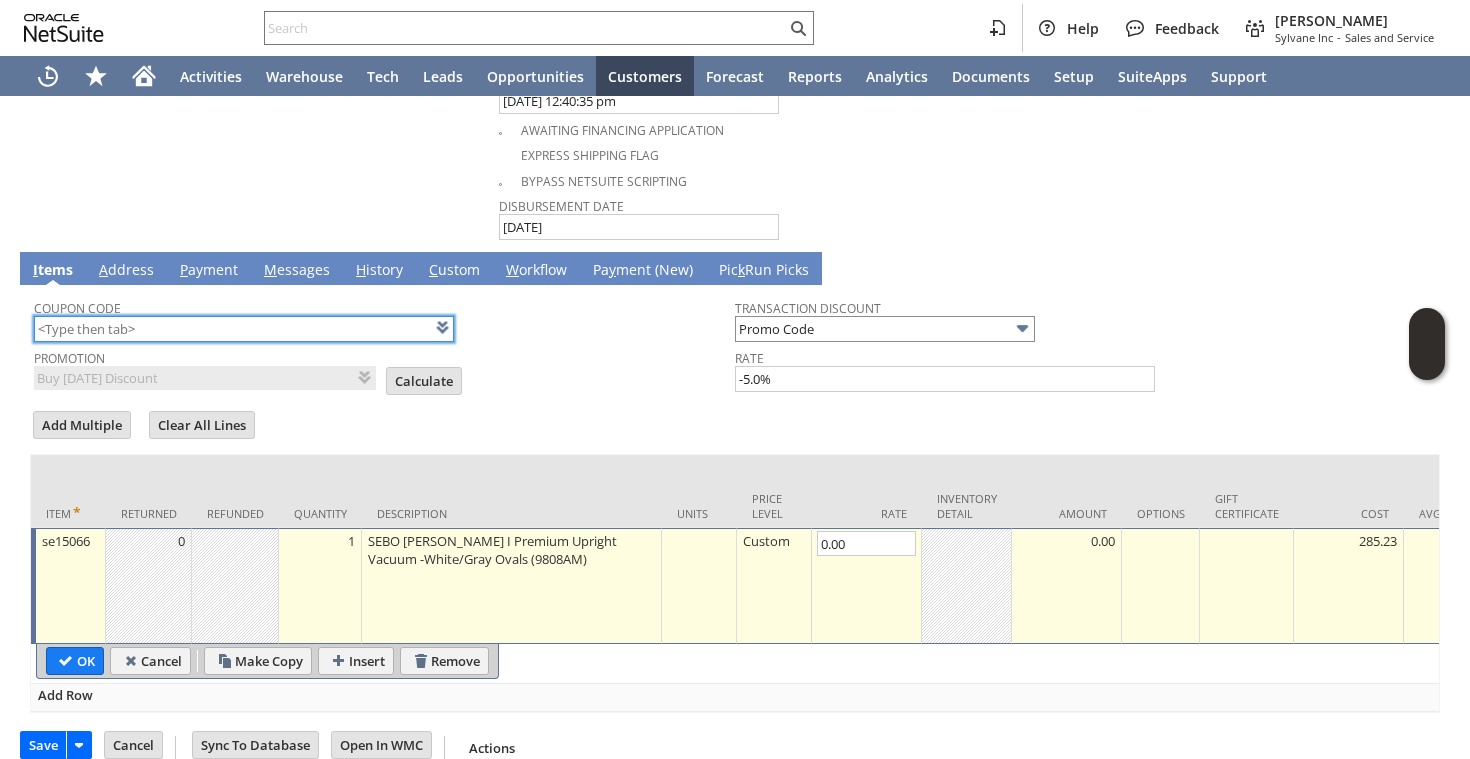 type 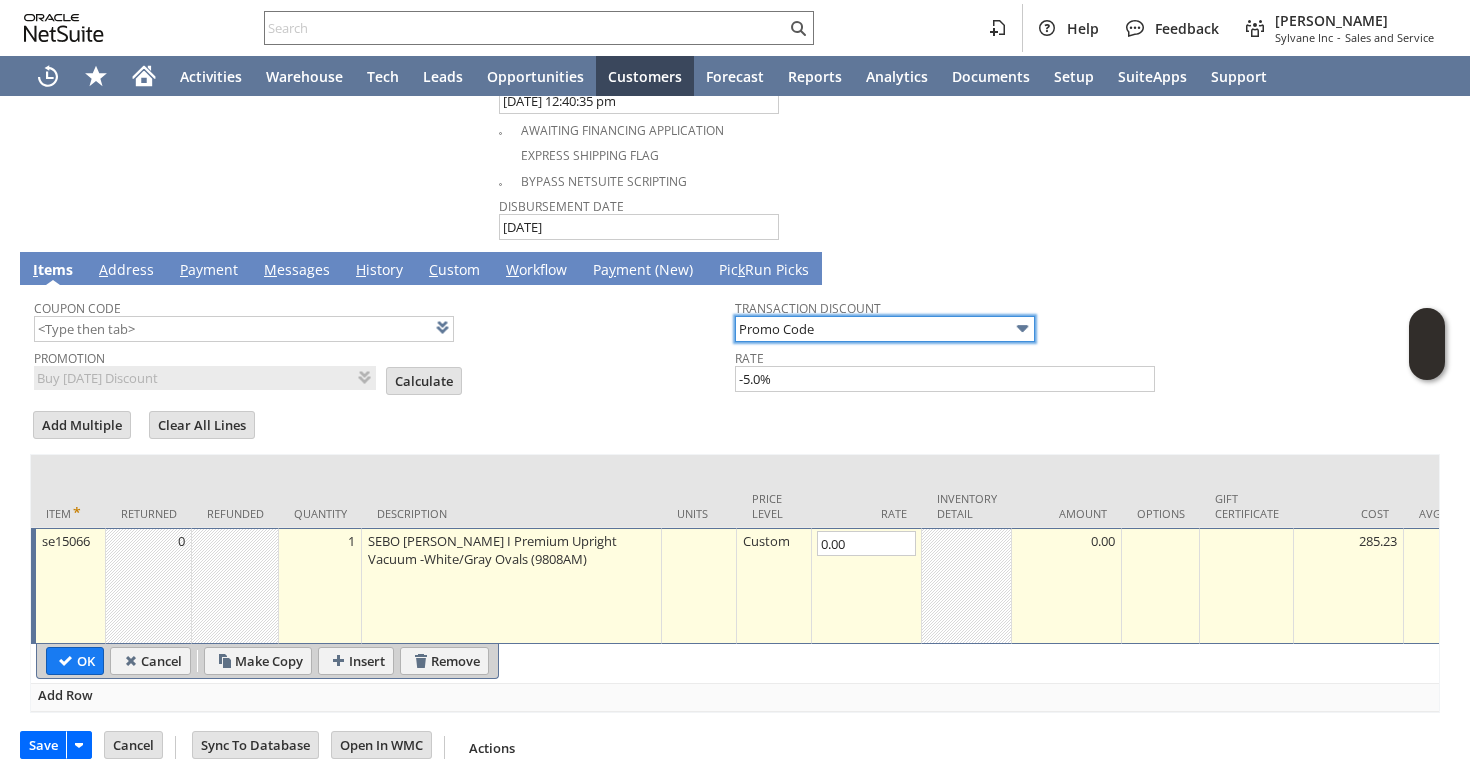 click on "Promo Code" at bounding box center [885, 329] 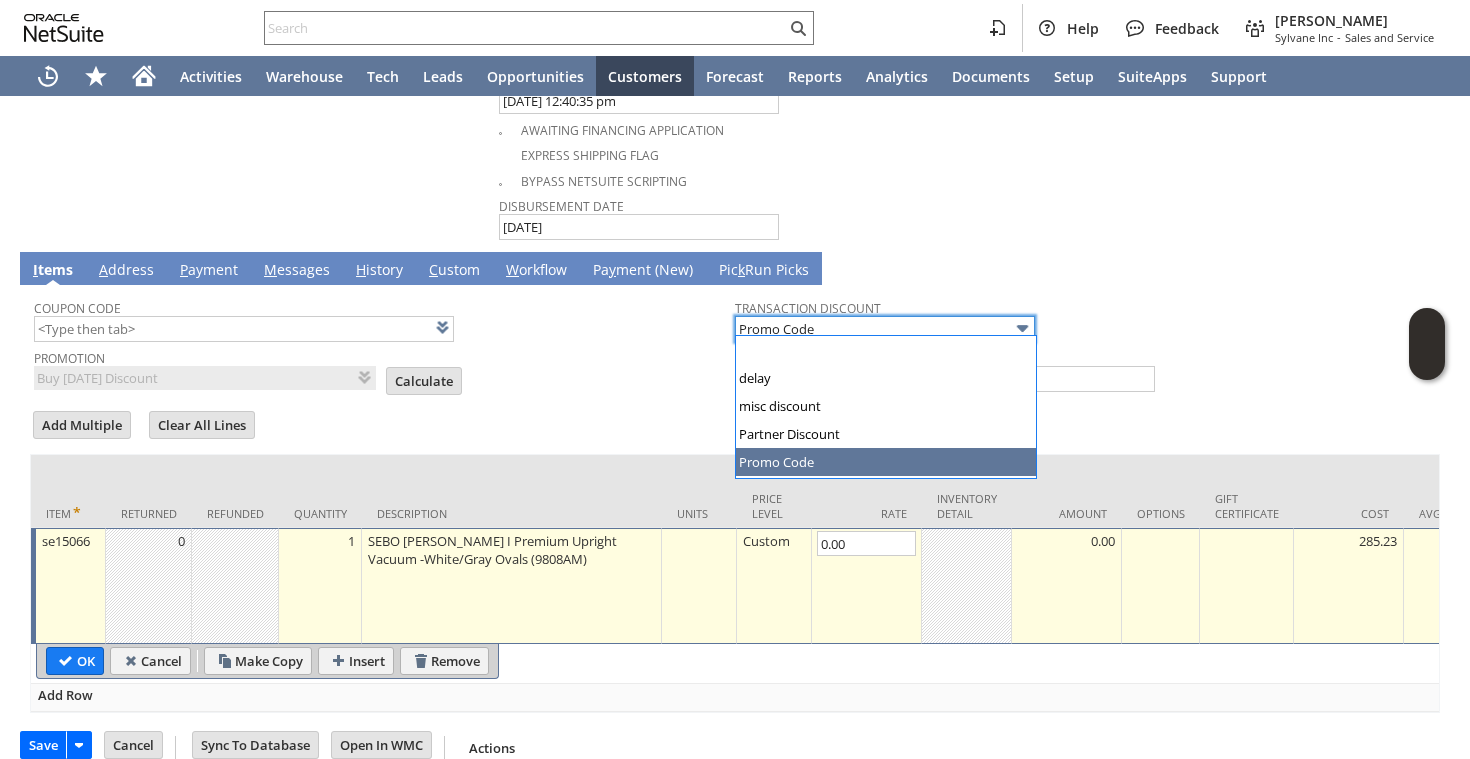 type 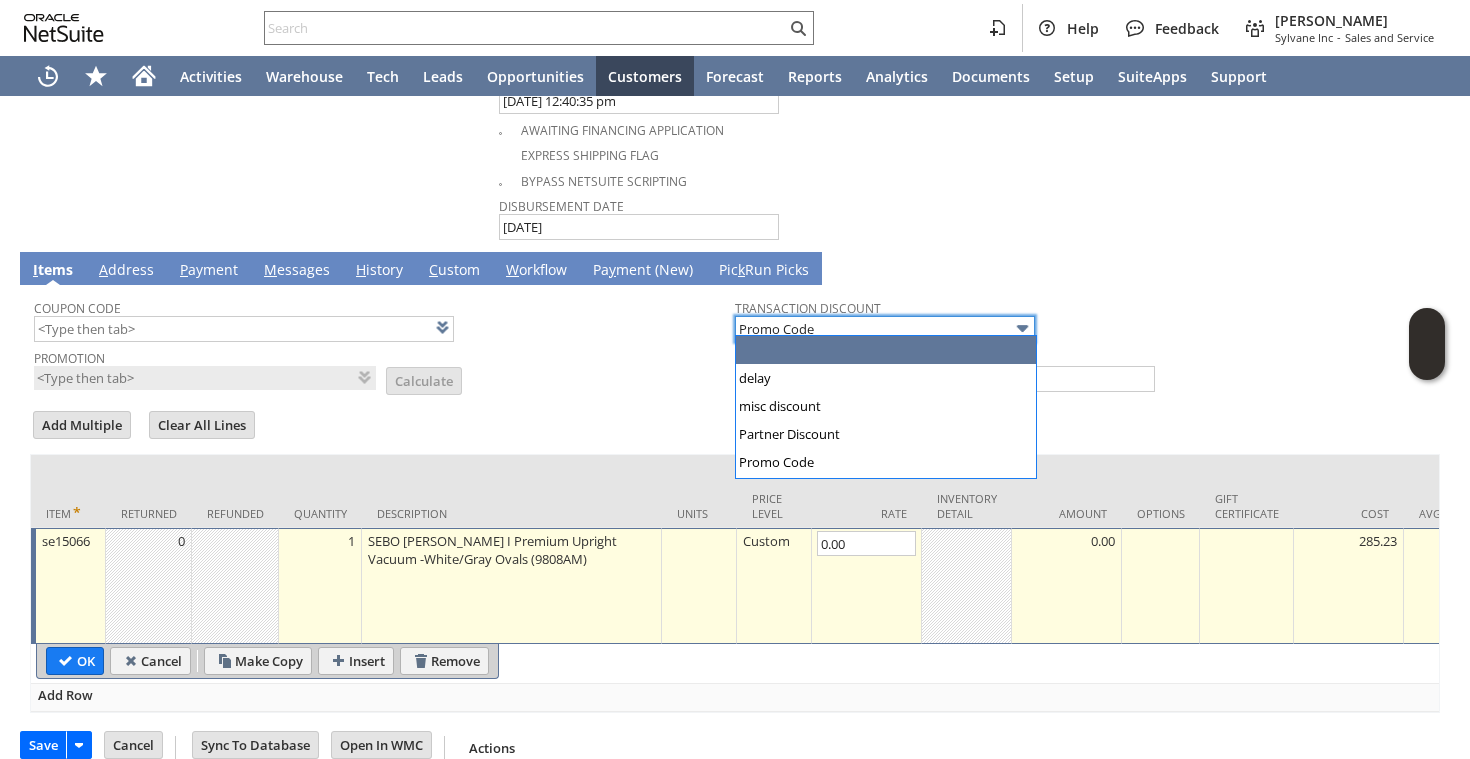 type 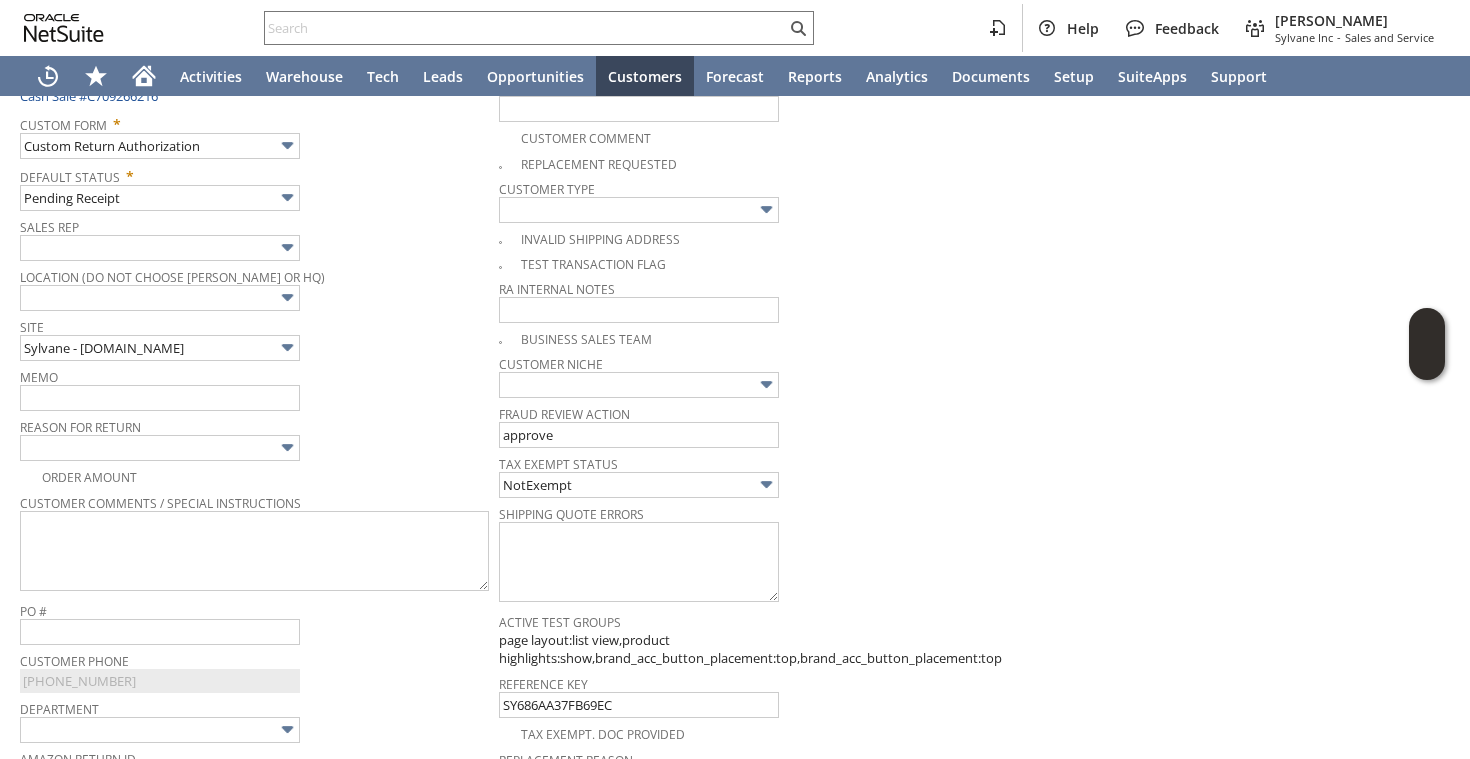 scroll, scrollTop: 309, scrollLeft: 0, axis: vertical 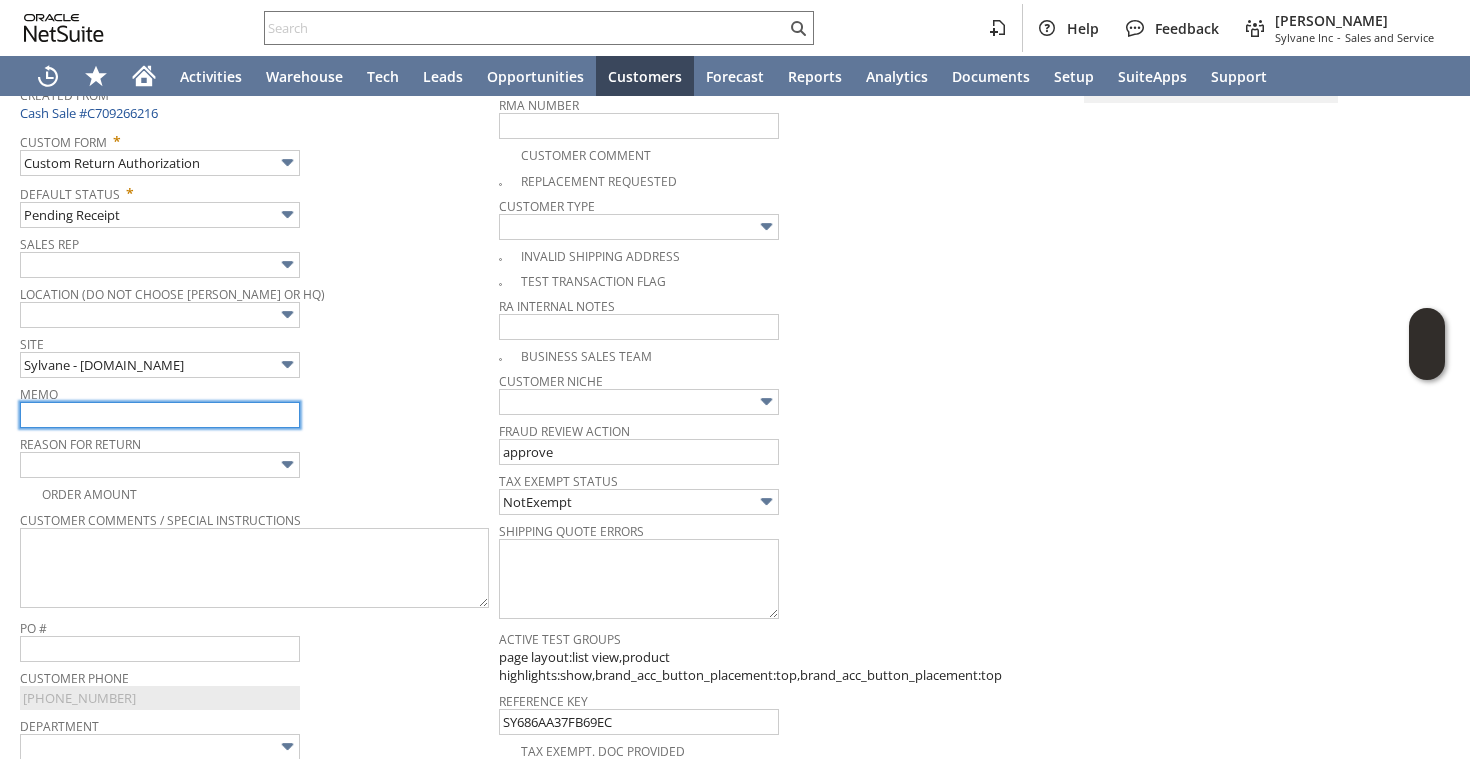 click at bounding box center (160, 415) 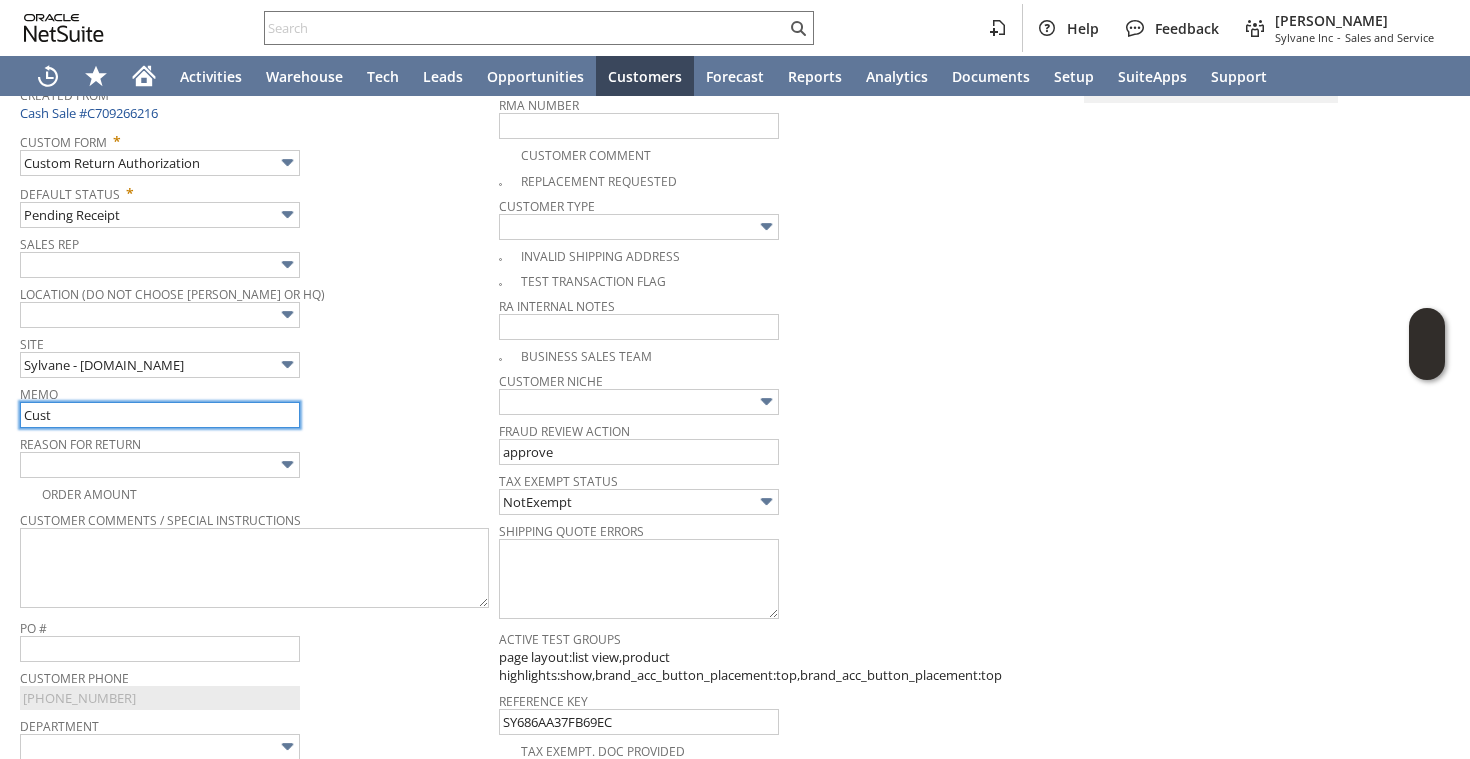 type on "customer received the package but it was damaged during shipping | returning for replacement |damaged  claim filed" 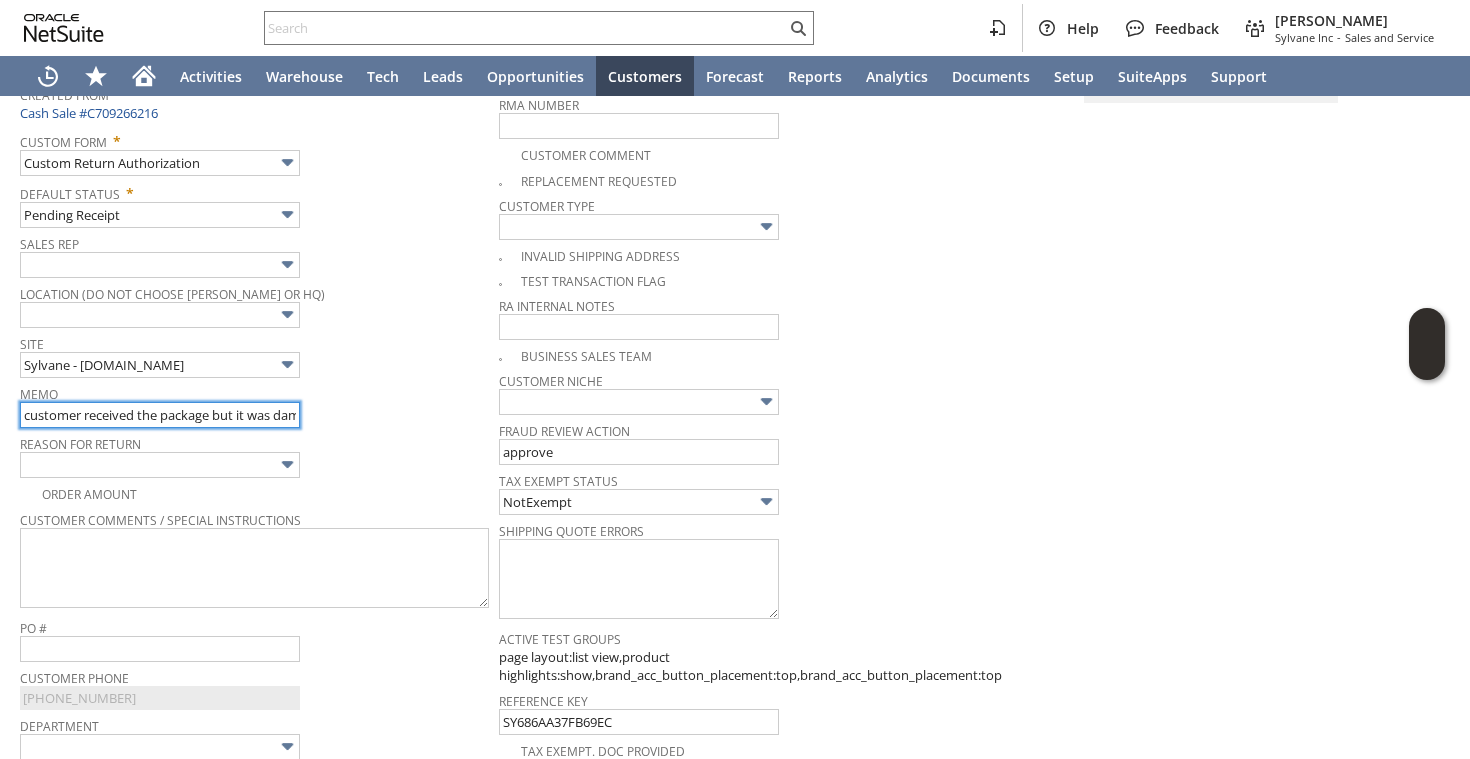 click on "customer received the package but it was damaged during shipping | returning for replacement |damaged  claim filed" at bounding box center [160, 415] 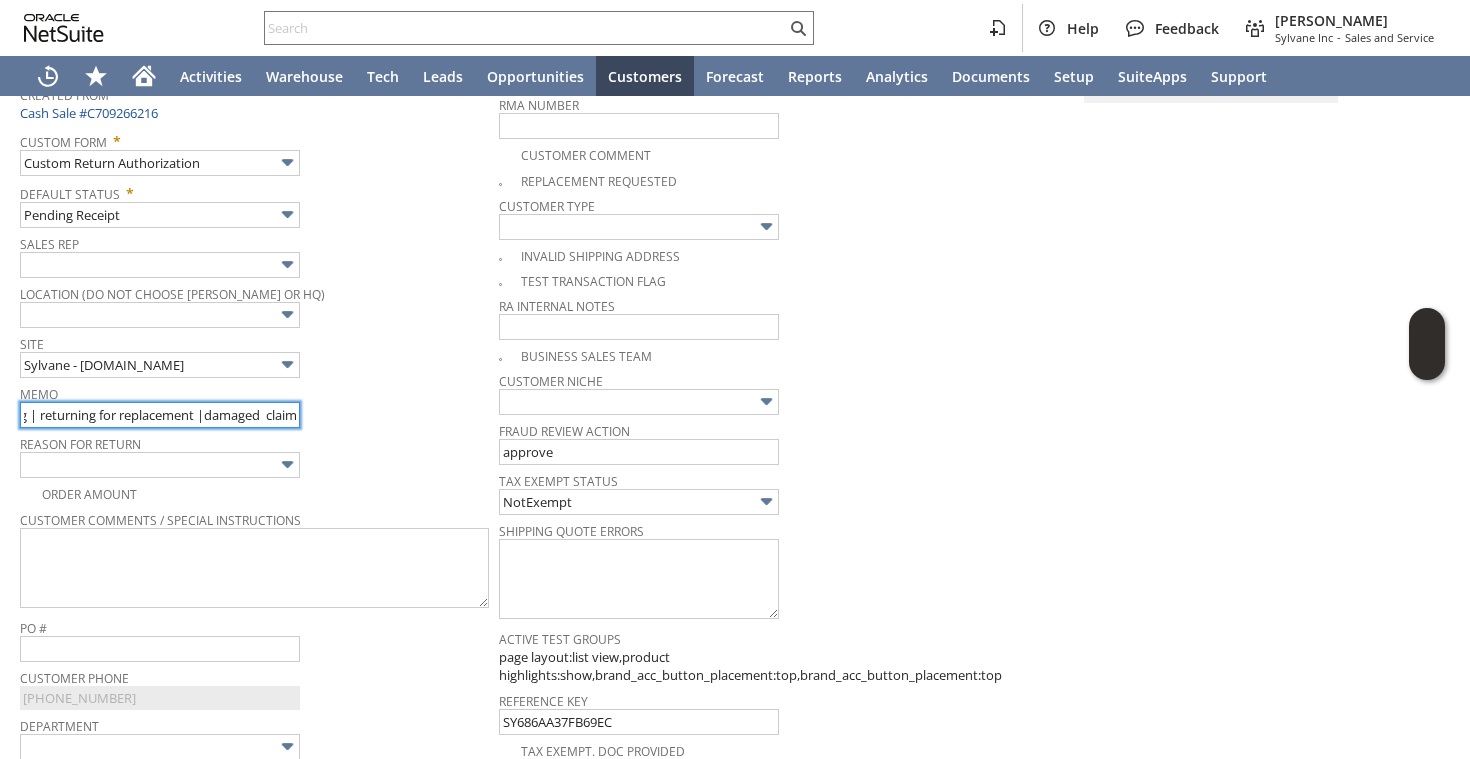 scroll, scrollTop: 0, scrollLeft: 444, axis: horizontal 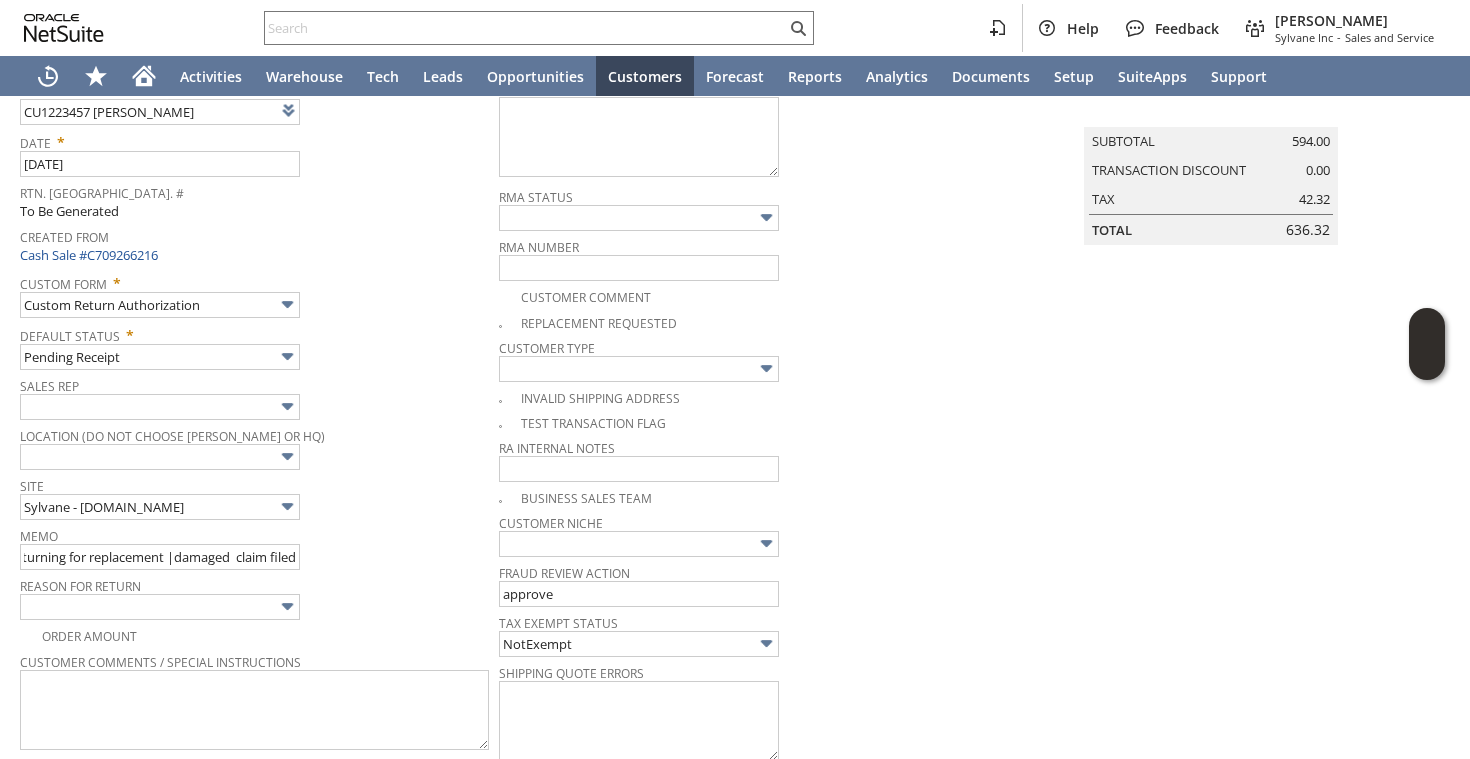 click at bounding box center [8, -63] 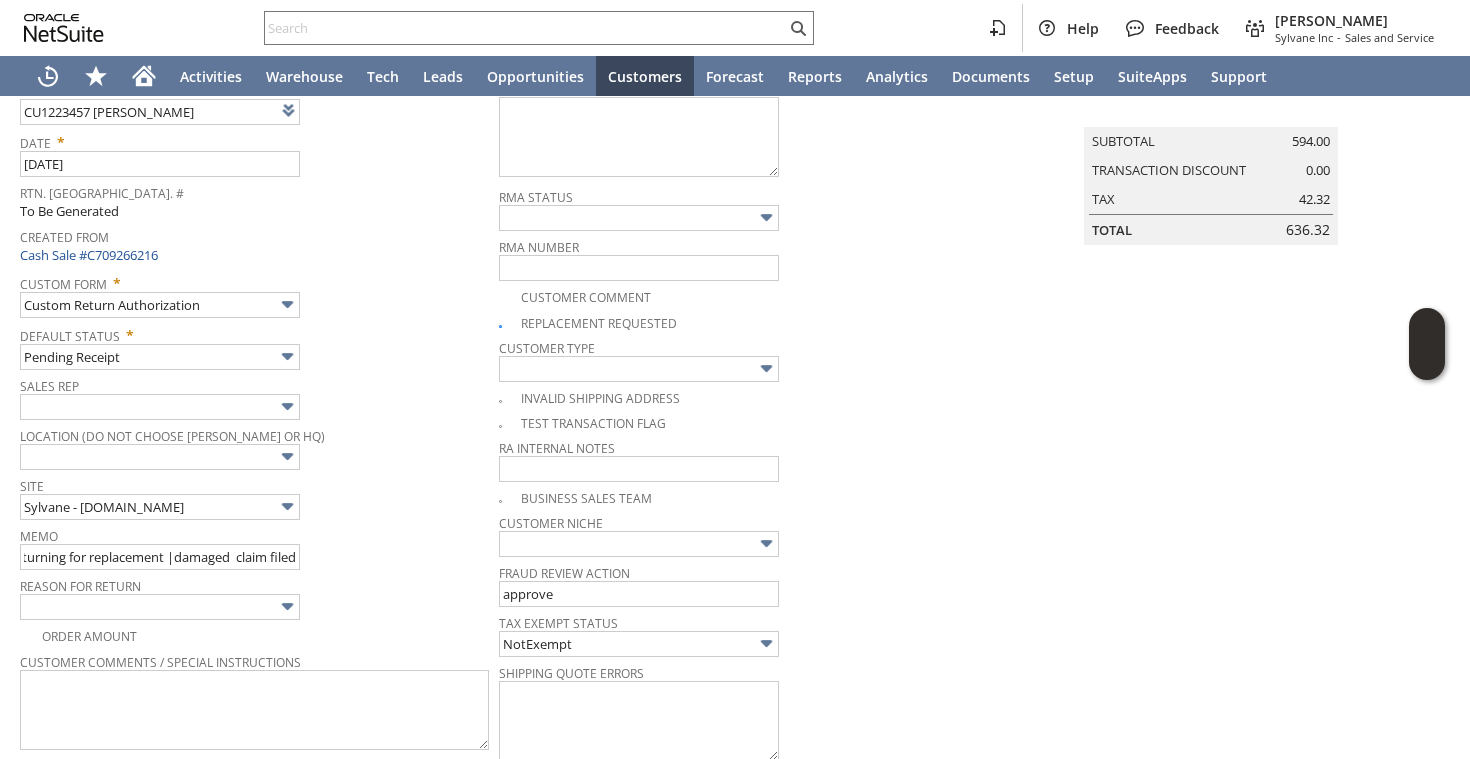 checkbox on "true" 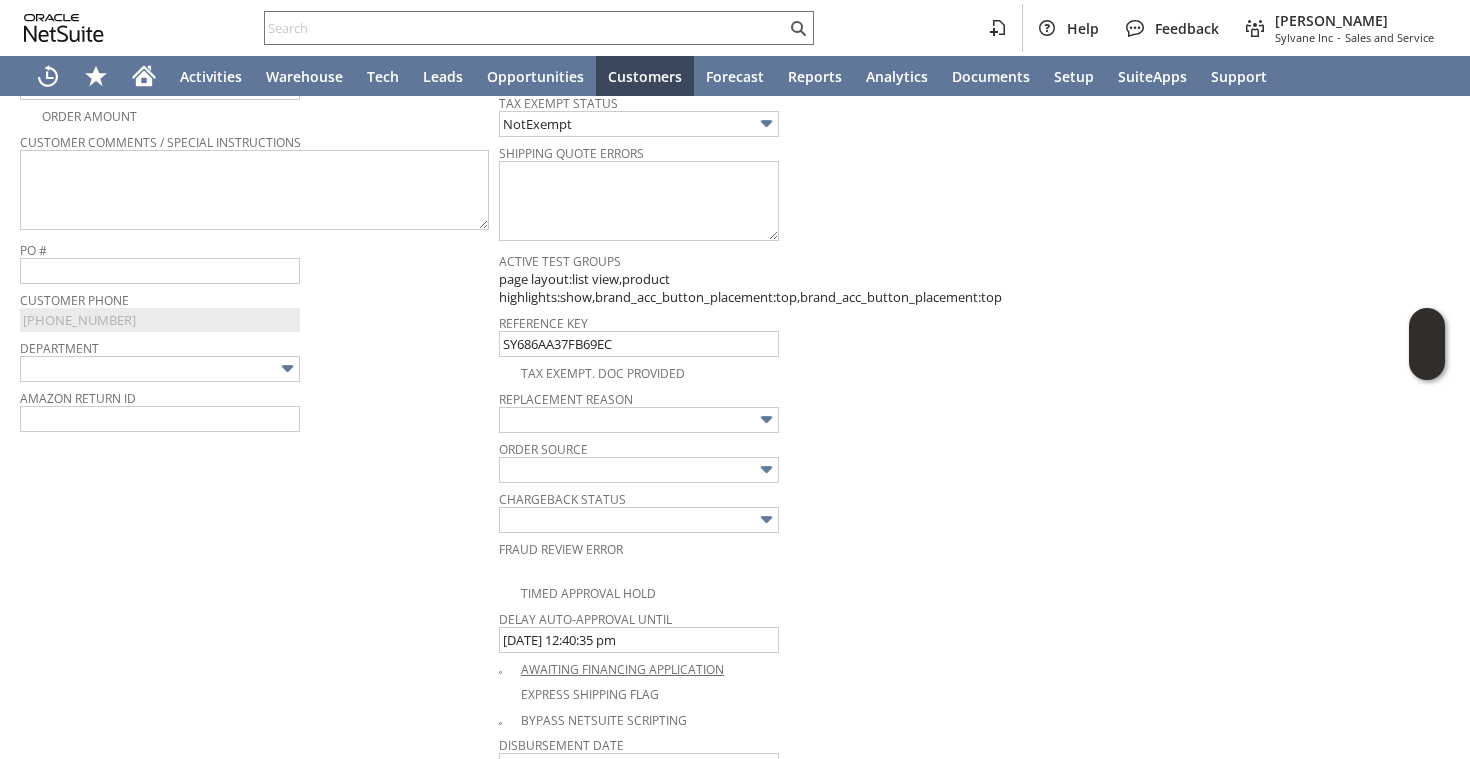 scroll, scrollTop: 659, scrollLeft: 0, axis: vertical 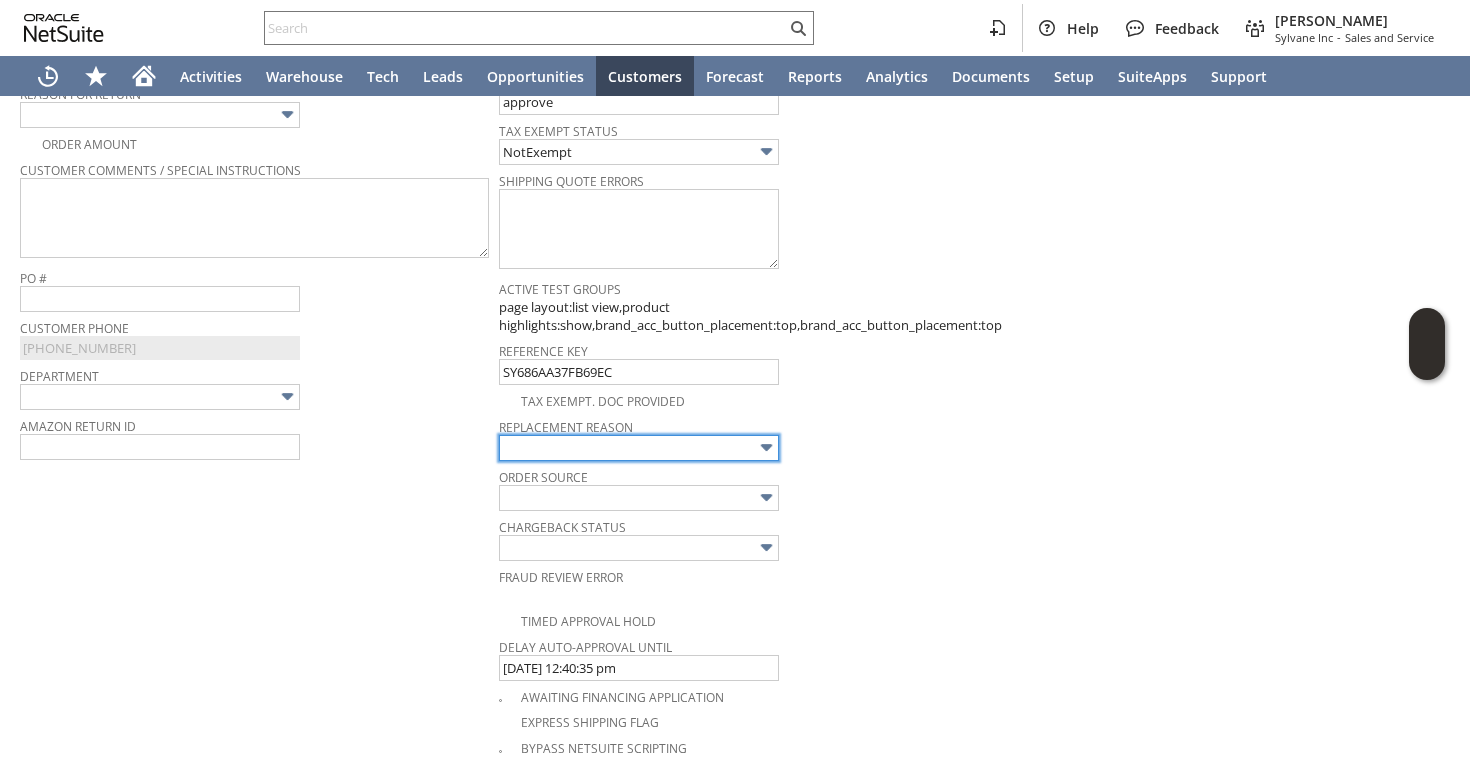 click at bounding box center [639, 448] 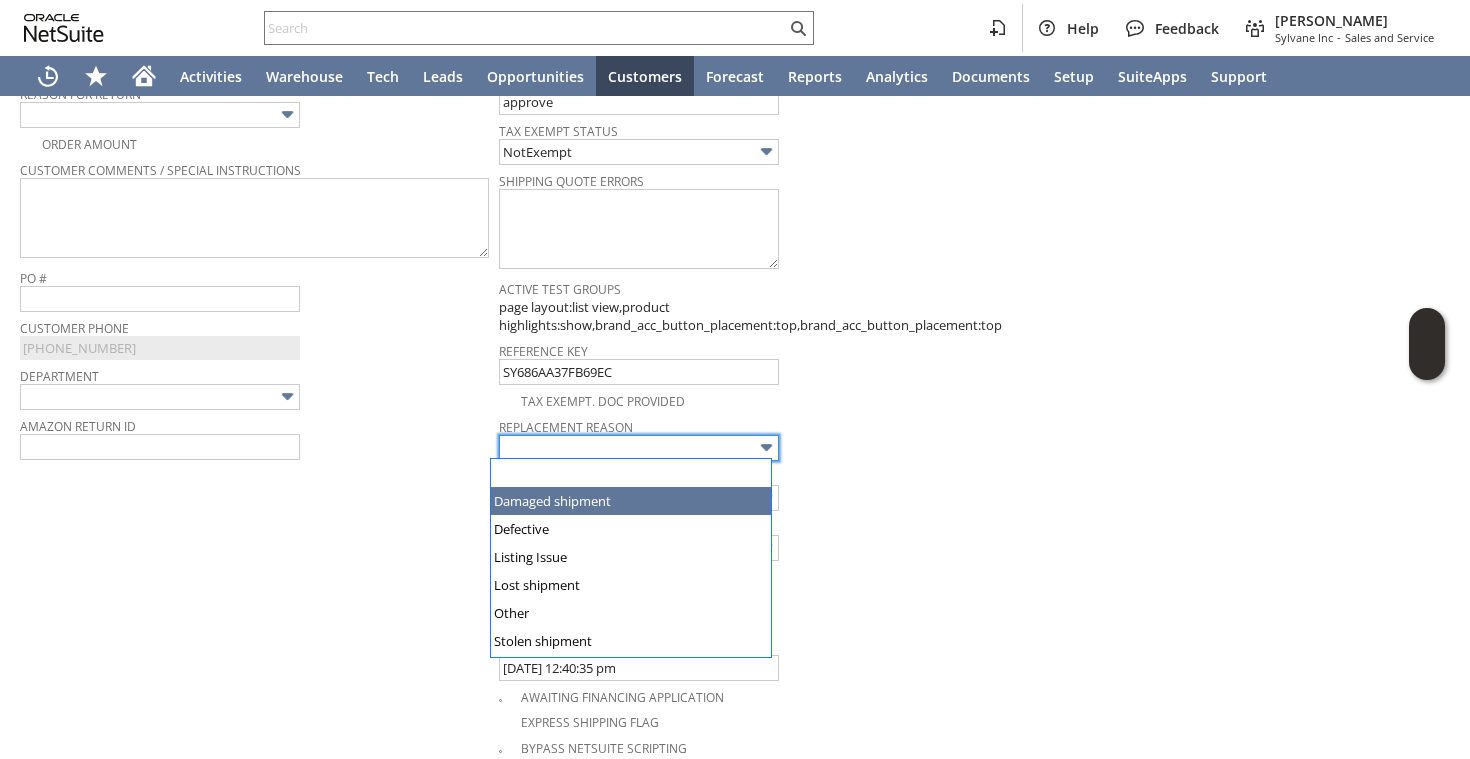 type on "Damaged shipment" 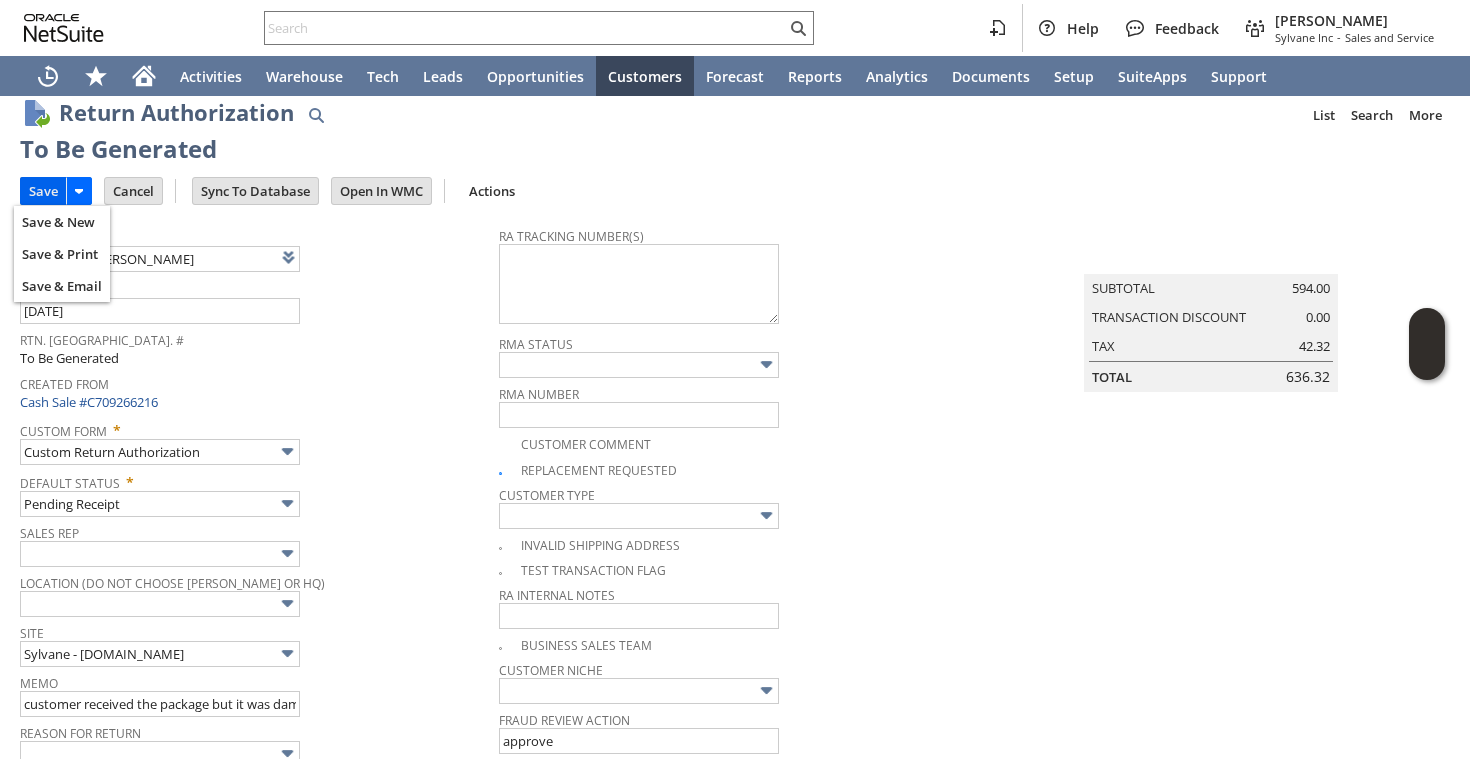 click on "Save" at bounding box center (43, 191) 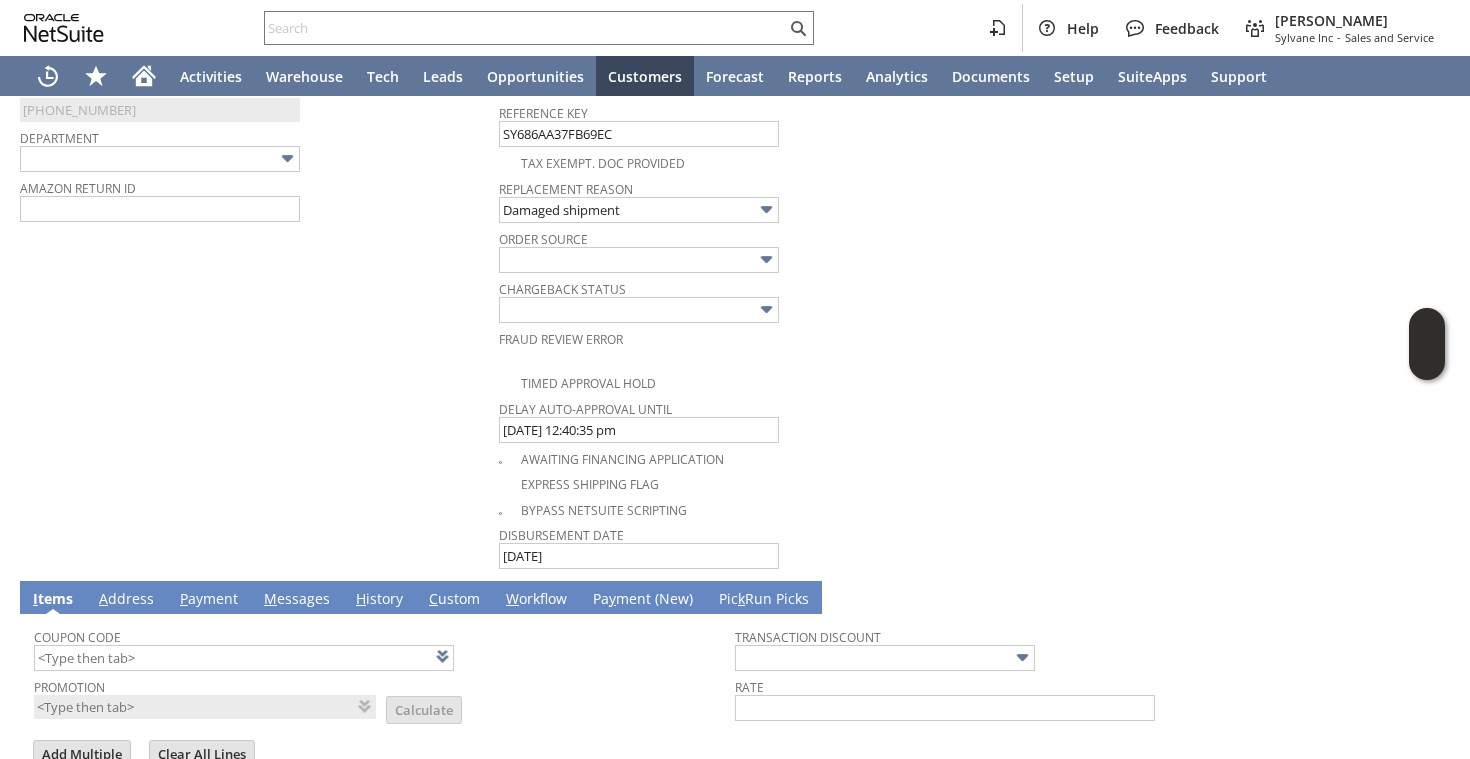 scroll, scrollTop: 1228, scrollLeft: 0, axis: vertical 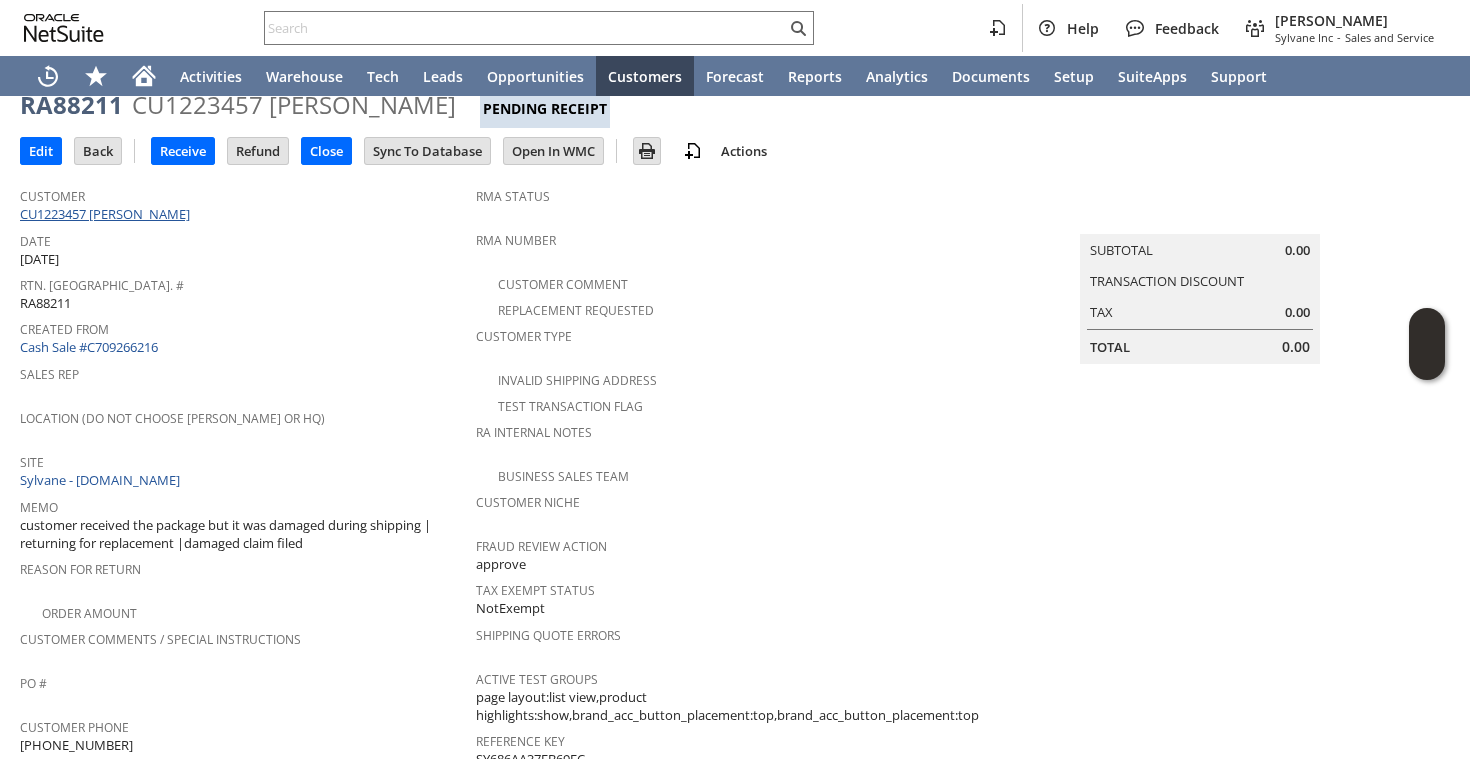 click on "CU1223457 [PERSON_NAME]" at bounding box center (107, 214) 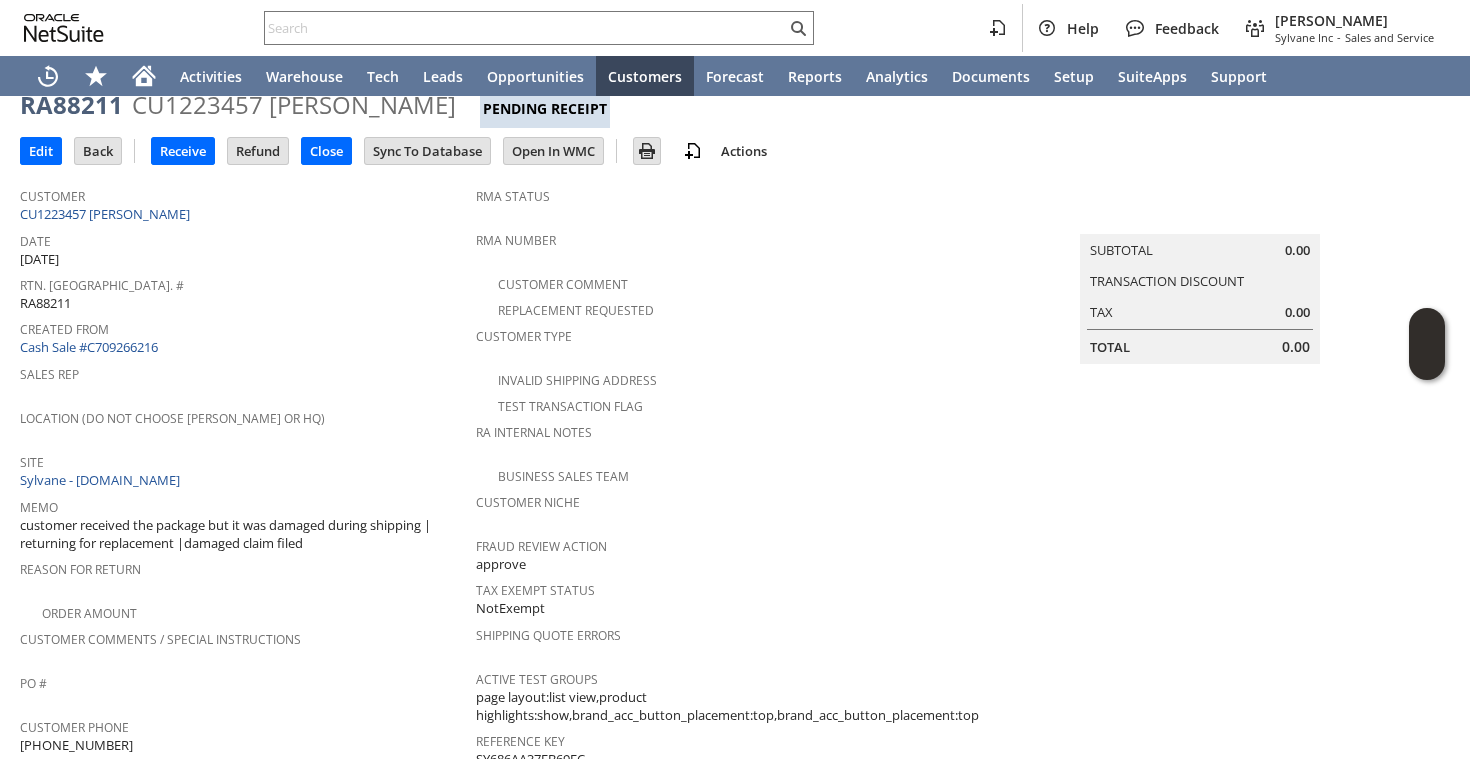 click on "(352) 262-5259" at bounding box center [76, 745] 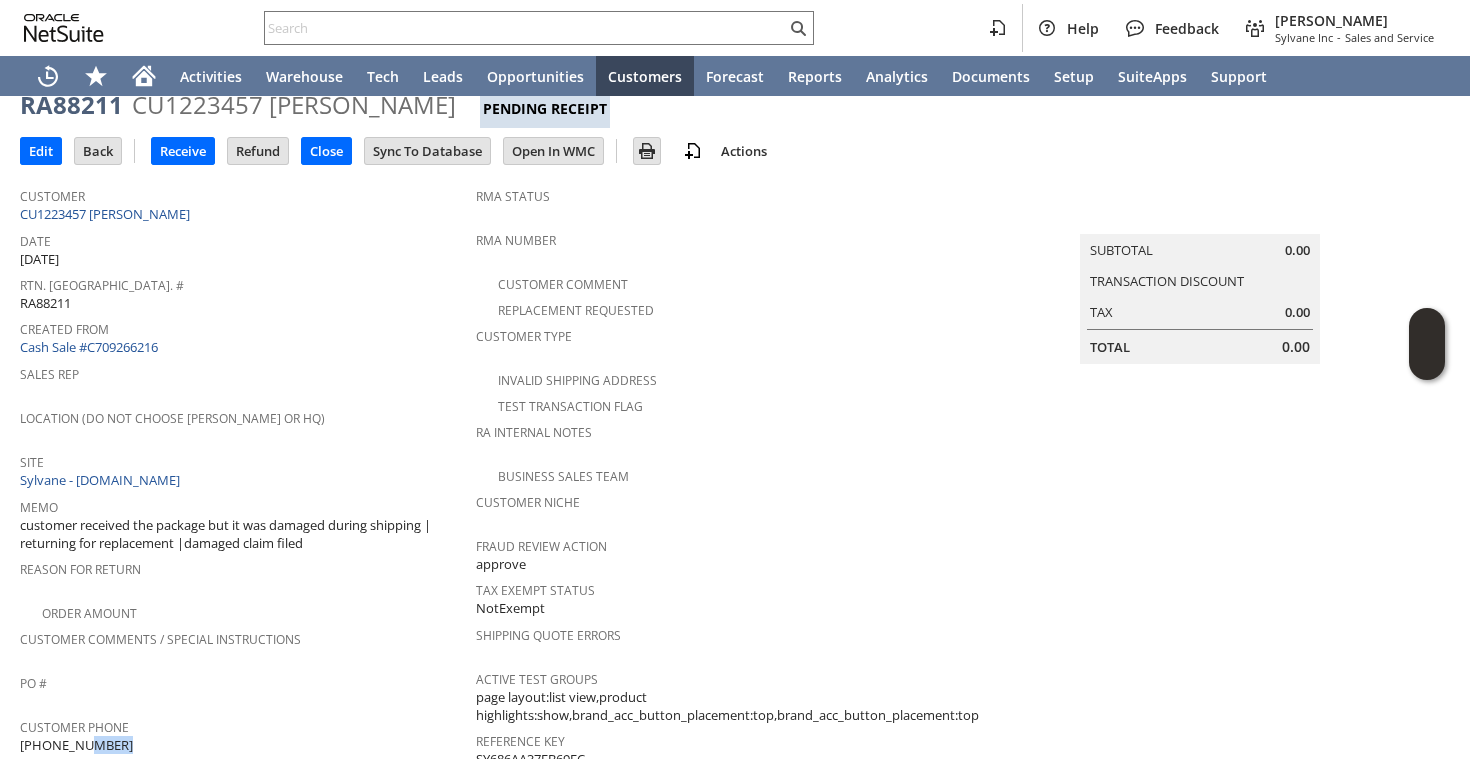 copy on "(352) 262-5259" 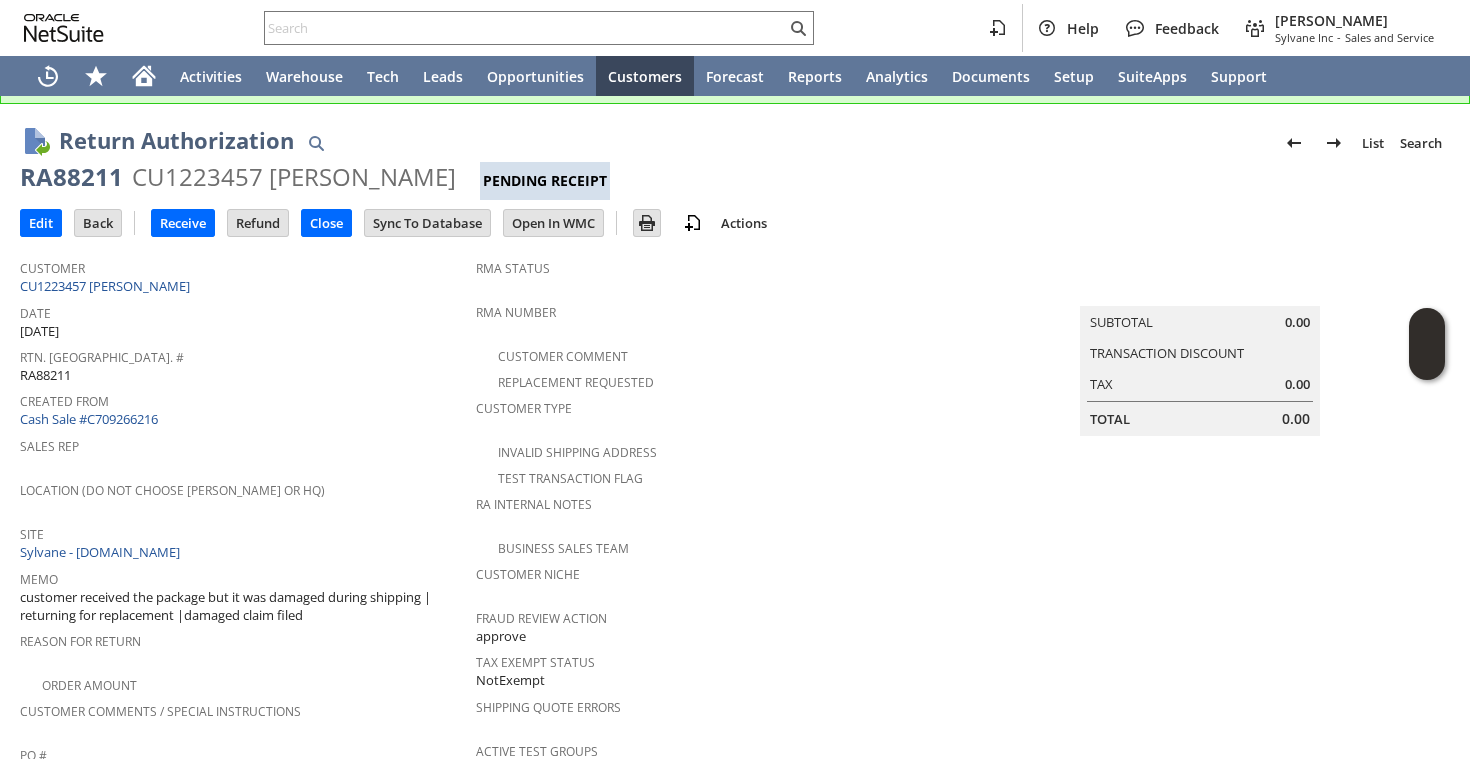 scroll, scrollTop: 18, scrollLeft: 0, axis: vertical 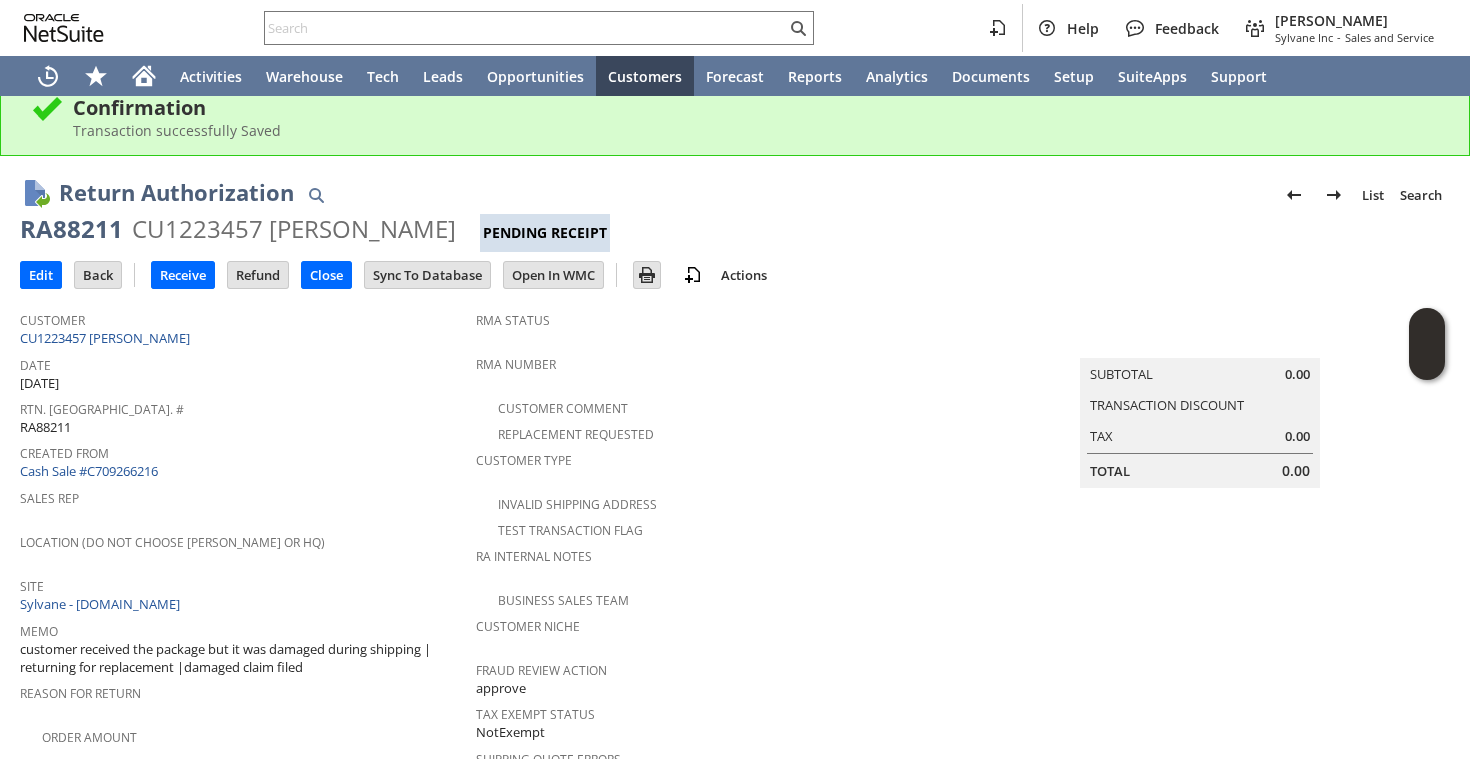 click on "RA88211" at bounding box center (71, 229) 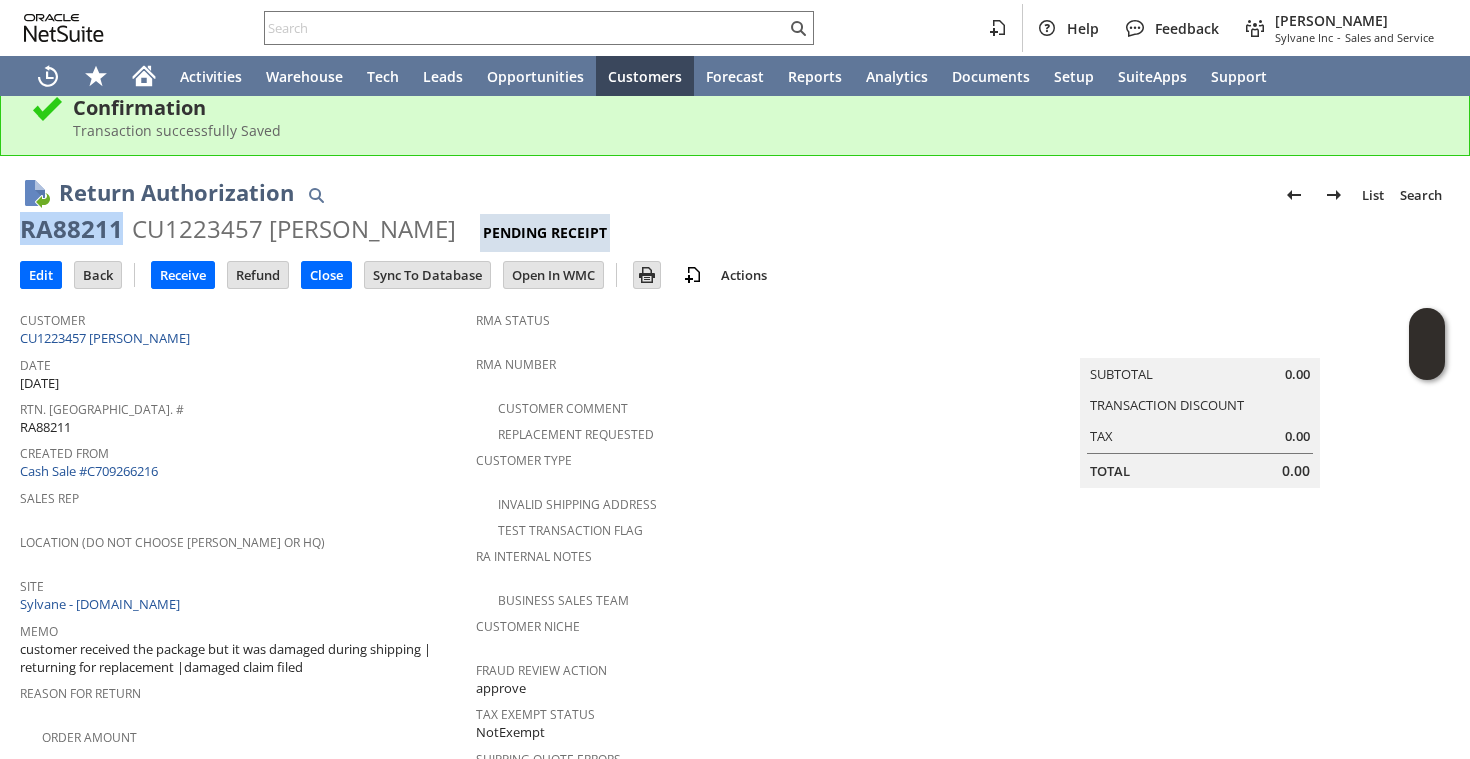 copy on "RA88211" 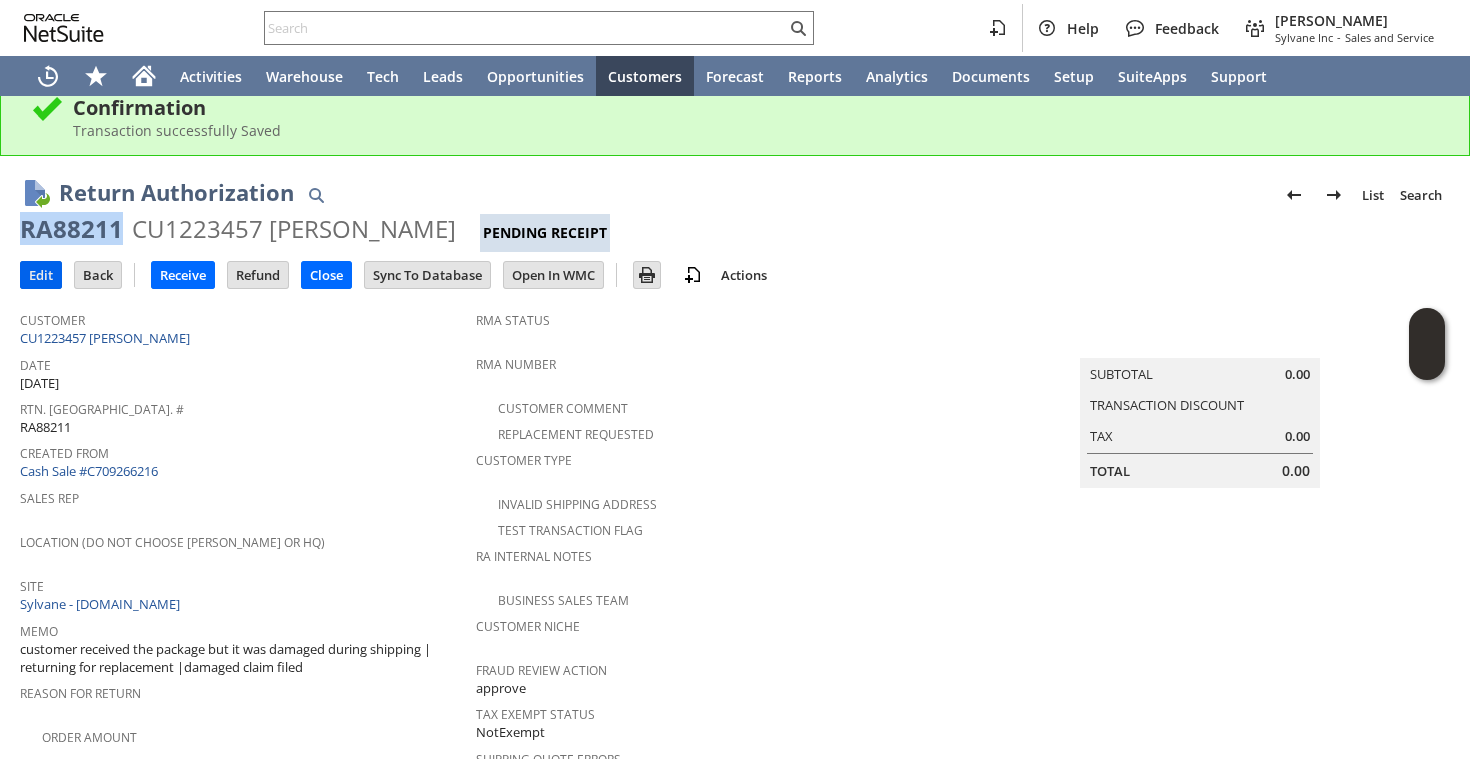 click on "Edit" at bounding box center [41, 275] 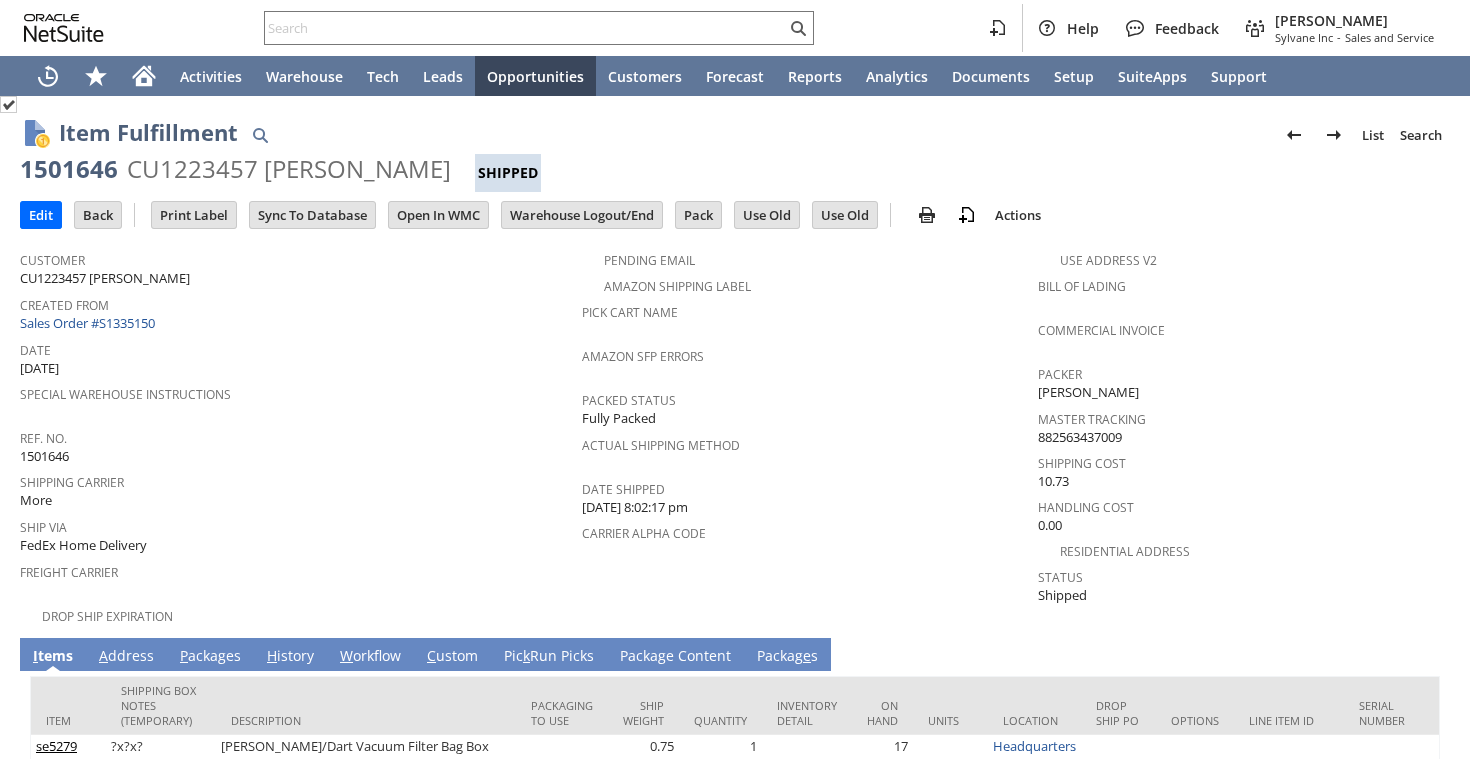 scroll, scrollTop: 0, scrollLeft: 0, axis: both 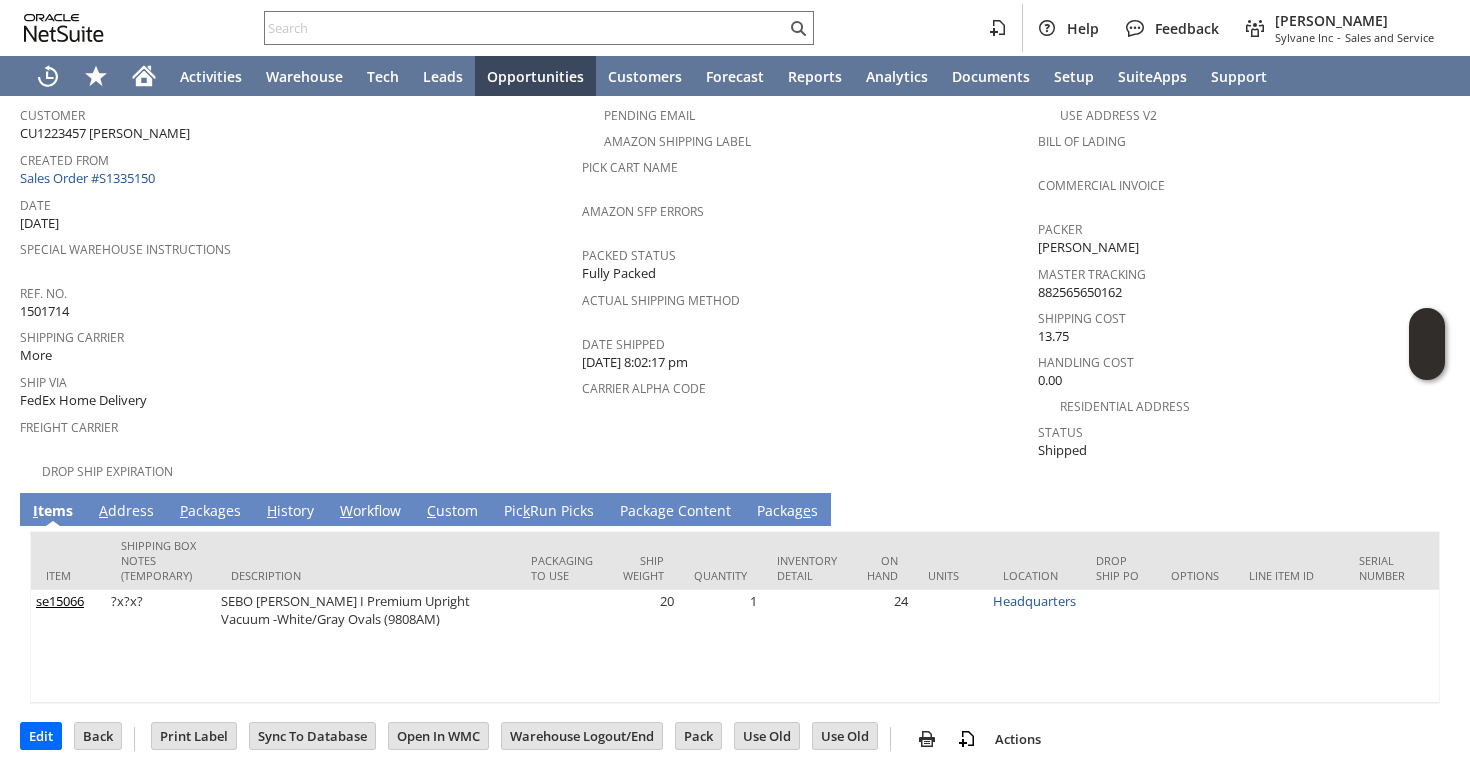 click on "A ddress" at bounding box center [126, 512] 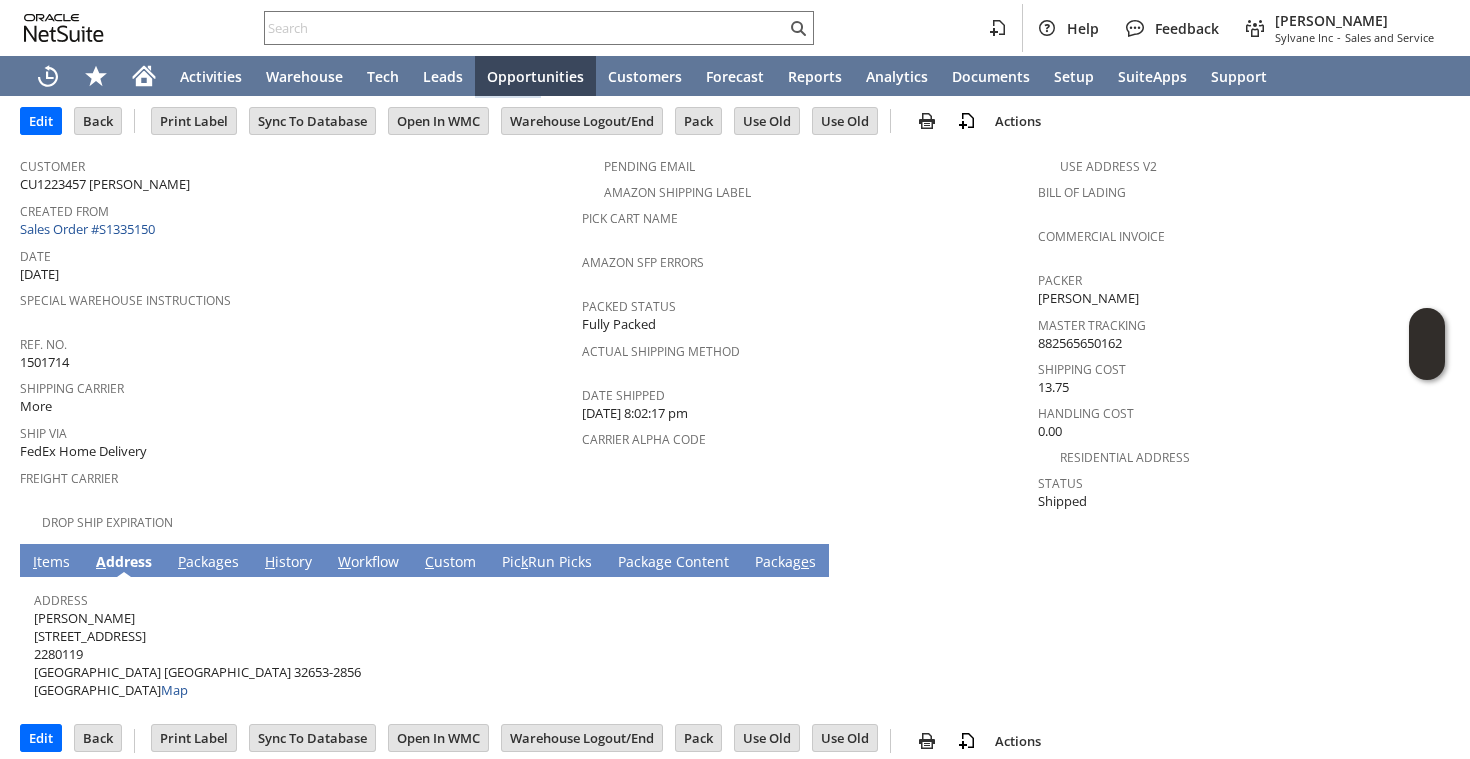 click on "[PERSON_NAME] [STREET_ADDRESS]  Map" at bounding box center [197, 654] 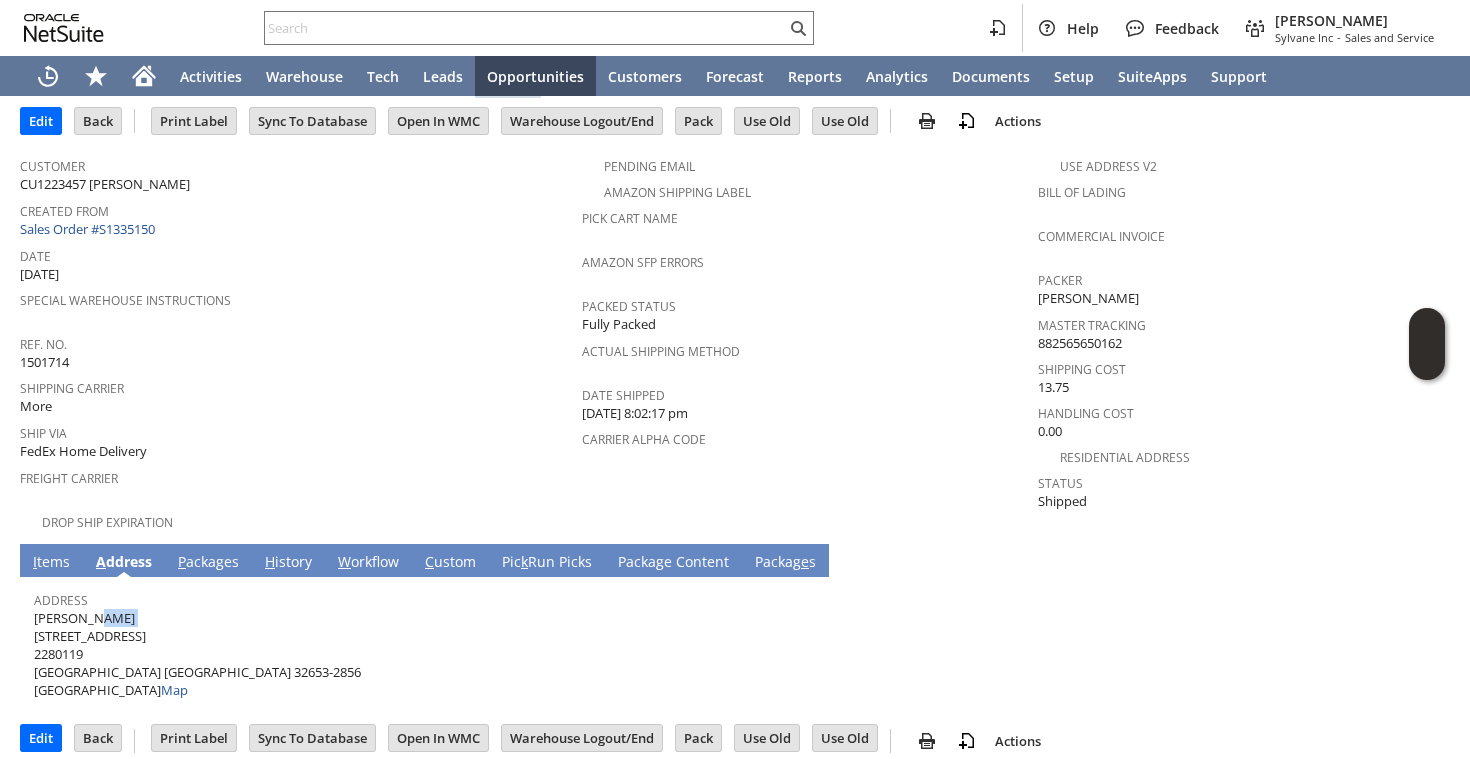click on "[PERSON_NAME] [STREET_ADDRESS]  Map" at bounding box center (197, 654) 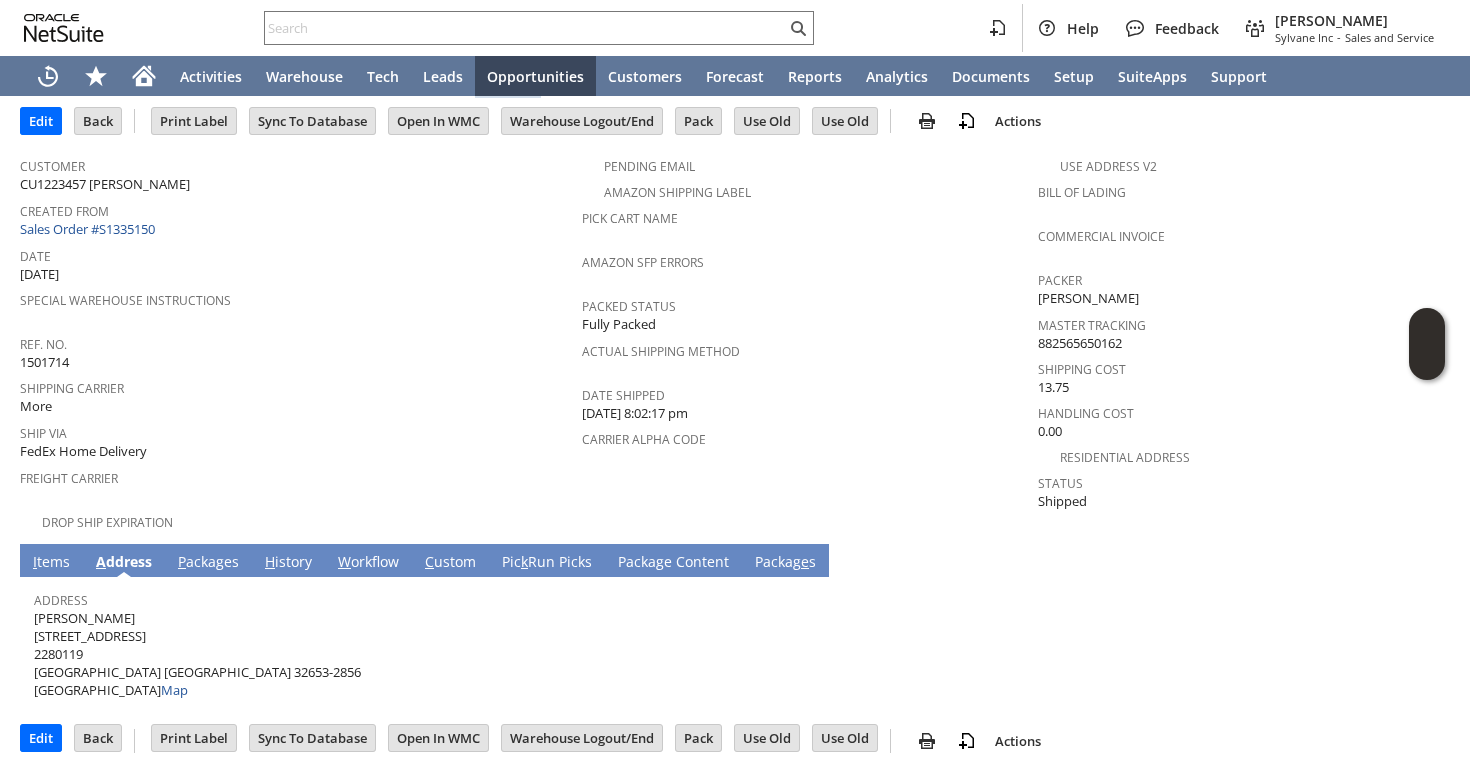 click on "[PERSON_NAME] [STREET_ADDRESS]  Map" at bounding box center (197, 654) 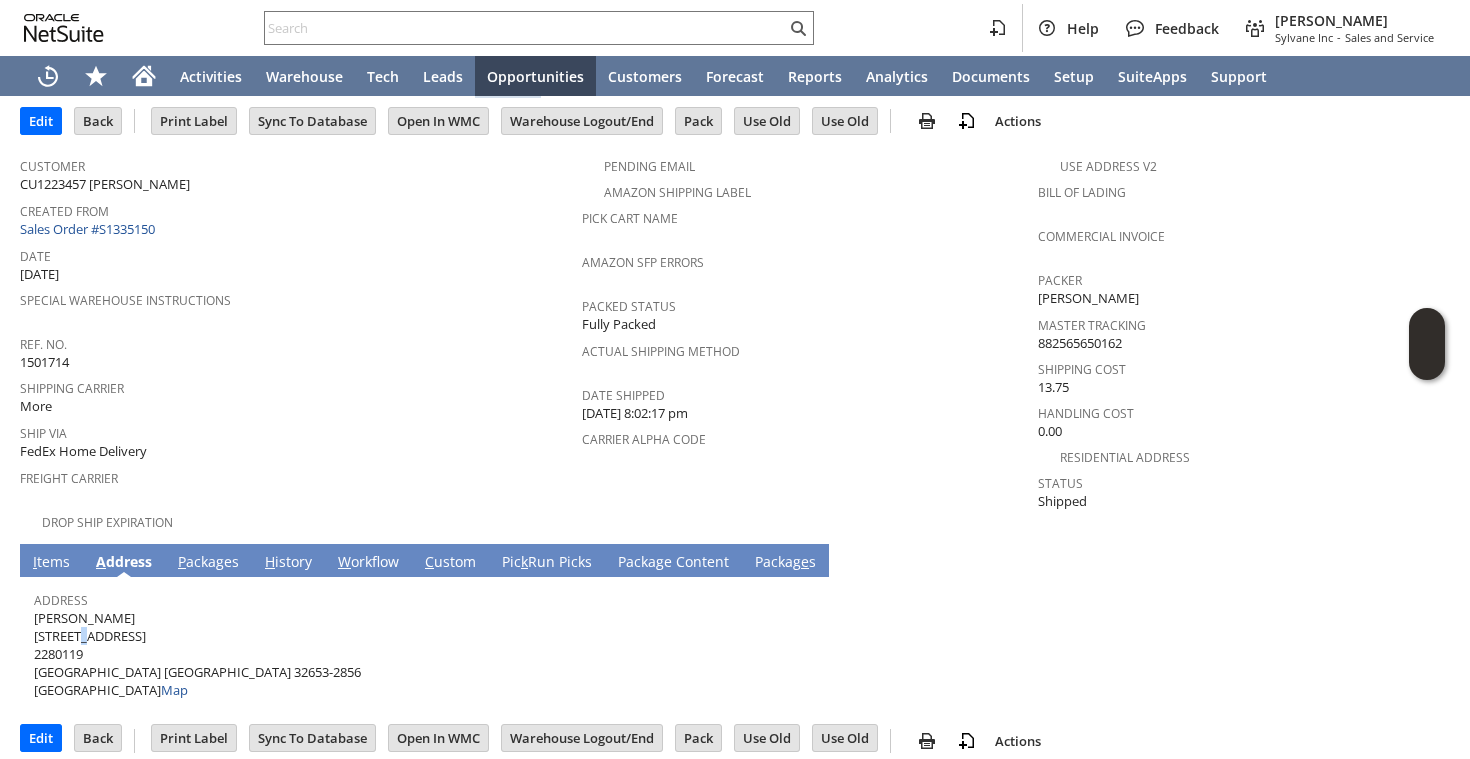 click on "[PERSON_NAME] [STREET_ADDRESS]  Map" at bounding box center [197, 654] 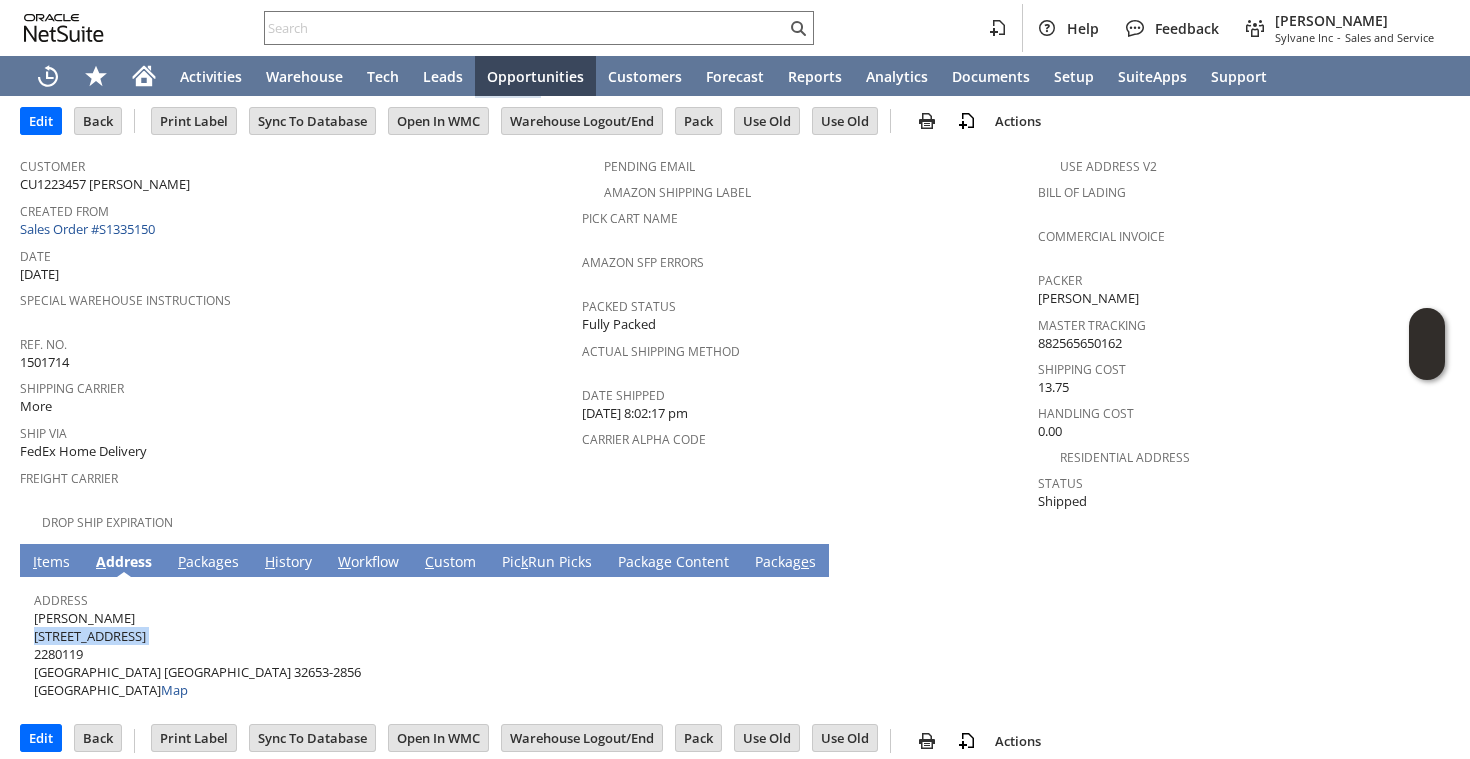 copy on "[STREET_ADDRESS]" 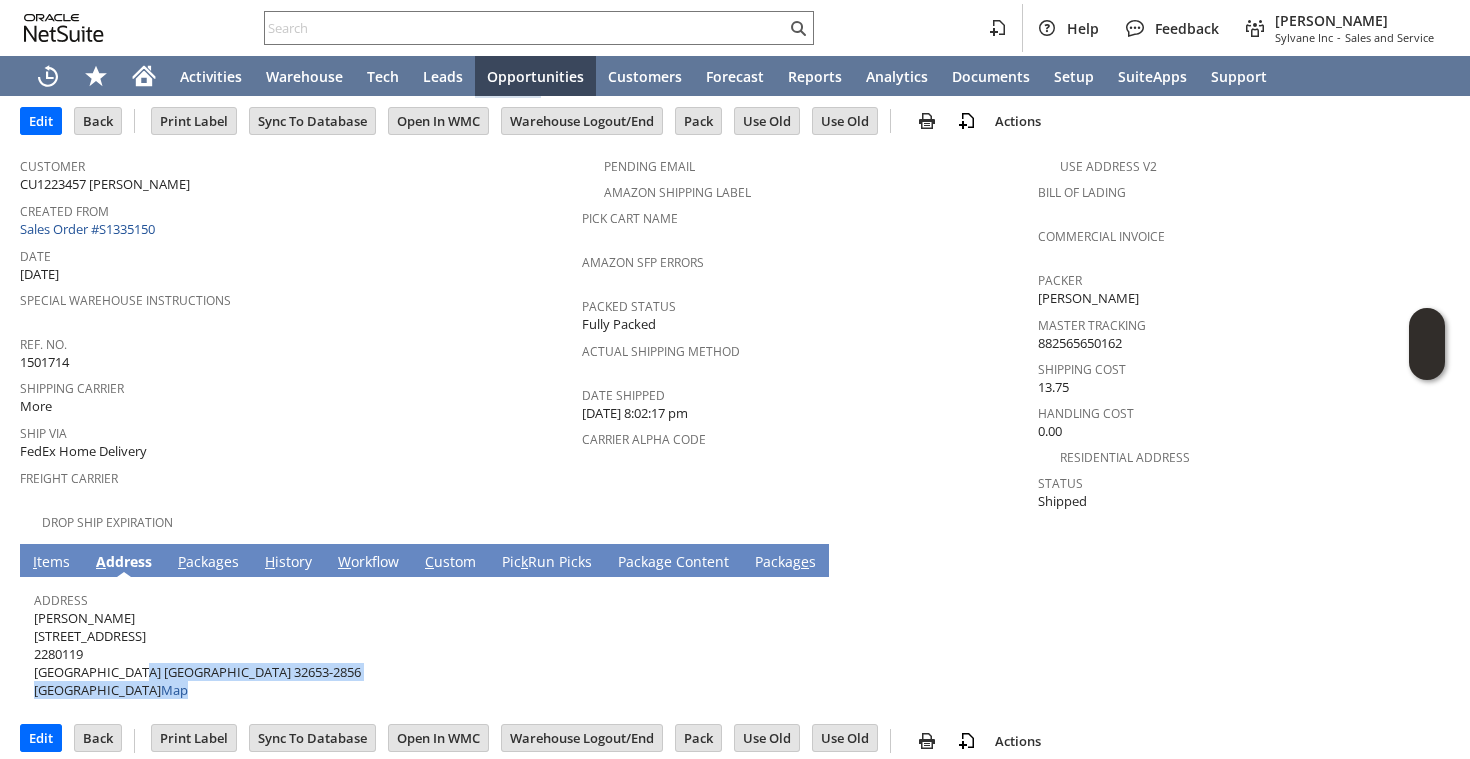 drag, startPoint x: 121, startPoint y: 656, endPoint x: 190, endPoint y: 655, distance: 69.00725 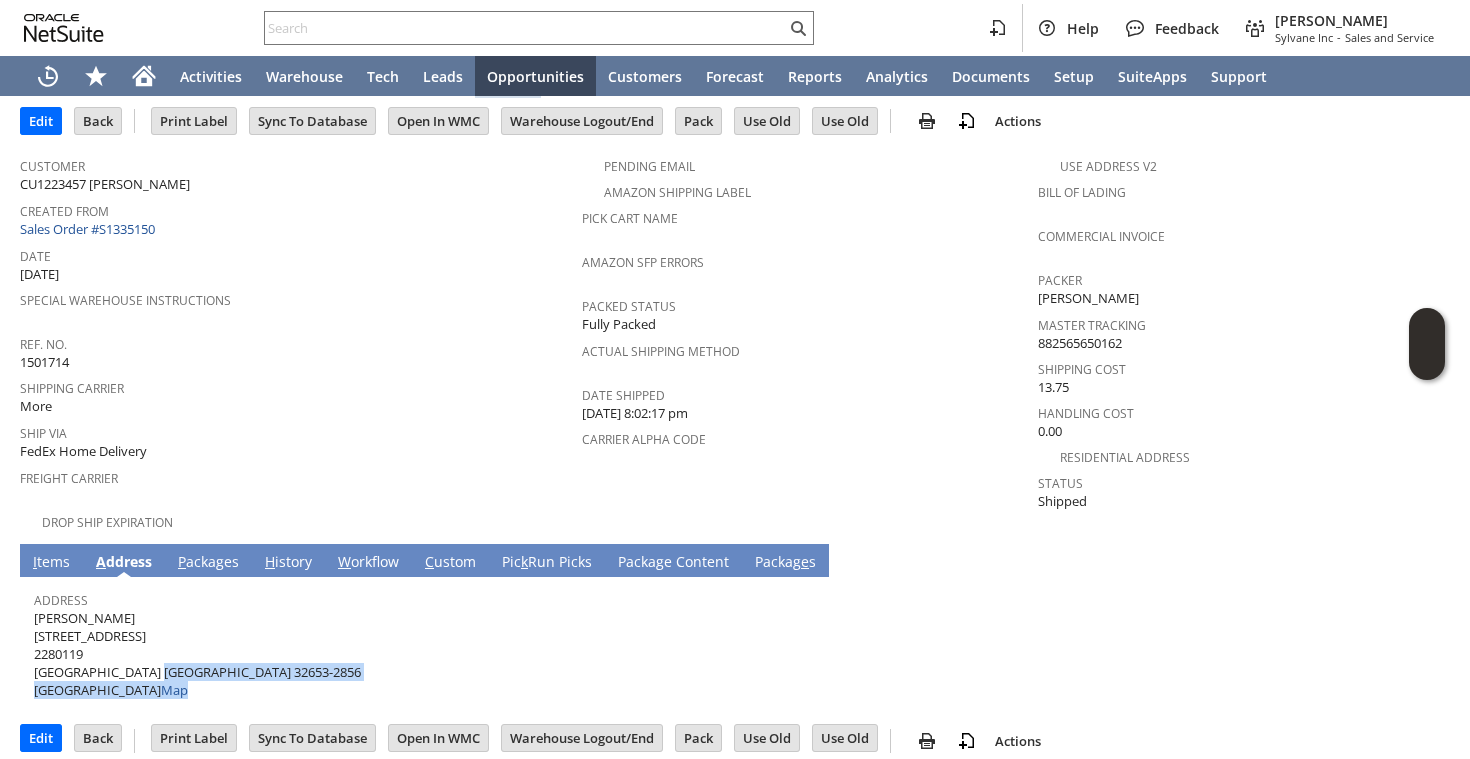 drag, startPoint x: 190, startPoint y: 655, endPoint x: 140, endPoint y: 654, distance: 50.01 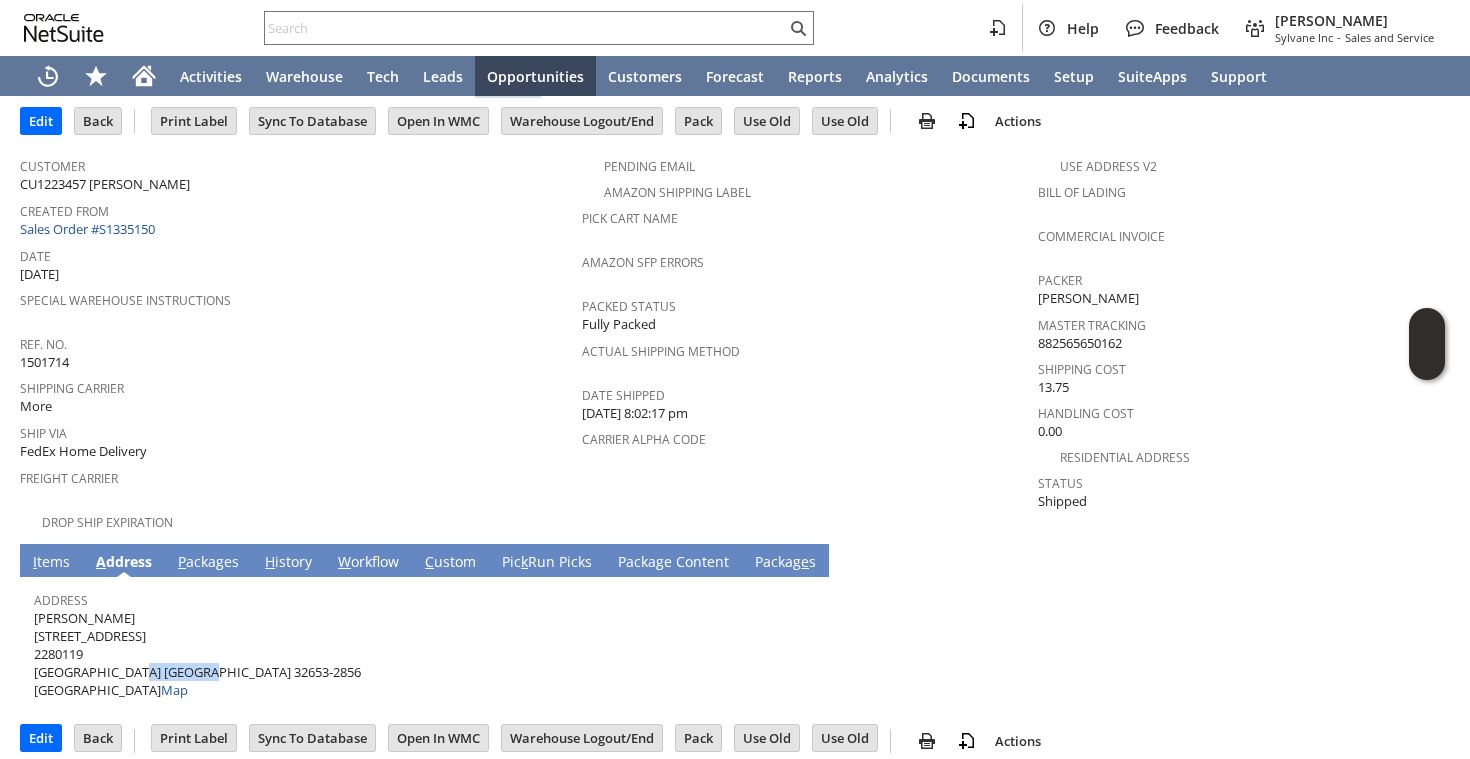 drag, startPoint x: 119, startPoint y: 654, endPoint x: 188, endPoint y: 654, distance: 69 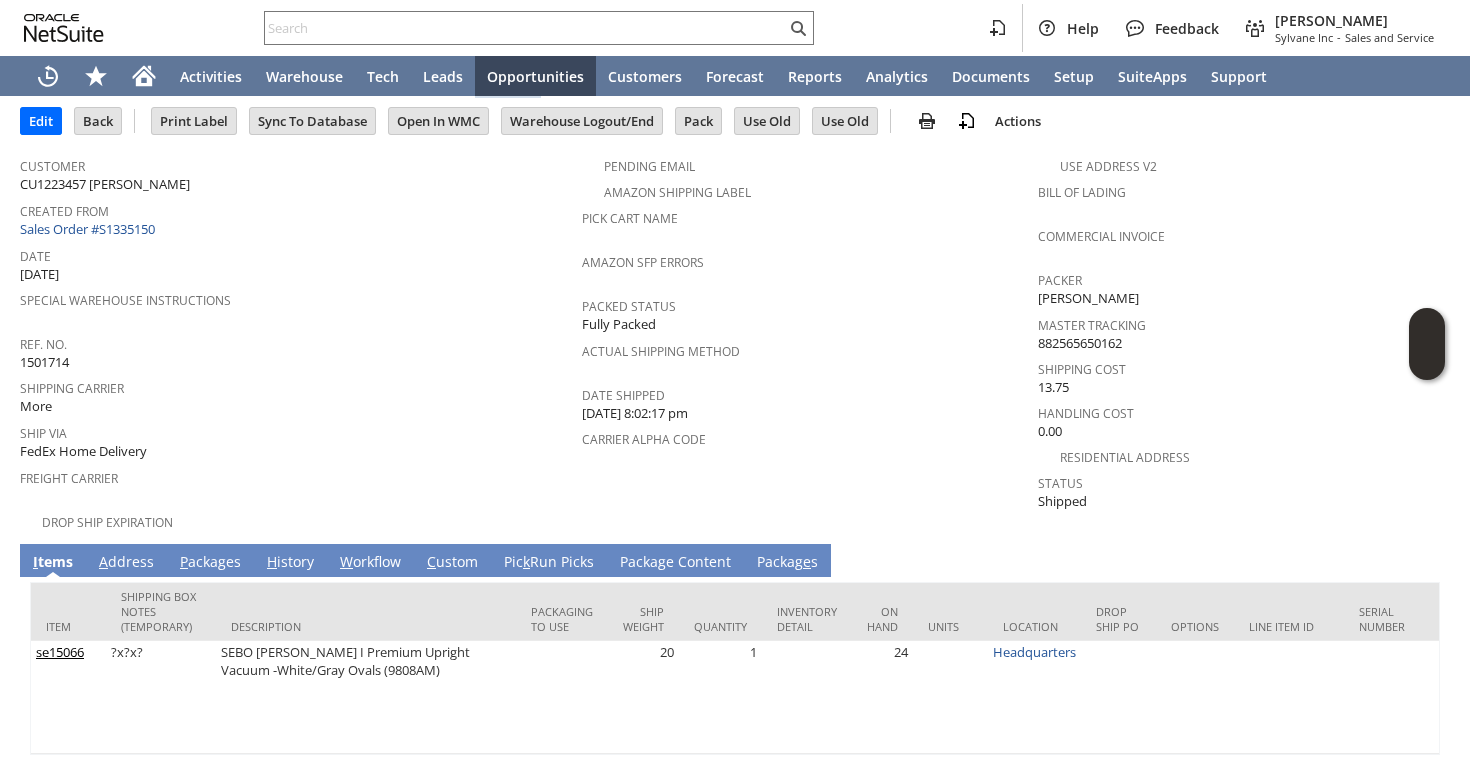 click on "P ackages" at bounding box center (210, 563) 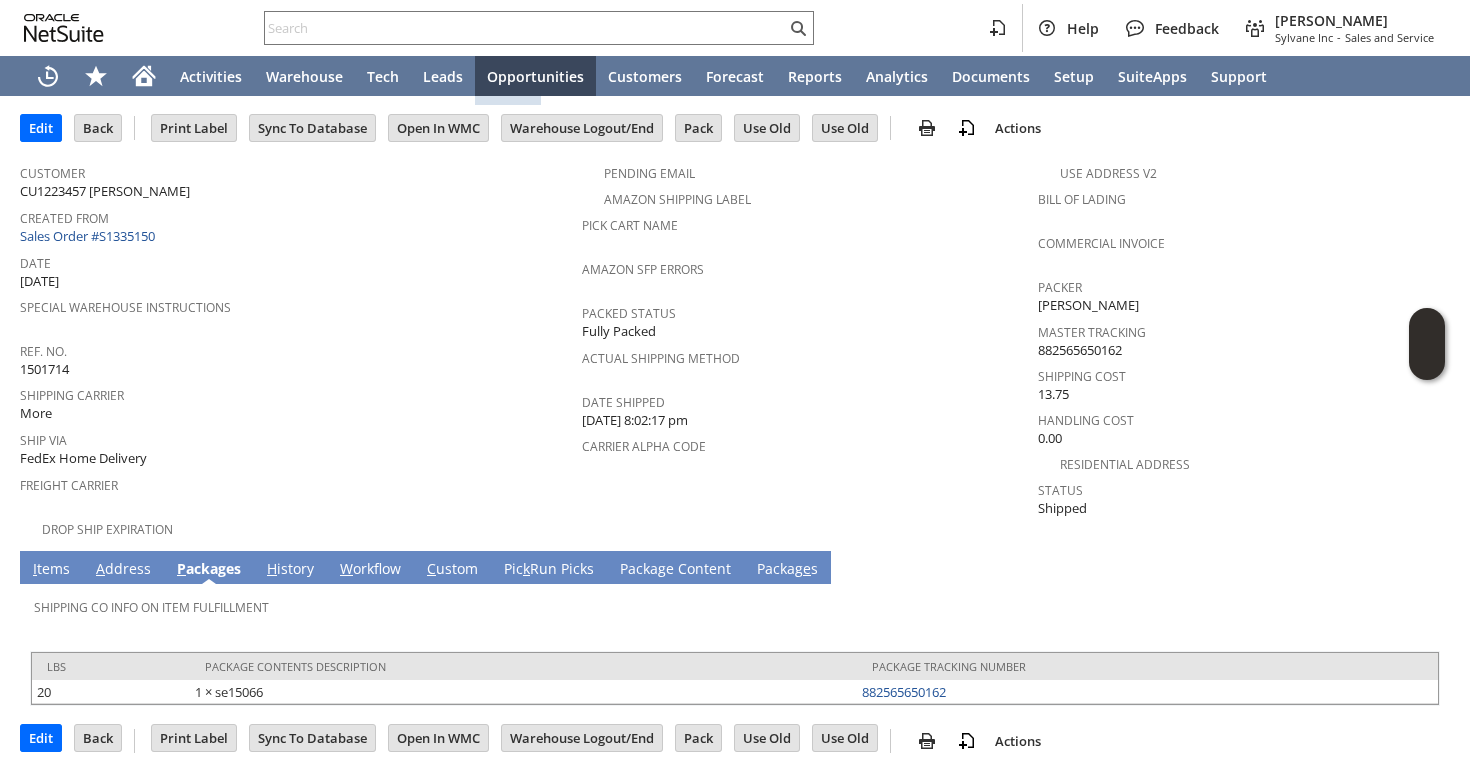 click on "I tems" at bounding box center [51, 567] 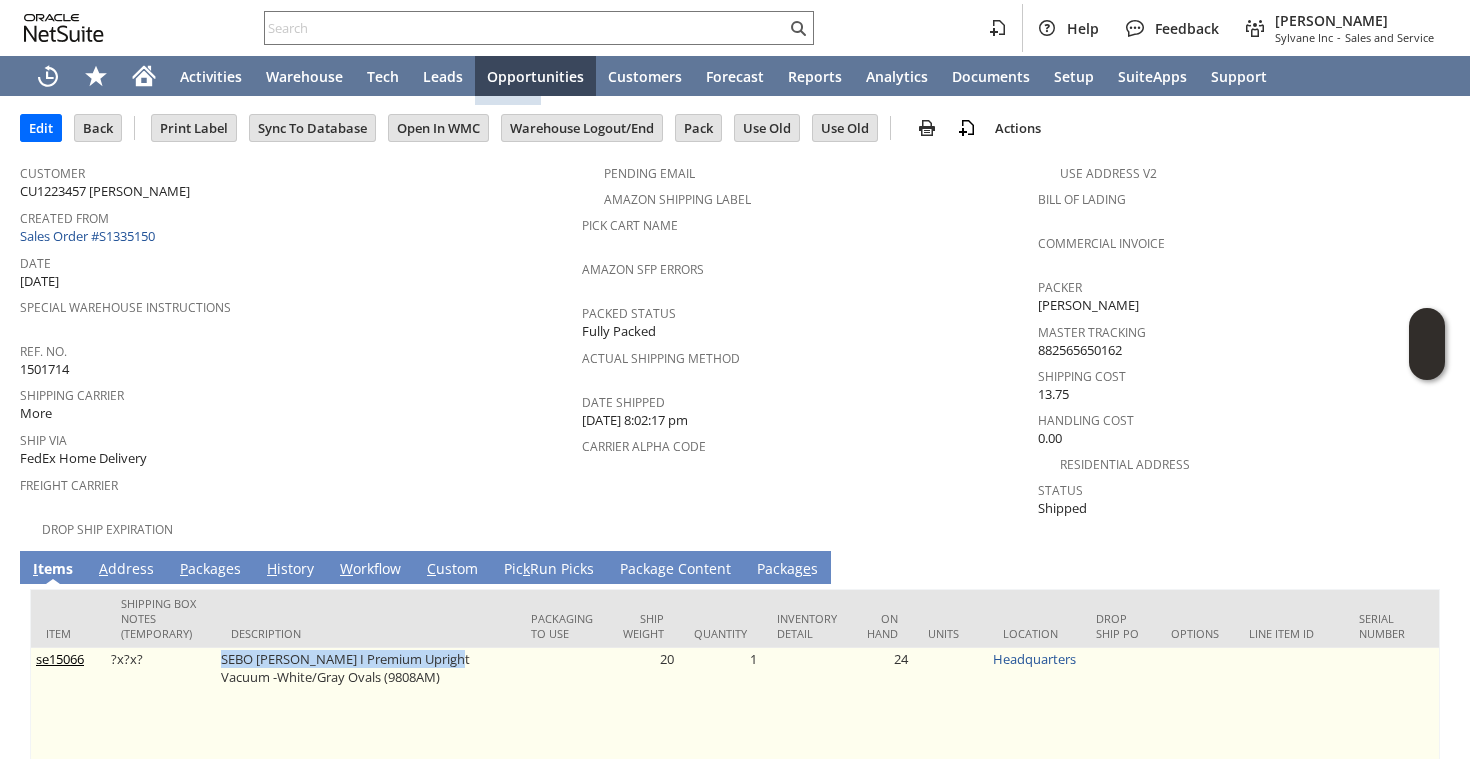 drag, startPoint x: 219, startPoint y: 645, endPoint x: 455, endPoint y: 646, distance: 236.00212 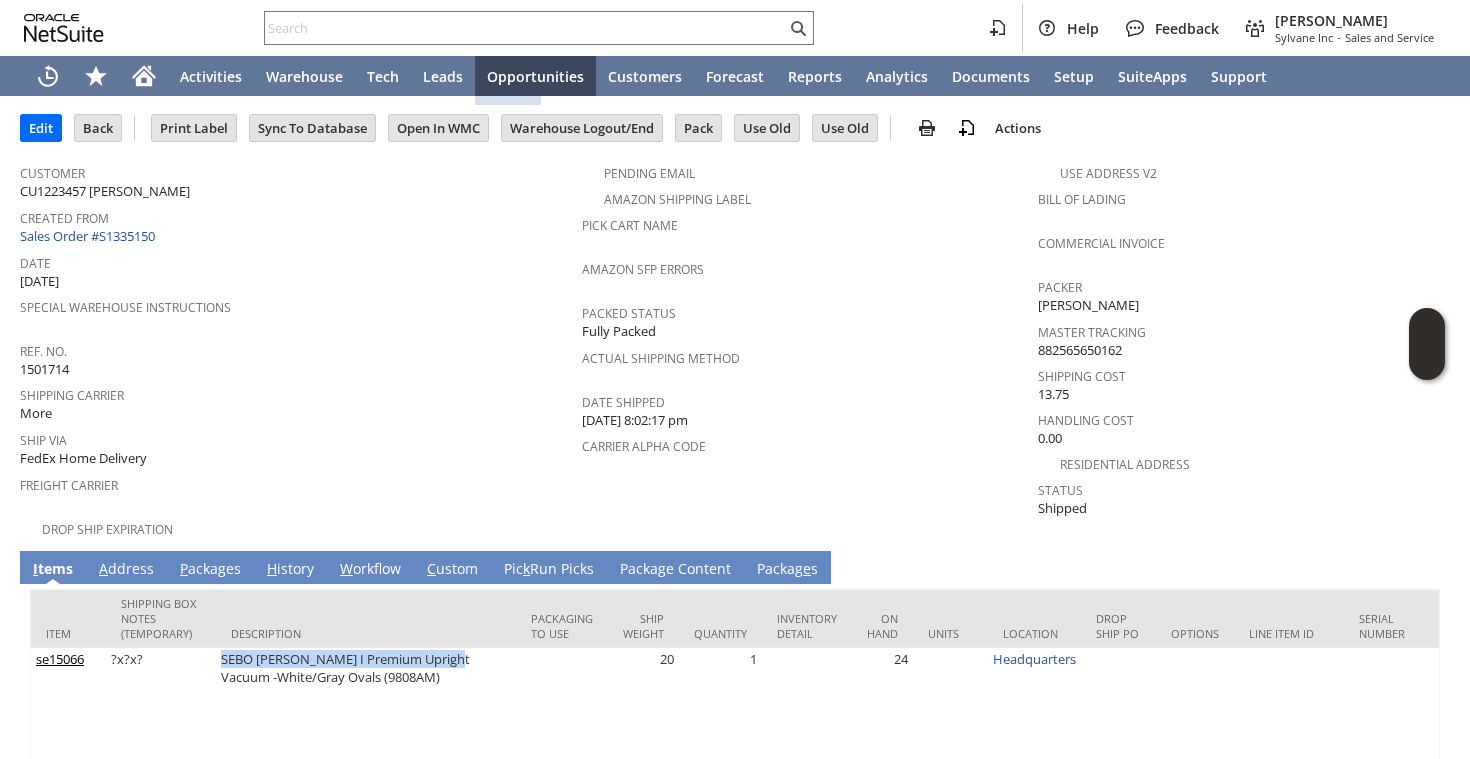 scroll, scrollTop: 89, scrollLeft: 0, axis: vertical 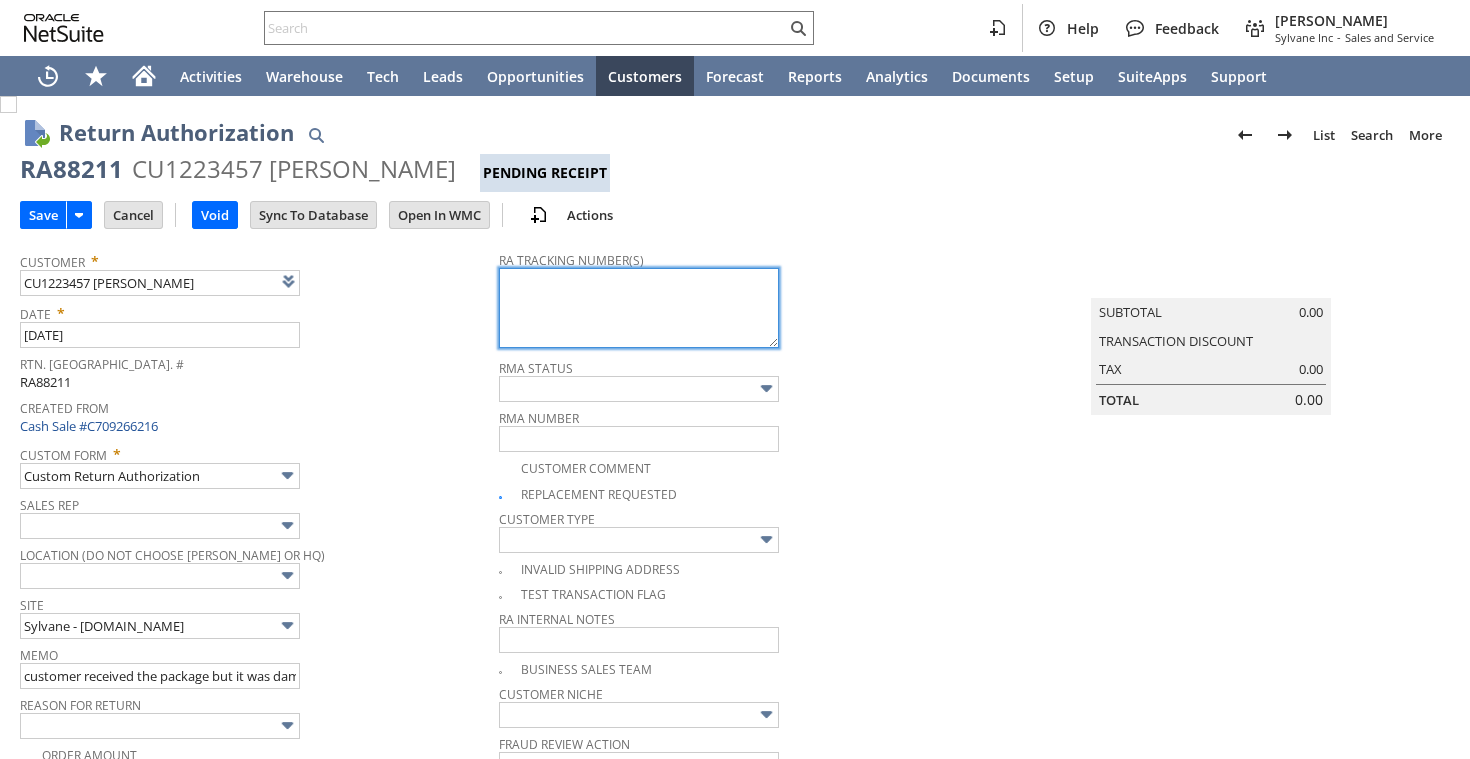 click at bounding box center [639, 308] 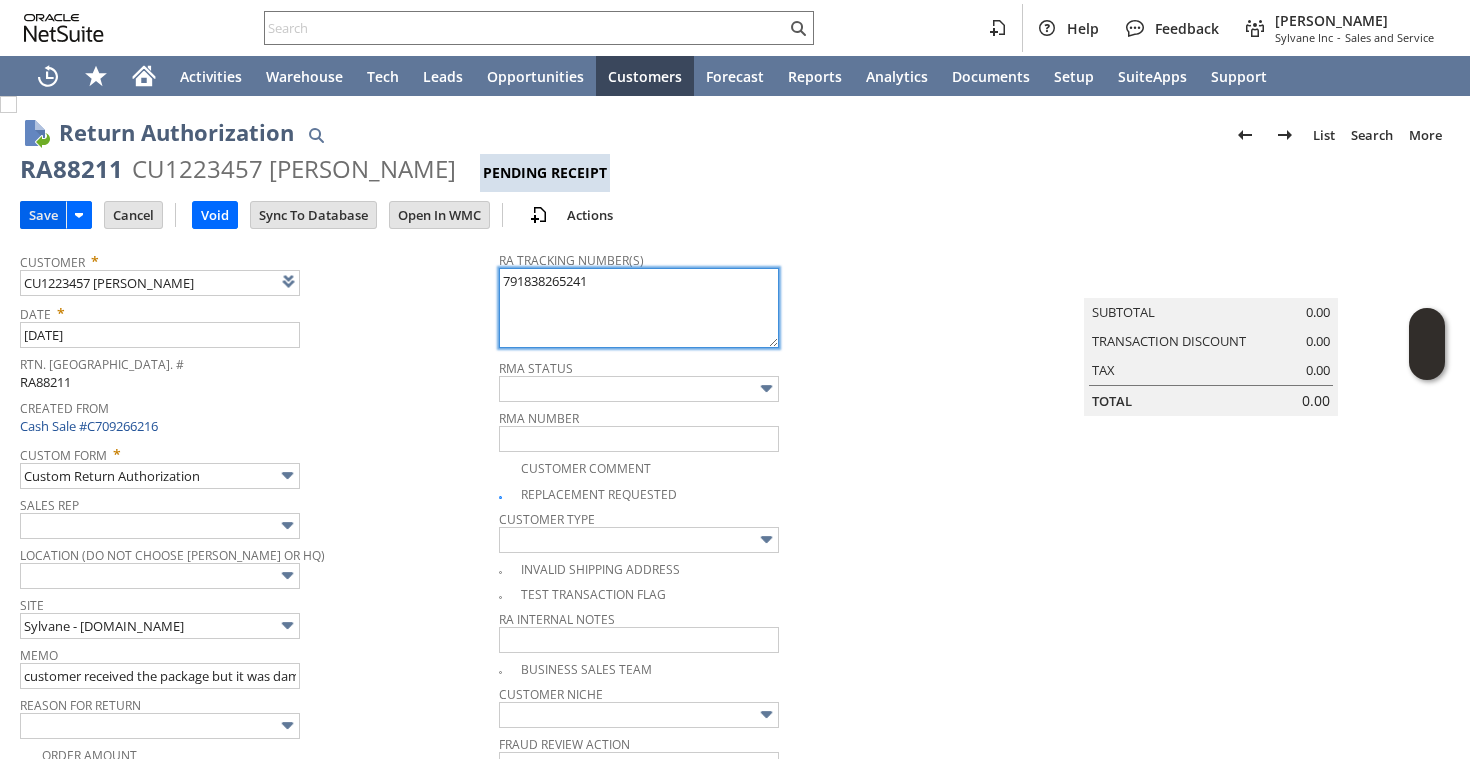 type on "791838265241" 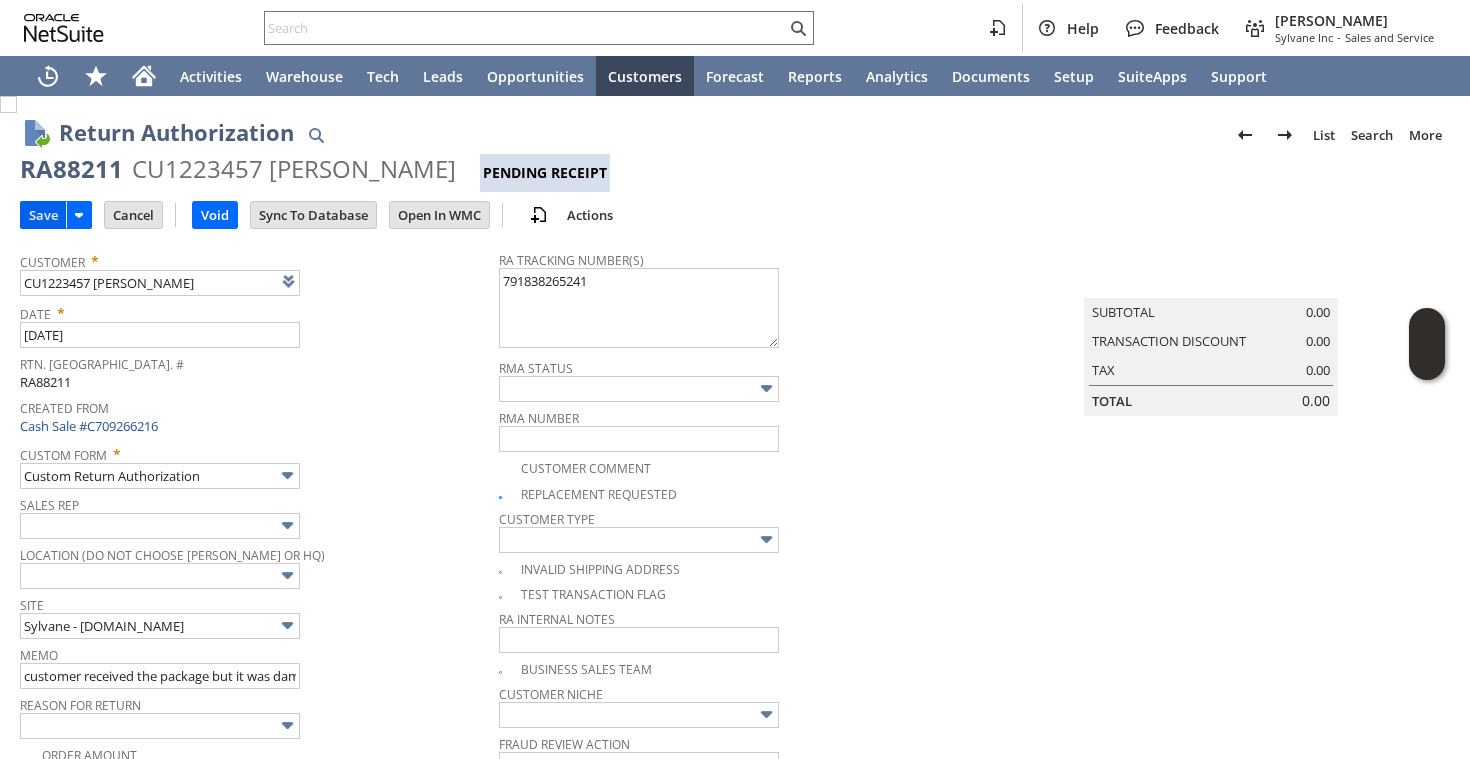 click on "Save" at bounding box center (43, 215) 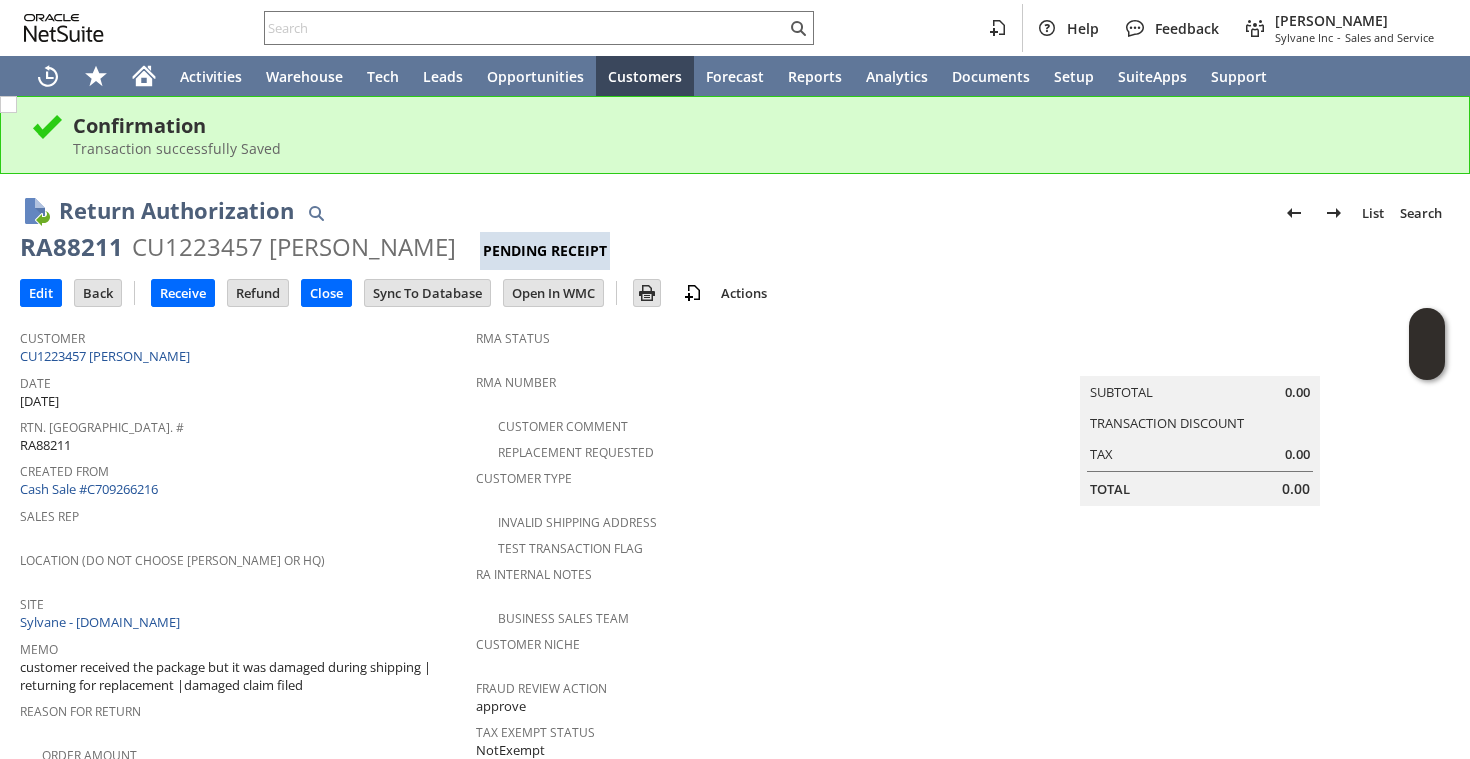 scroll, scrollTop: 0, scrollLeft: 0, axis: both 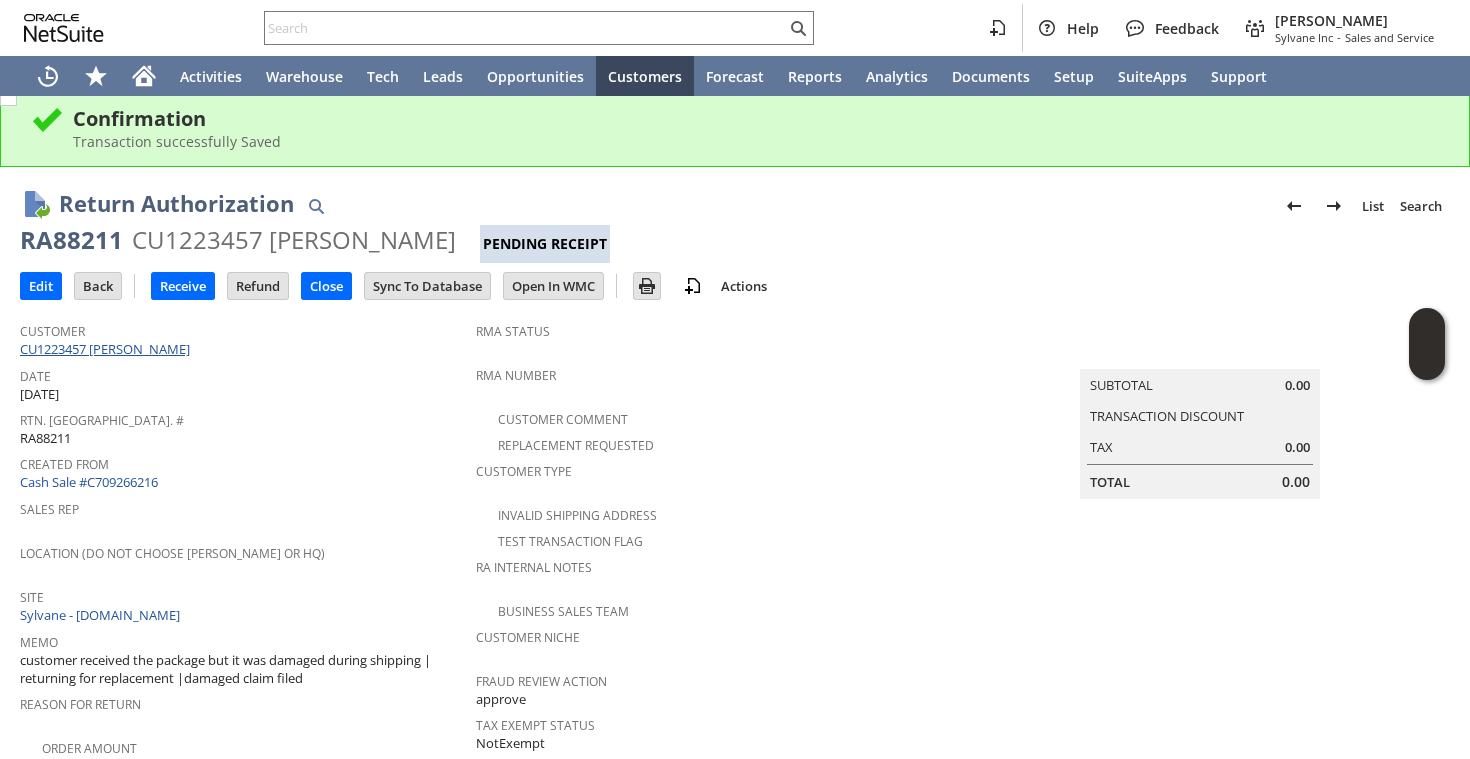 click on "CU1223457 Deborah A Kahler" at bounding box center (107, 349) 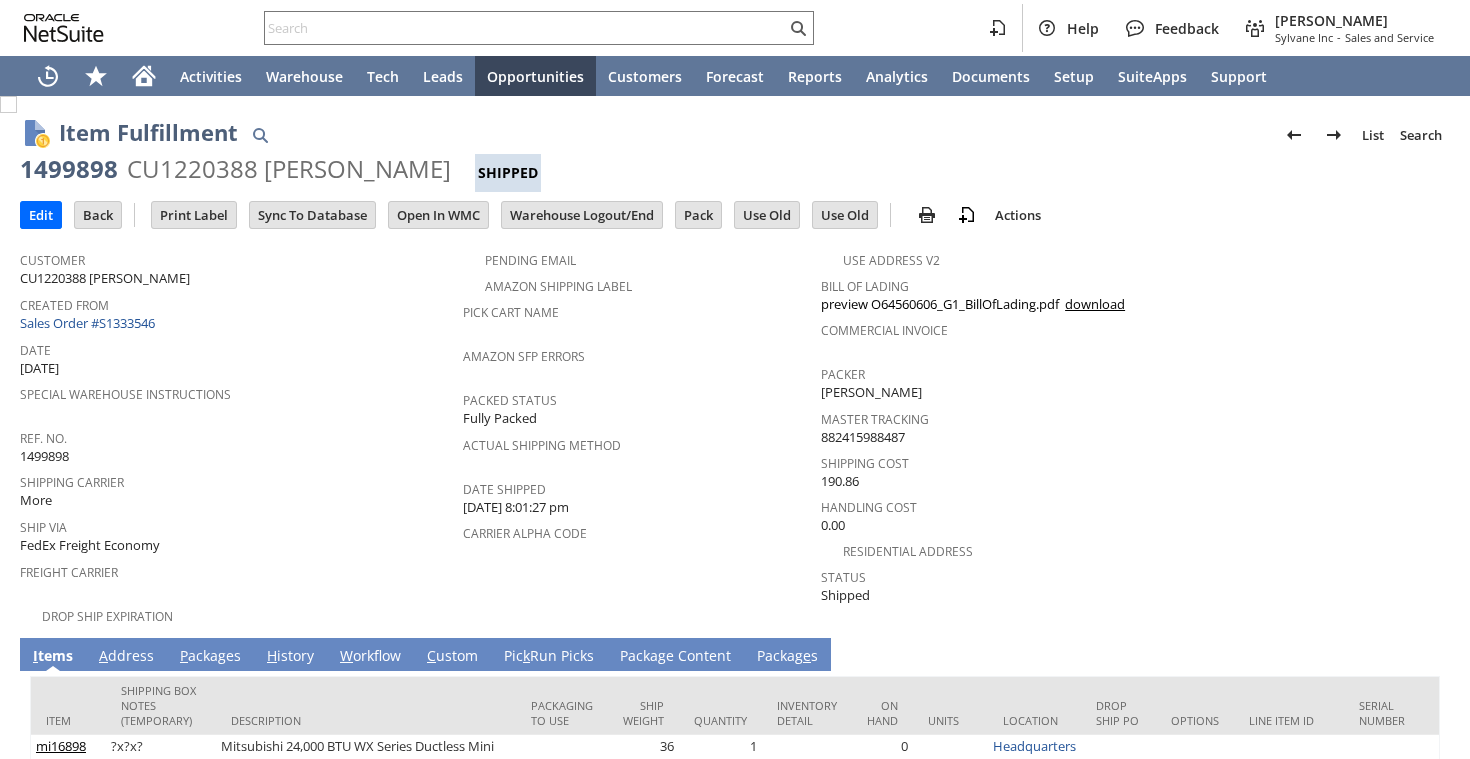 scroll, scrollTop: 0, scrollLeft: 0, axis: both 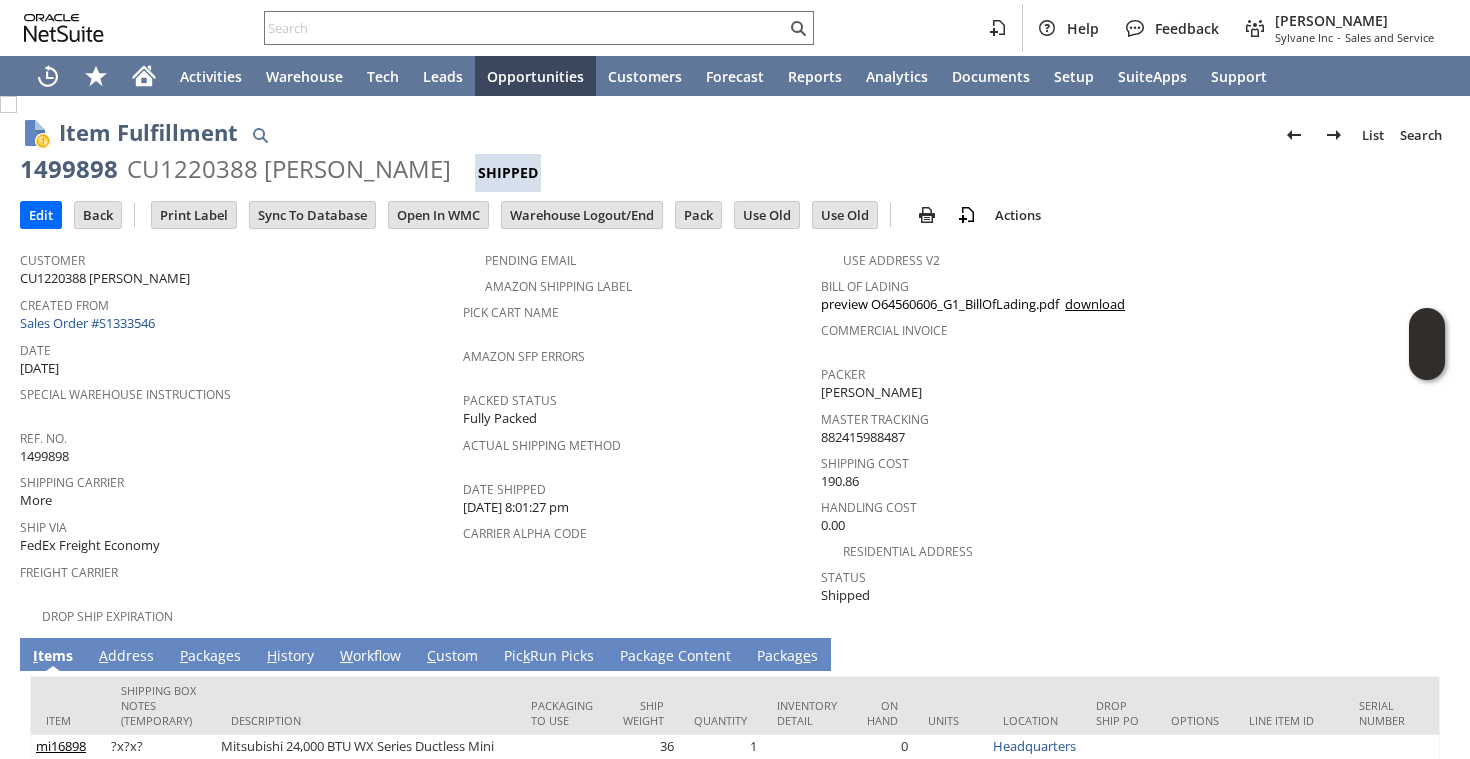 click on "A ddress" at bounding box center [126, 657] 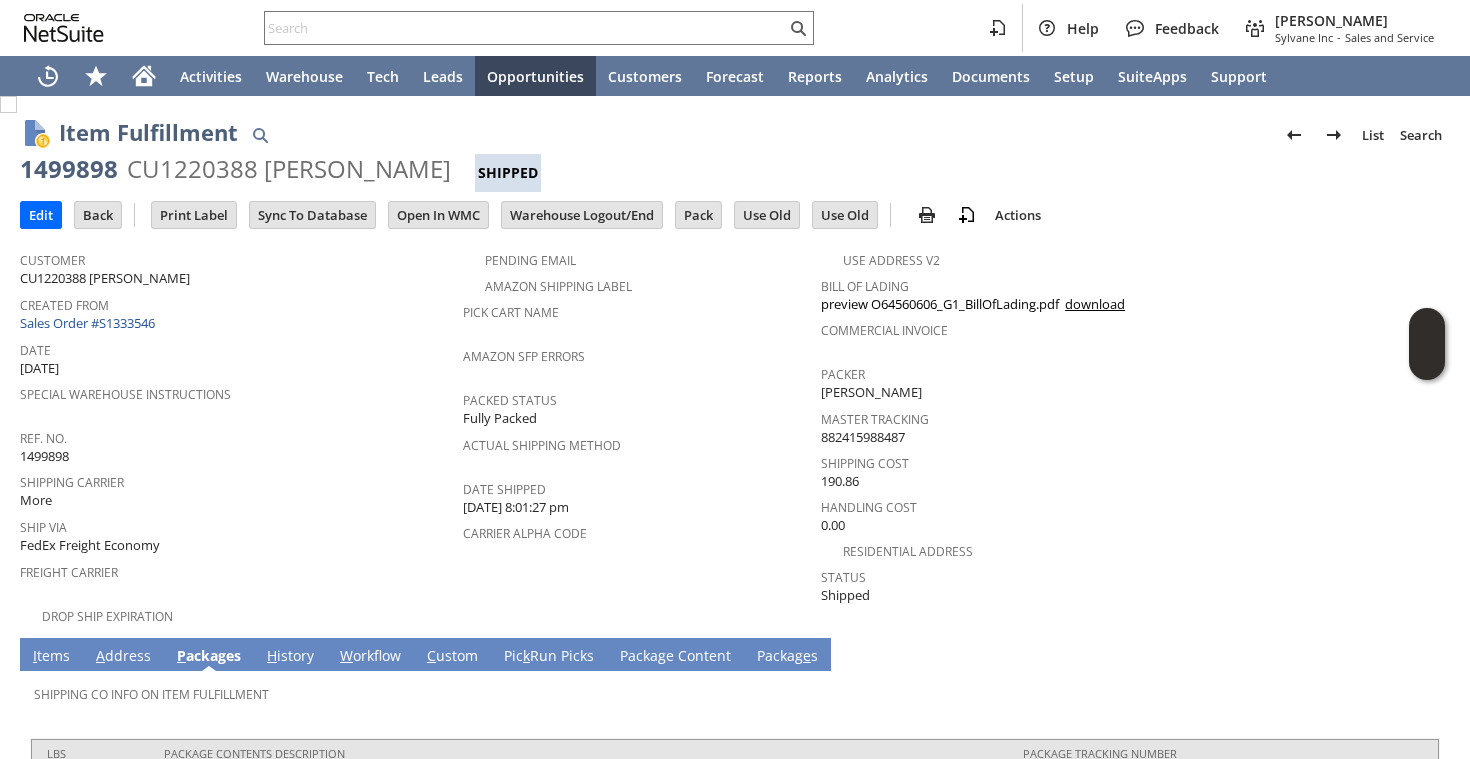 scroll, scrollTop: 135, scrollLeft: 0, axis: vertical 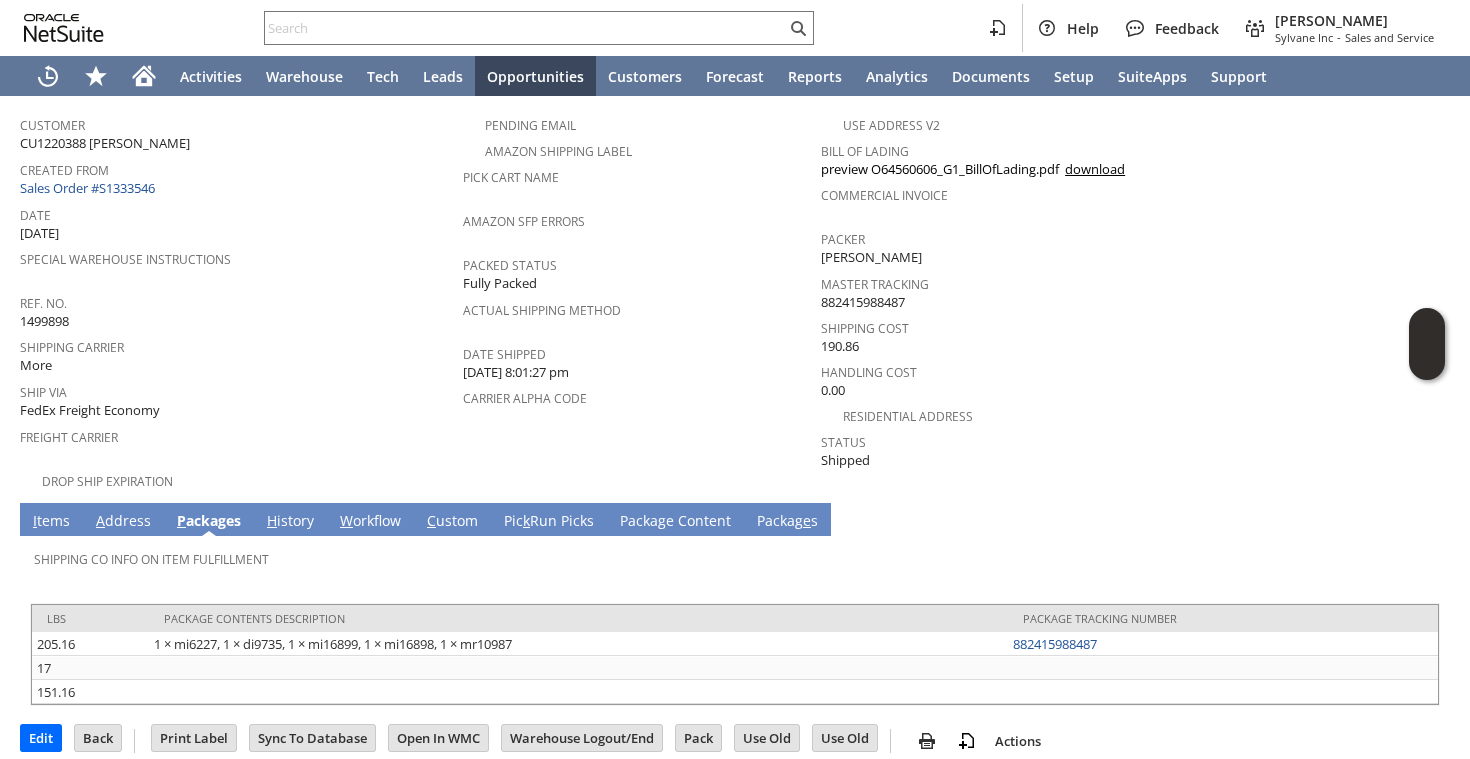 click on "I tems" at bounding box center [51, 522] 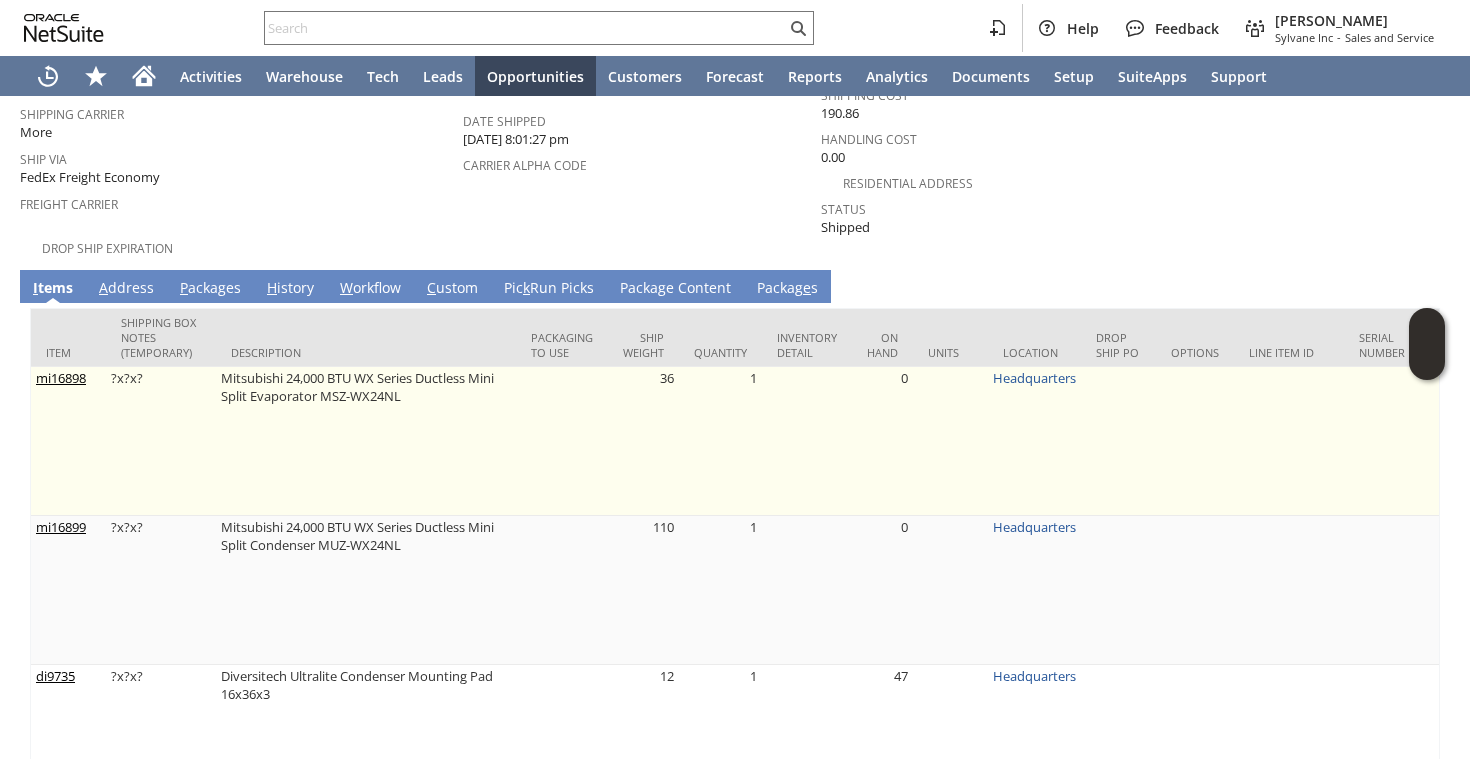 scroll, scrollTop: 446, scrollLeft: 0, axis: vertical 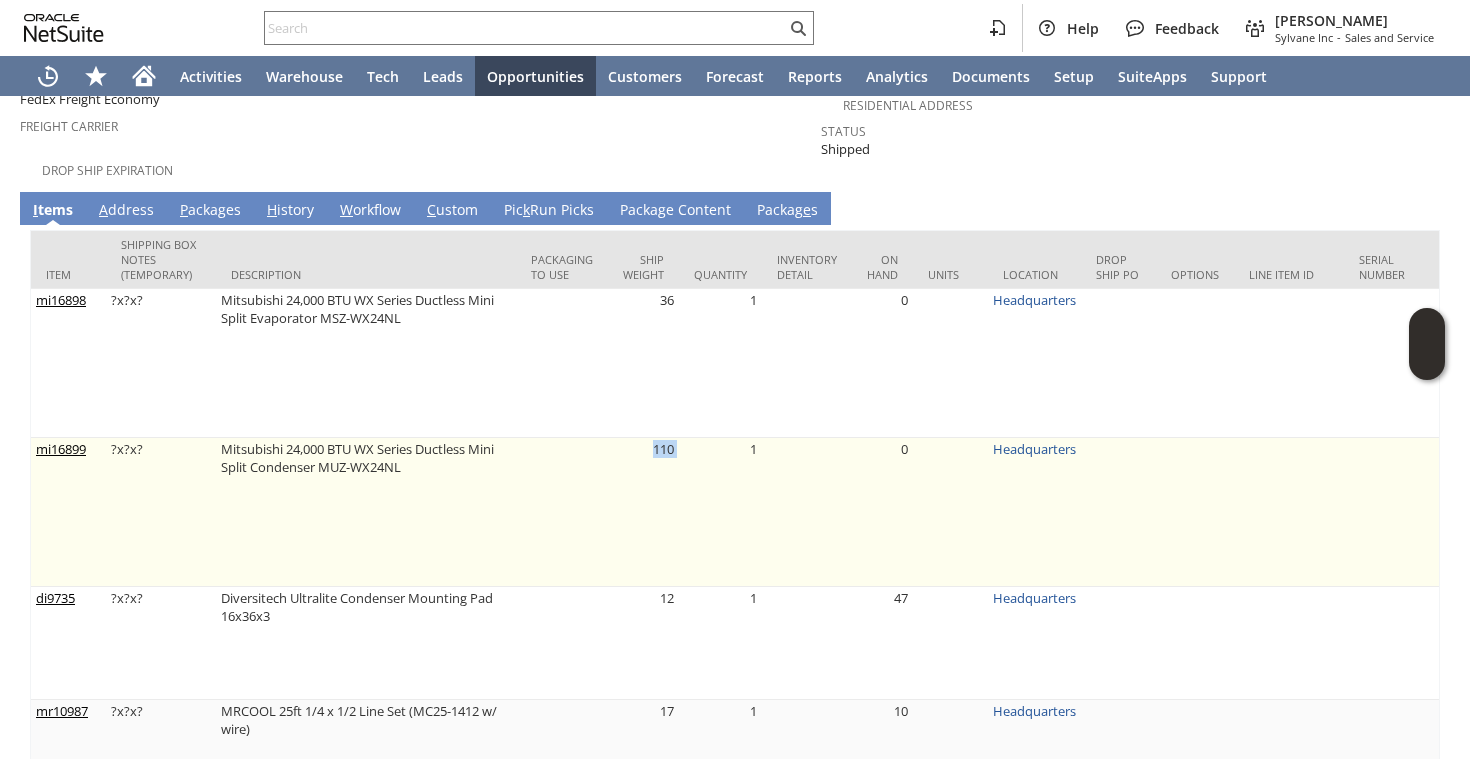 drag, startPoint x: 679, startPoint y: 433, endPoint x: 631, endPoint y: 433, distance: 48 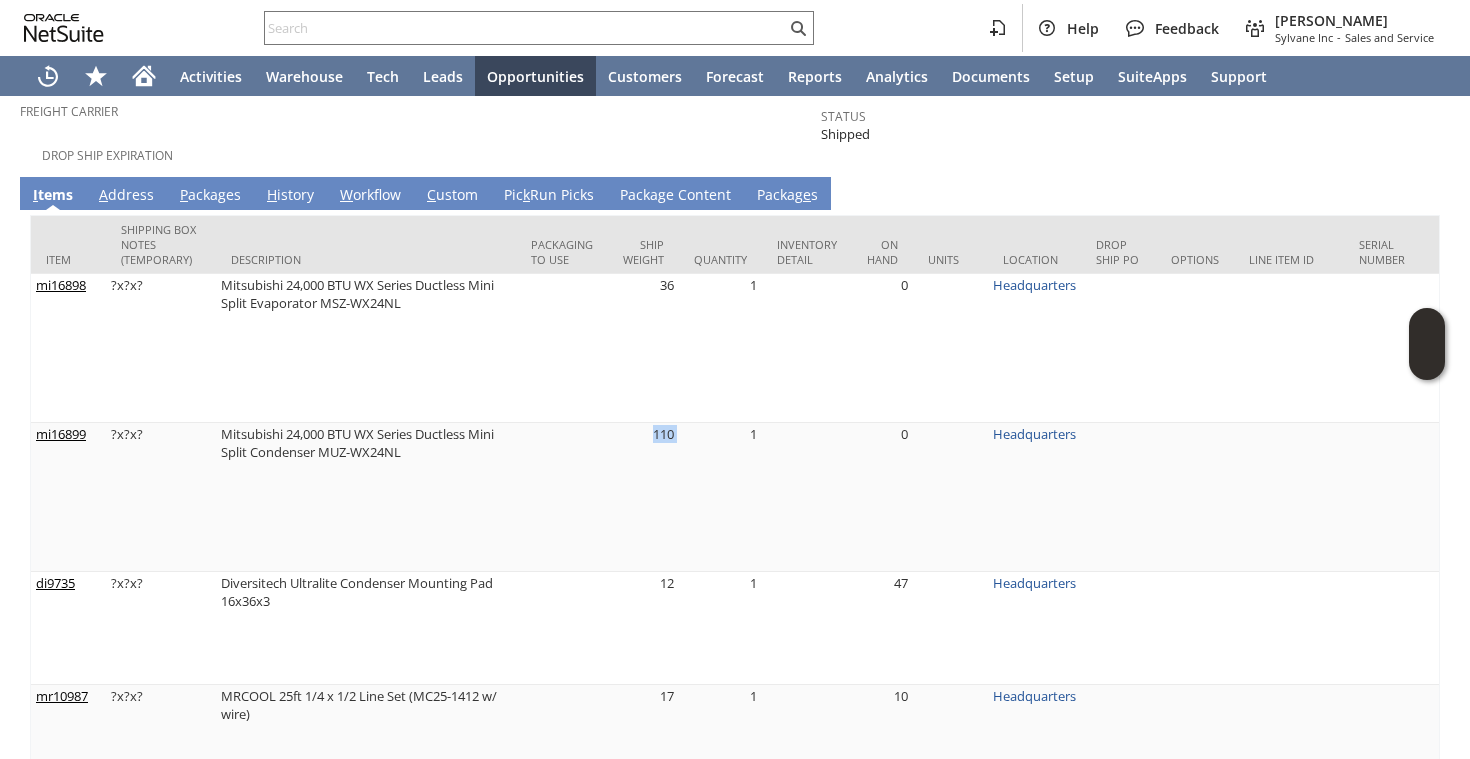 click on "P ackages" at bounding box center (210, 196) 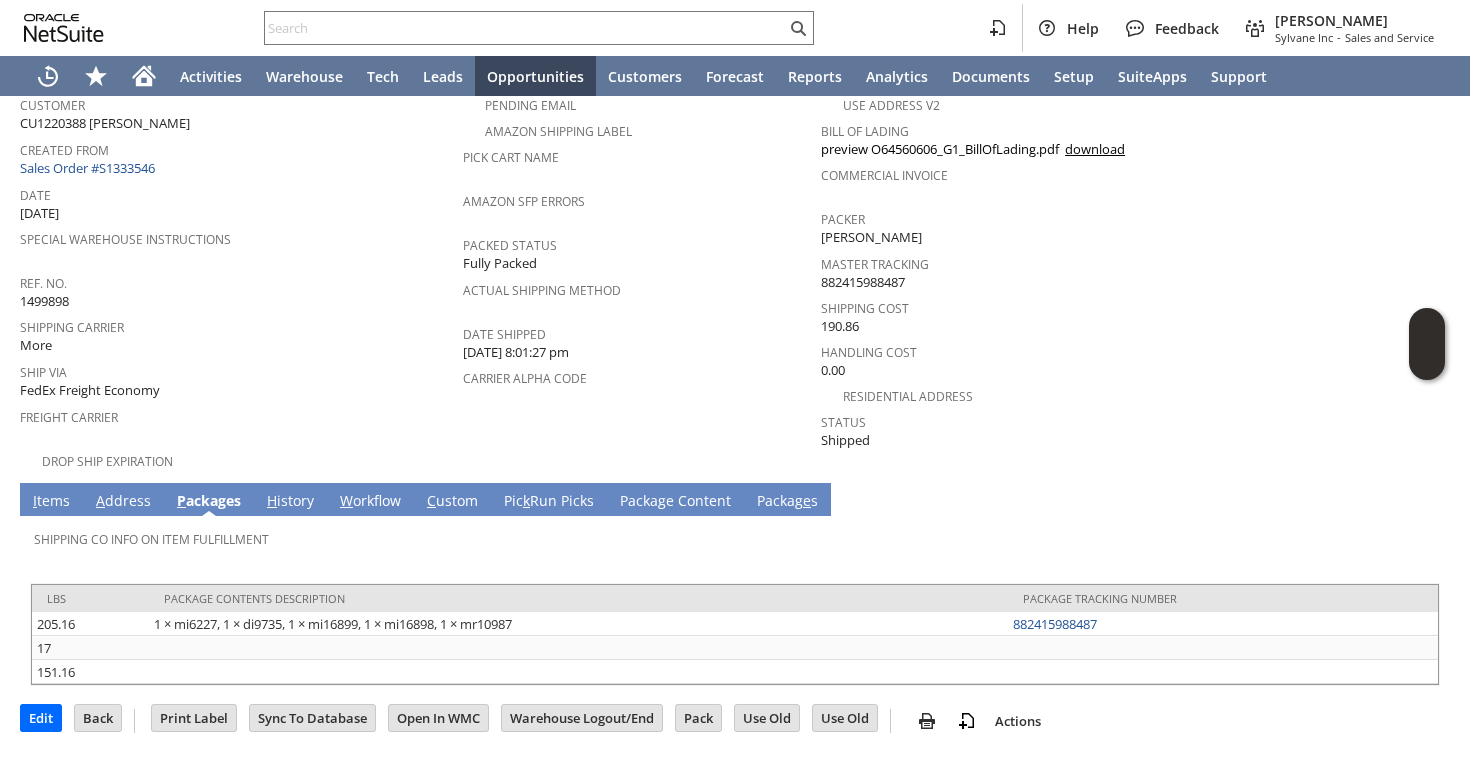 scroll, scrollTop: 135, scrollLeft: 0, axis: vertical 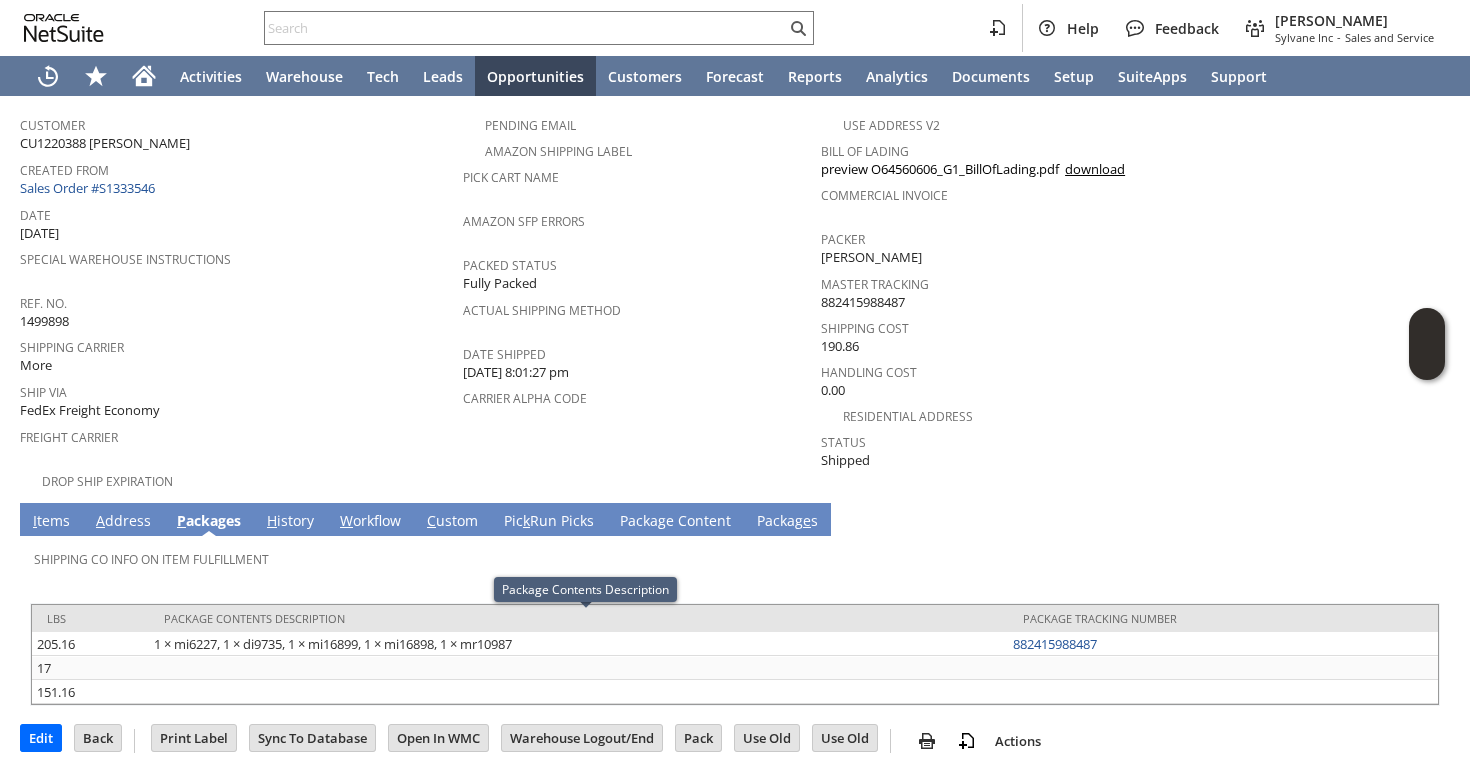 click on "A ddress" at bounding box center [123, 519] 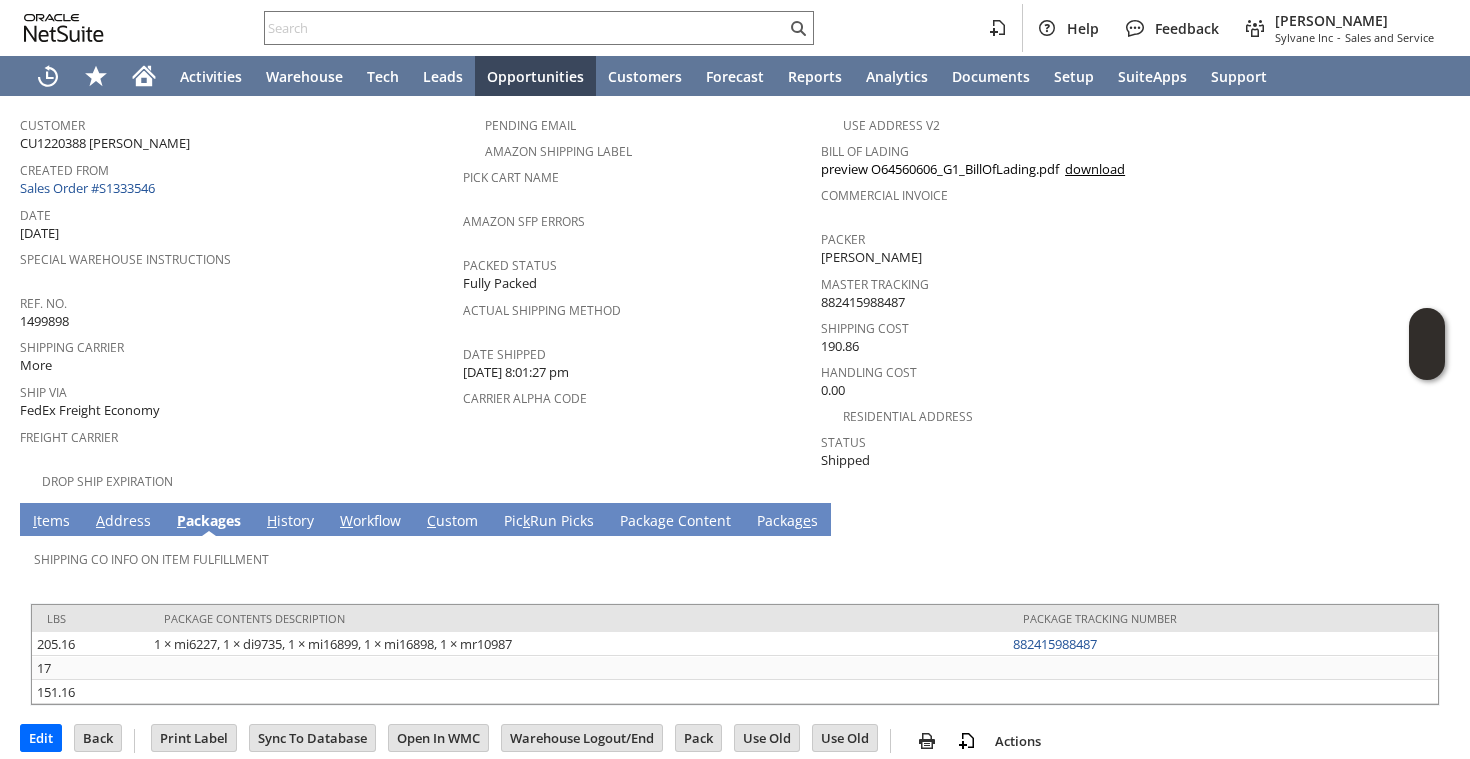 click on "A ddress" at bounding box center [123, 522] 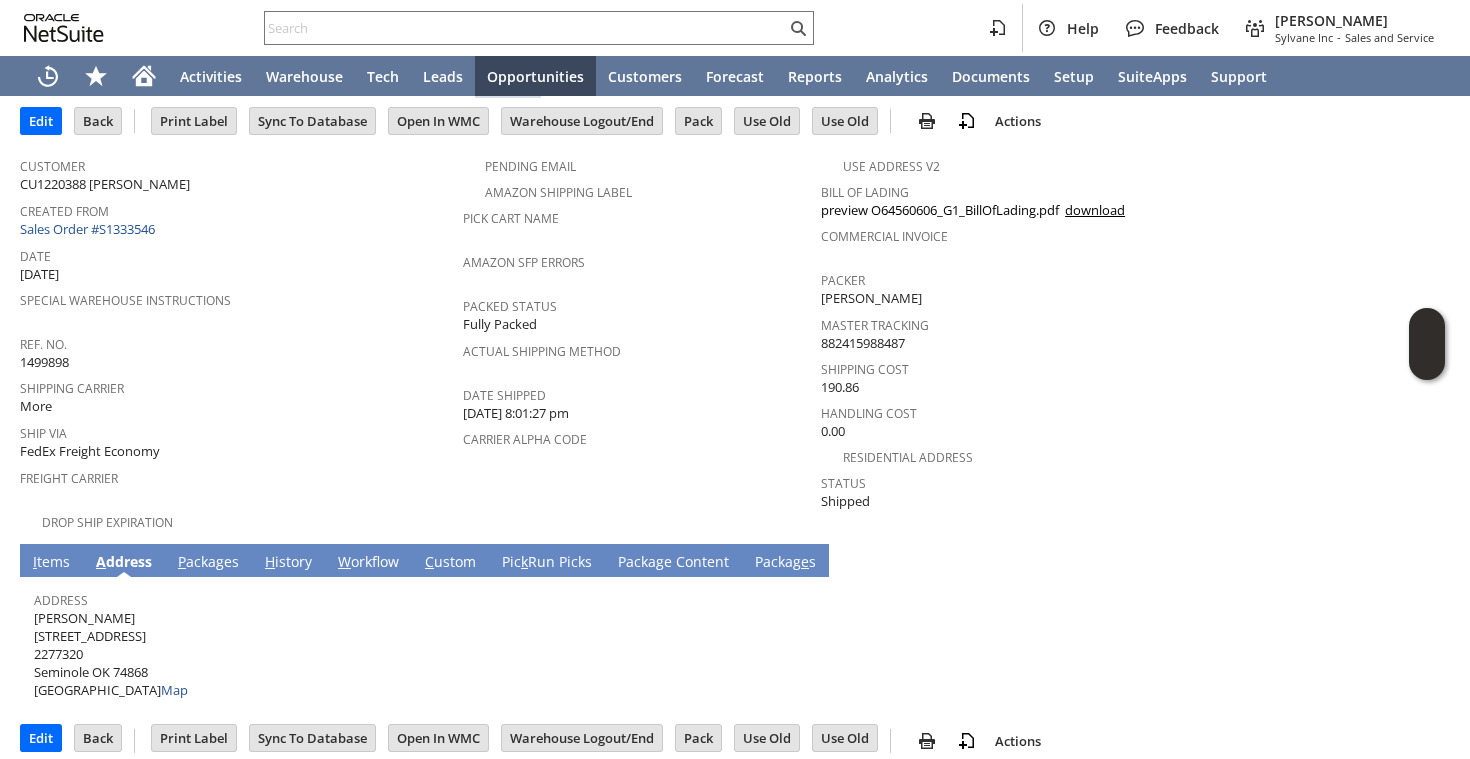 click on "Brian Deason 11265 N. Highway 99 2277320 Seminole OK 74868 United States  Map" at bounding box center [111, 654] 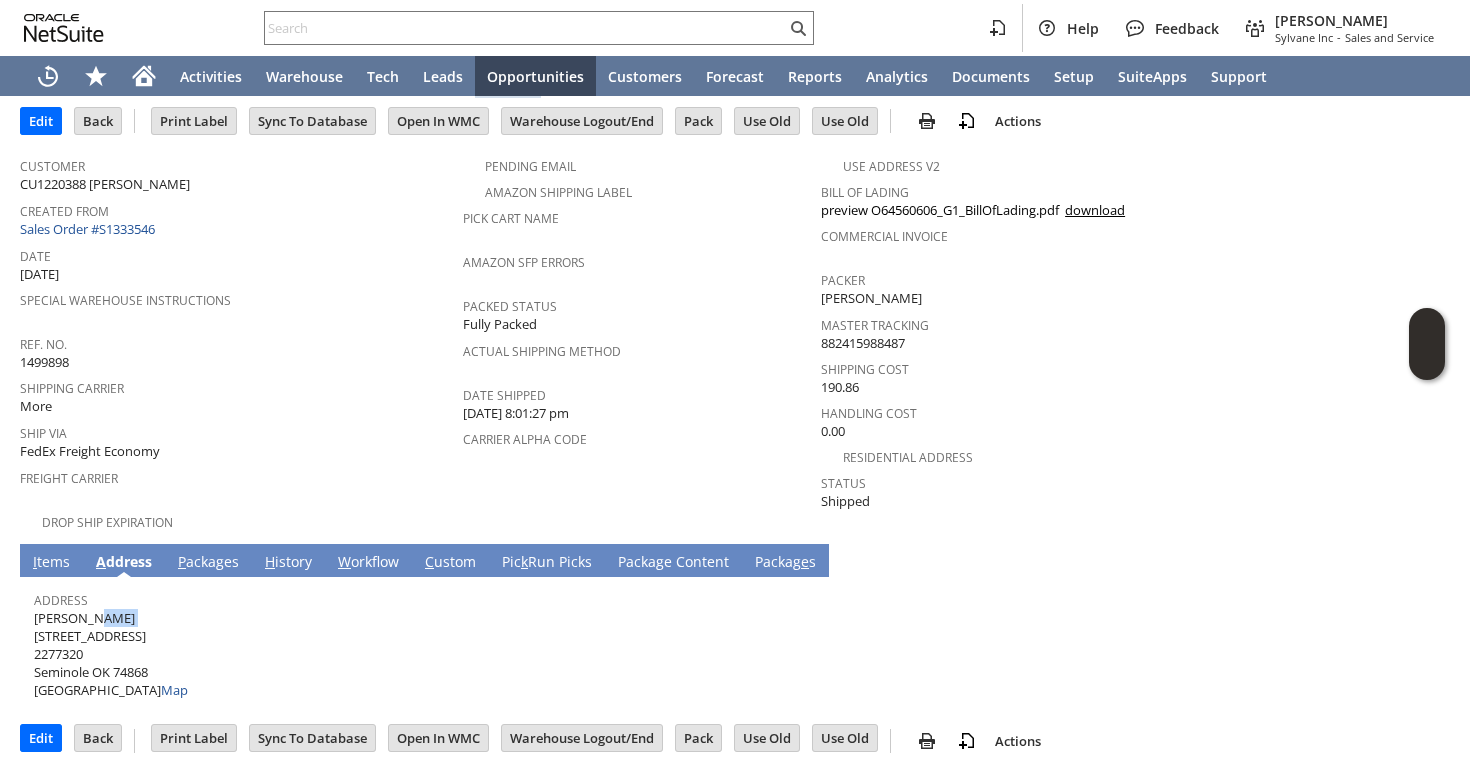 copy on "Brian Deason" 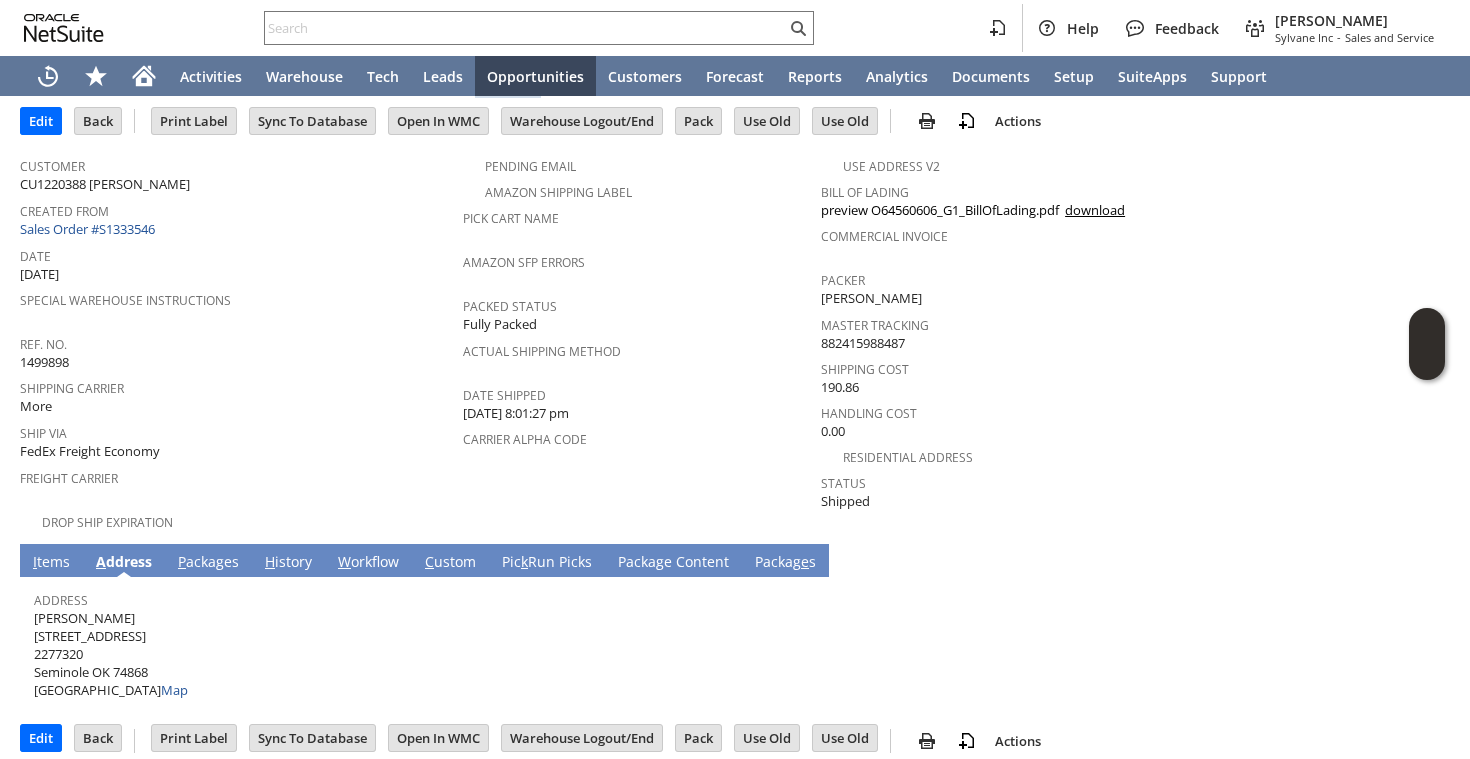 click on "Brian Deason 11265 N. Highway 99 2277320 Seminole OK 74868 United States  Map" at bounding box center (111, 654) 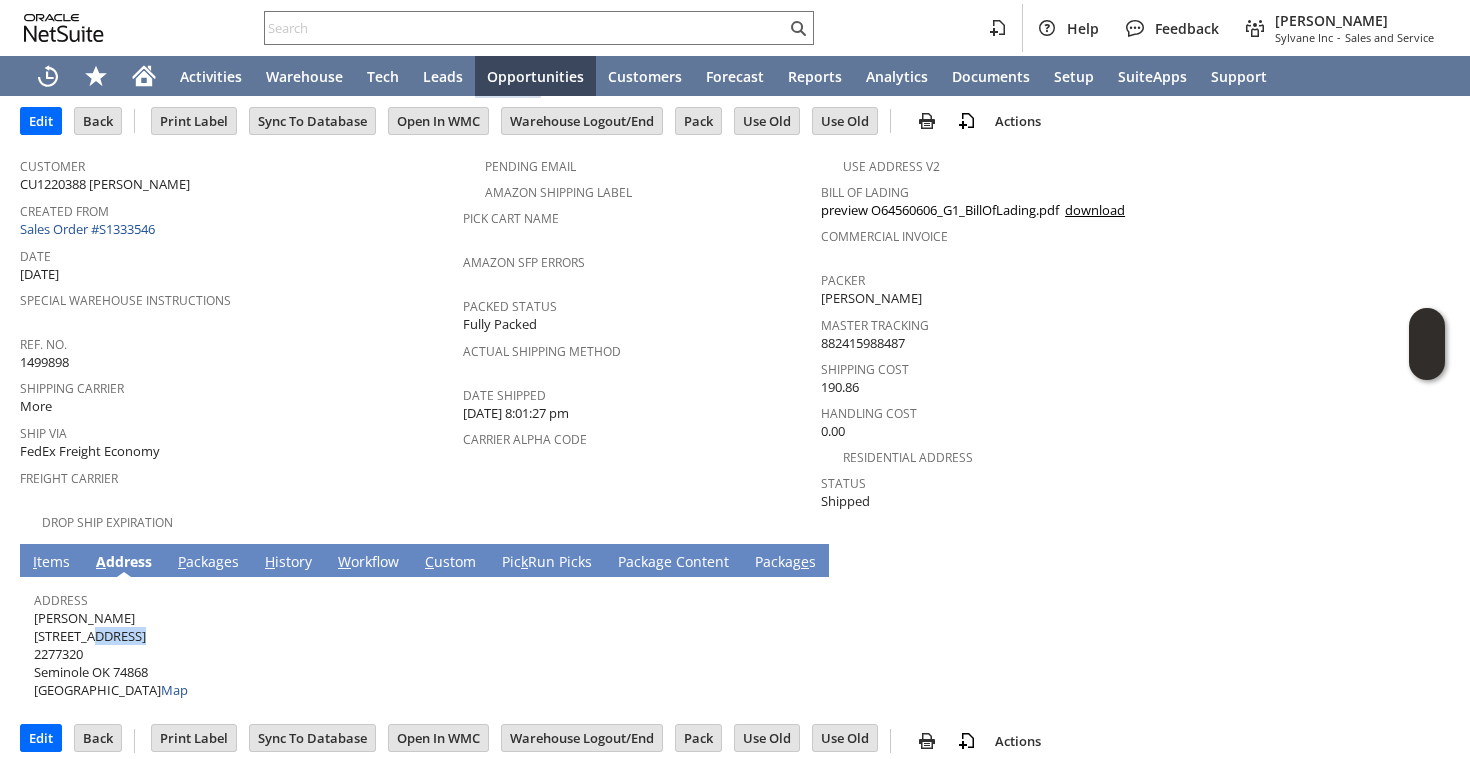 click on "Brian Deason 11265 N. Highway 99 2277320 Seminole OK 74868 United States  Map" at bounding box center (111, 654) 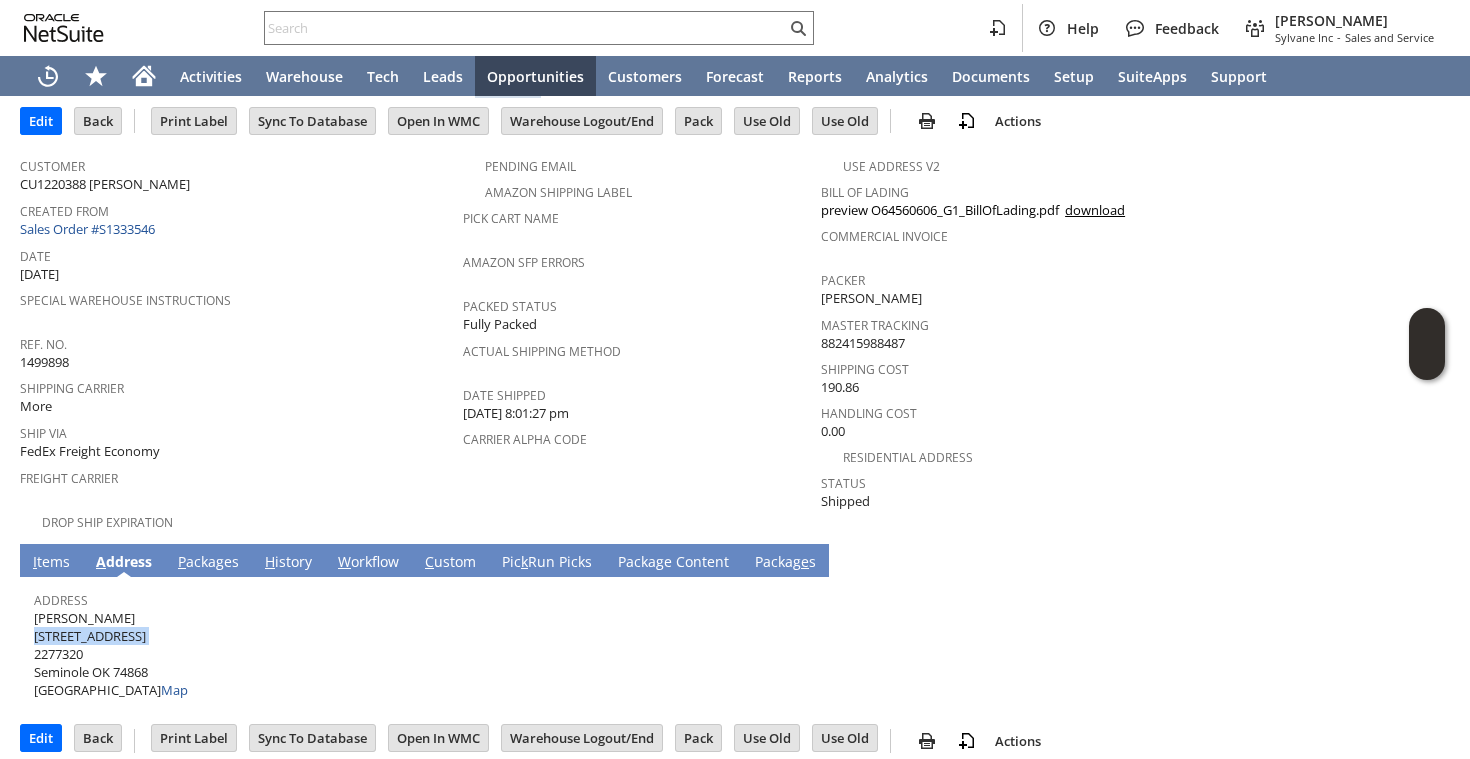 copy on "11265 N. Highway 99" 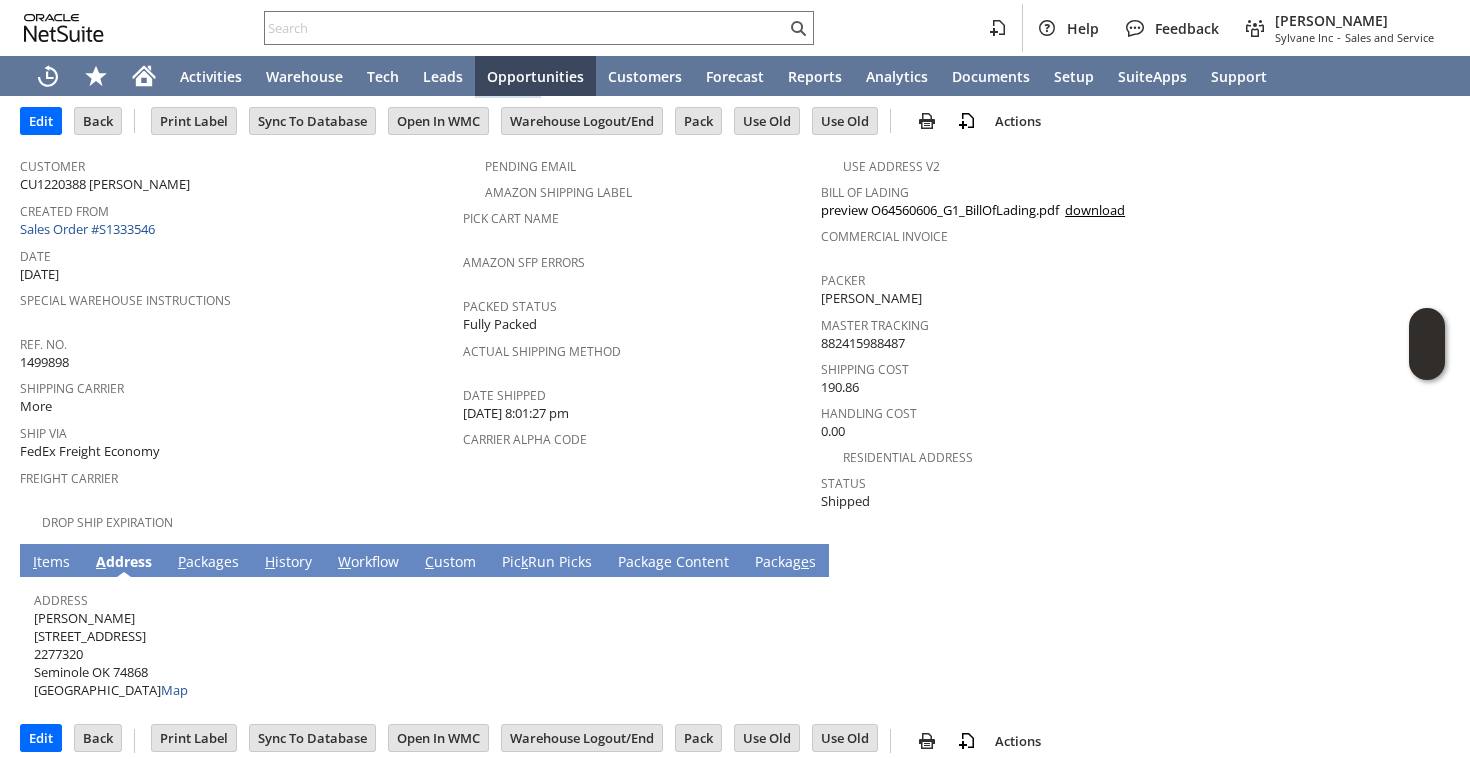 click on "Brian Deason 11265 N. Highway 99 2277320 Seminole OK 74868 United States  Map" at bounding box center (111, 654) 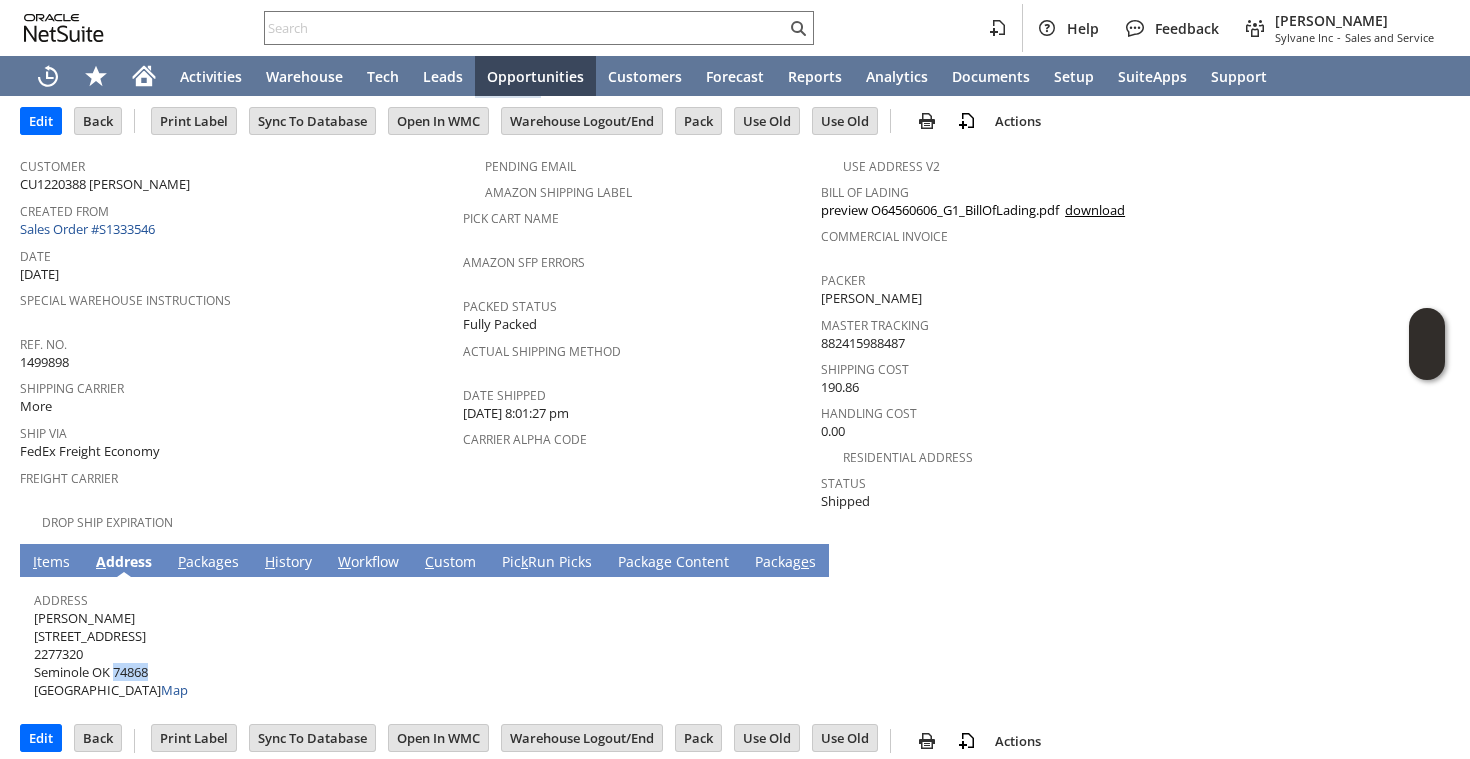 copy on "74868" 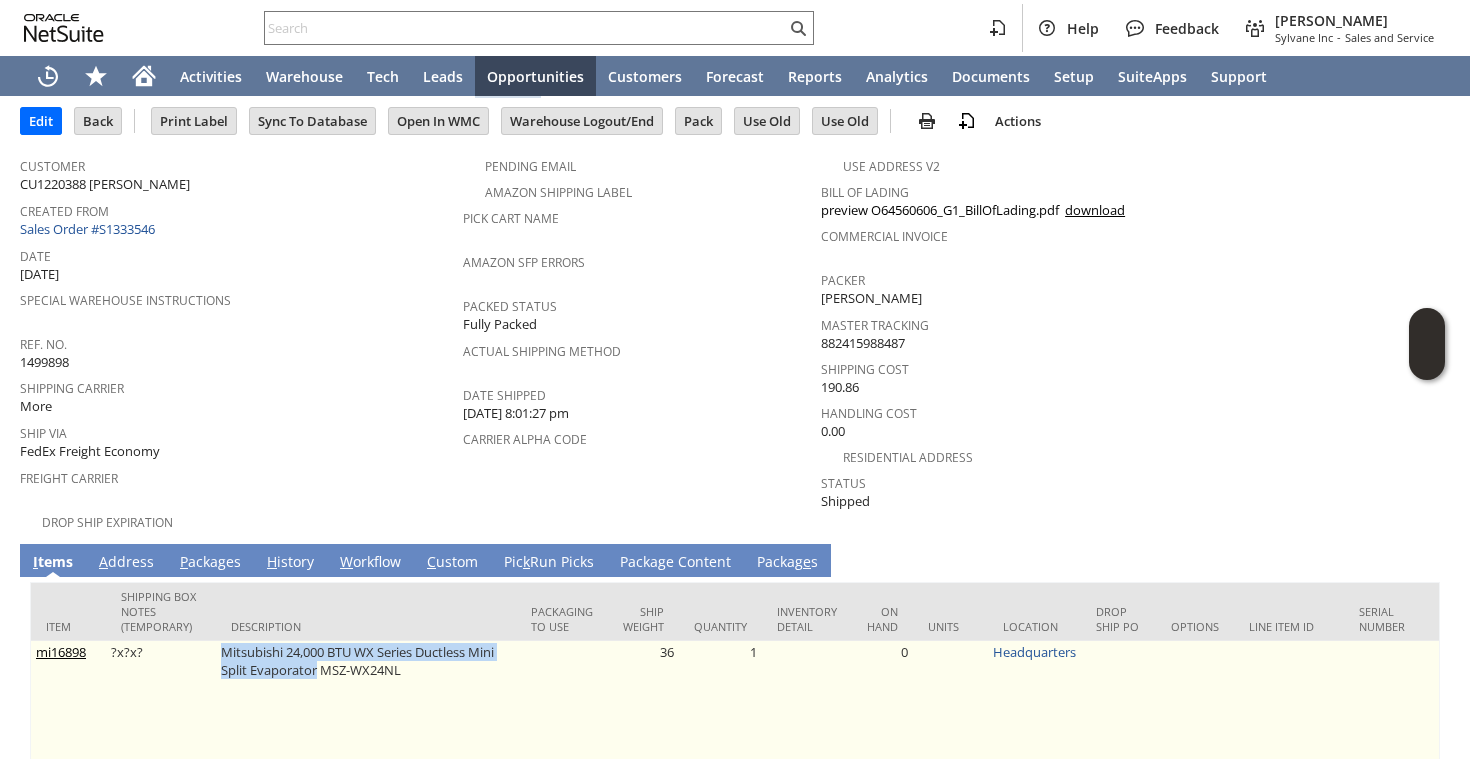 drag, startPoint x: 211, startPoint y: 629, endPoint x: 312, endPoint y: 646, distance: 102.4207 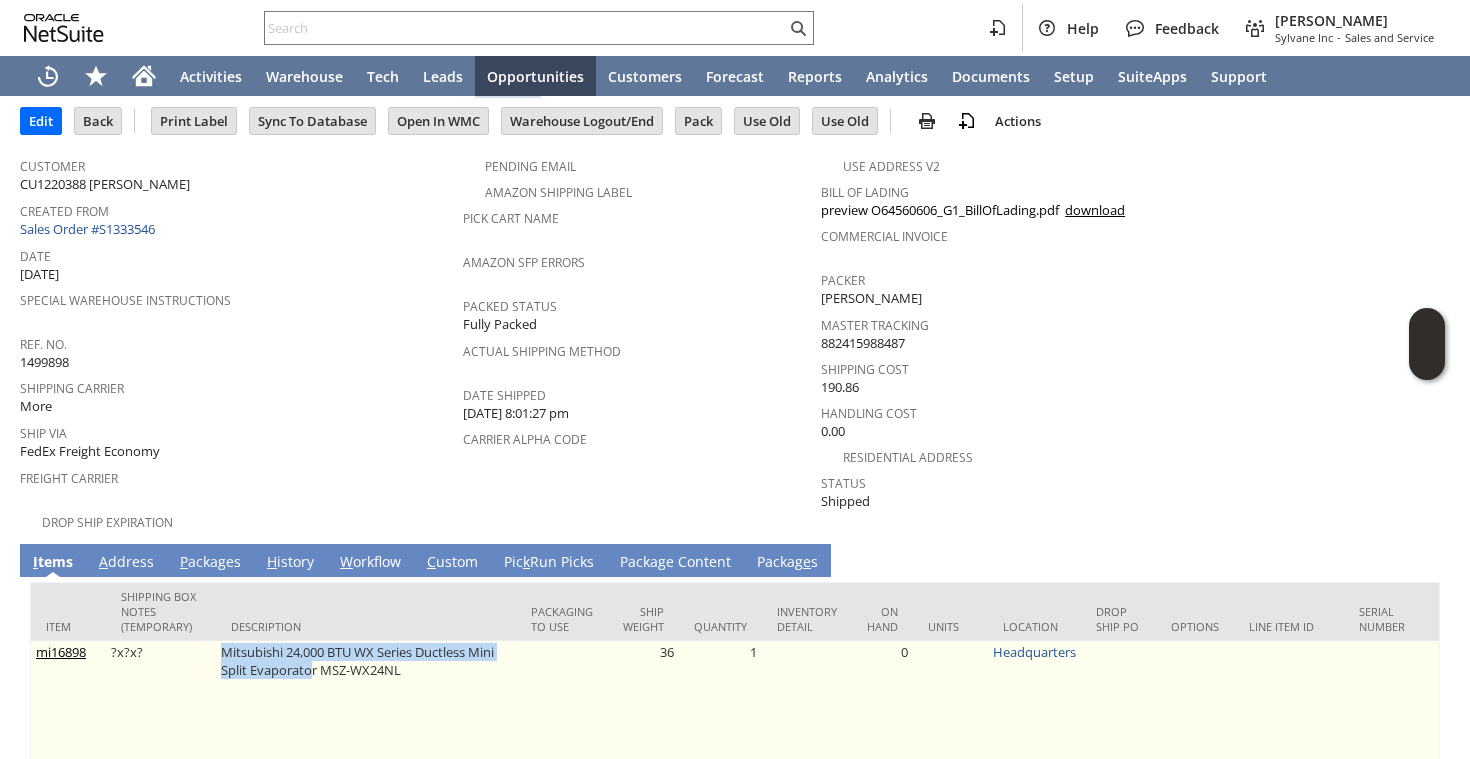 click on "Mitsubishi  24,000 BTU WX Series Ductless Mini Split Evaporator MSZ-WX24NL" at bounding box center [366, 715] 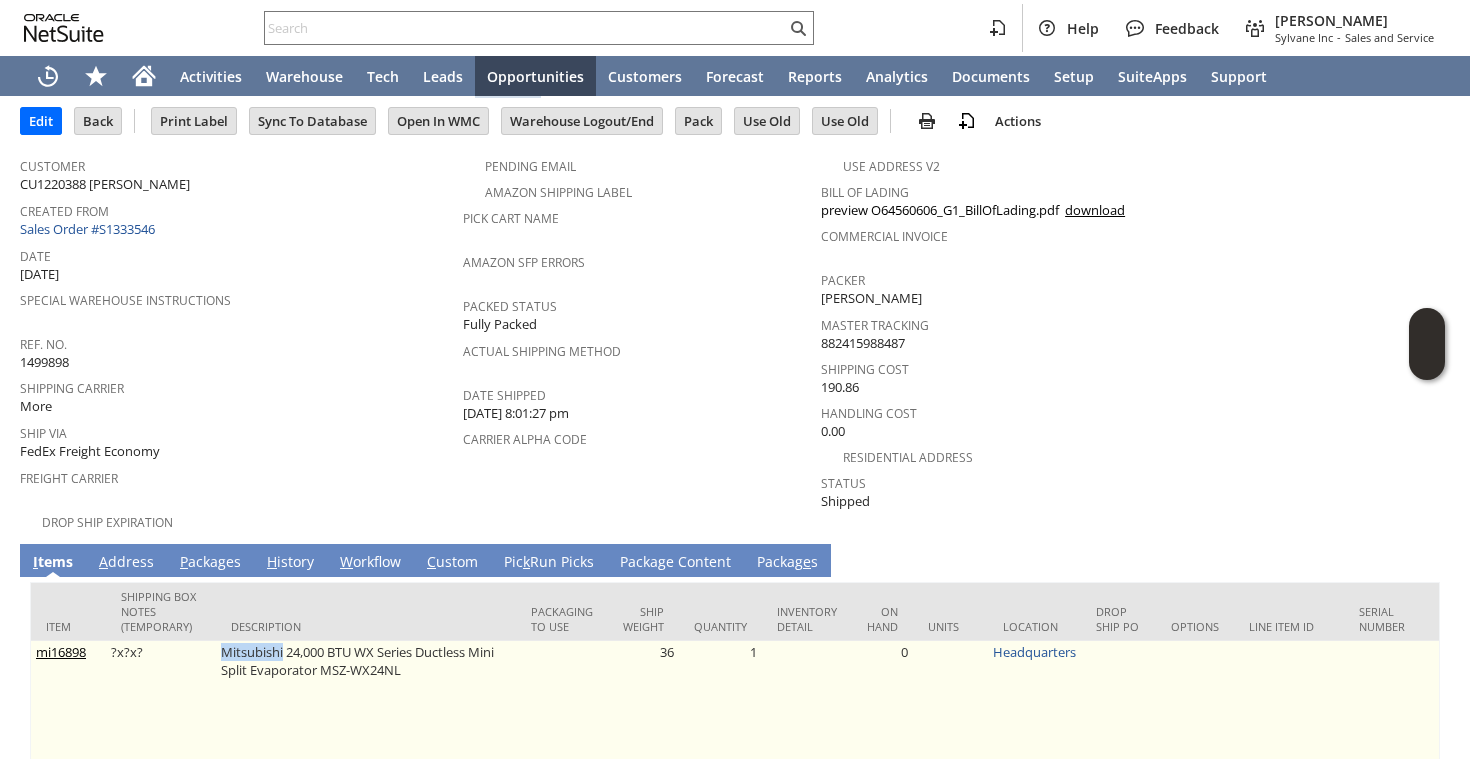 drag, startPoint x: 221, startPoint y: 628, endPoint x: 282, endPoint y: 633, distance: 61.204575 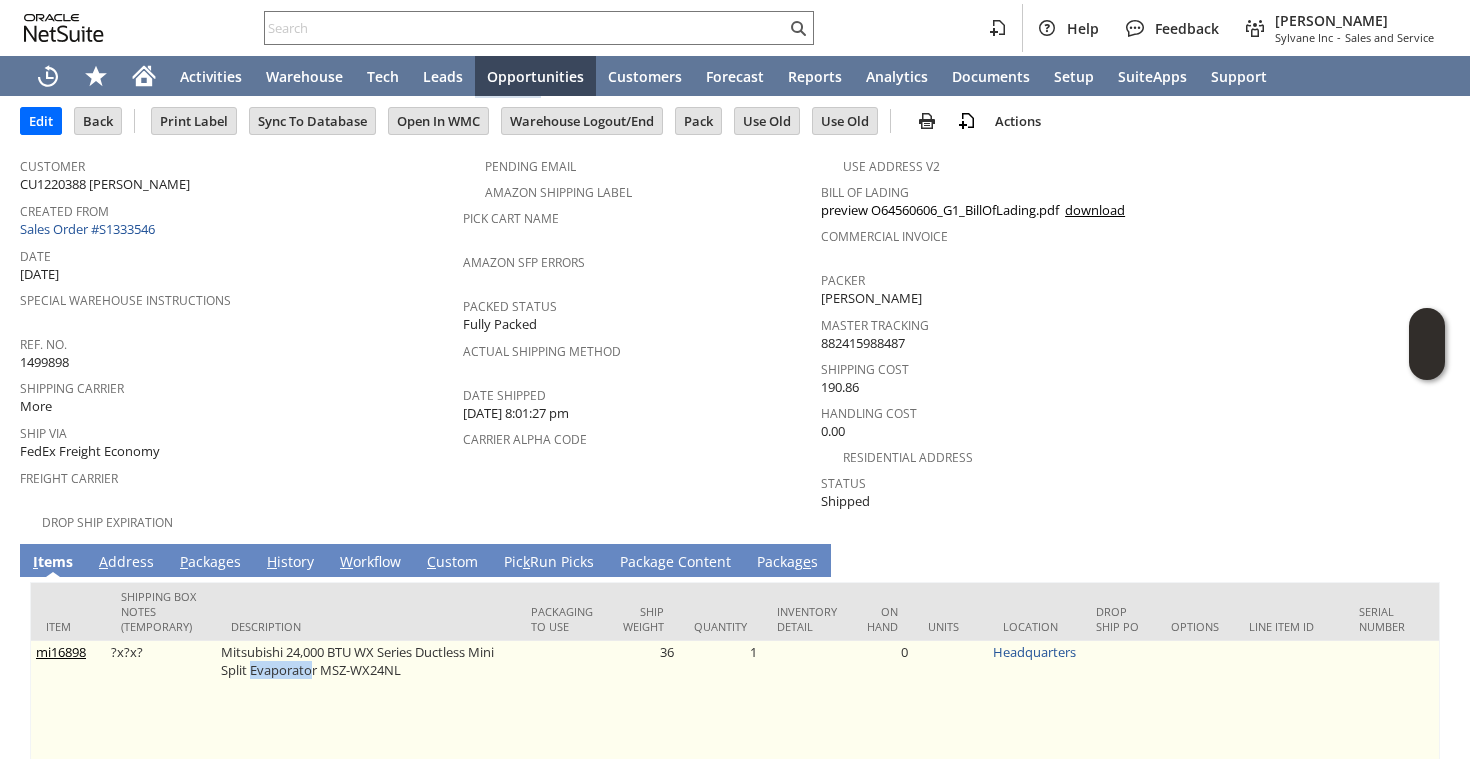 drag, startPoint x: 250, startPoint y: 652, endPoint x: 314, endPoint y: 650, distance: 64.03124 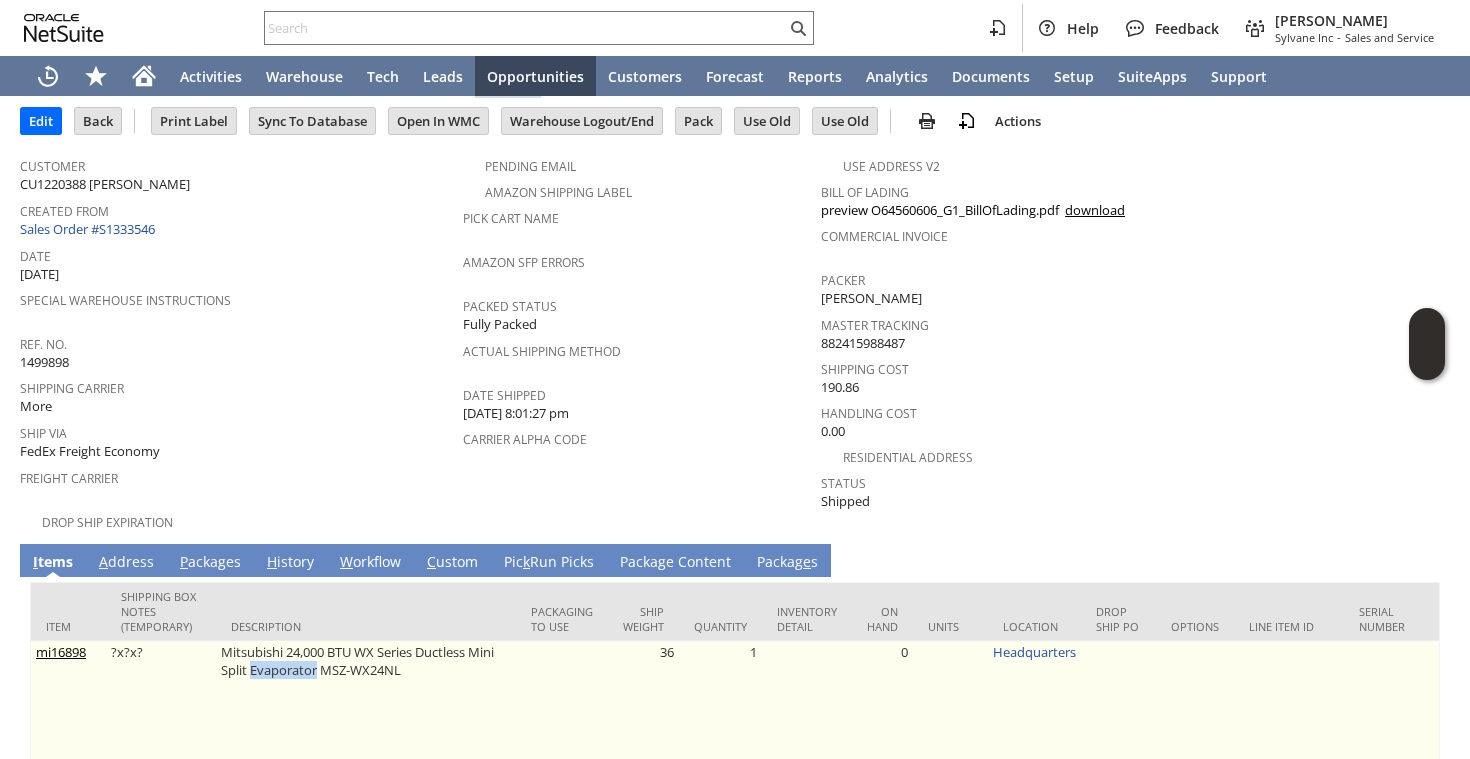 drag, startPoint x: 316, startPoint y: 650, endPoint x: 250, endPoint y: 657, distance: 66.37017 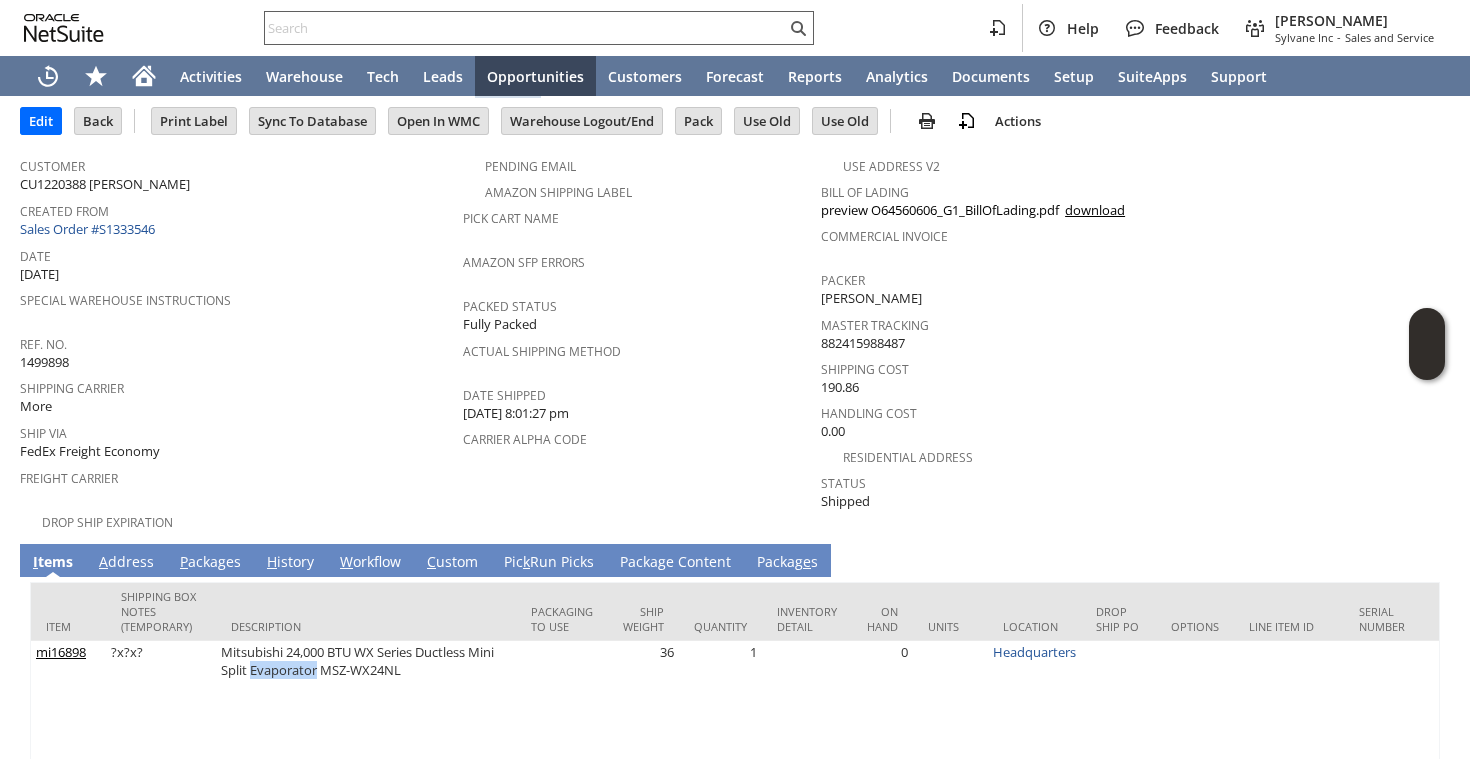 click at bounding box center [525, 28] 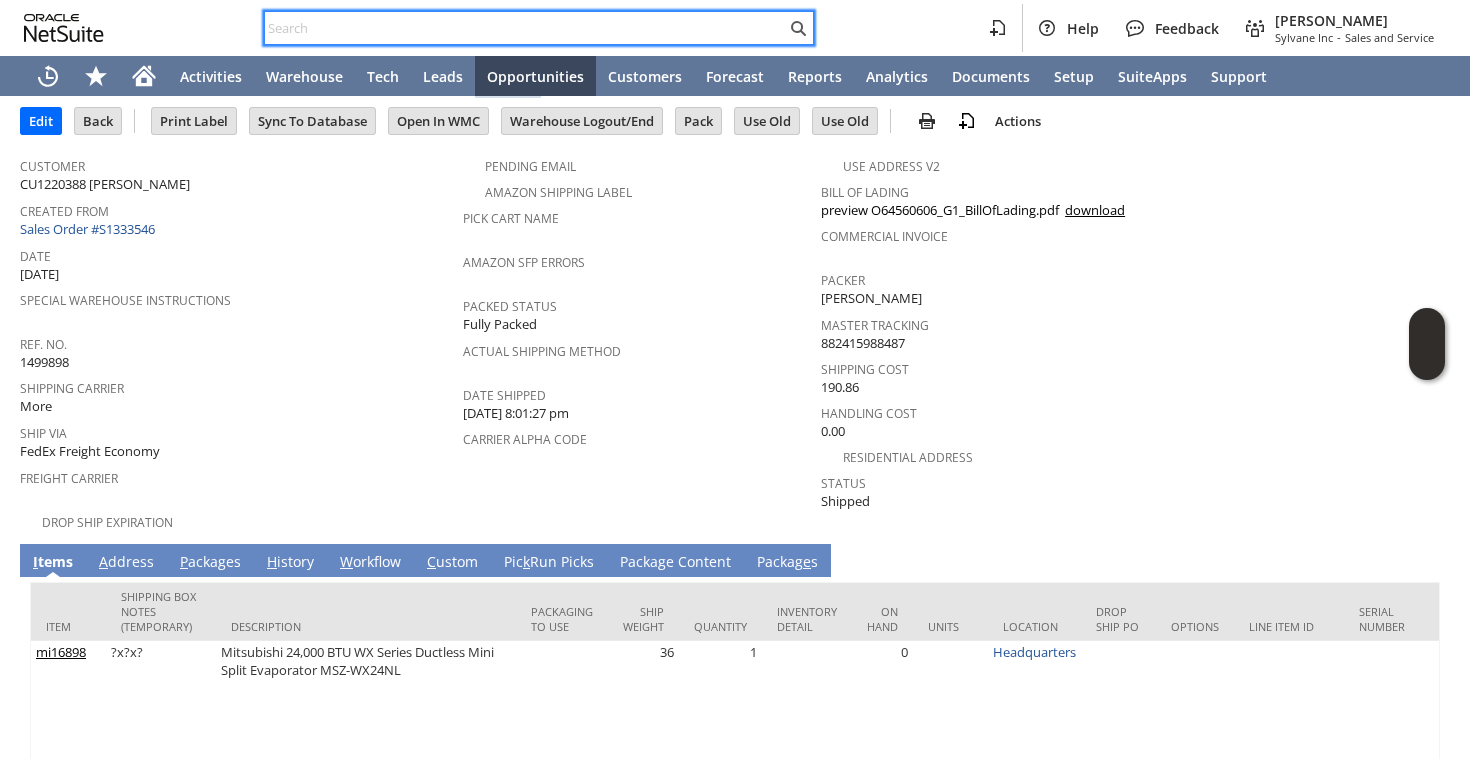 paste on "7049061564" 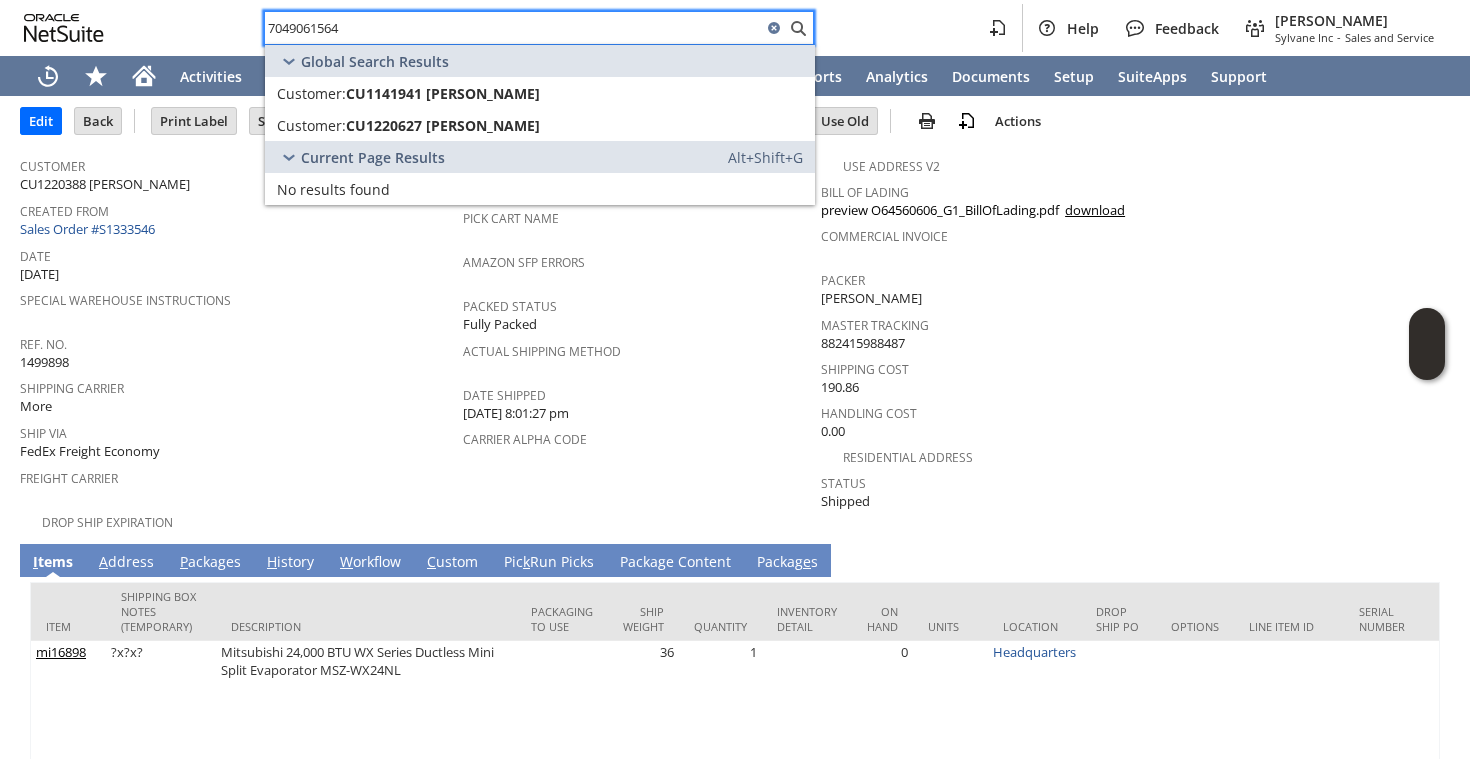 click on "Special Warehouse Instructions" at bounding box center [236, 307] 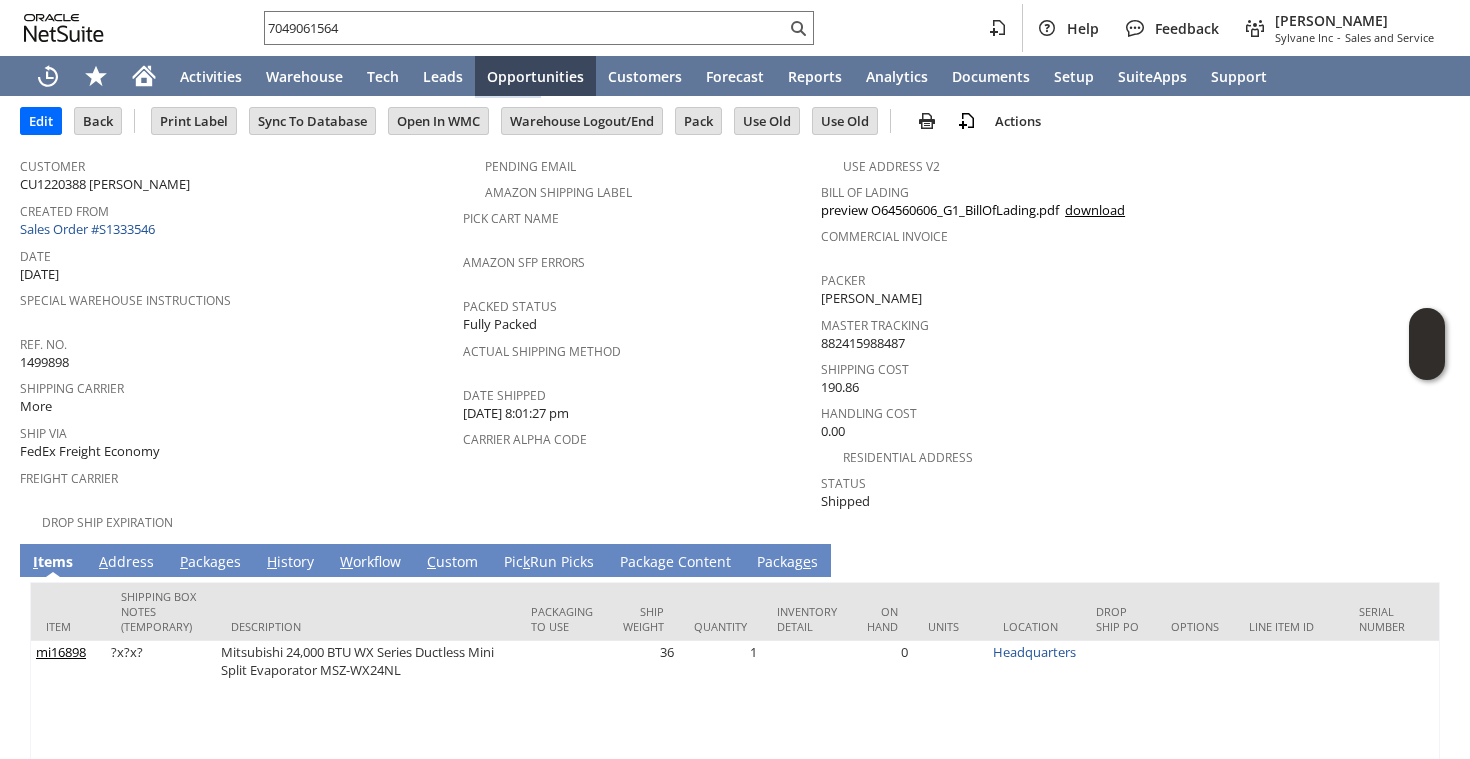 scroll, scrollTop: 0, scrollLeft: 0, axis: both 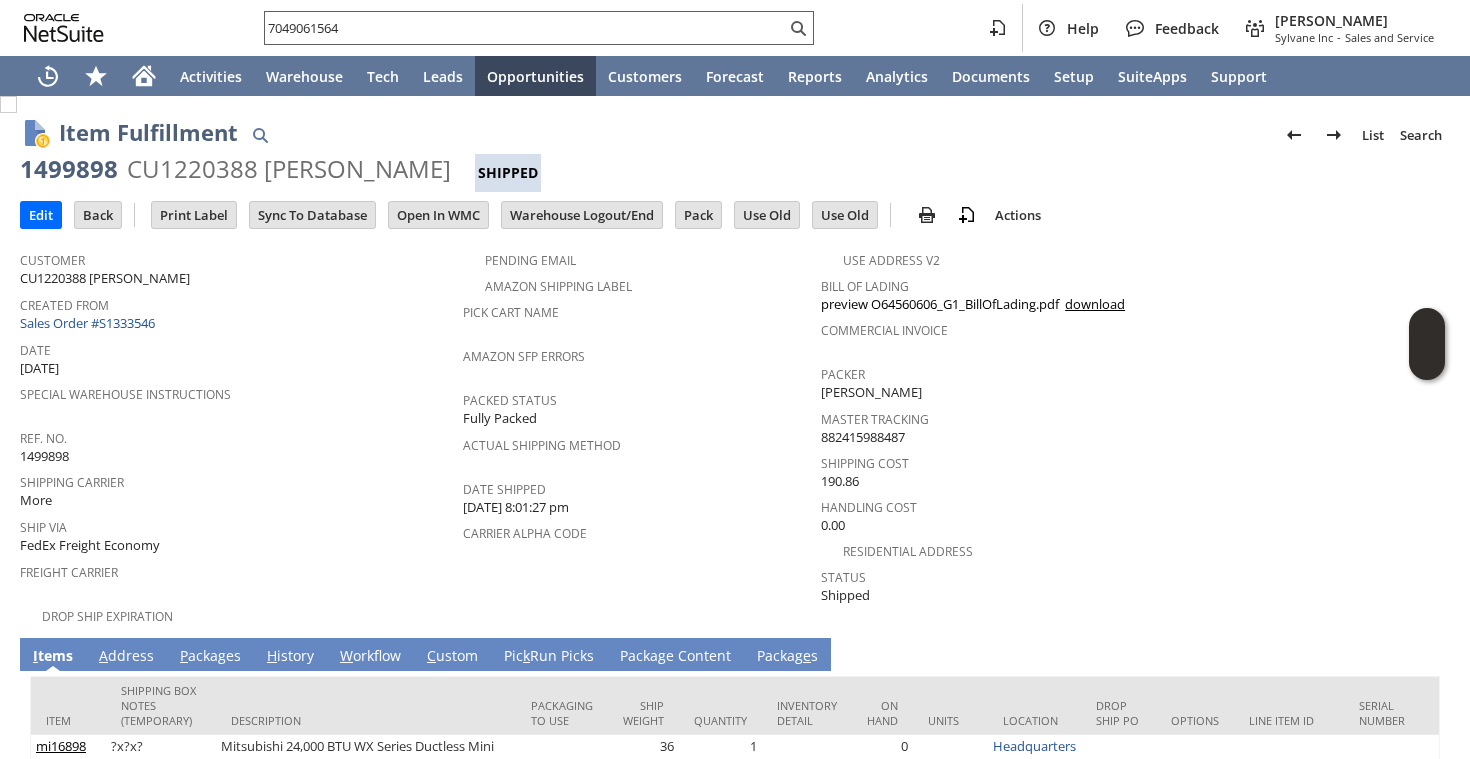 click on "7049061564" at bounding box center [525, 28] 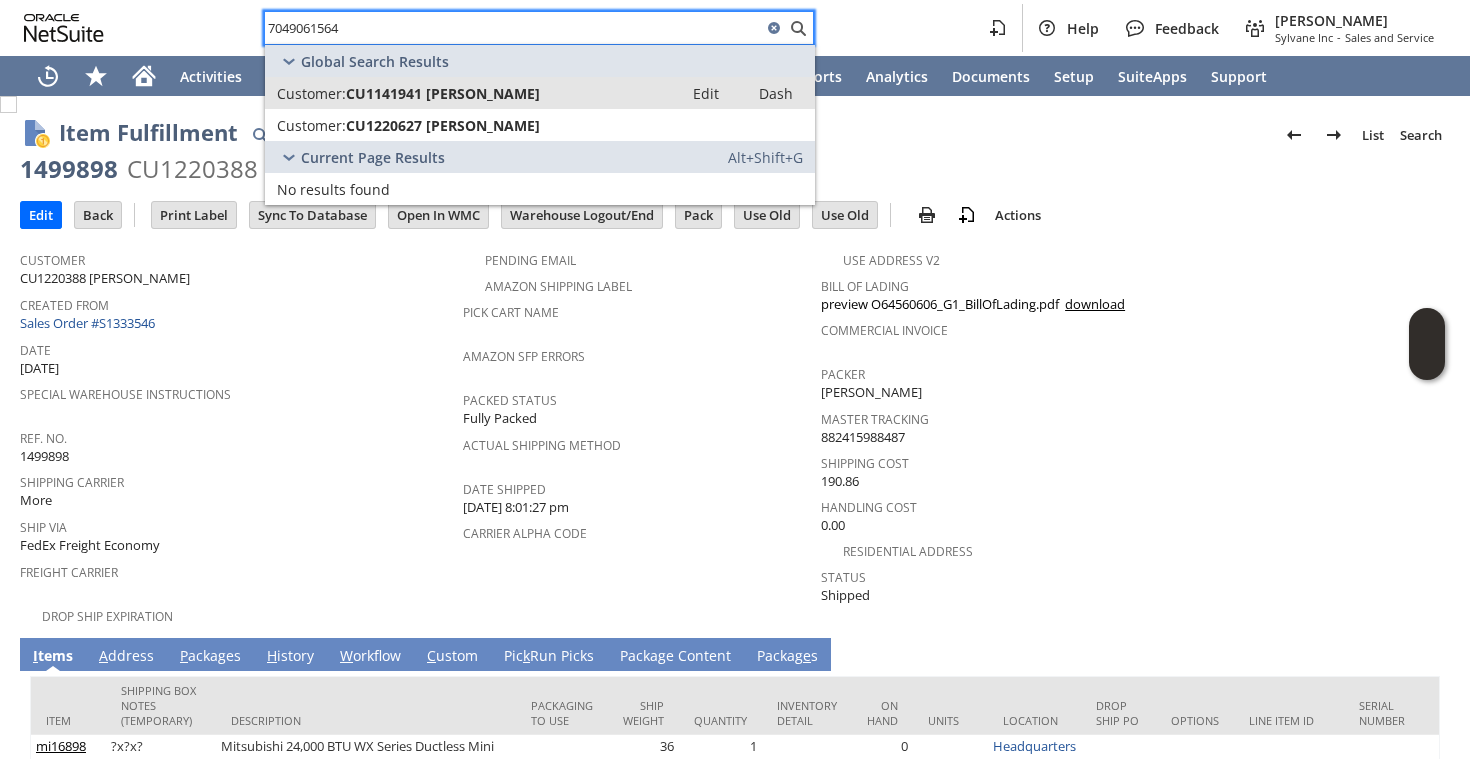 type on "7049061564" 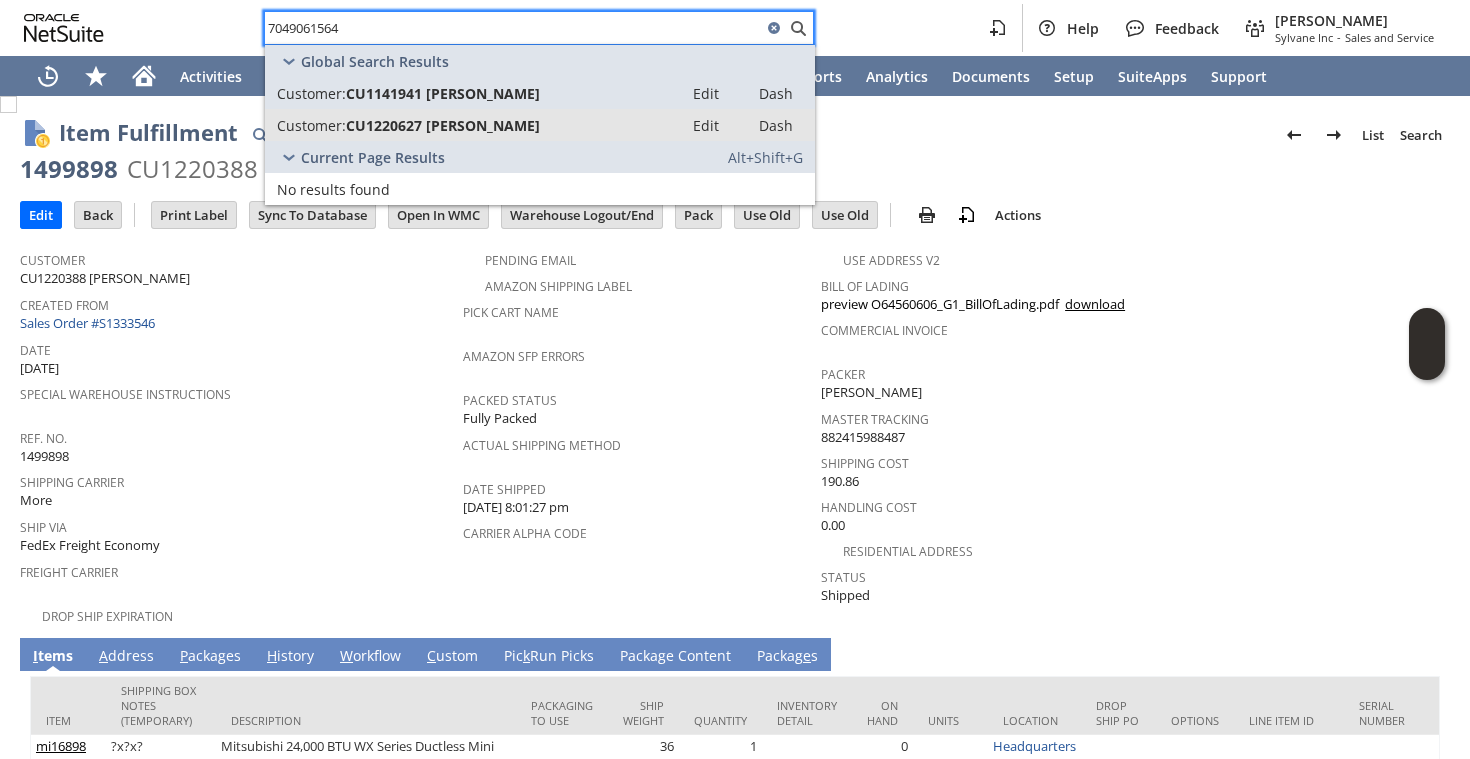 click on "CU1220627 Doyle Stone" at bounding box center [443, 125] 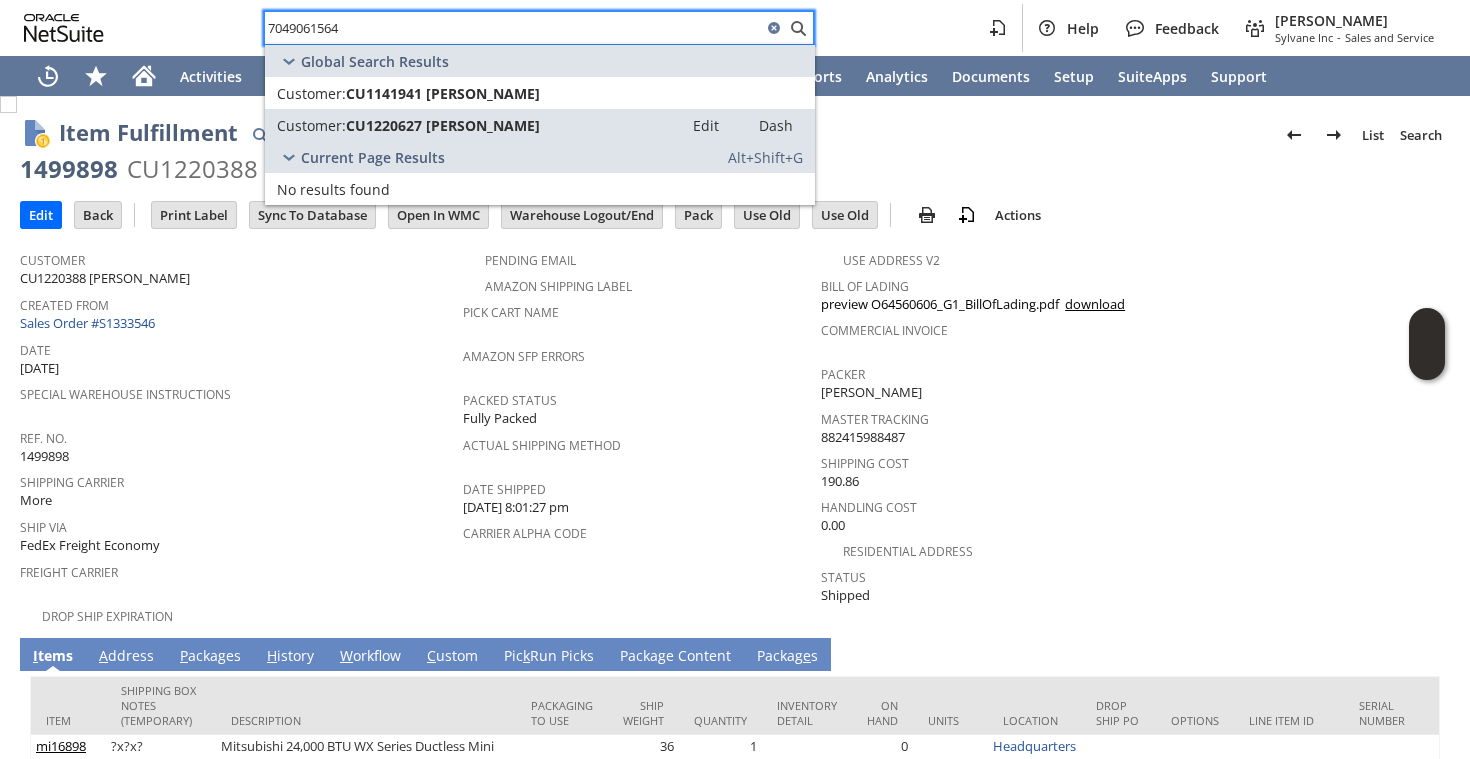 click on "Special Warehouse Instructions" at bounding box center (236, 391) 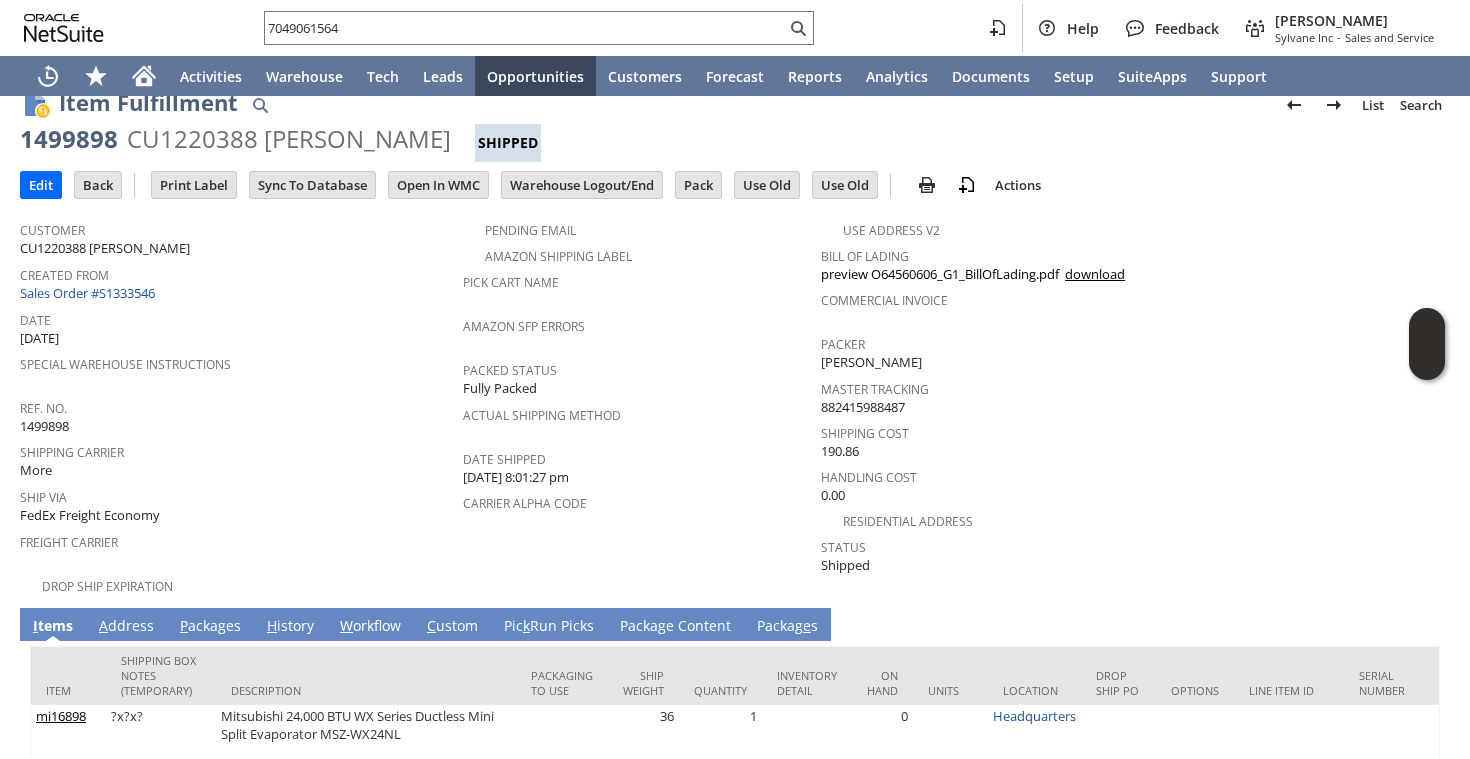 scroll, scrollTop: 32, scrollLeft: 0, axis: vertical 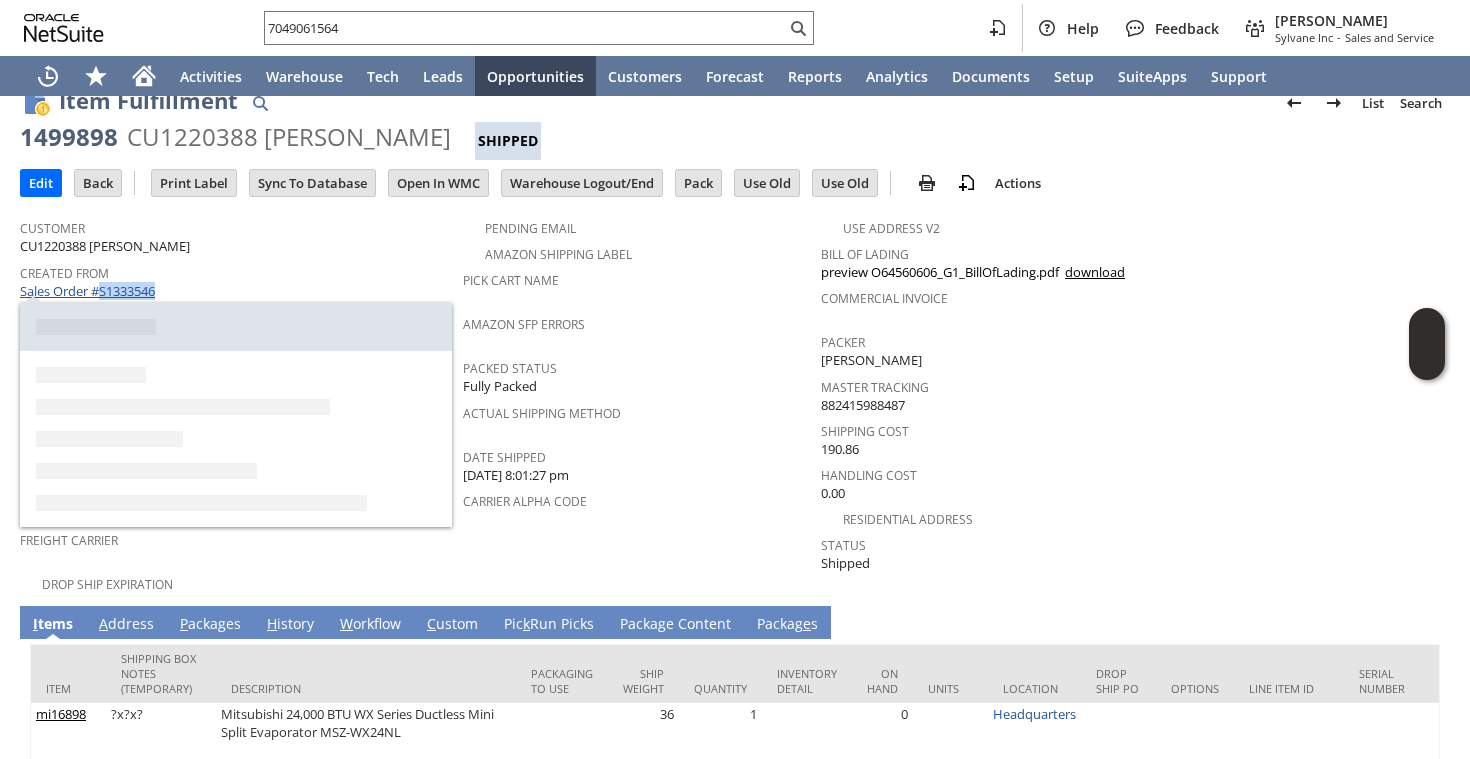 drag, startPoint x: 171, startPoint y: 285, endPoint x: 104, endPoint y: 288, distance: 67.06713 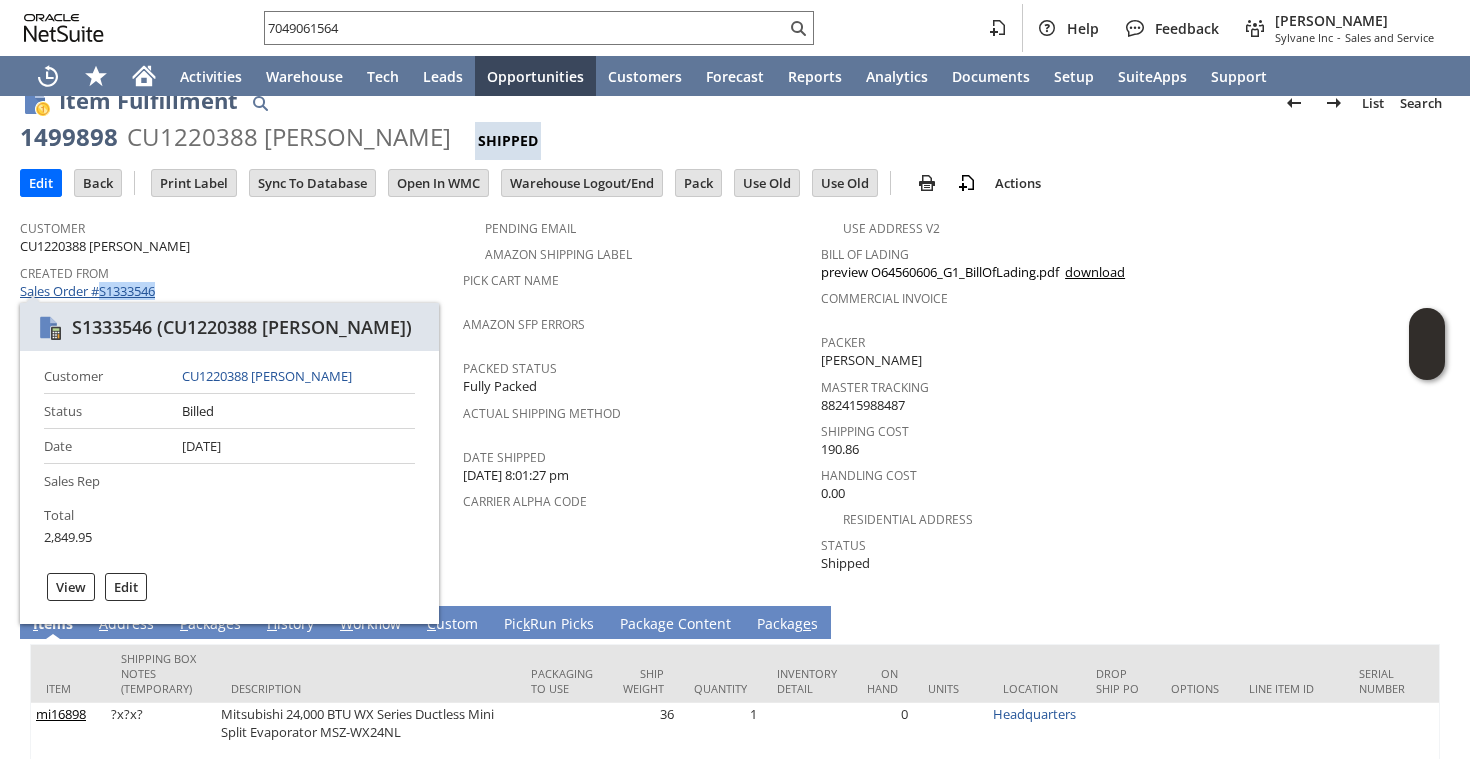 copy on "S1333546" 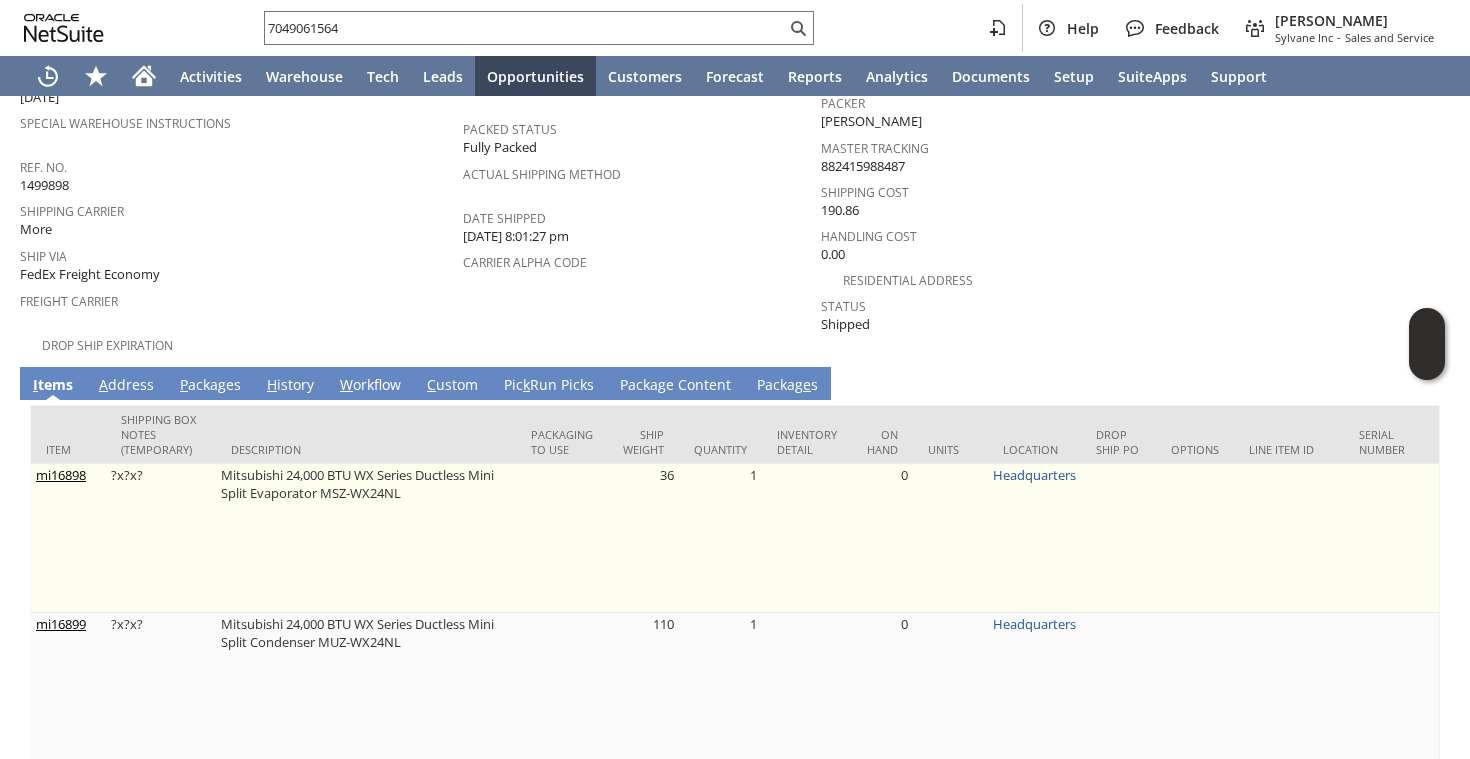 scroll, scrollTop: 286, scrollLeft: 0, axis: vertical 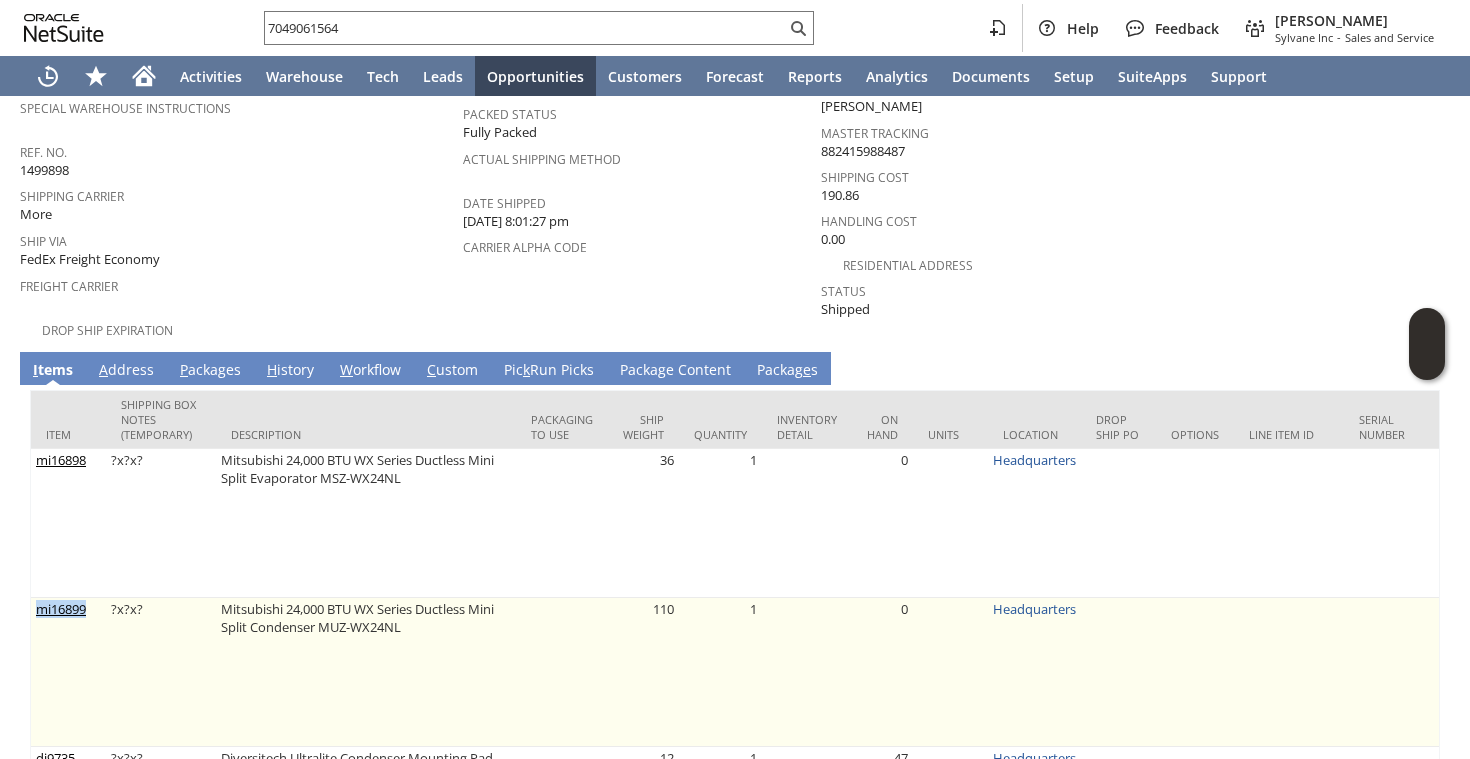 drag, startPoint x: 92, startPoint y: 595, endPoint x: 38, endPoint y: 596, distance: 54.00926 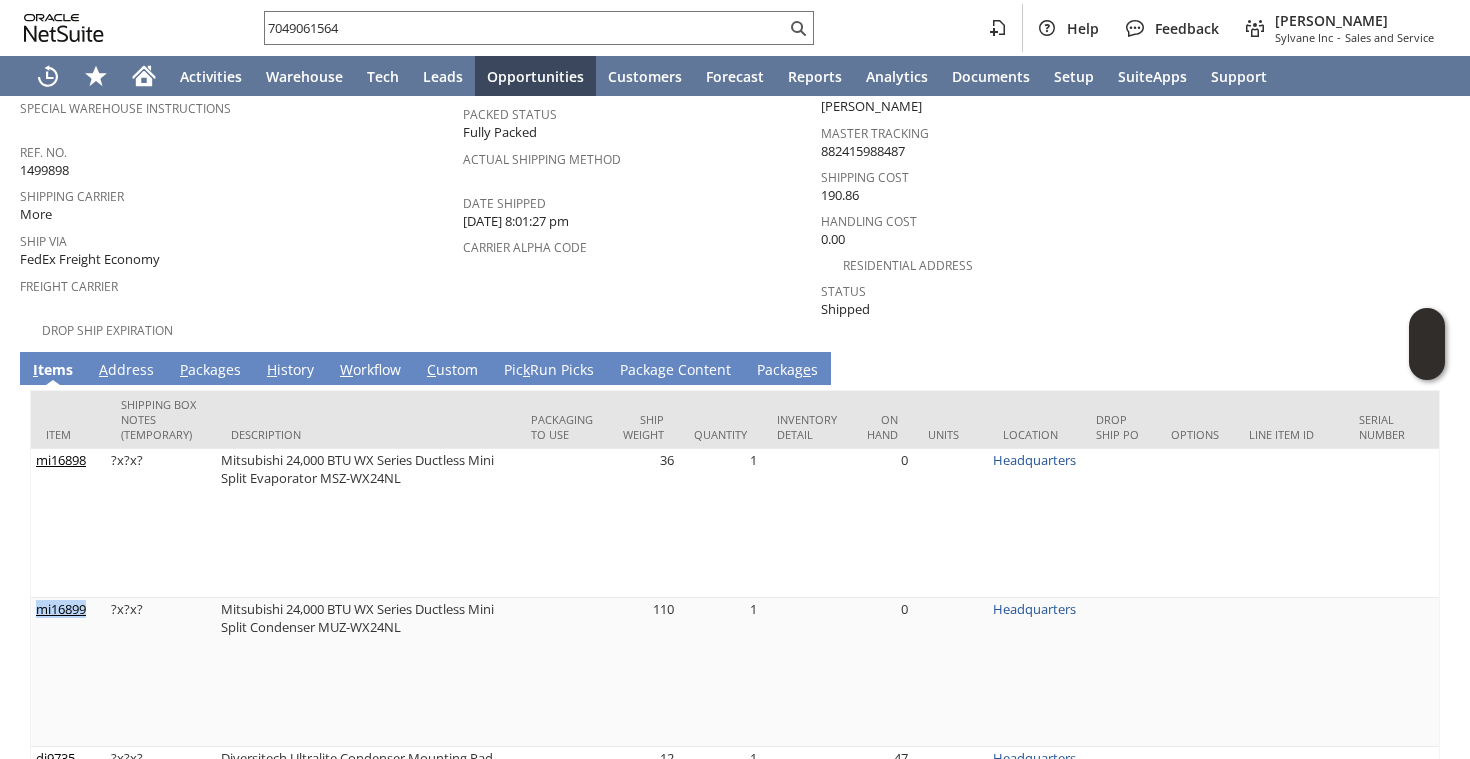 click on "A ddress" at bounding box center [126, 371] 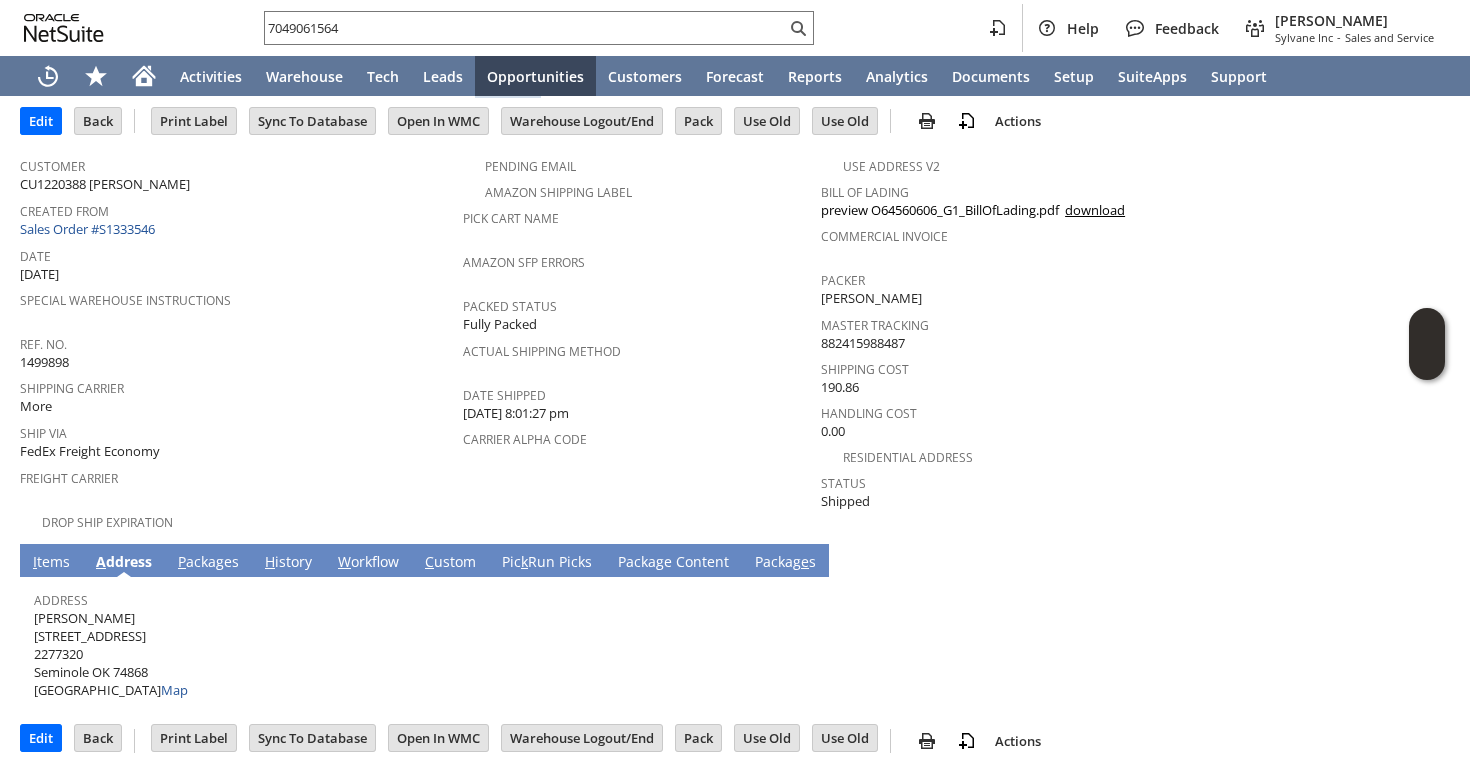 click on "P" 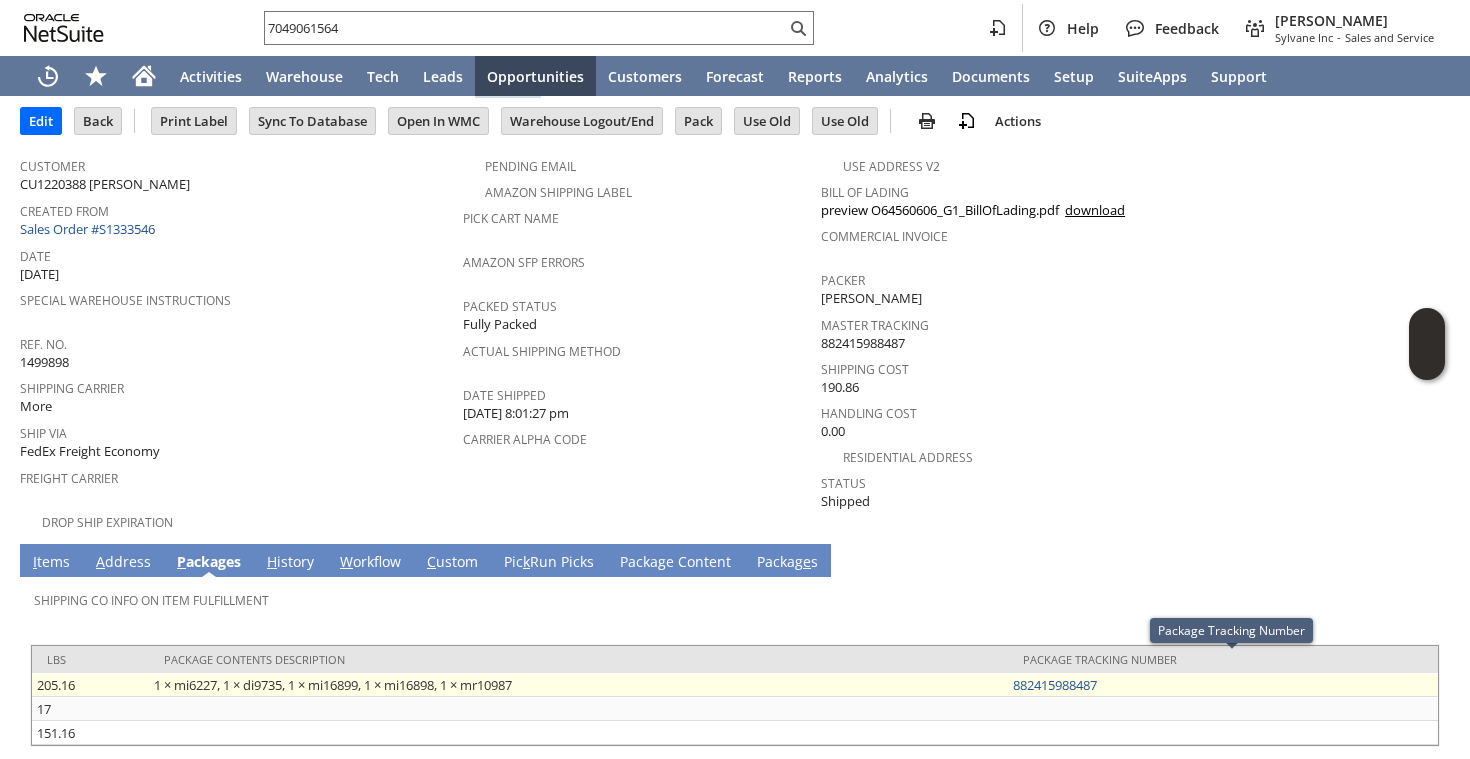 drag, startPoint x: 1158, startPoint y: 661, endPoint x: 1020, endPoint y: 661, distance: 138 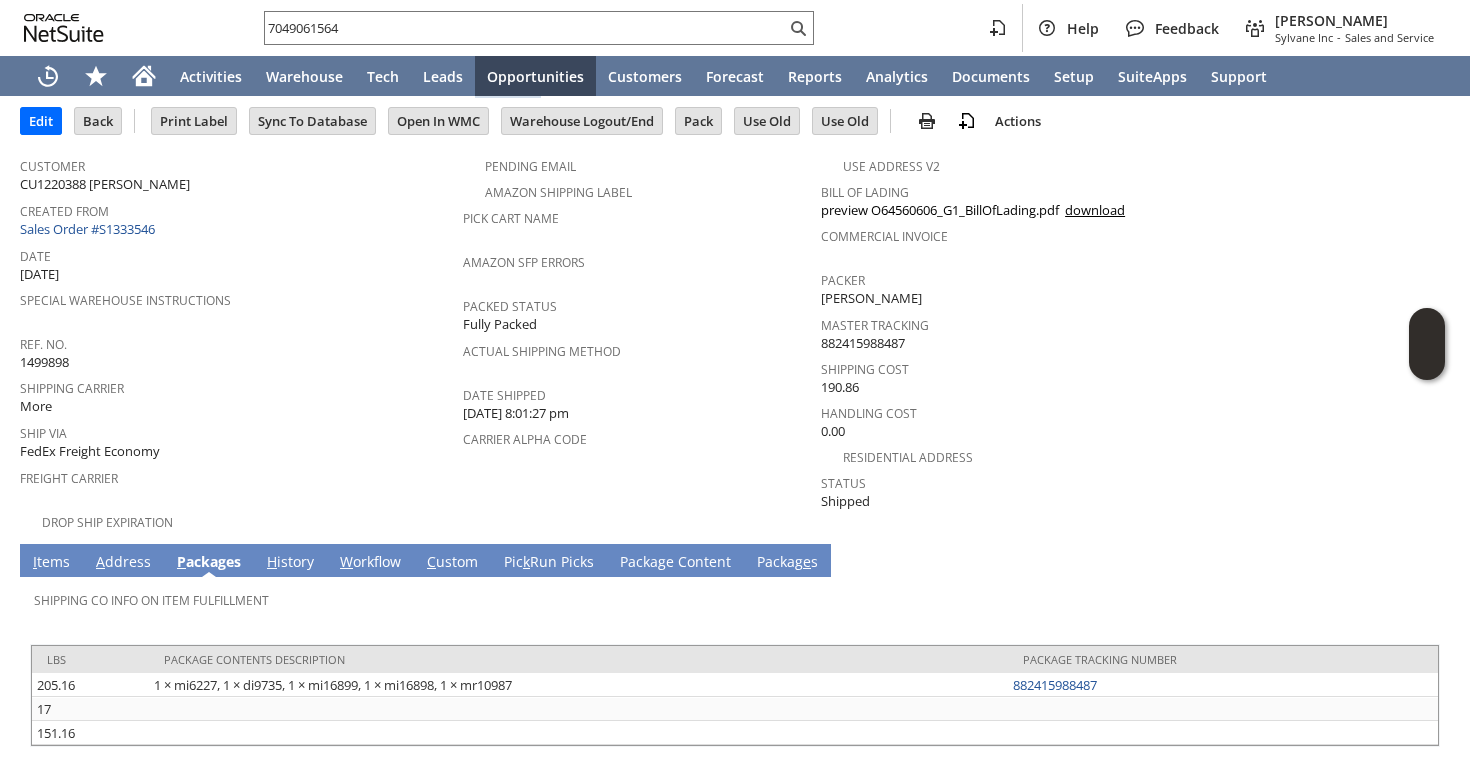 scroll, scrollTop: 0, scrollLeft: 0, axis: both 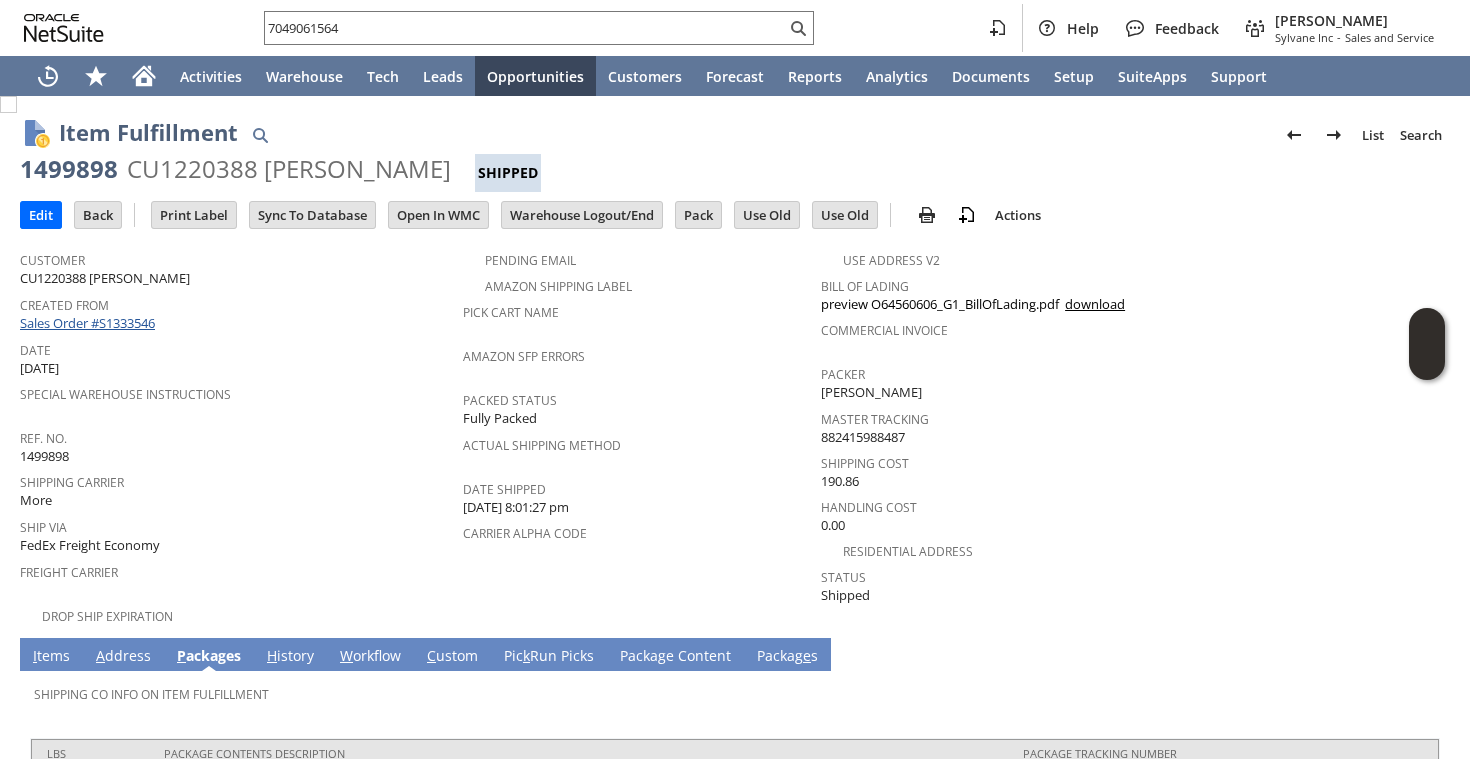 click on "Sales Order #S1333546" 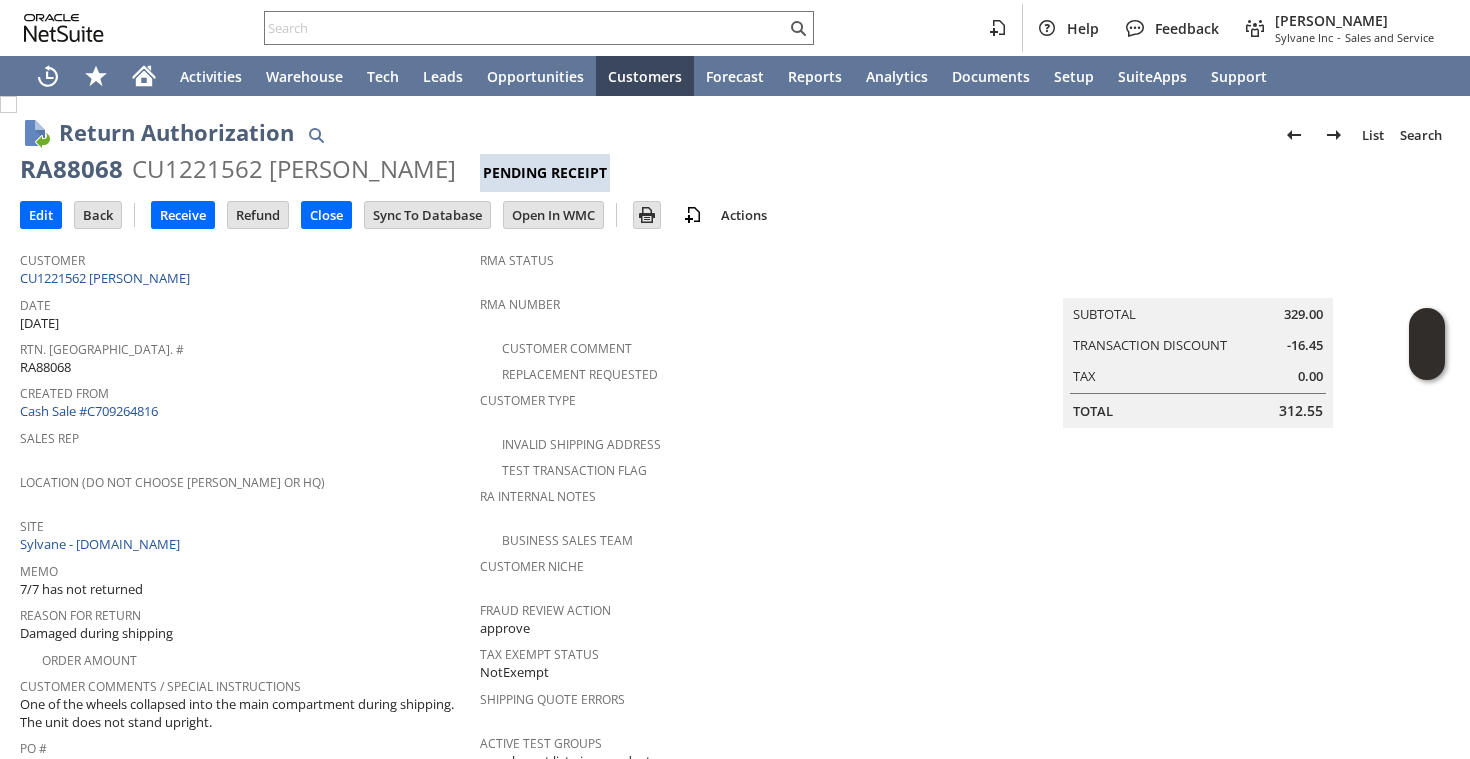 scroll, scrollTop: 0, scrollLeft: 0, axis: both 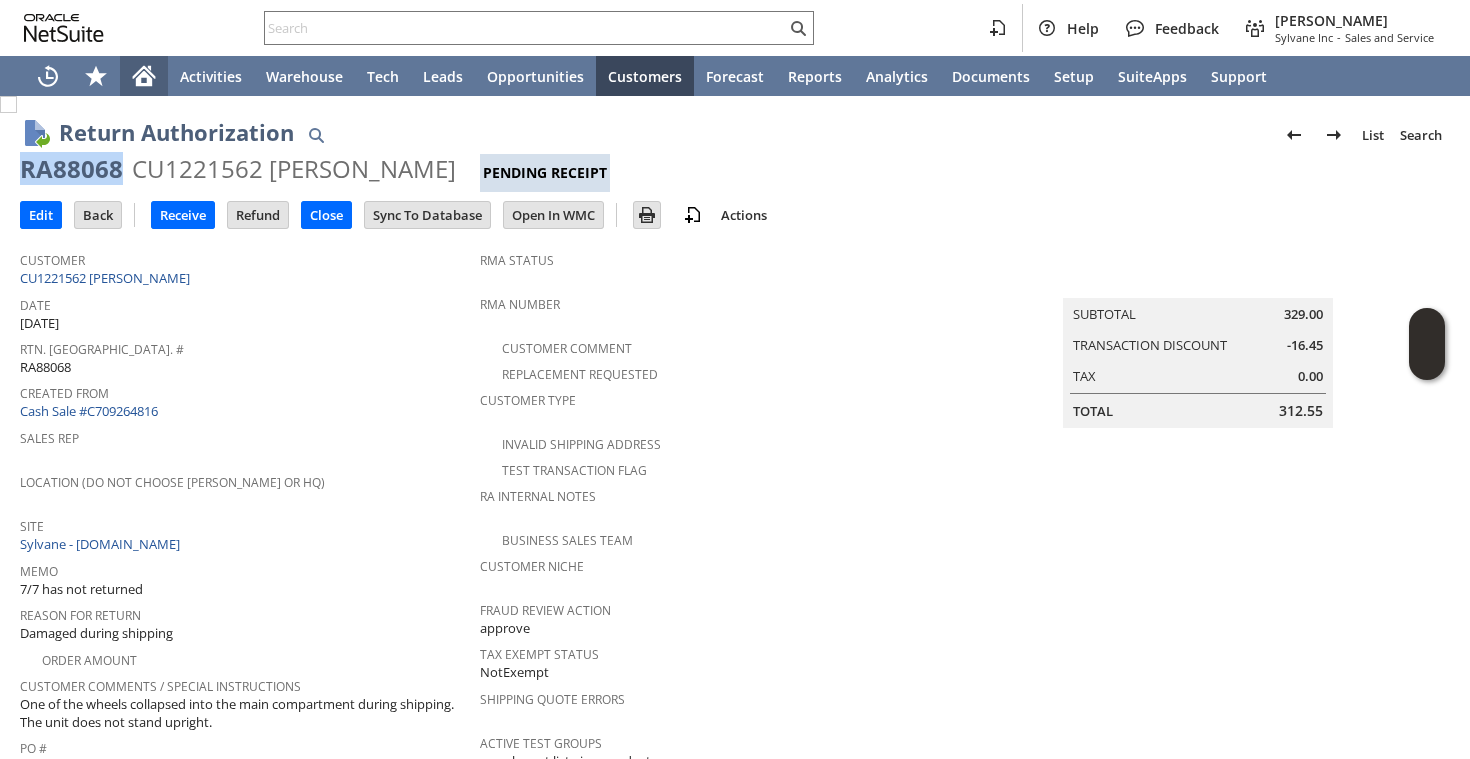 click 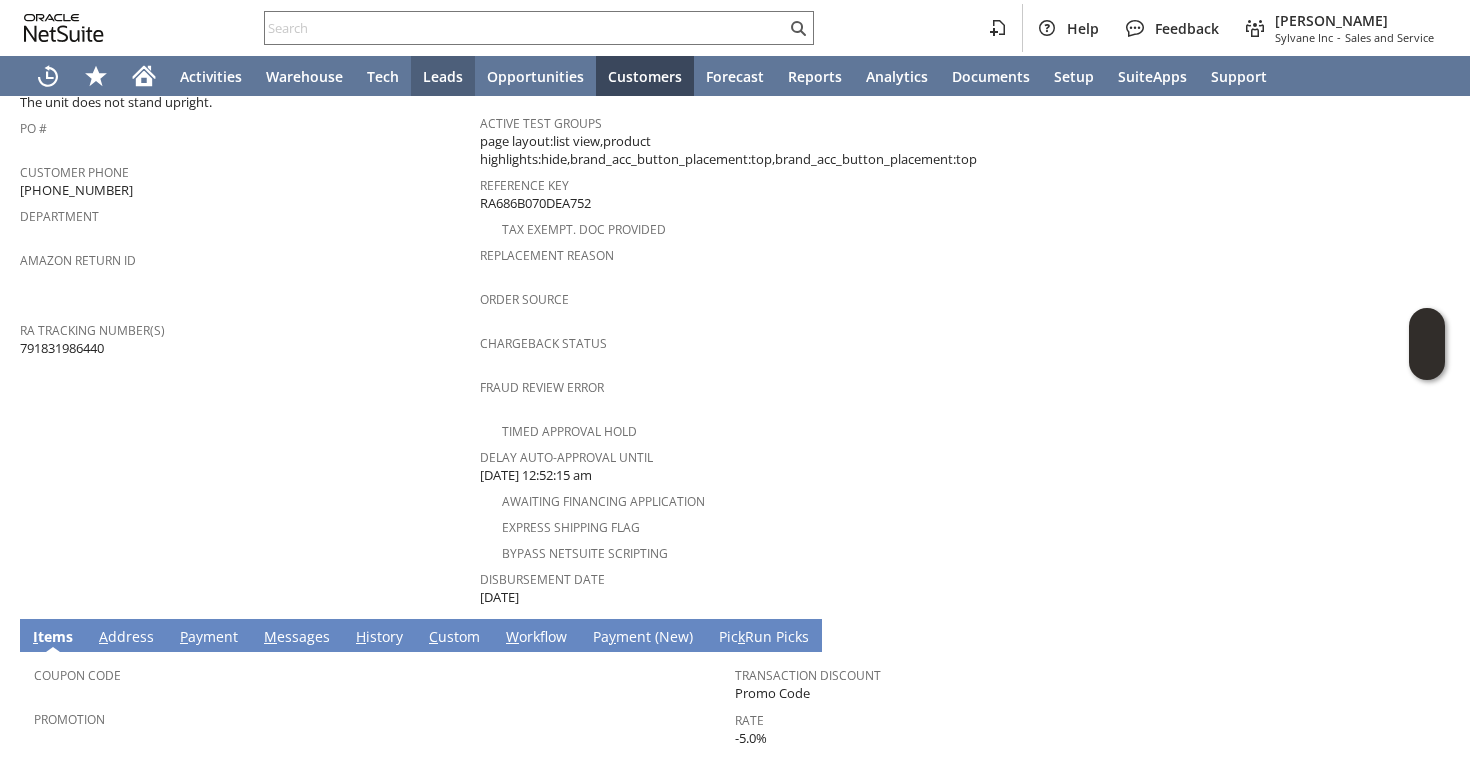 scroll, scrollTop: 830, scrollLeft: 0, axis: vertical 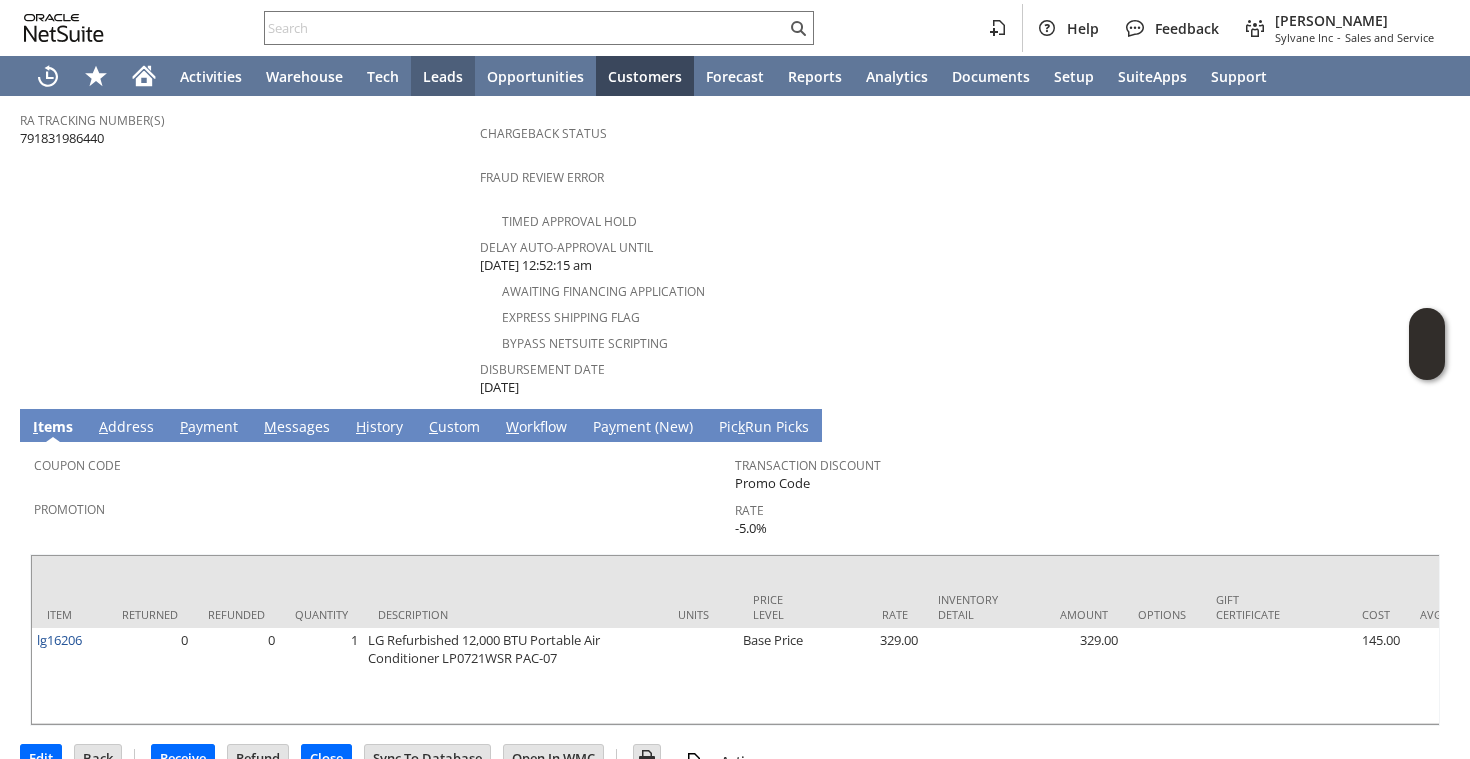 click on "M essages" at bounding box center (297, 428) 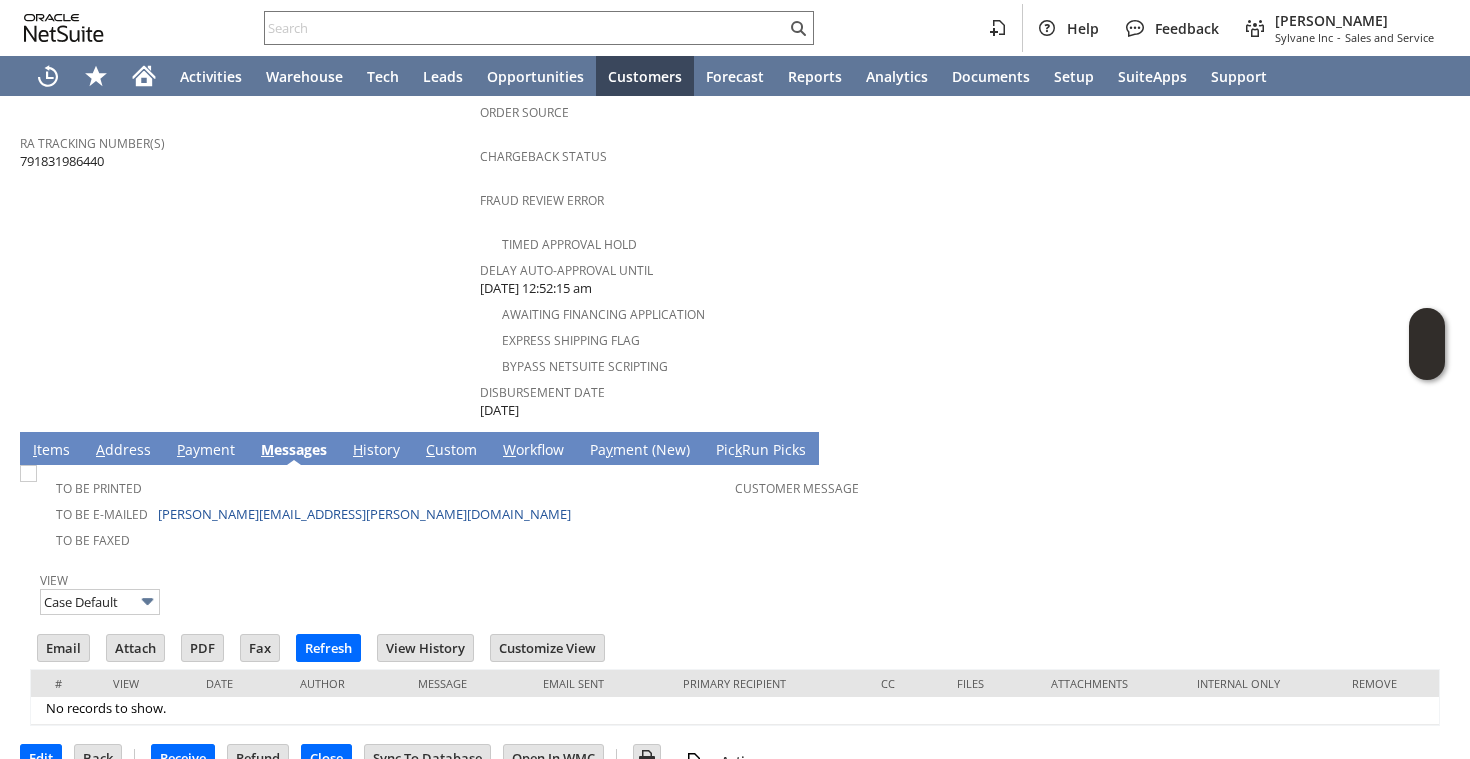 click on "H istory" at bounding box center [376, 451] 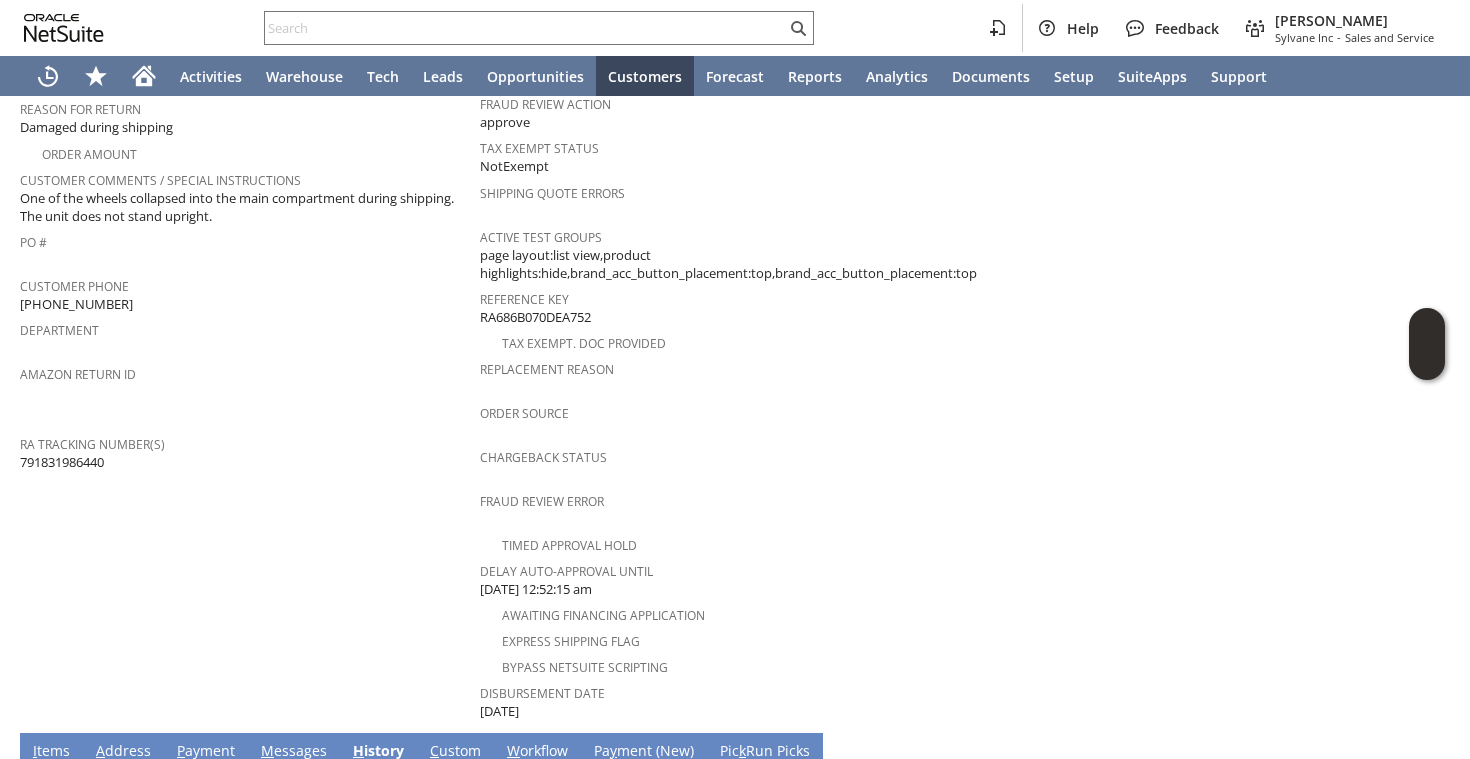 scroll, scrollTop: 503, scrollLeft: 0, axis: vertical 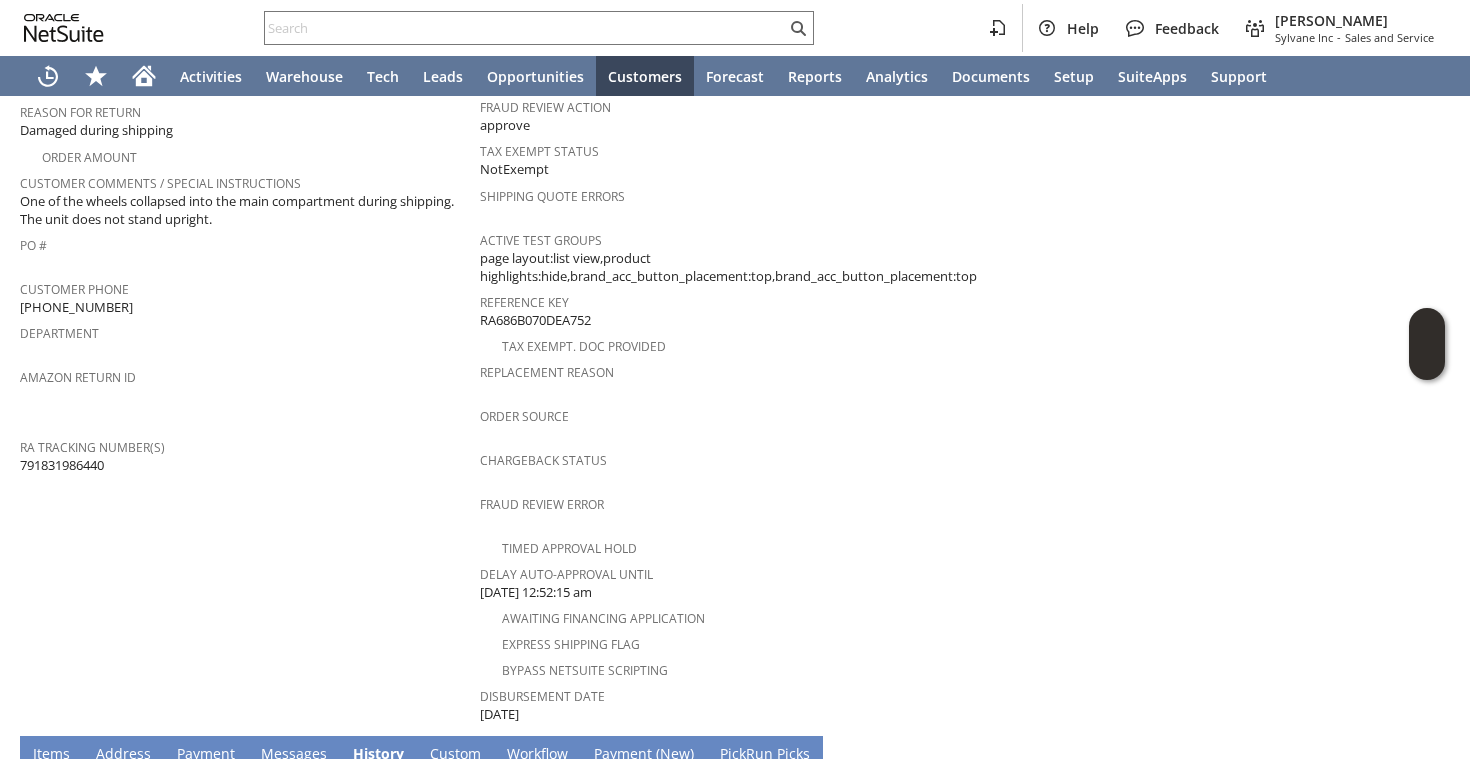 click on "Customer
CU1221562 Mallory L Taylor
Date
7/6/2025
Rtn. Auth. #
RA88068
Created From
Cash Sale #C709264816
Sales Rep
Location (Do Not Choose Sheeran or HQ)
Site
Sylvane - www.sylvane.com
Memo
7/7 has not returned
Reason For Return
Damaged during shipping
Order Amount
Customer Comments / Special Instructions
One of the wheels collapsed into the main compartment during shipping. The unit does not stand upright.
PO #
Customer Phone" at bounding box center [250, 232] 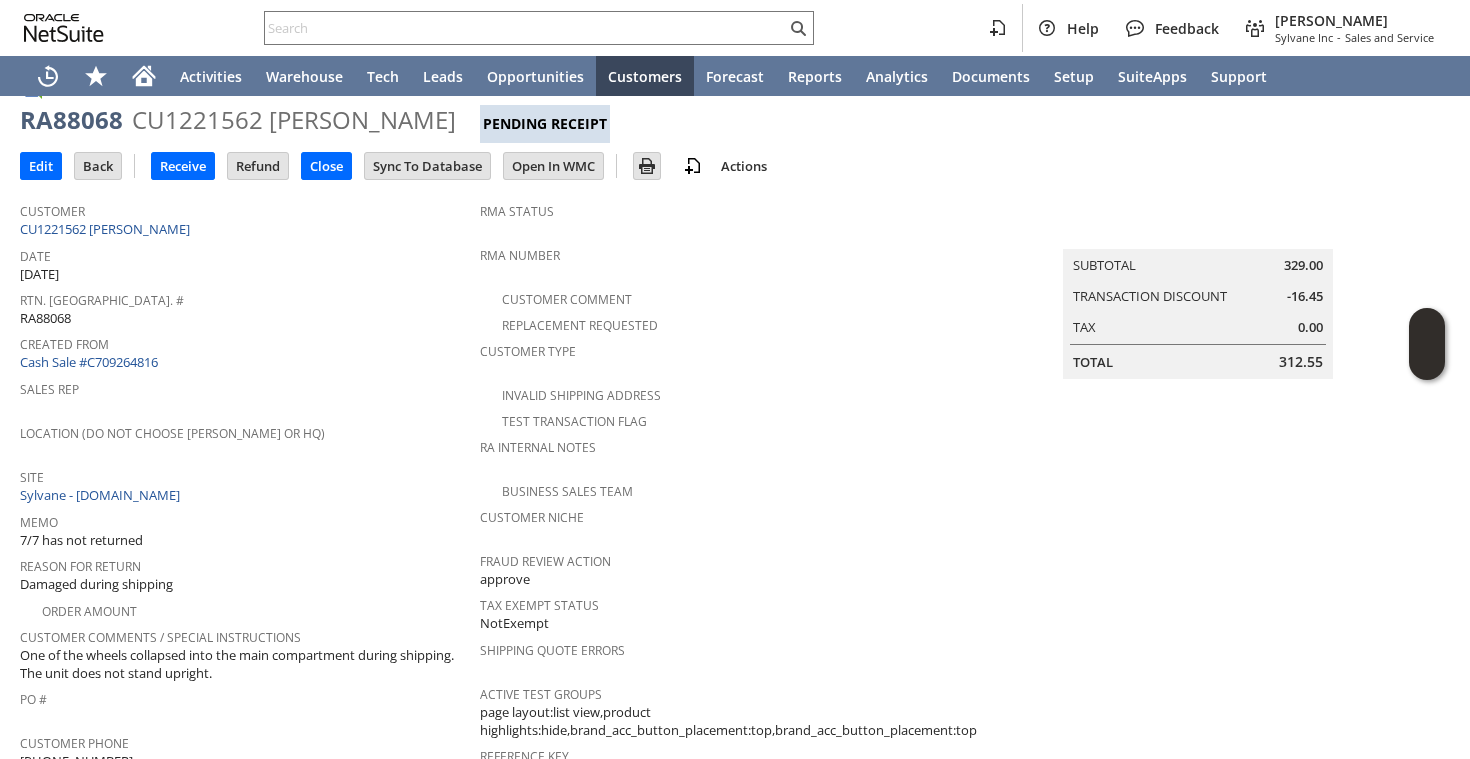 scroll, scrollTop: 0, scrollLeft: 0, axis: both 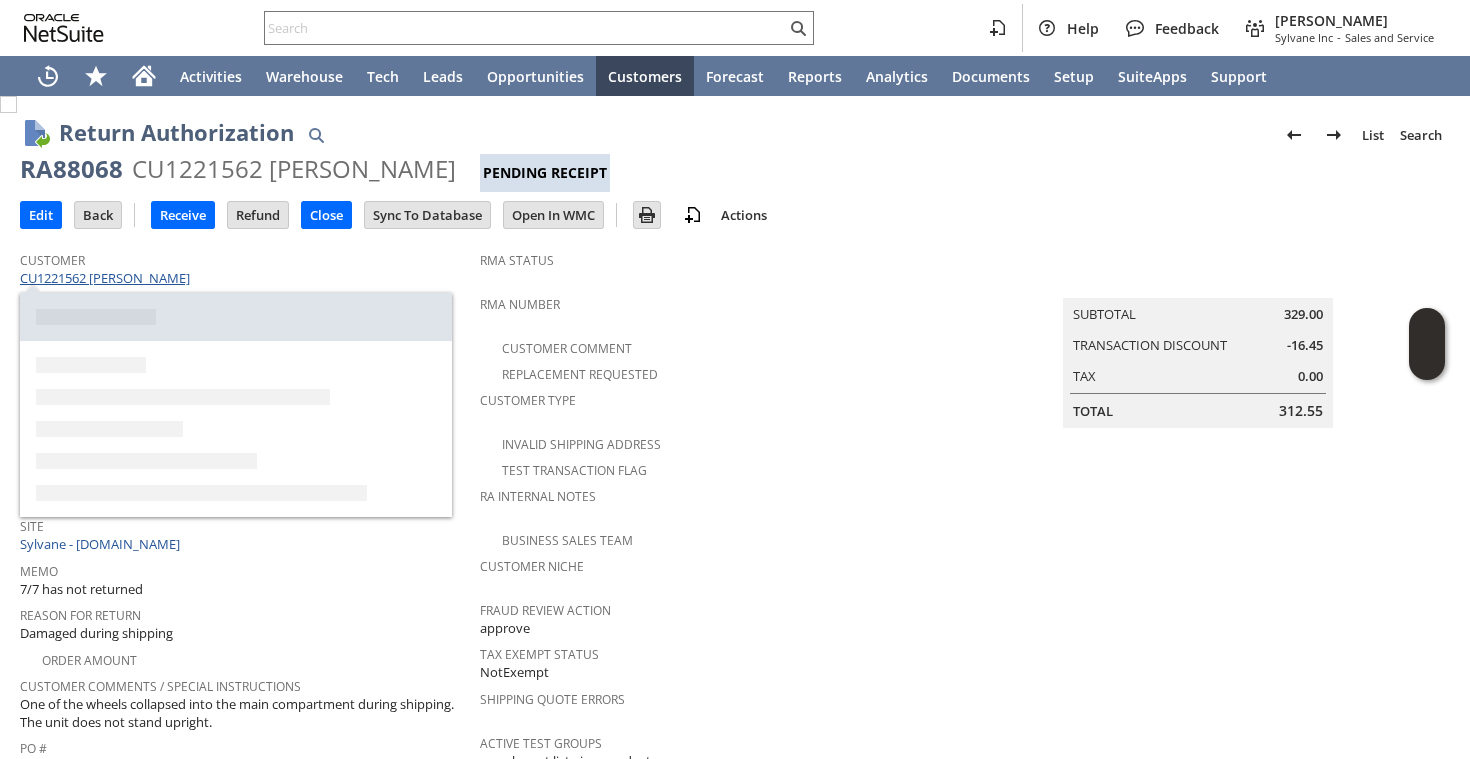 click on "CU1221562 Mallory L Taylor" at bounding box center [107, 278] 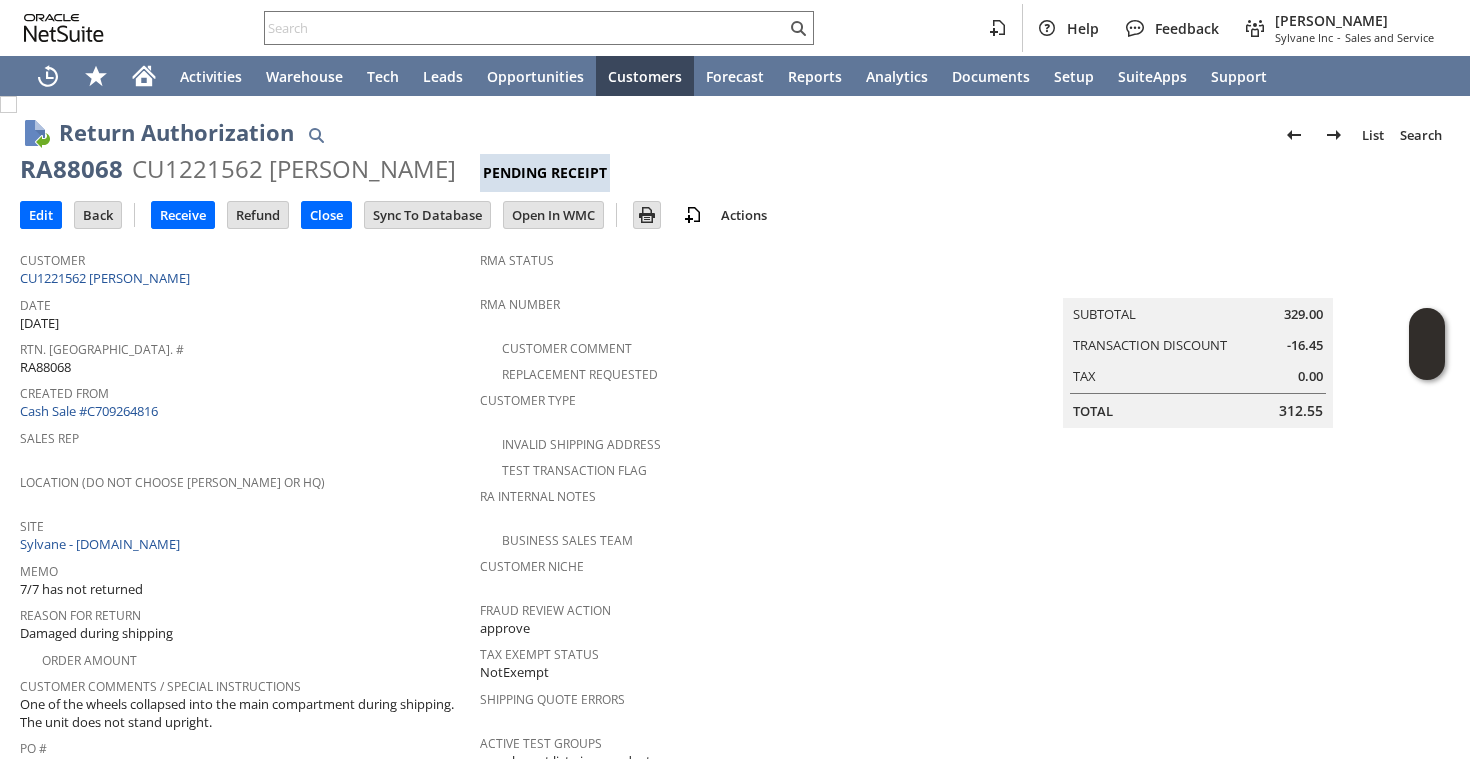 click on "Location (Do Not Choose Sheeran or HQ)" at bounding box center [245, 479] 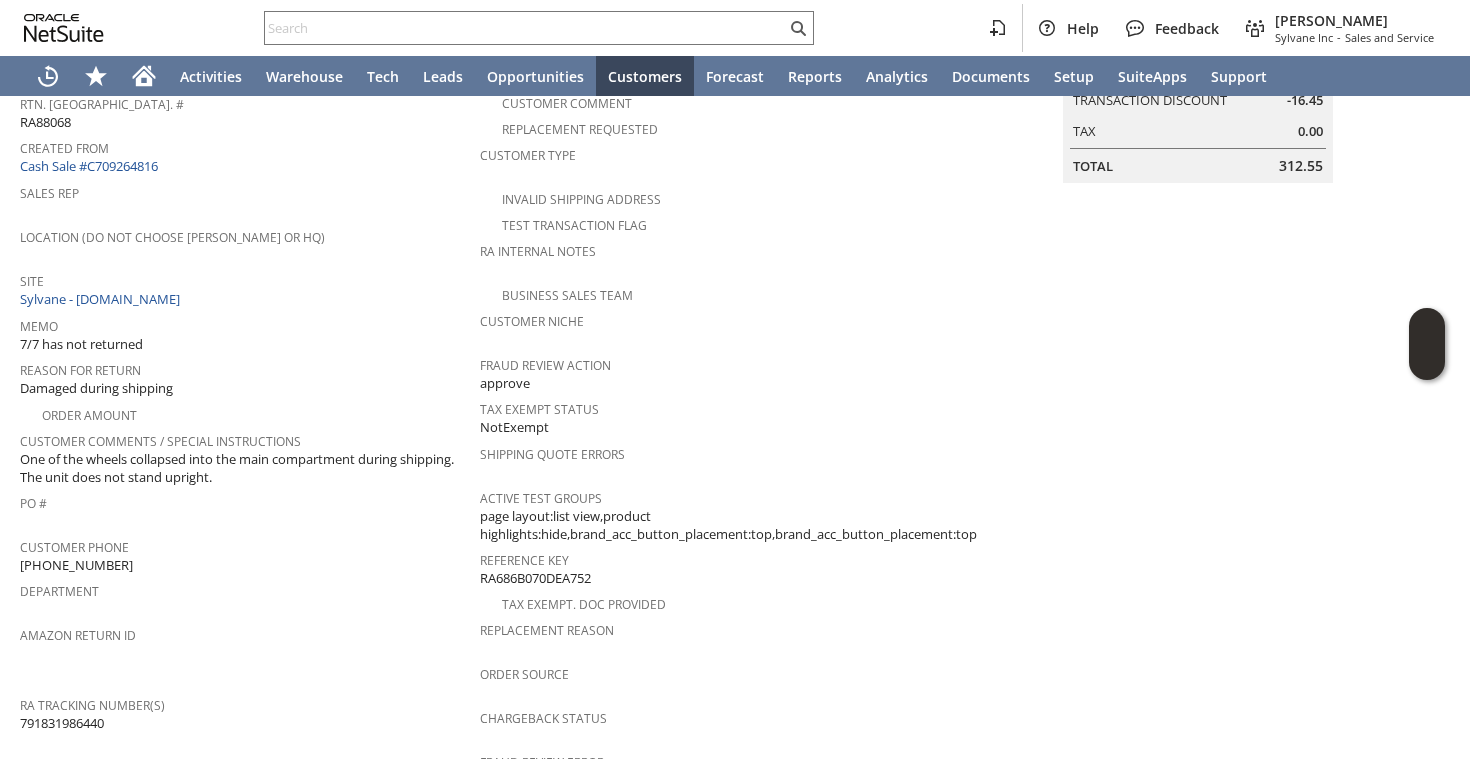 scroll, scrollTop: 0, scrollLeft: 0, axis: both 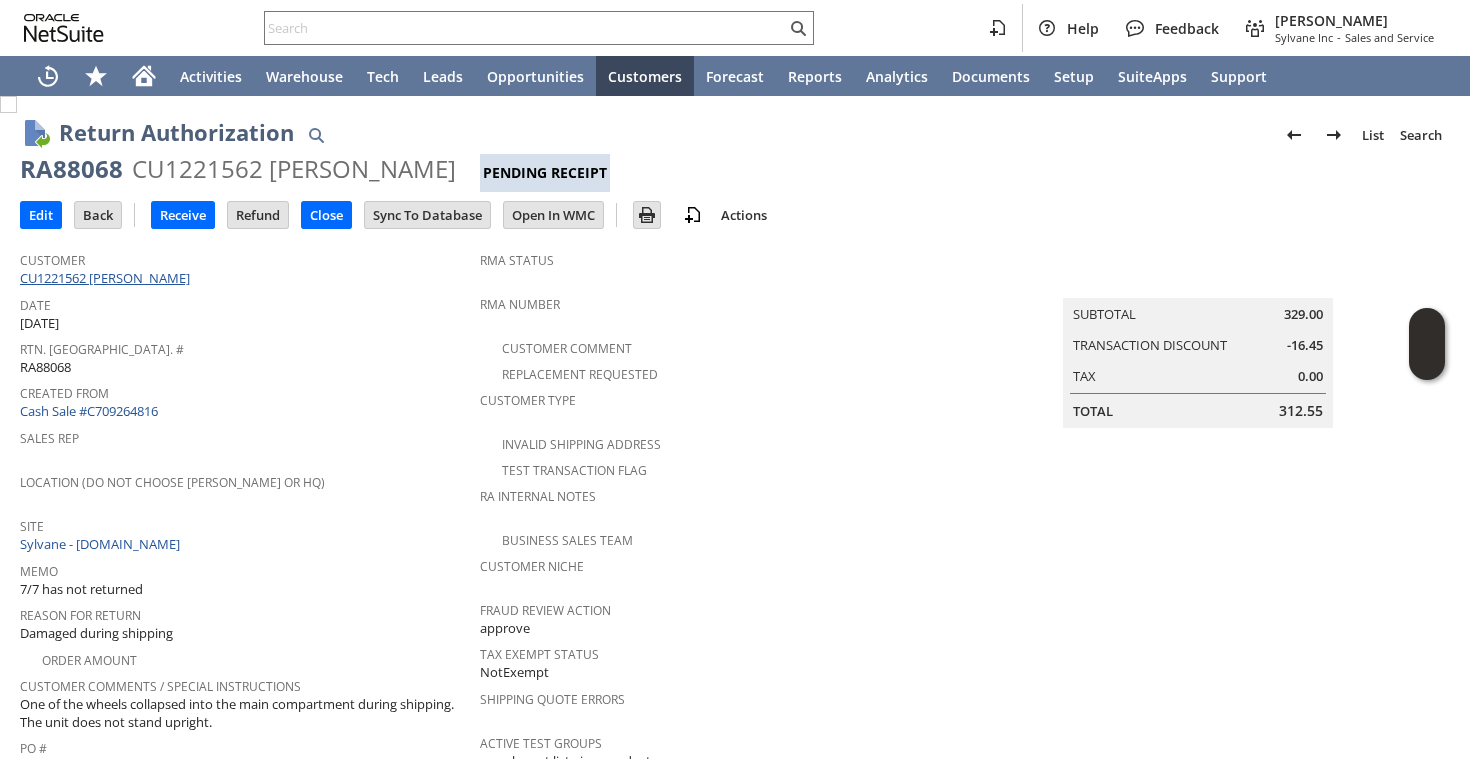 click on "CU1221562 Mallory L Taylor" at bounding box center [107, 278] 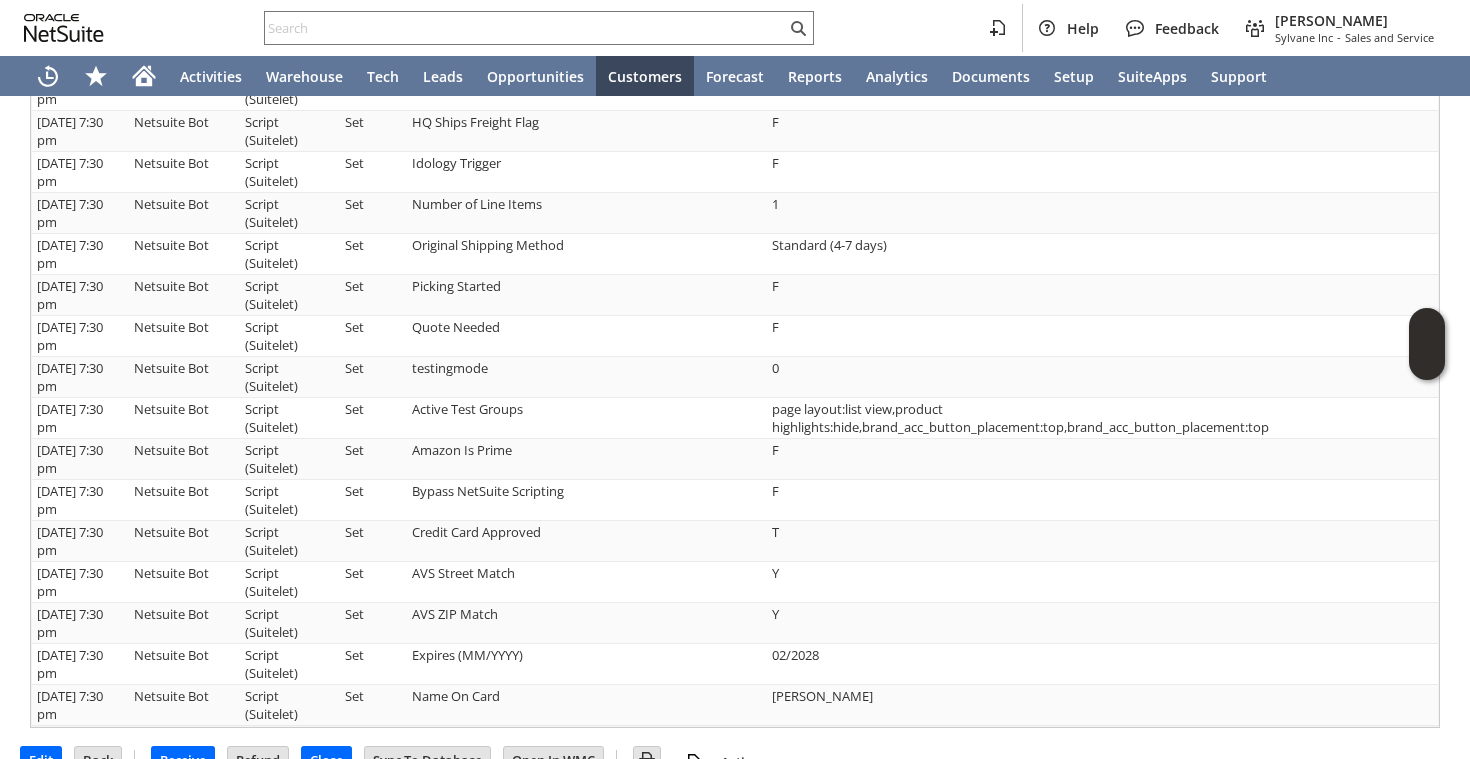 scroll, scrollTop: 1748, scrollLeft: 0, axis: vertical 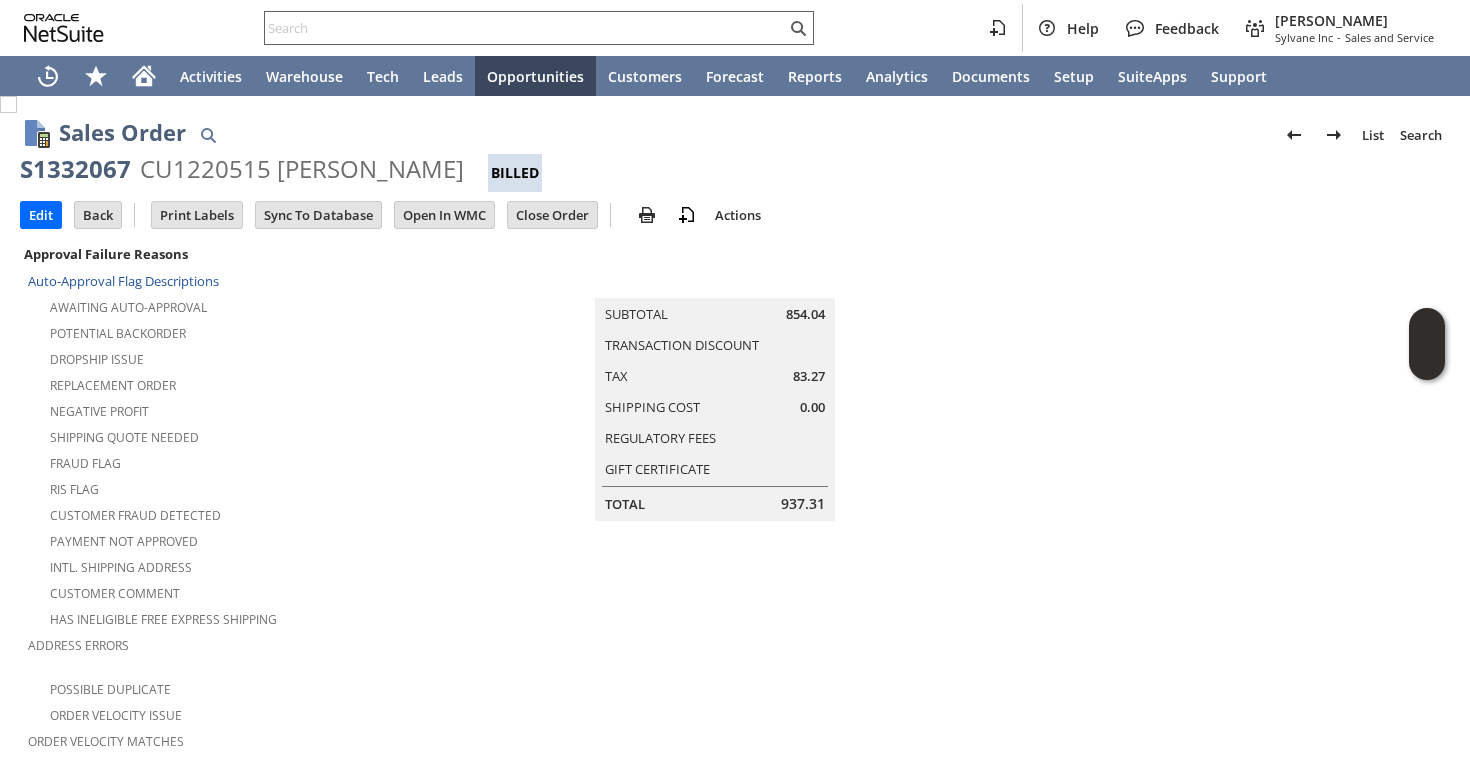 click at bounding box center (539, 28) 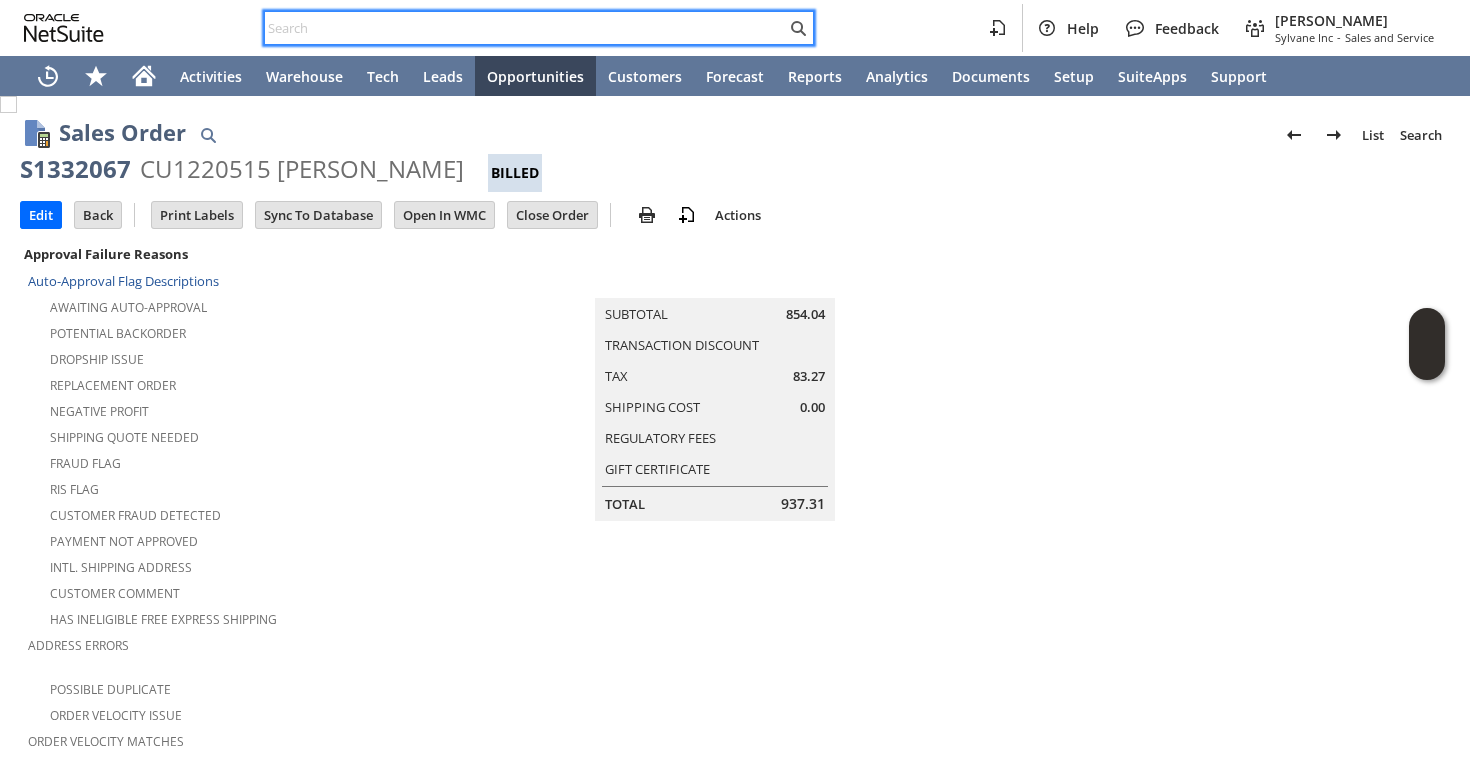 paste on "[PERSON_NAME] [PERSON_NAME]" 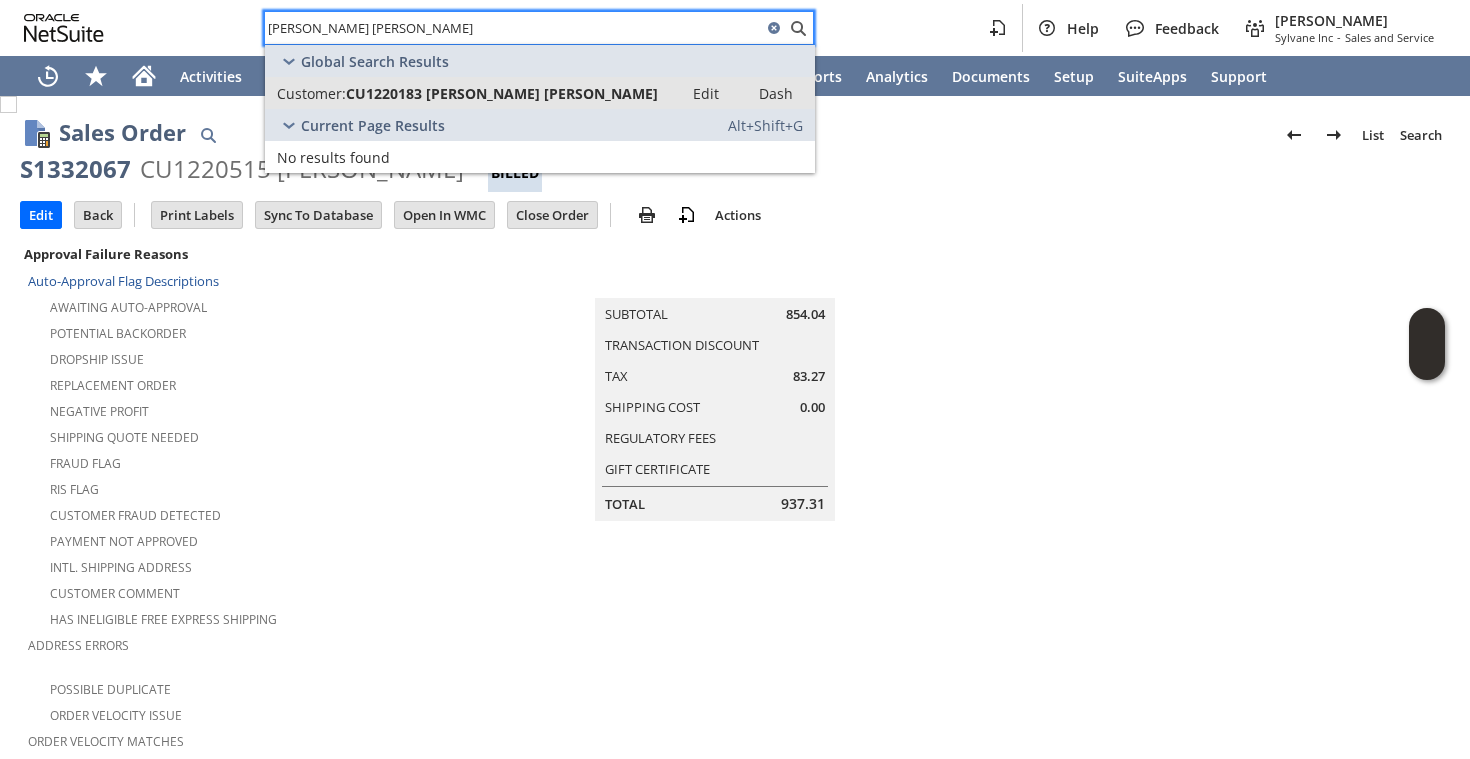 type on "[PERSON_NAME] [PERSON_NAME]" 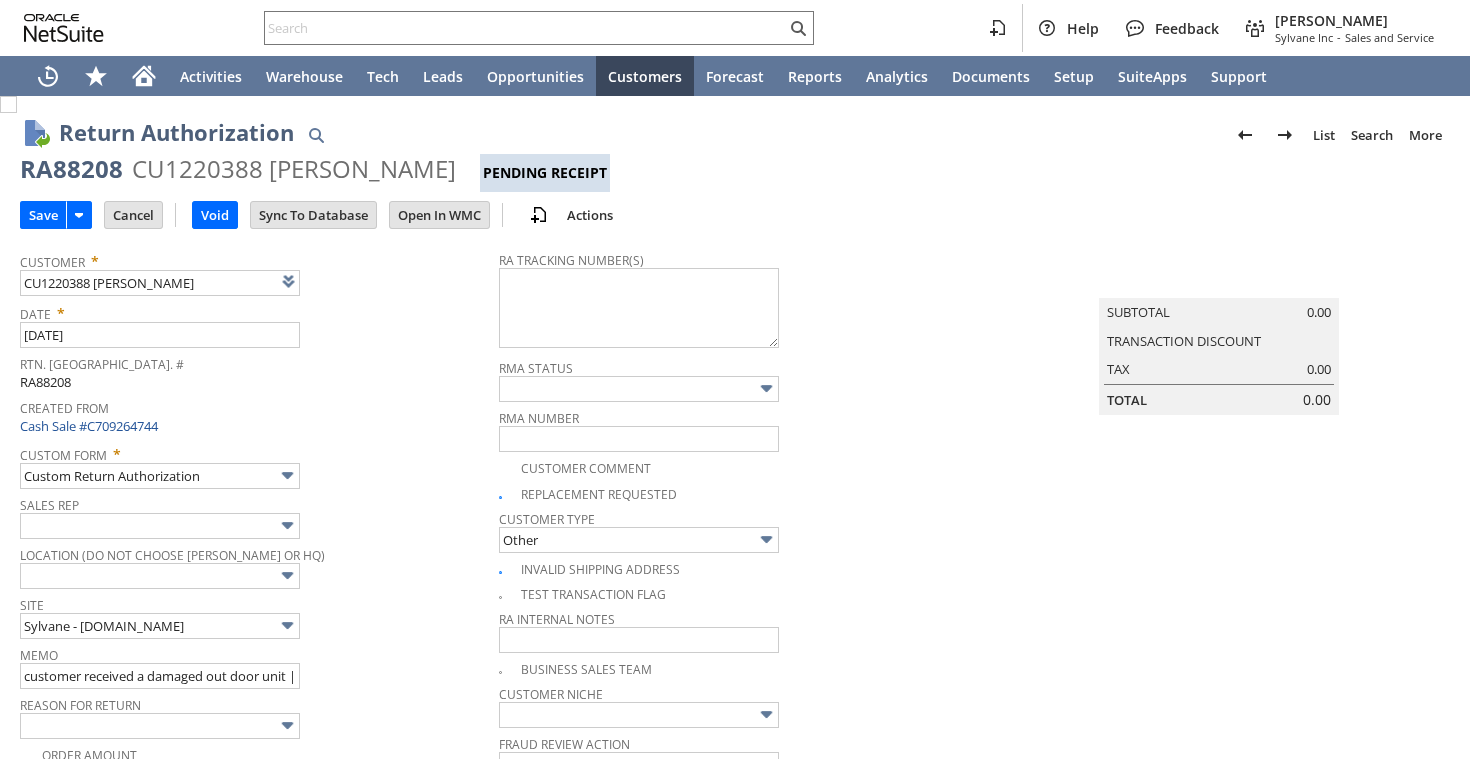 scroll, scrollTop: 0, scrollLeft: 0, axis: both 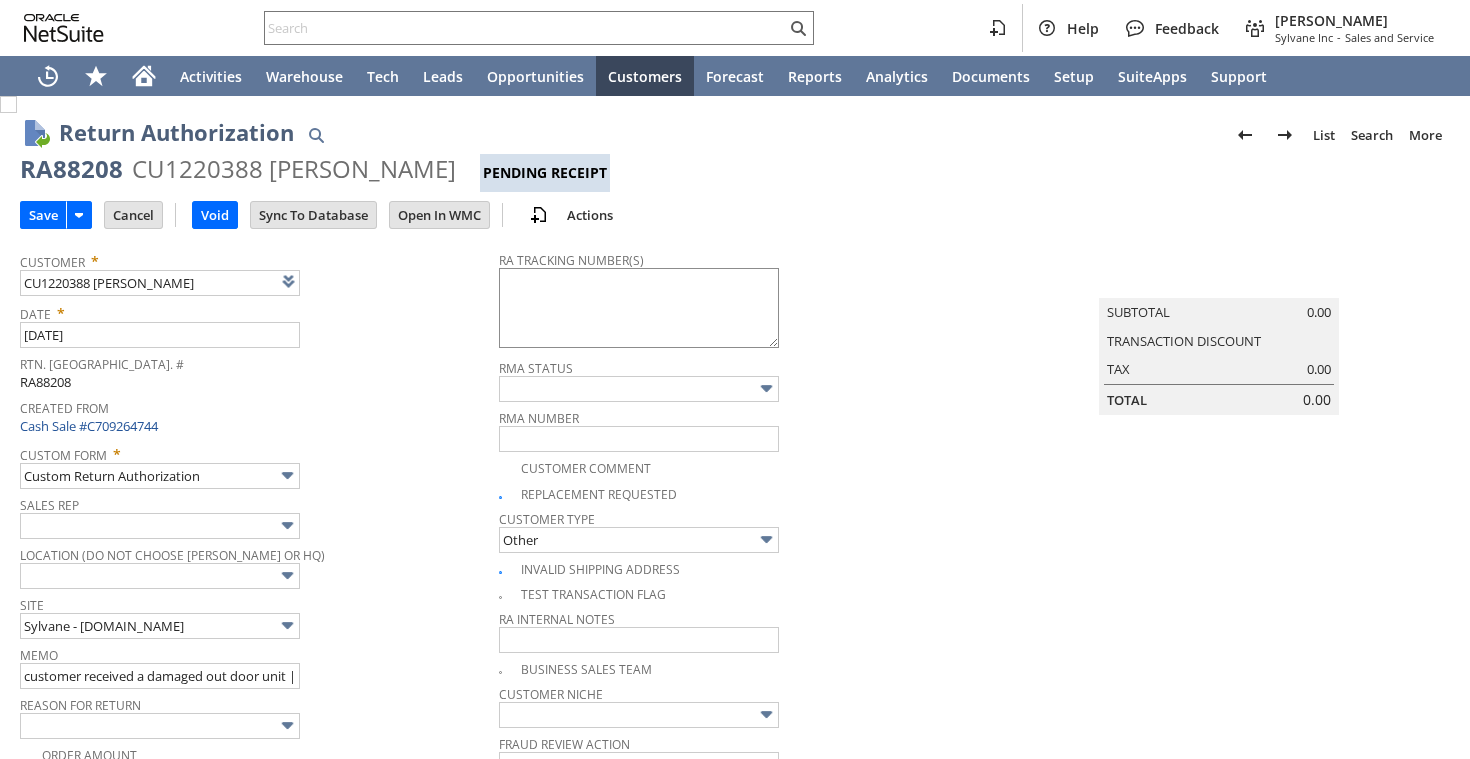 type on "Add" 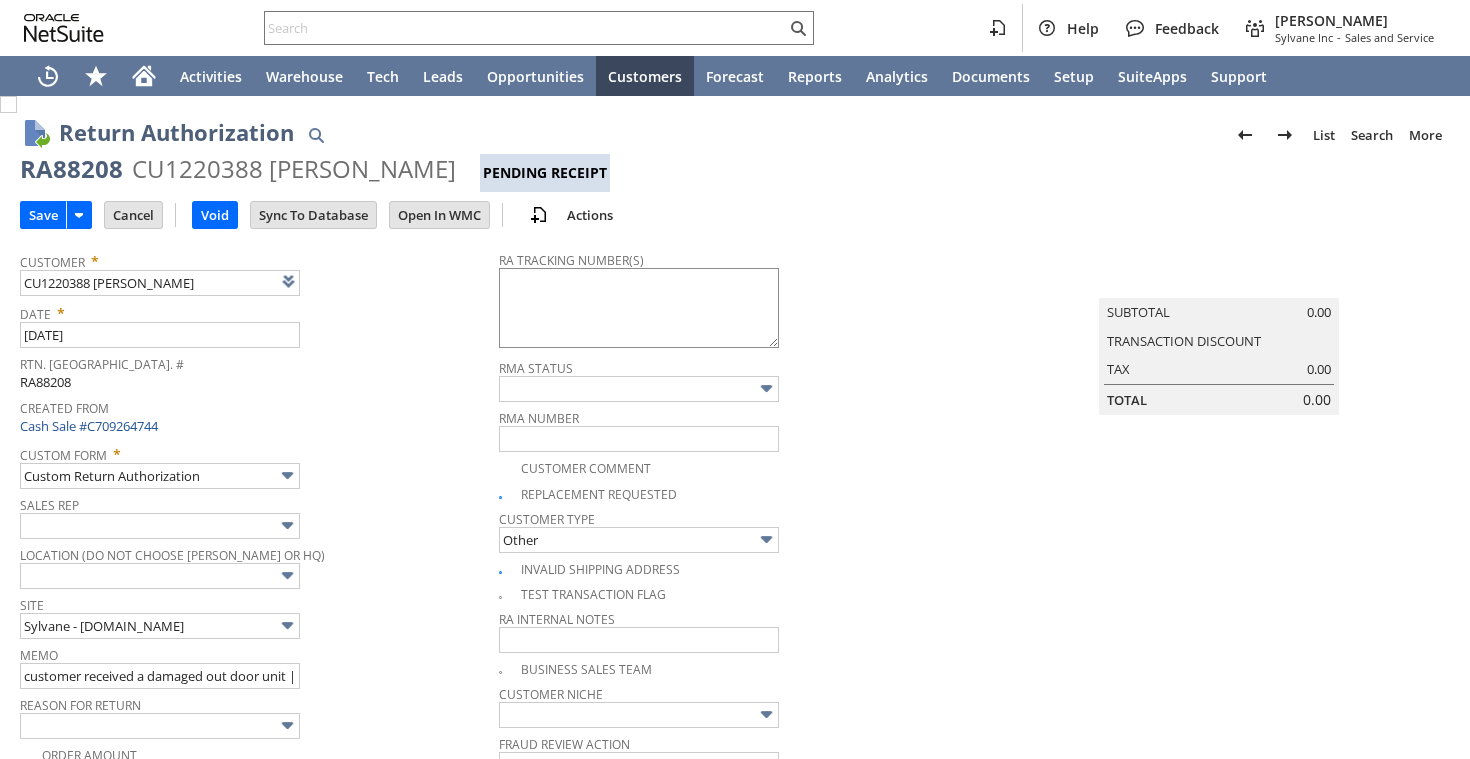type on "Copy Previous" 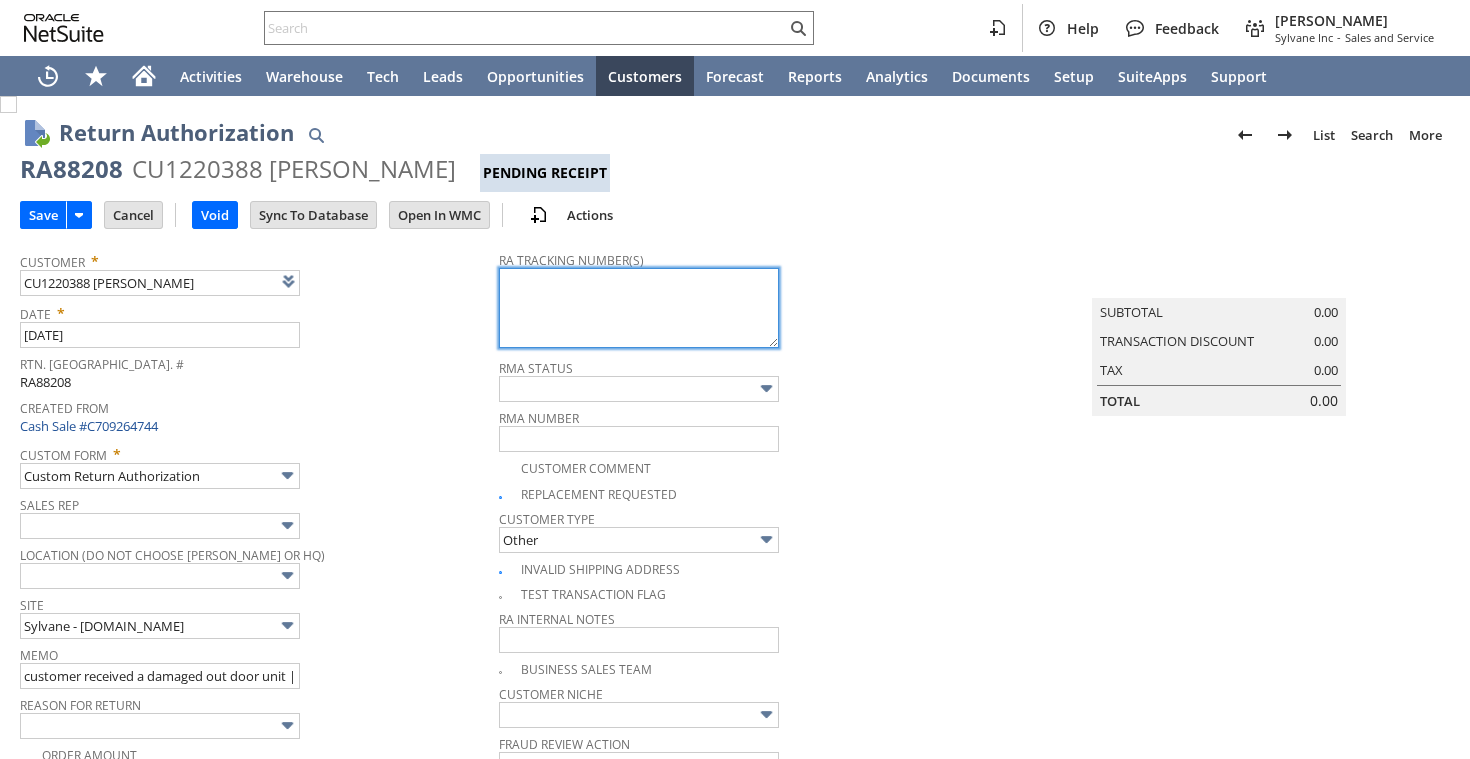 click at bounding box center (639, 308) 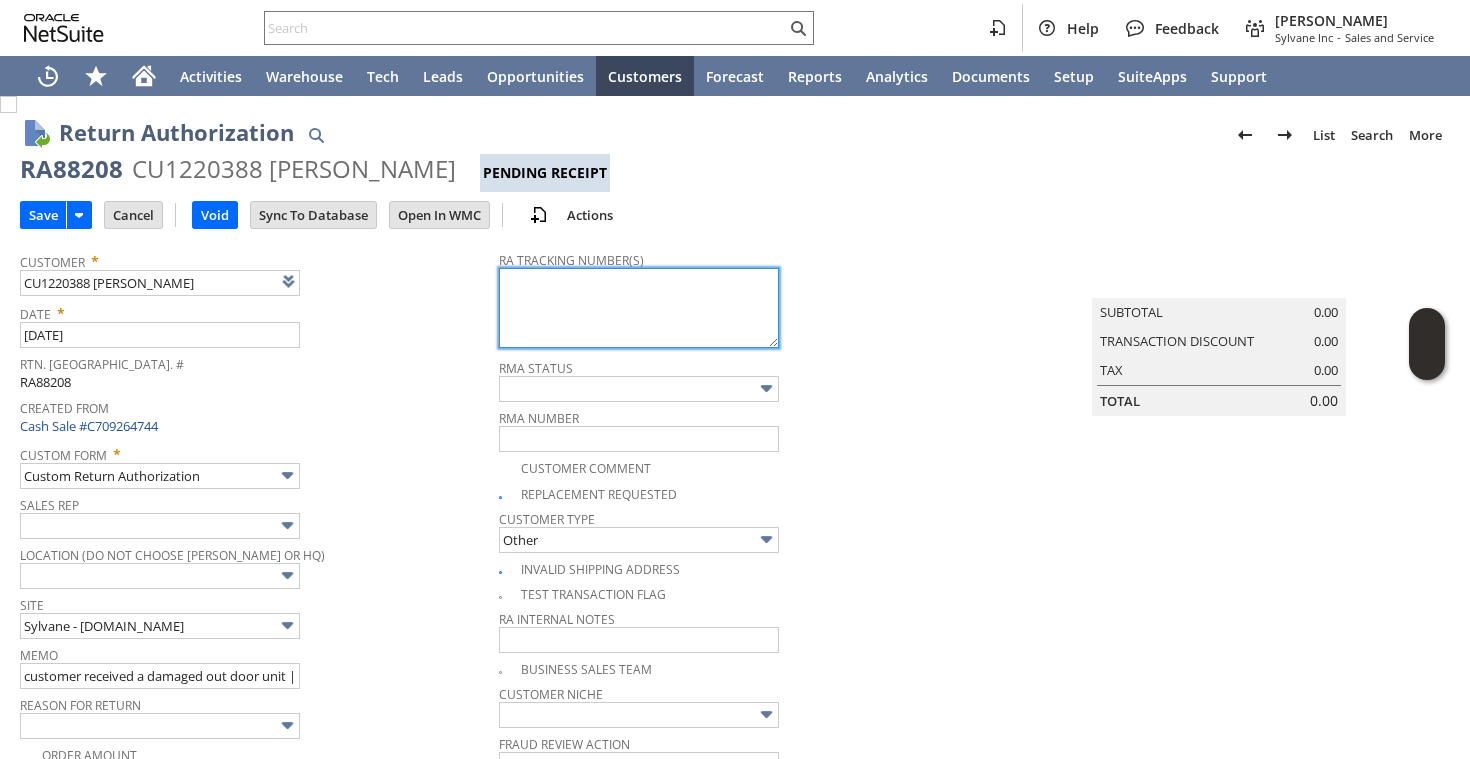 paste on "997373100272286" 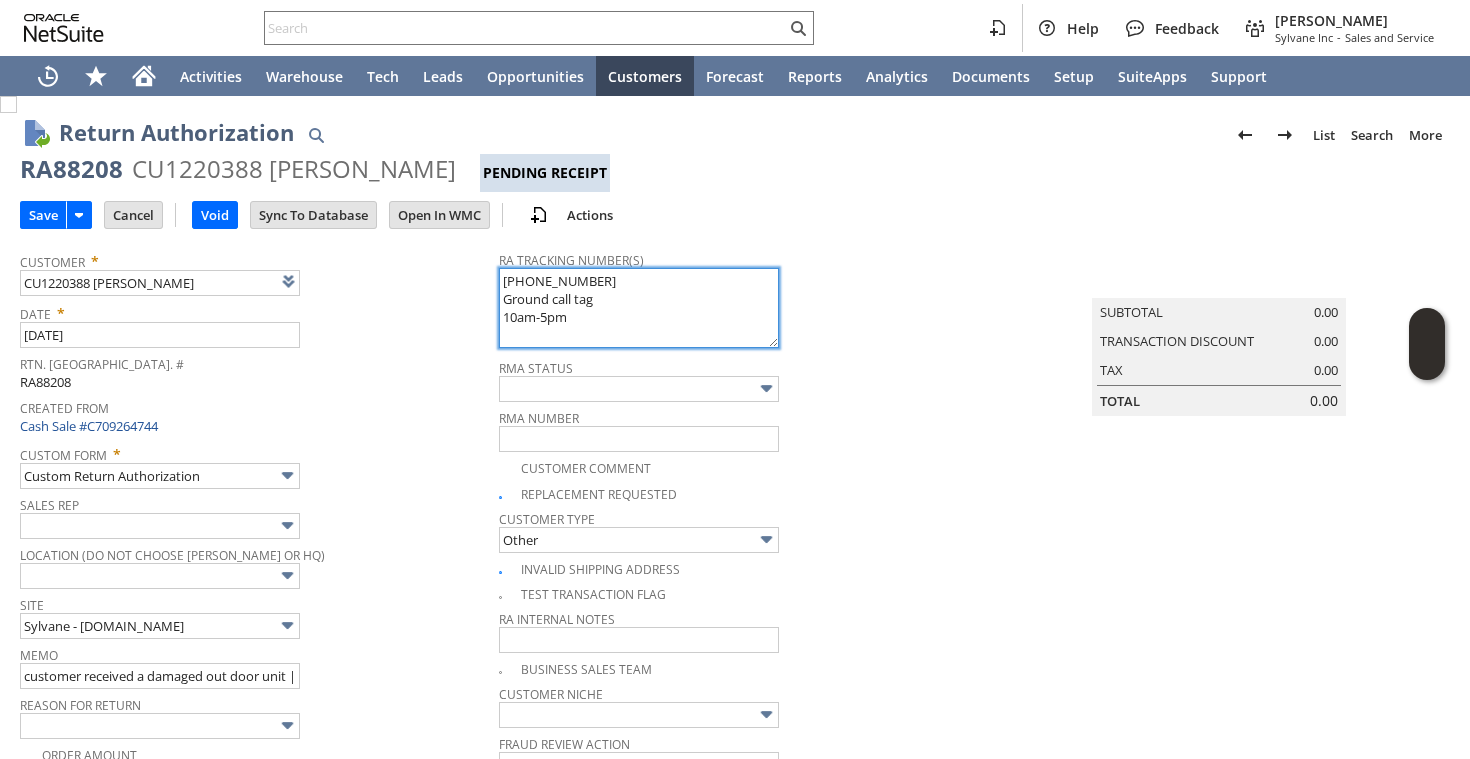 click on "[PHONE_NUMBER]
Ground call tag
10am-5pm" at bounding box center (639, 308) 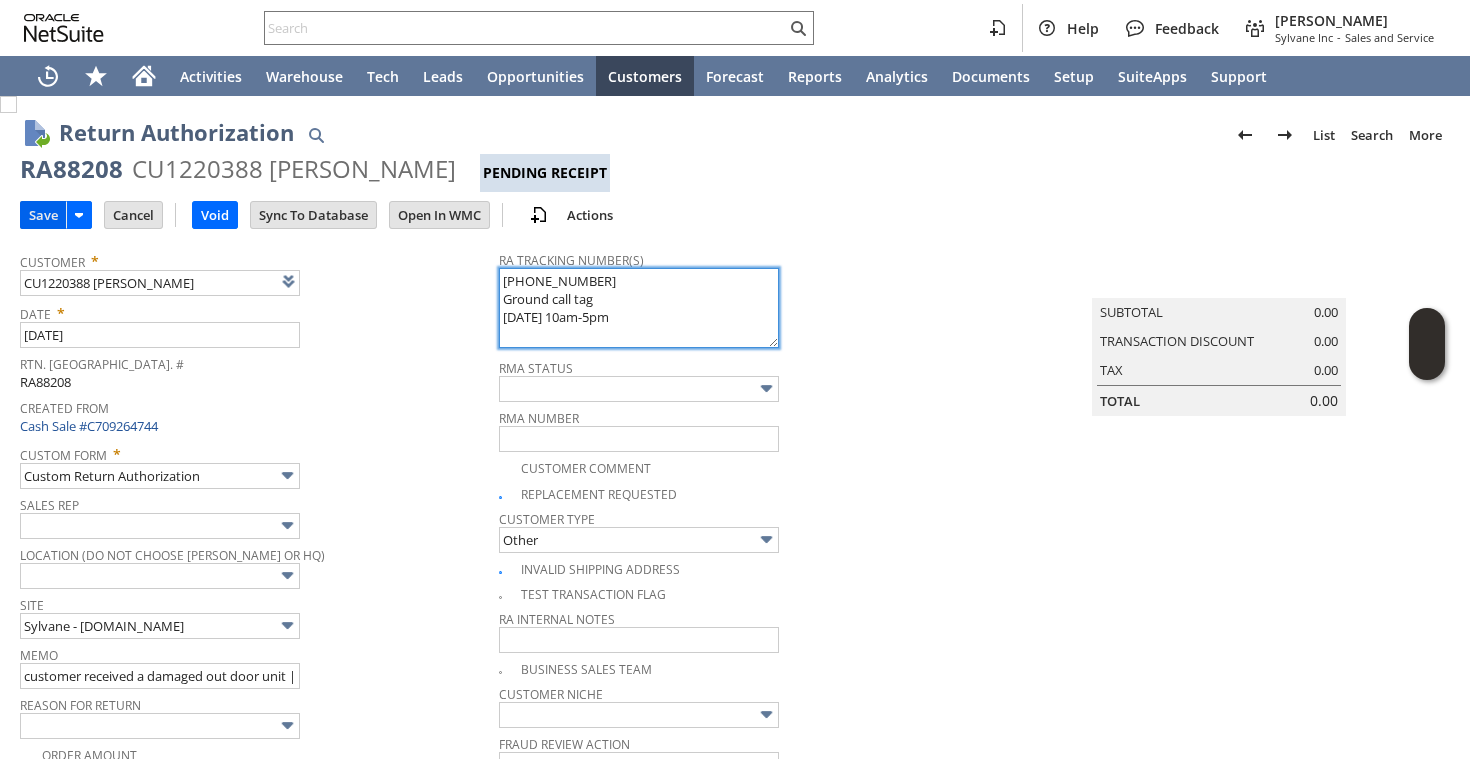 type on "[PHONE_NUMBER]
Ground call tag
[DATE] 10am-5pm" 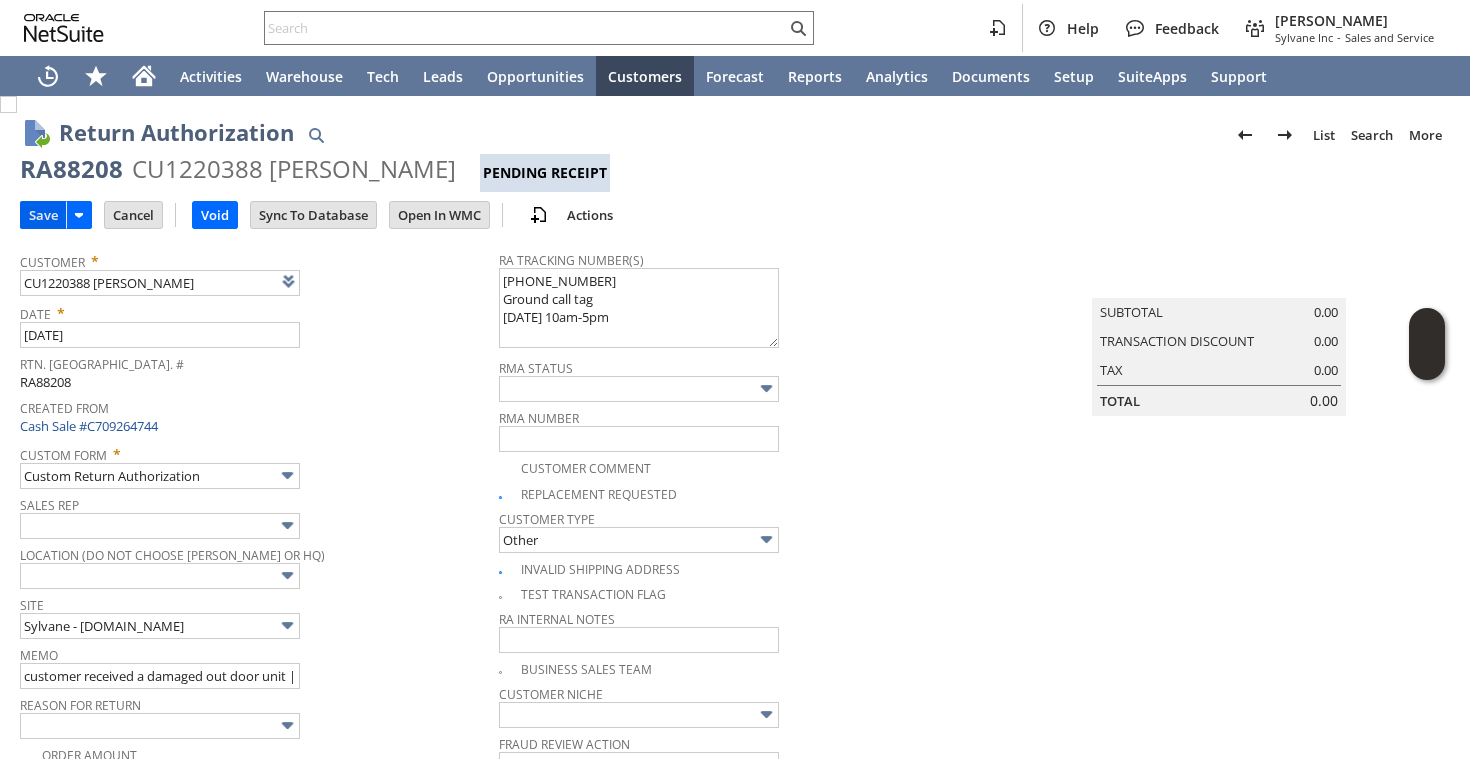 click on "Save" at bounding box center [43, 215] 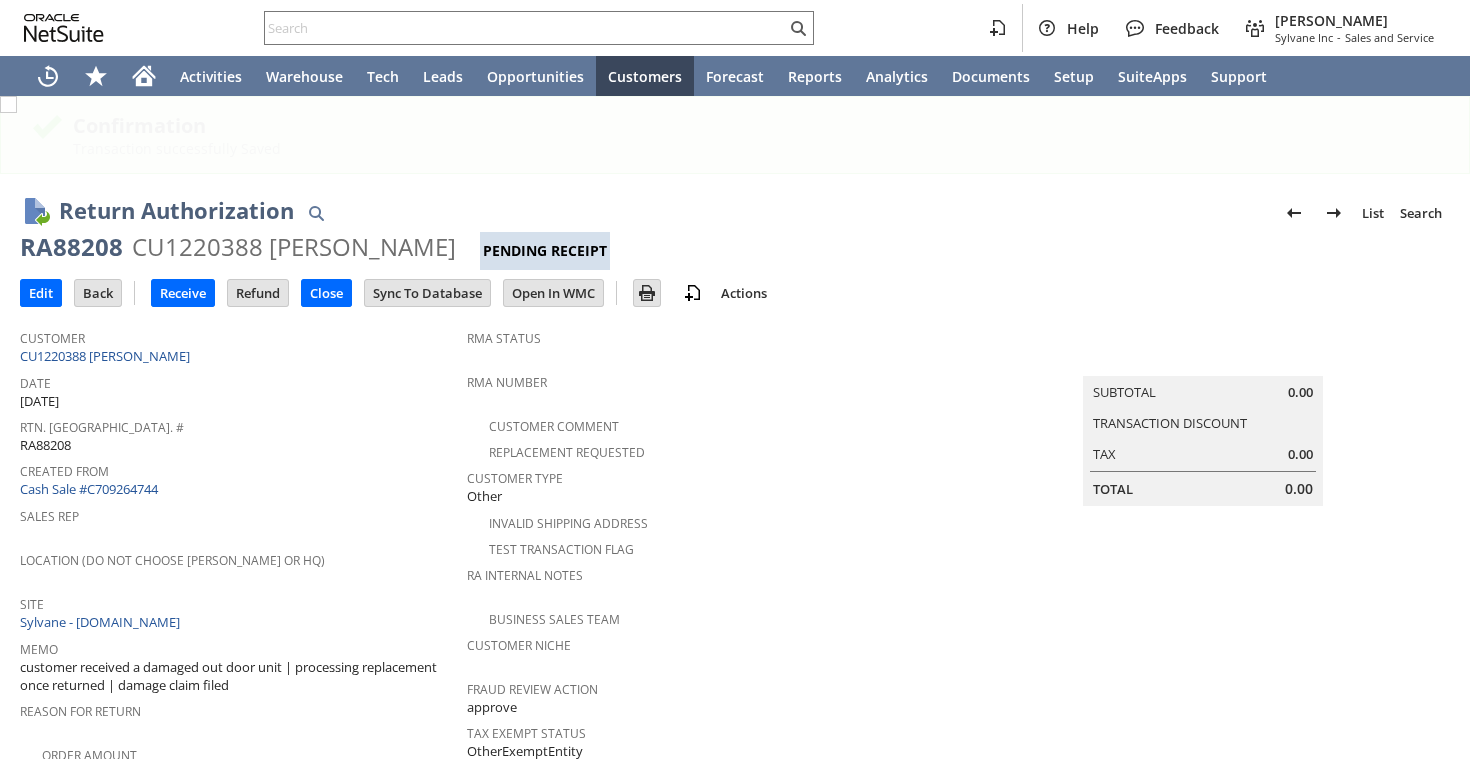 scroll, scrollTop: 0, scrollLeft: 0, axis: both 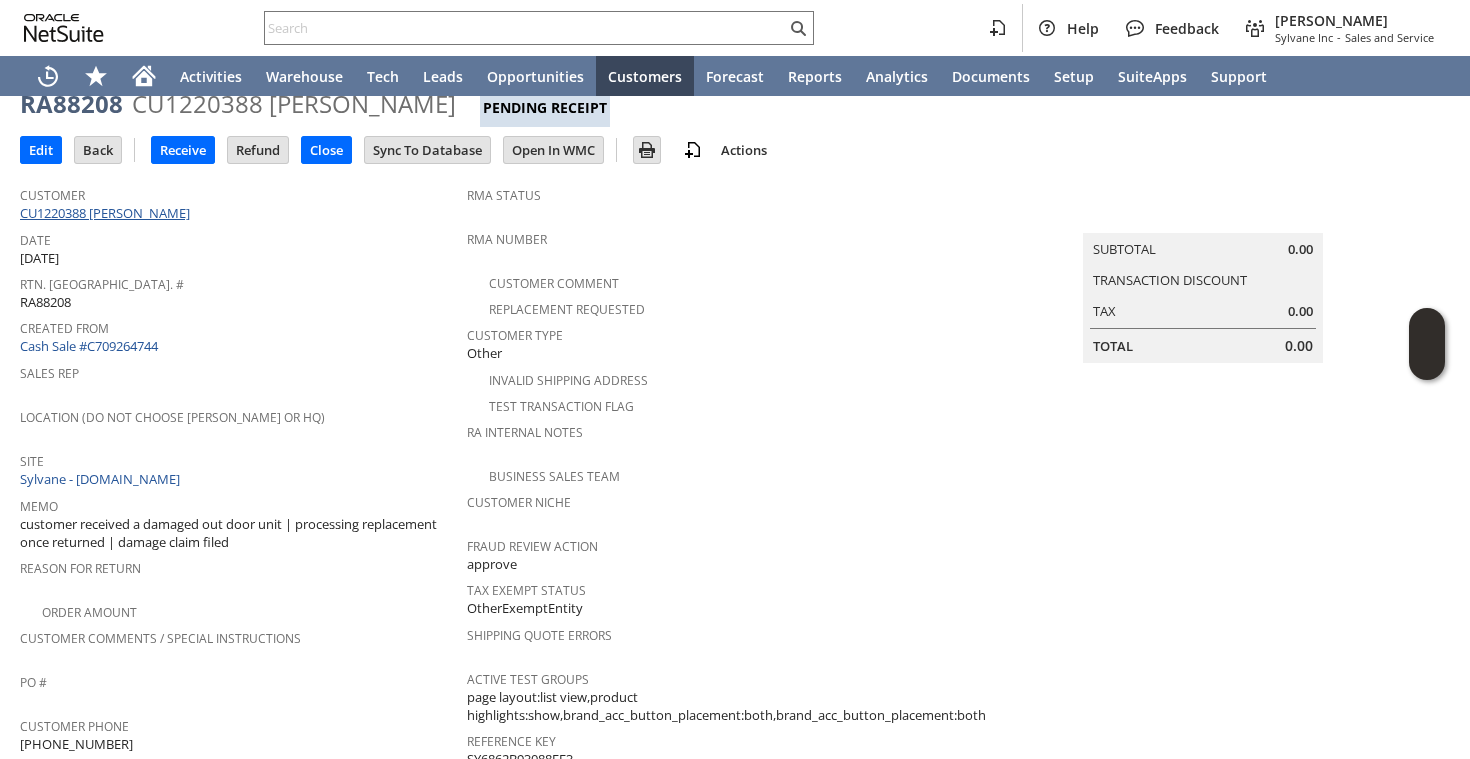 click on "CU1220388 [PERSON_NAME]" at bounding box center [107, 213] 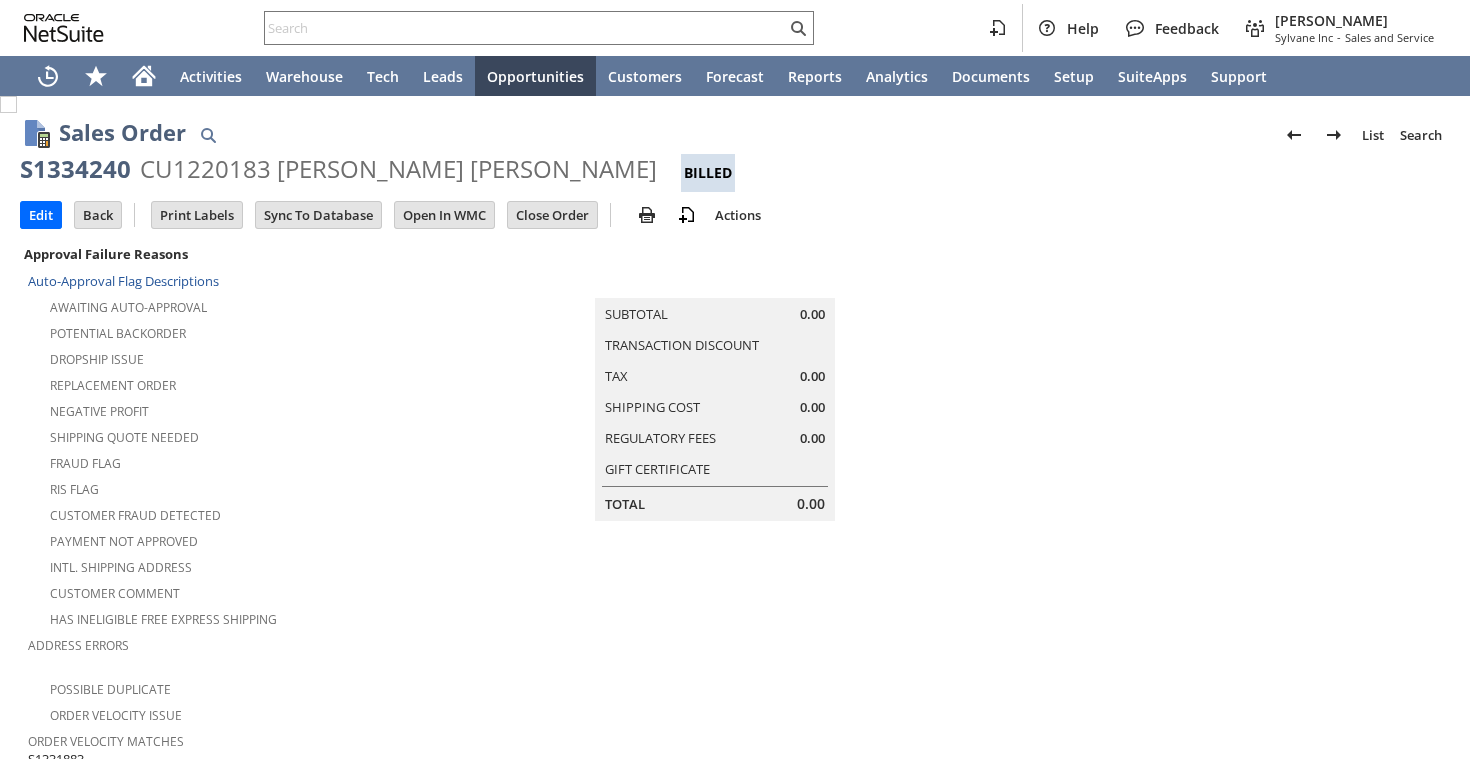 scroll, scrollTop: 0, scrollLeft: 0, axis: both 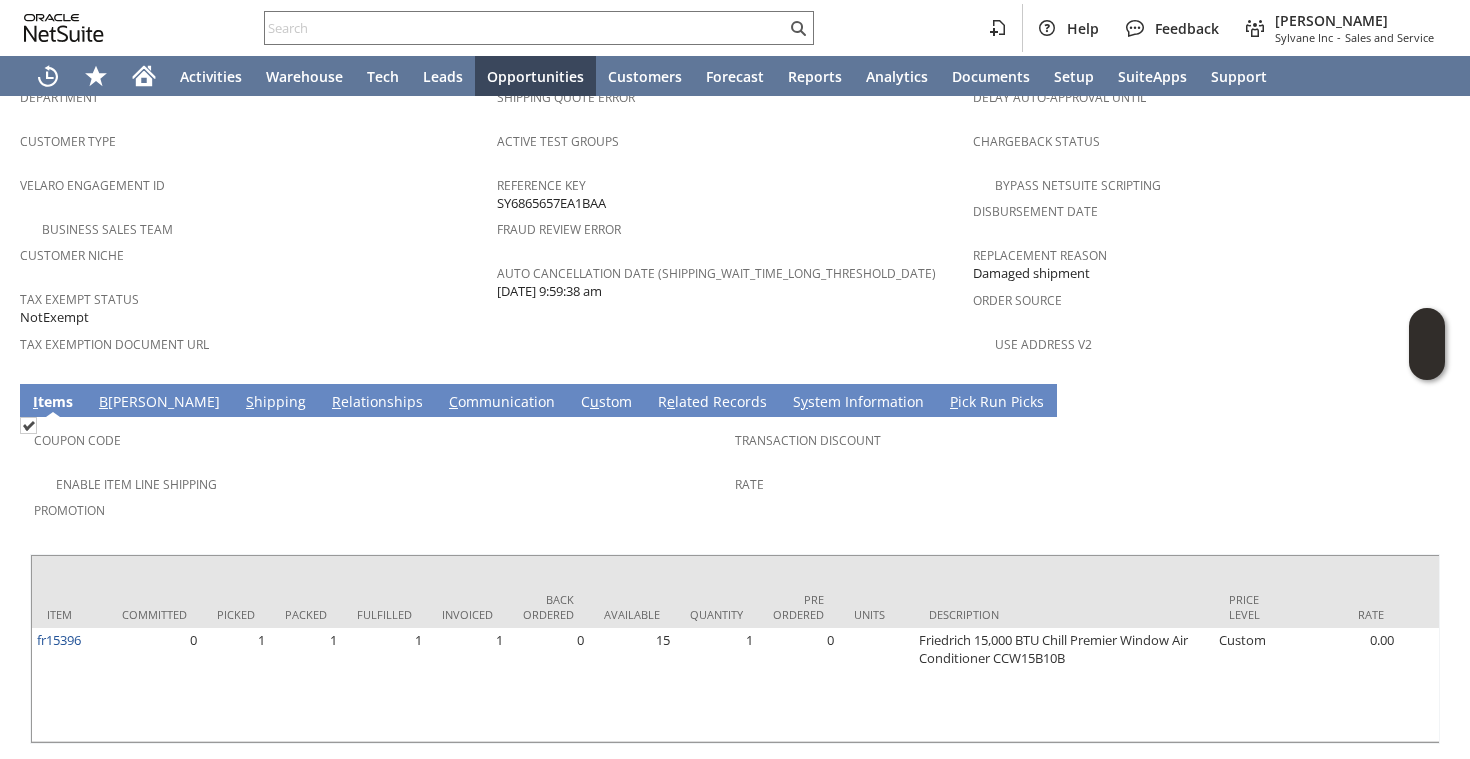 click on "S y stem Information" at bounding box center [858, 403] 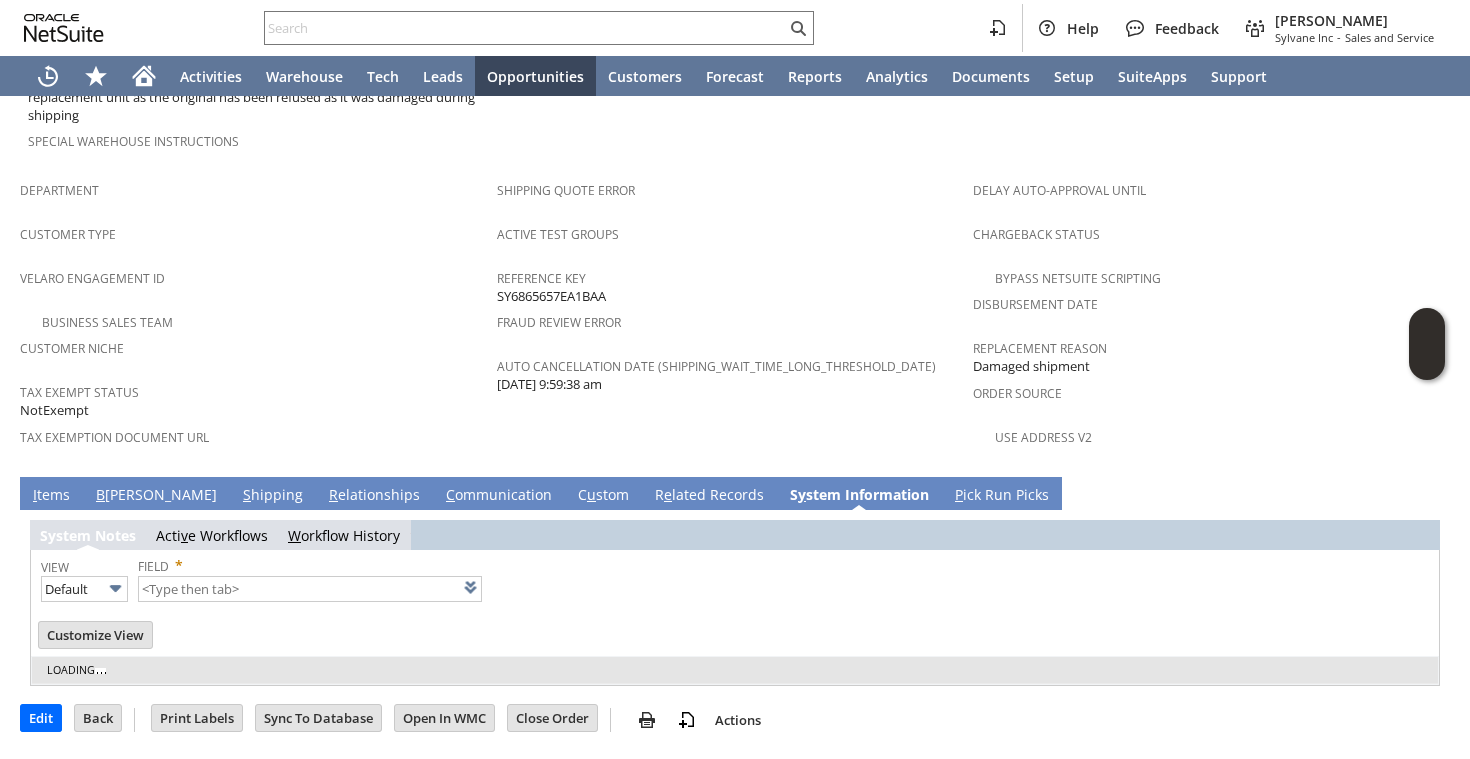 scroll, scrollTop: 1191, scrollLeft: 0, axis: vertical 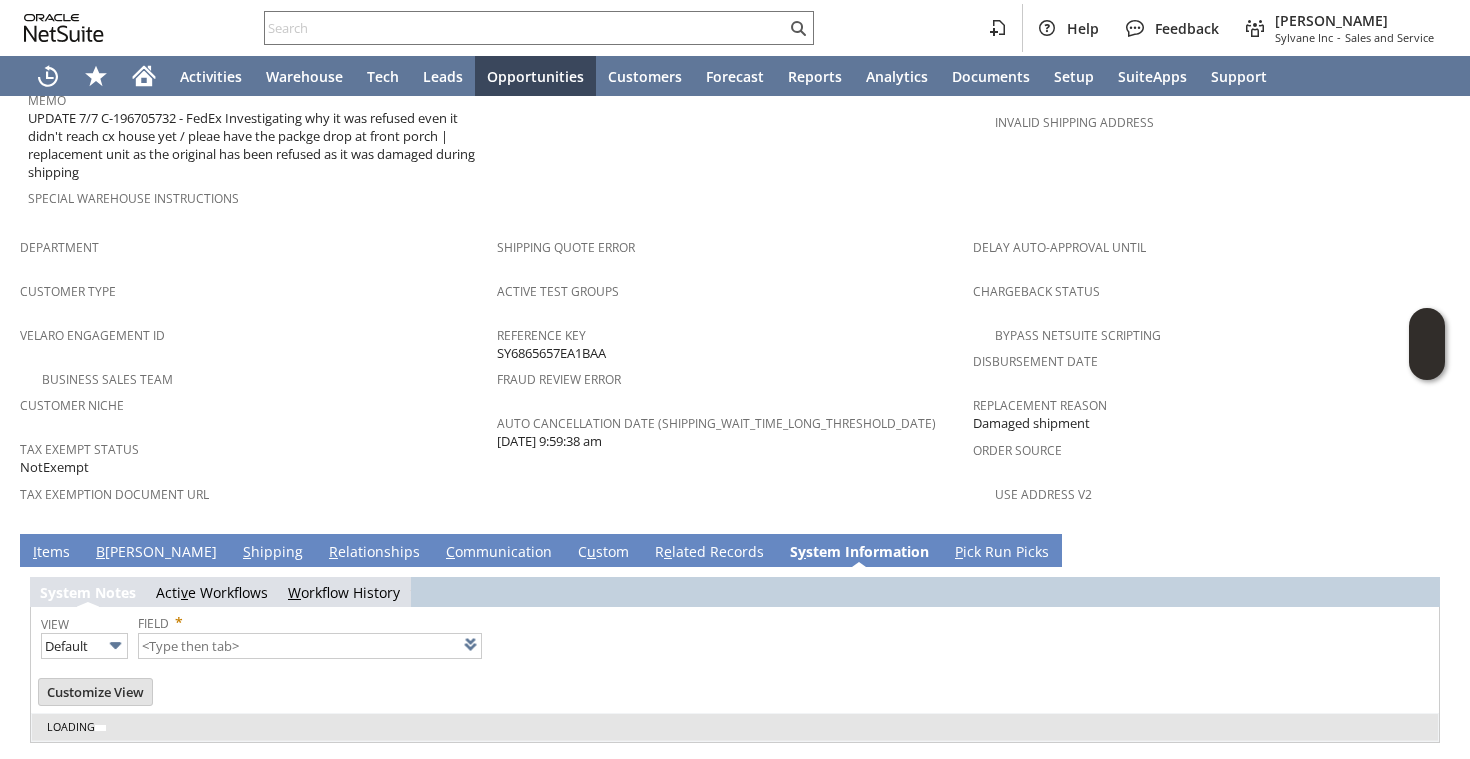 type on "1 to 25 of 93" 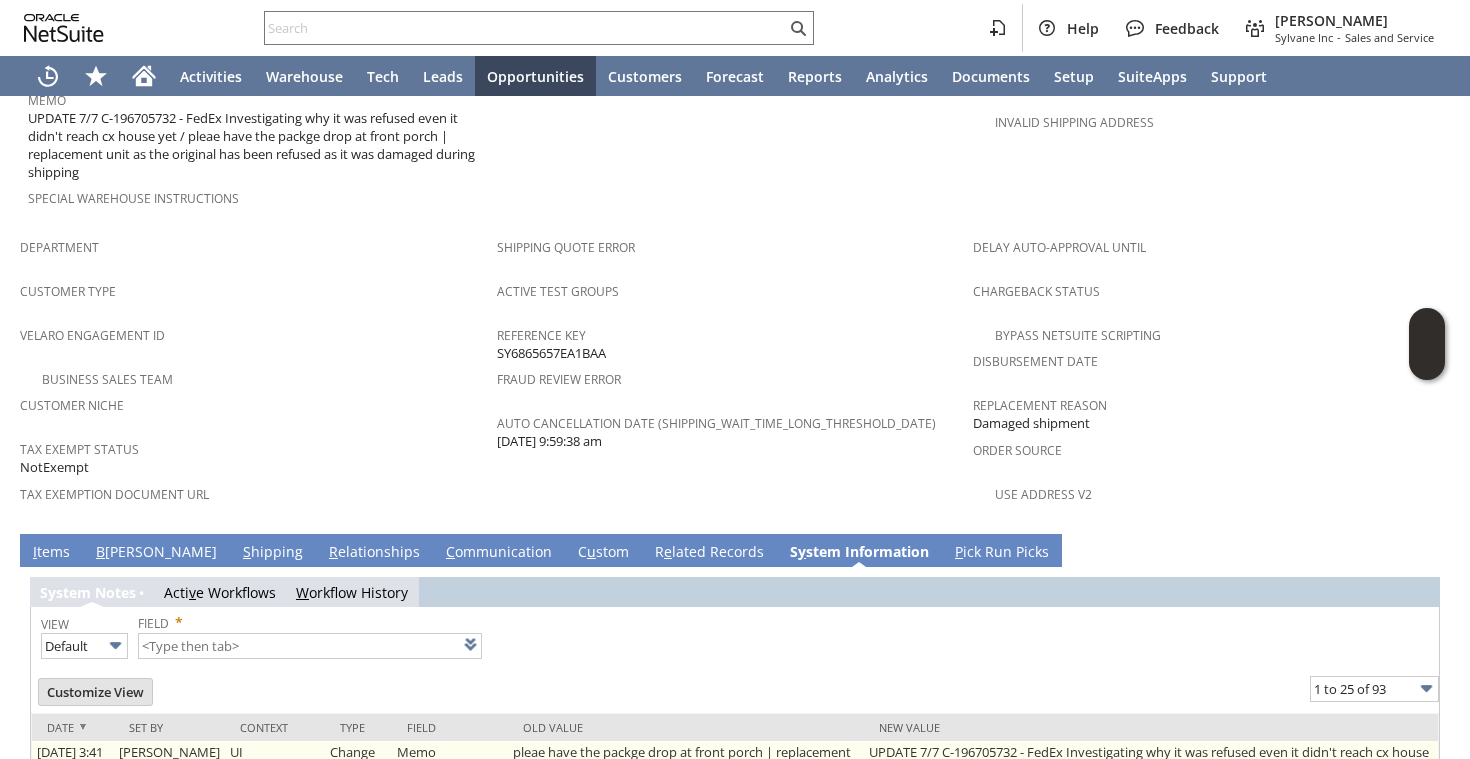 scroll, scrollTop: 0, scrollLeft: 0, axis: both 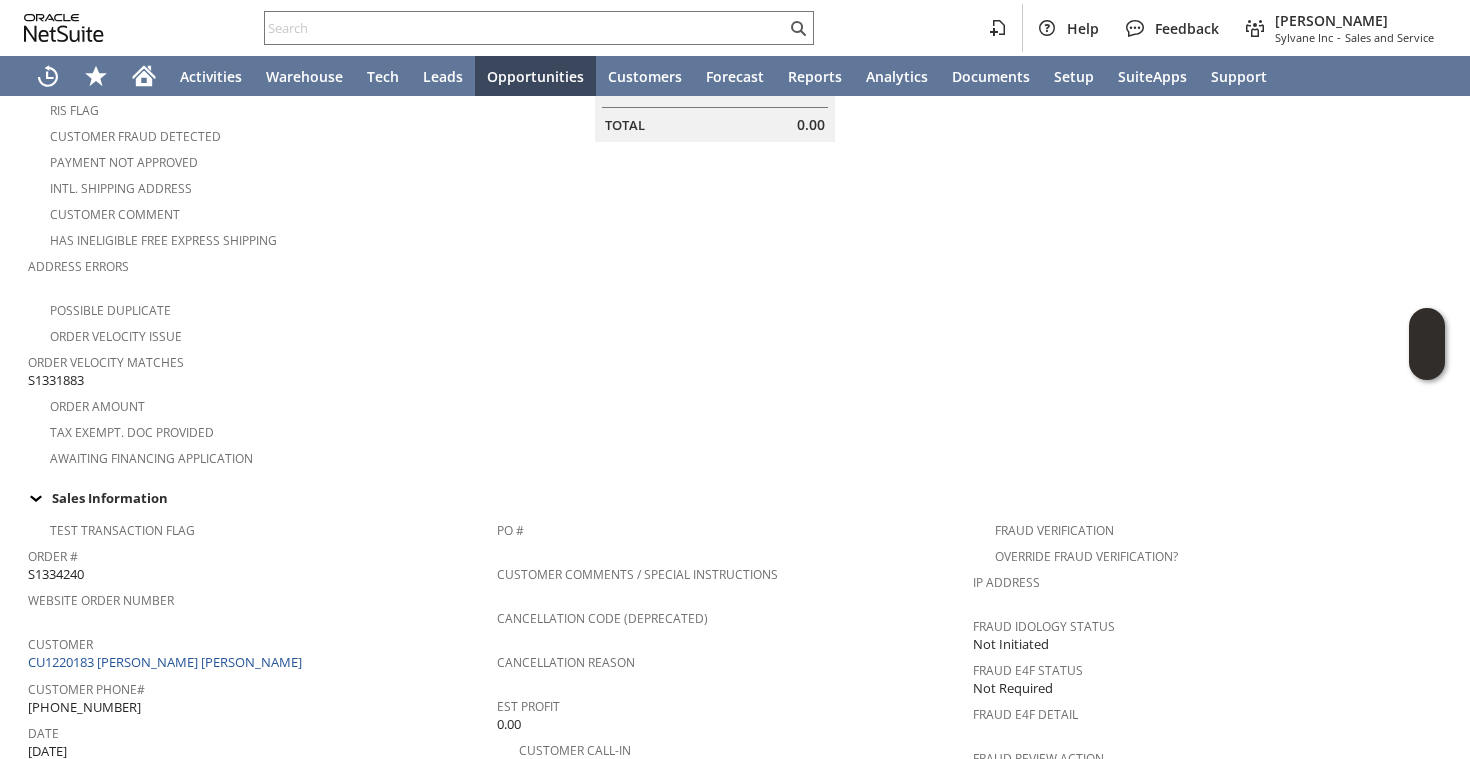click on "Order Velocity Matches" at bounding box center [257, 359] 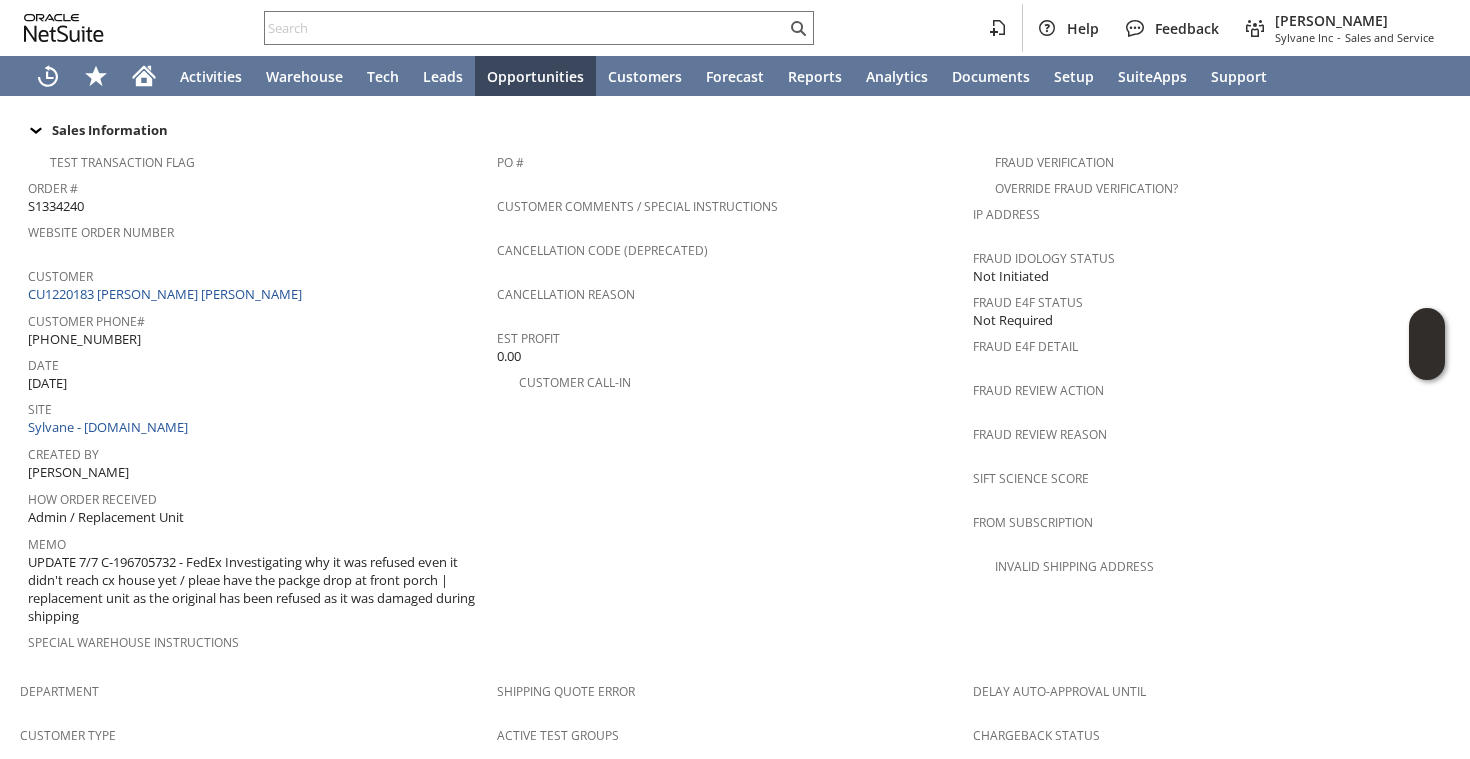 scroll, scrollTop: 713, scrollLeft: 0, axis: vertical 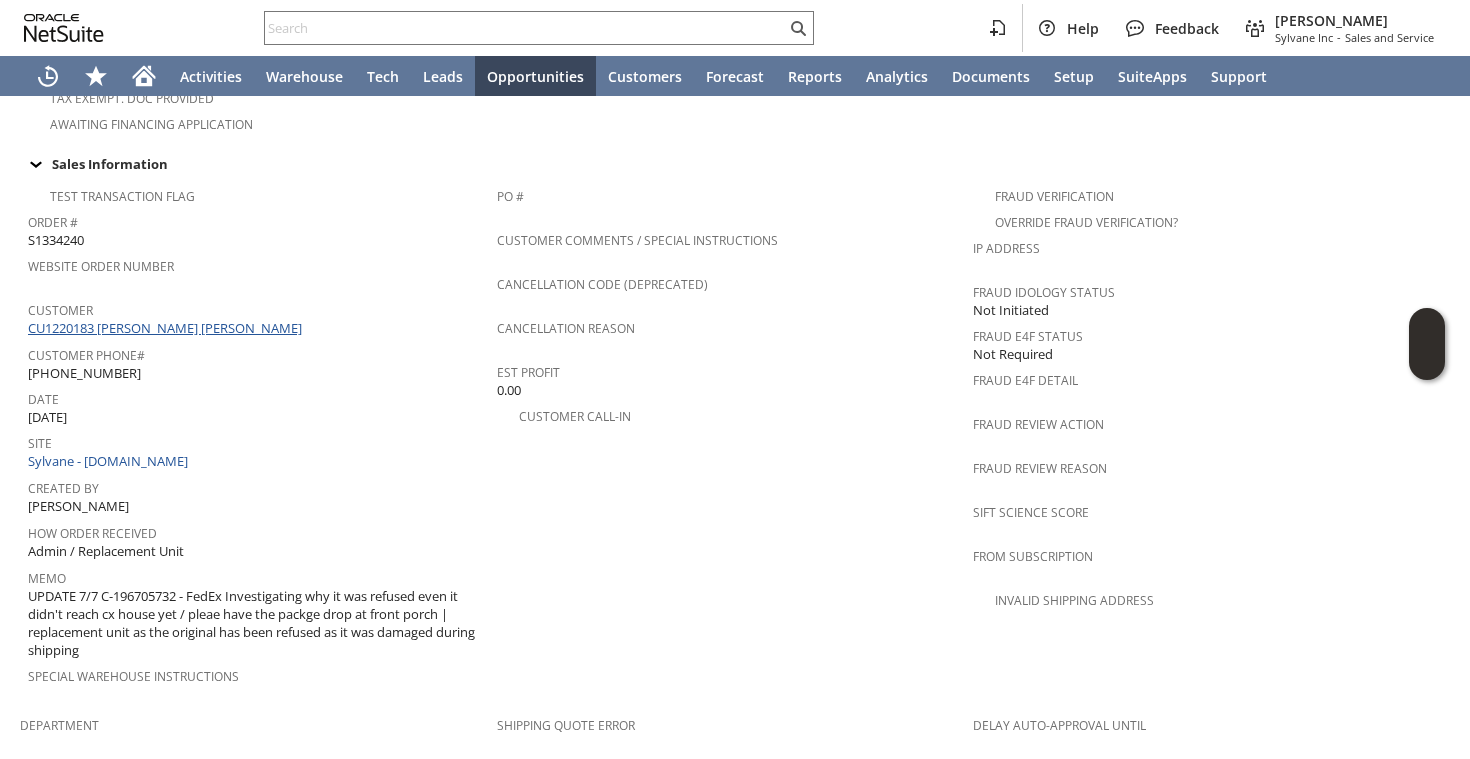 click on "CU1220183 Thomas James Murphy" at bounding box center [167, 328] 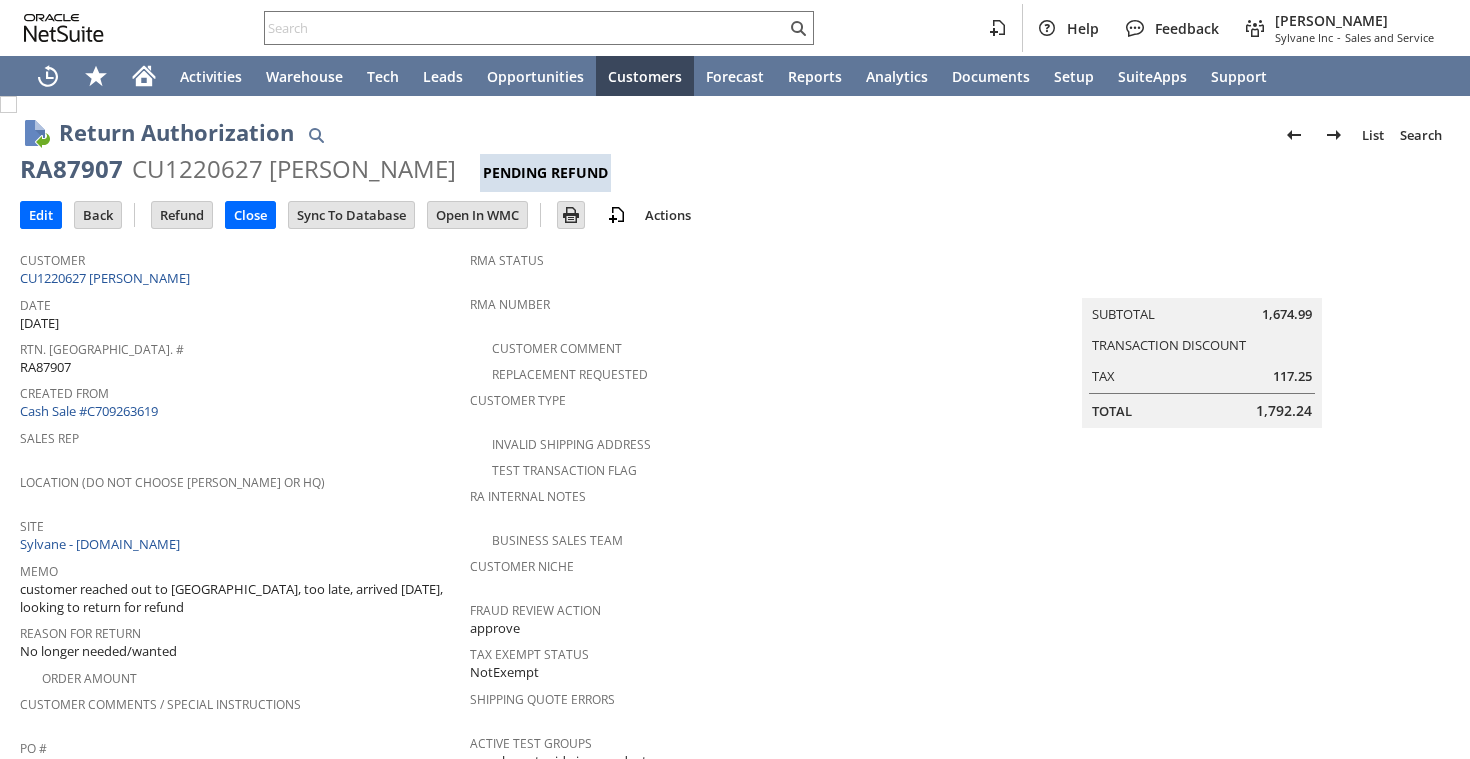 scroll, scrollTop: 0, scrollLeft: 0, axis: both 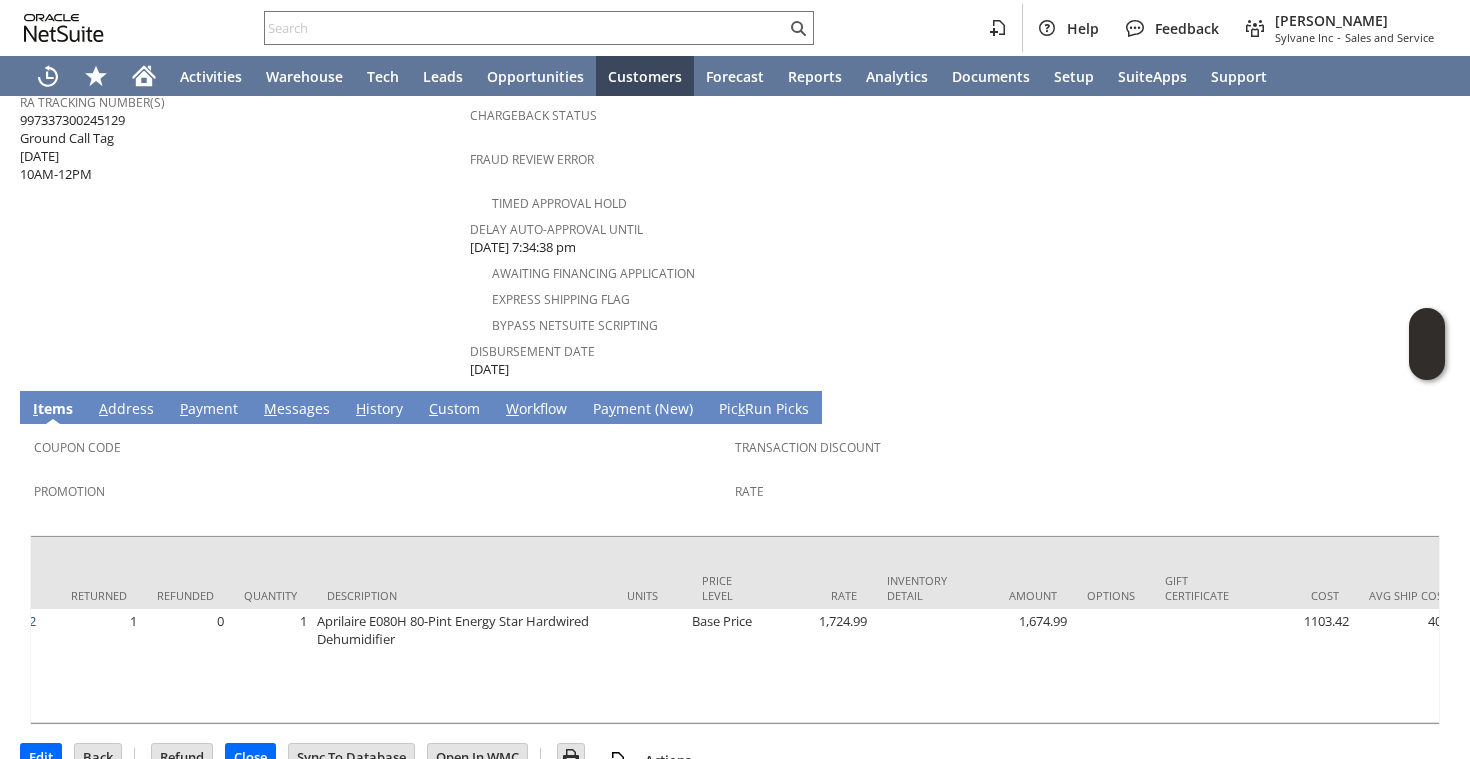 click on "H istory" at bounding box center [379, 410] 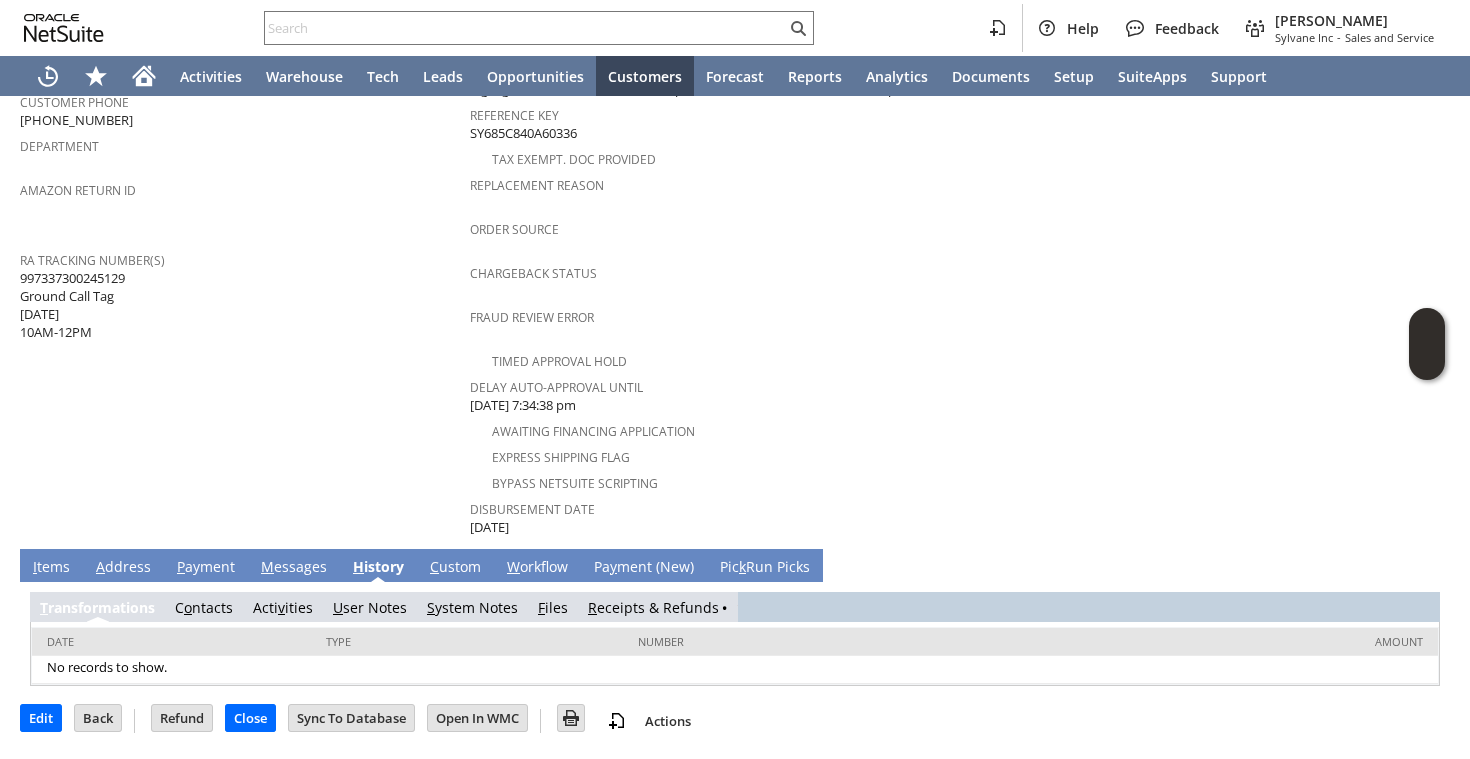 scroll, scrollTop: 653, scrollLeft: 0, axis: vertical 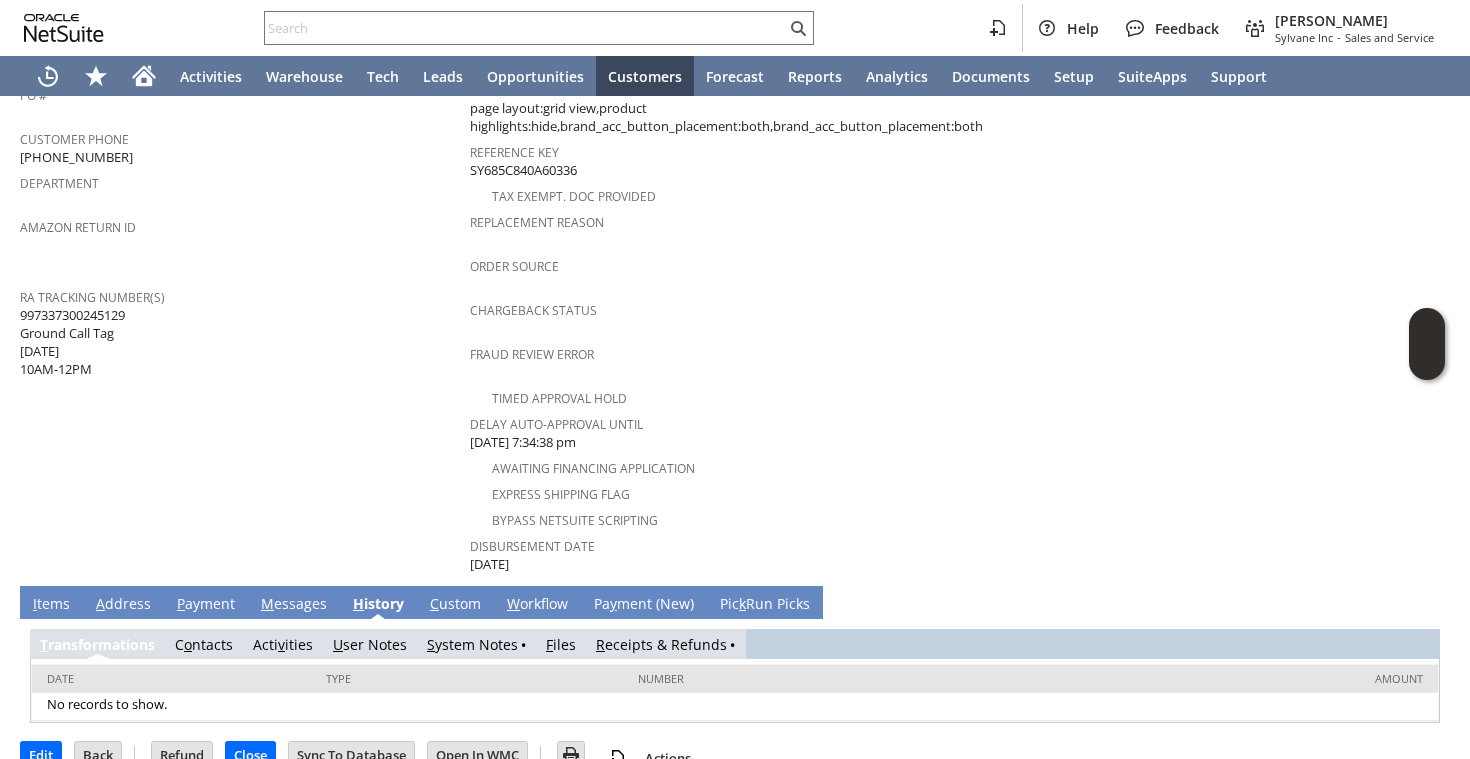click on "S ystem Notes" at bounding box center [472, 644] 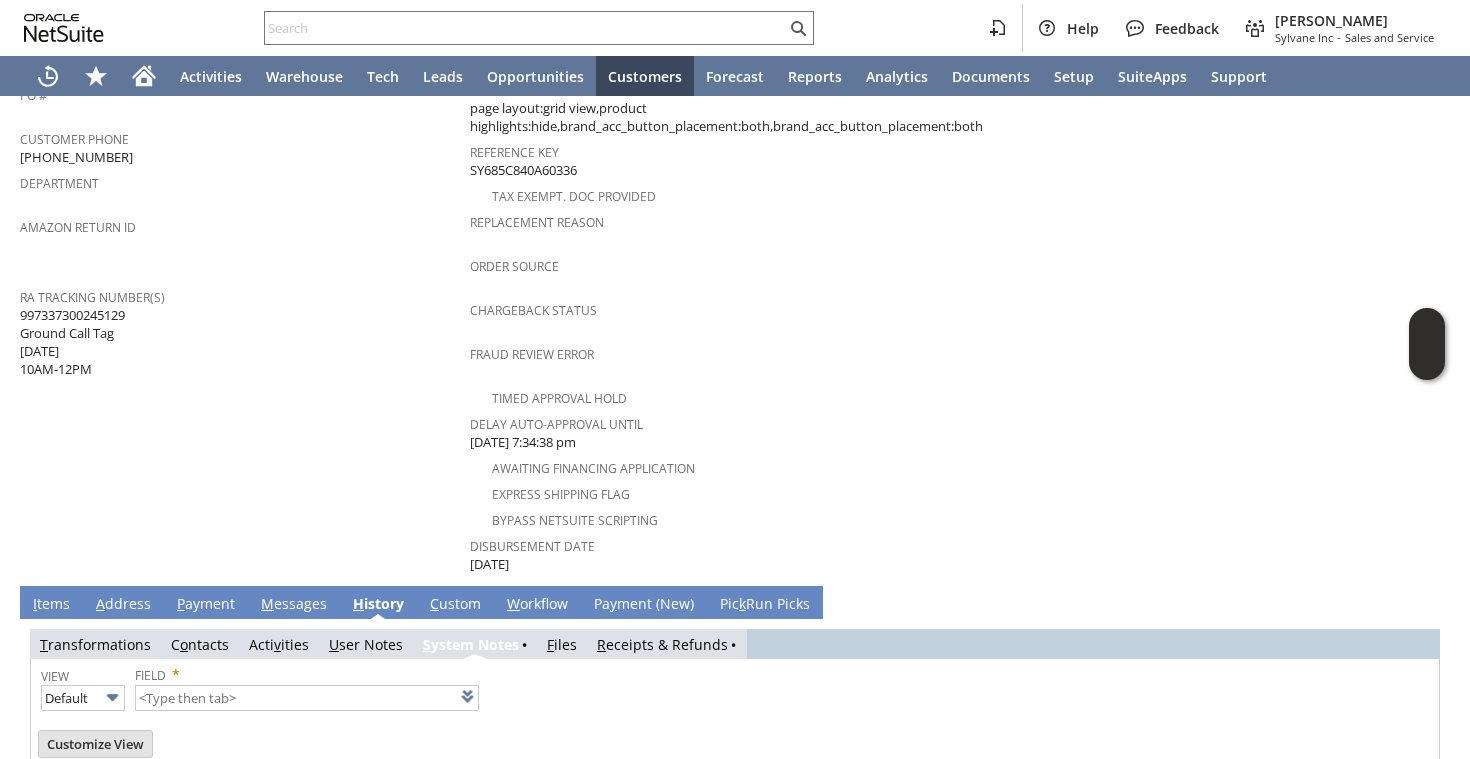 type on "1 to 25 of 82" 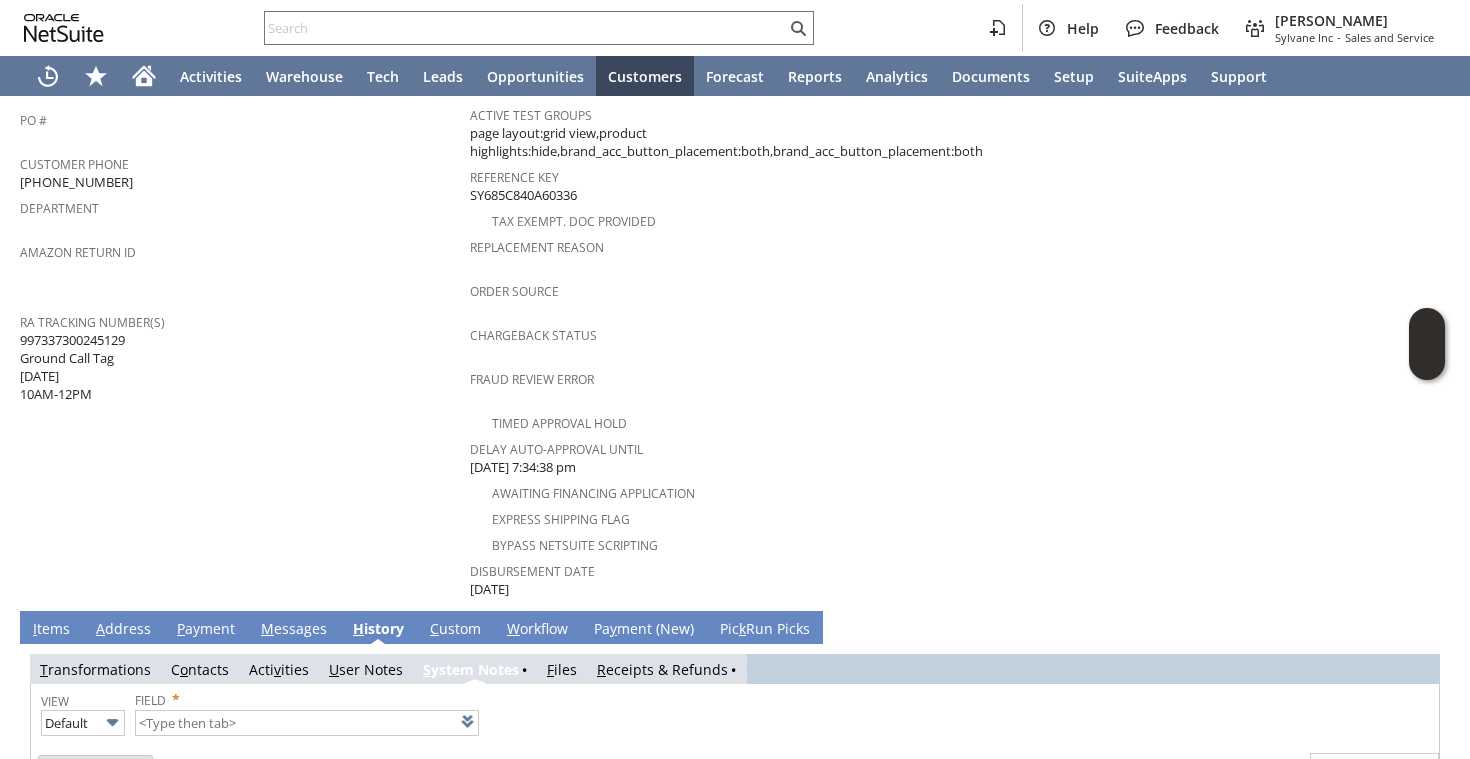 scroll, scrollTop: 627, scrollLeft: 0, axis: vertical 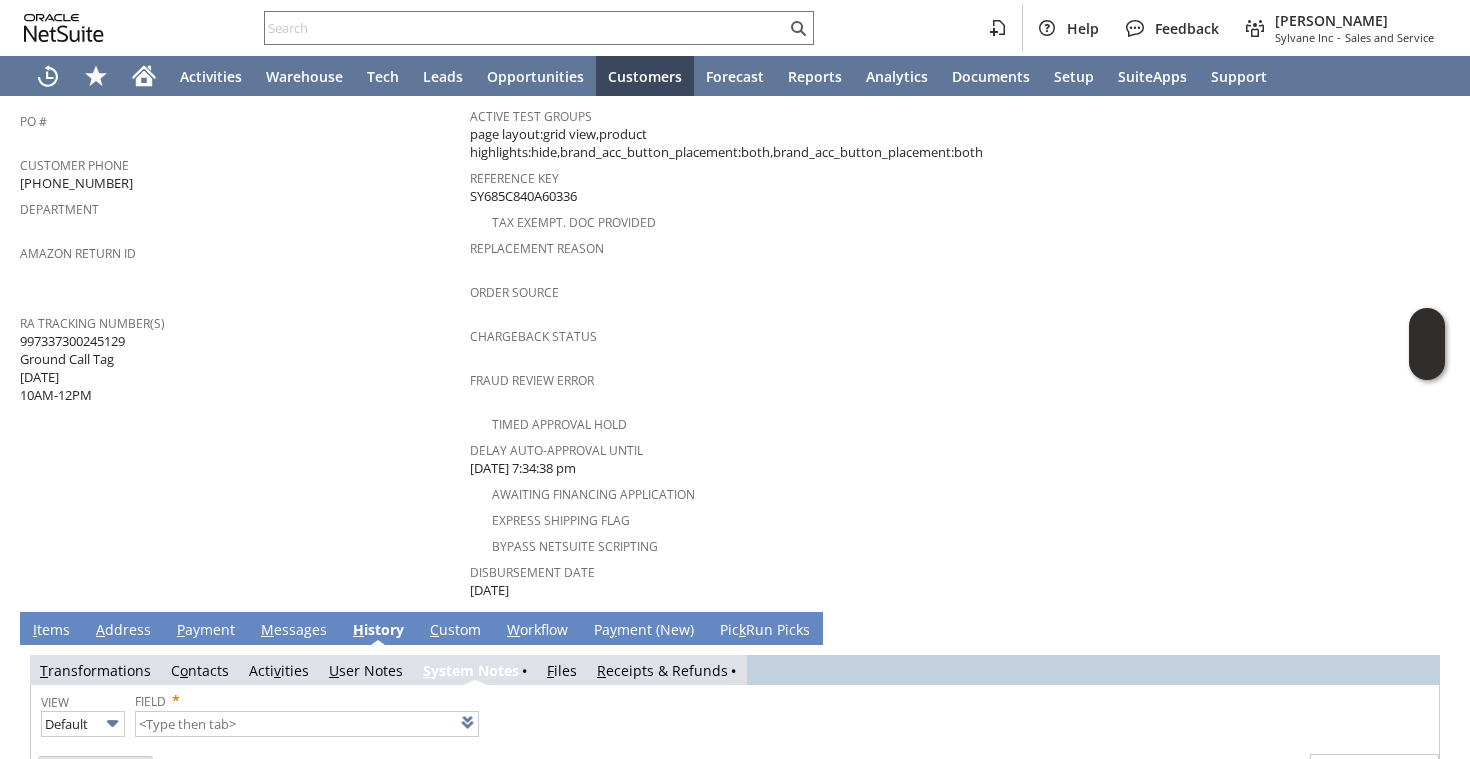 click on "Customer
CU1220627 Doyle Stone
Date
6/30/2025
Rtn. Auth. #
RA87907
Created From
Cash Sale #C709263619
Sales Rep
Location (Do Not Choose Sheeran or HQ)
Site
Sylvane - www.sylvane.com
Memo
customer reached out to cancel, too late, arrived friday, looking to return for refund
Reason For Return
No longer needed/wanted
Order Amount
Customer Comments / Special Instructions
PO #
Customer Phone
(704) 906-1564" at bounding box center (245, 108) 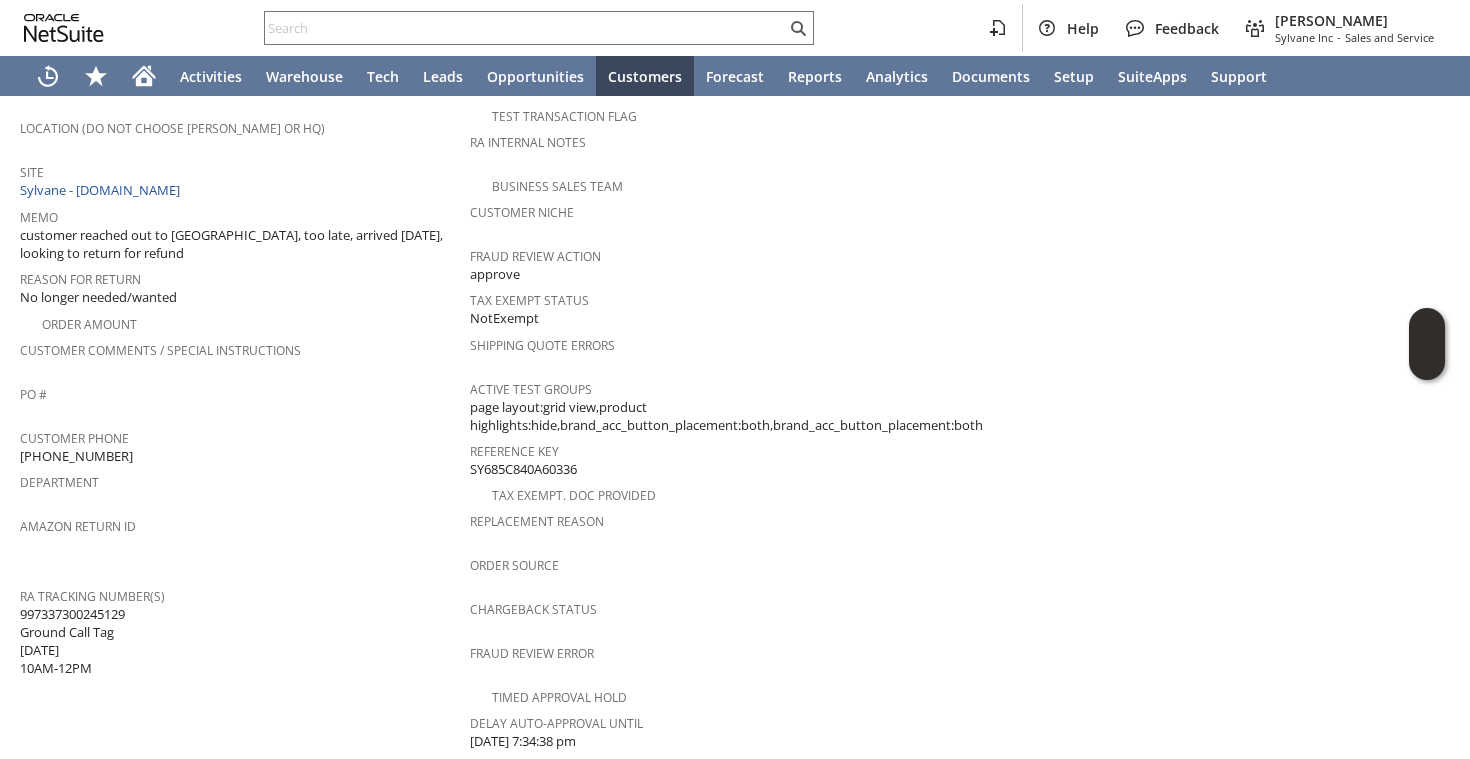 scroll, scrollTop: 0, scrollLeft: 0, axis: both 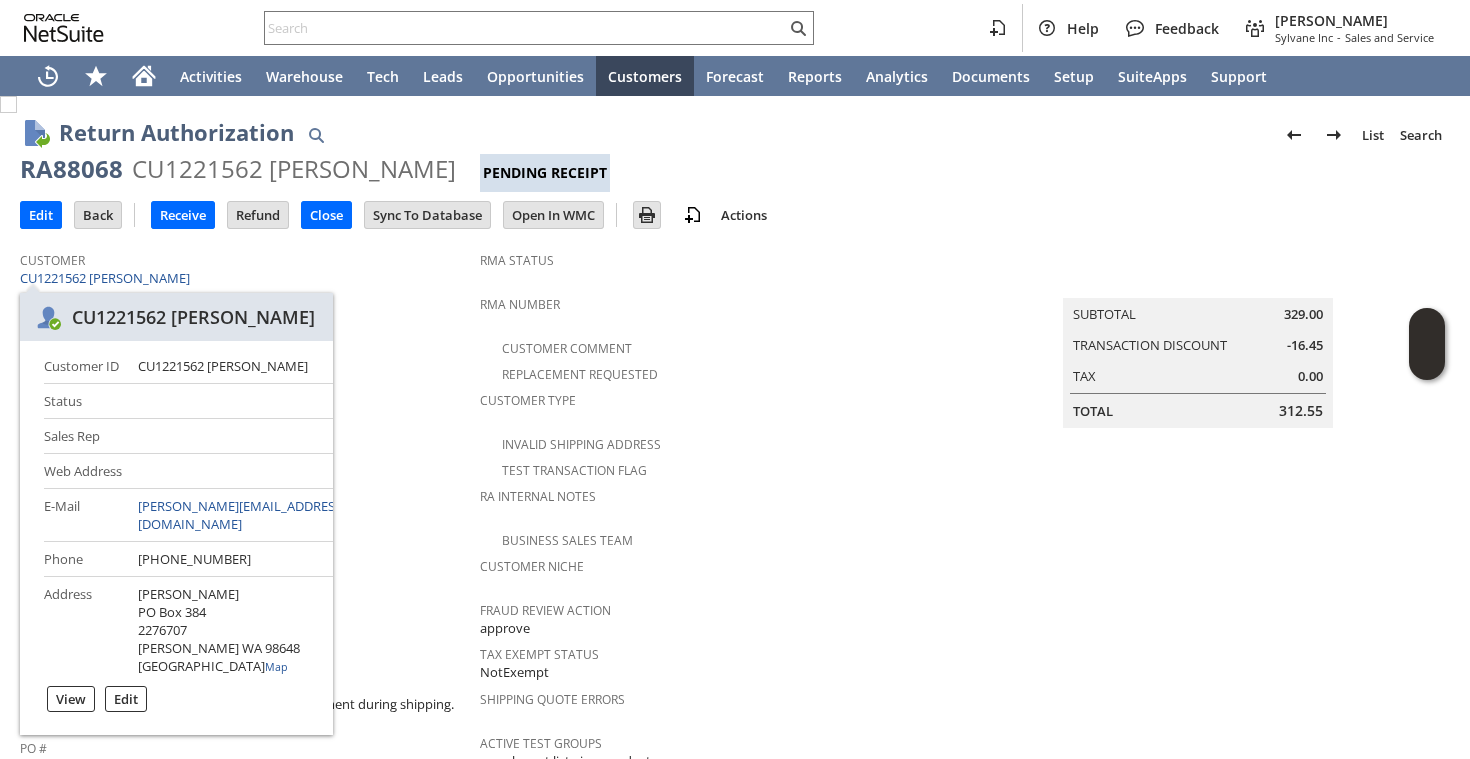 click on "Sales Rep" at bounding box center (245, 435) 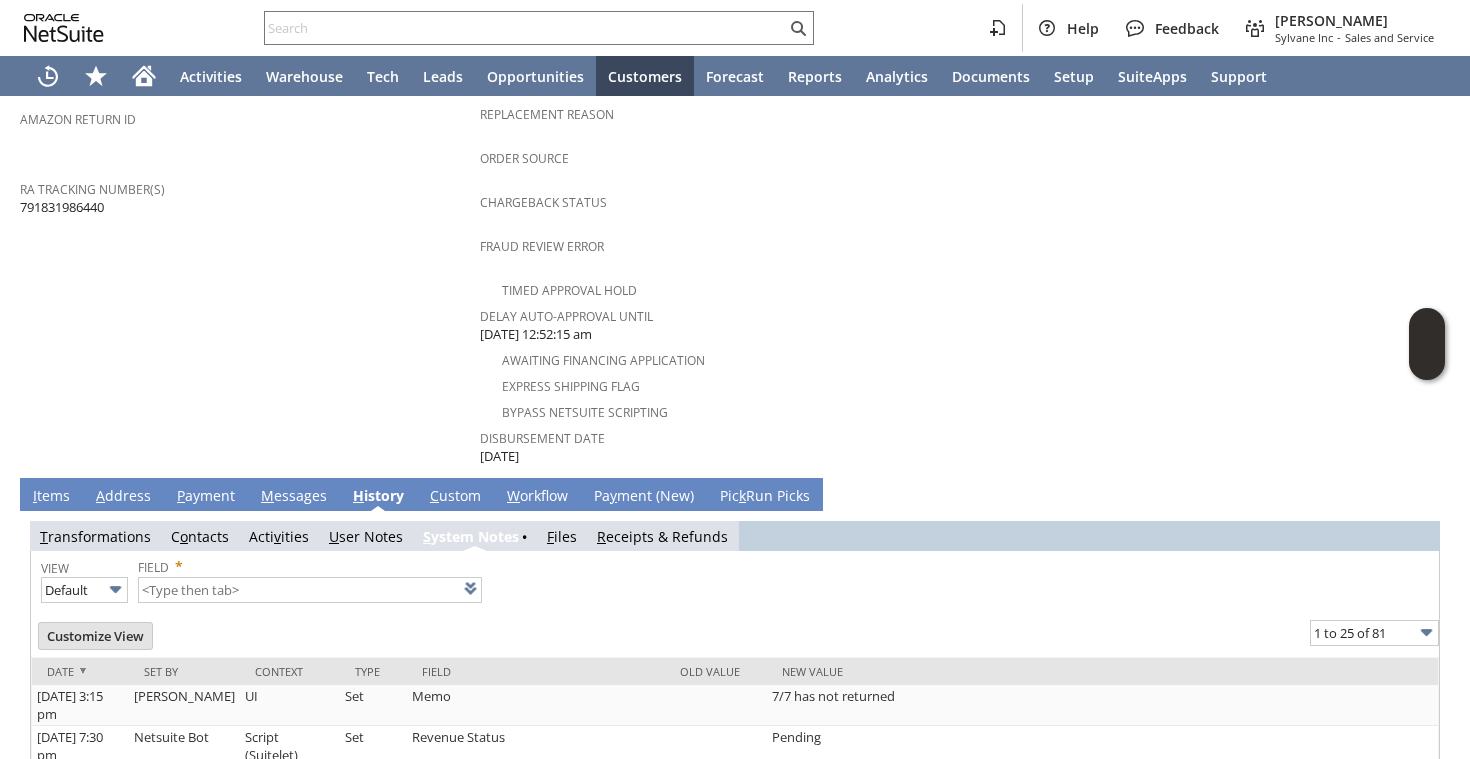scroll, scrollTop: 658, scrollLeft: 0, axis: vertical 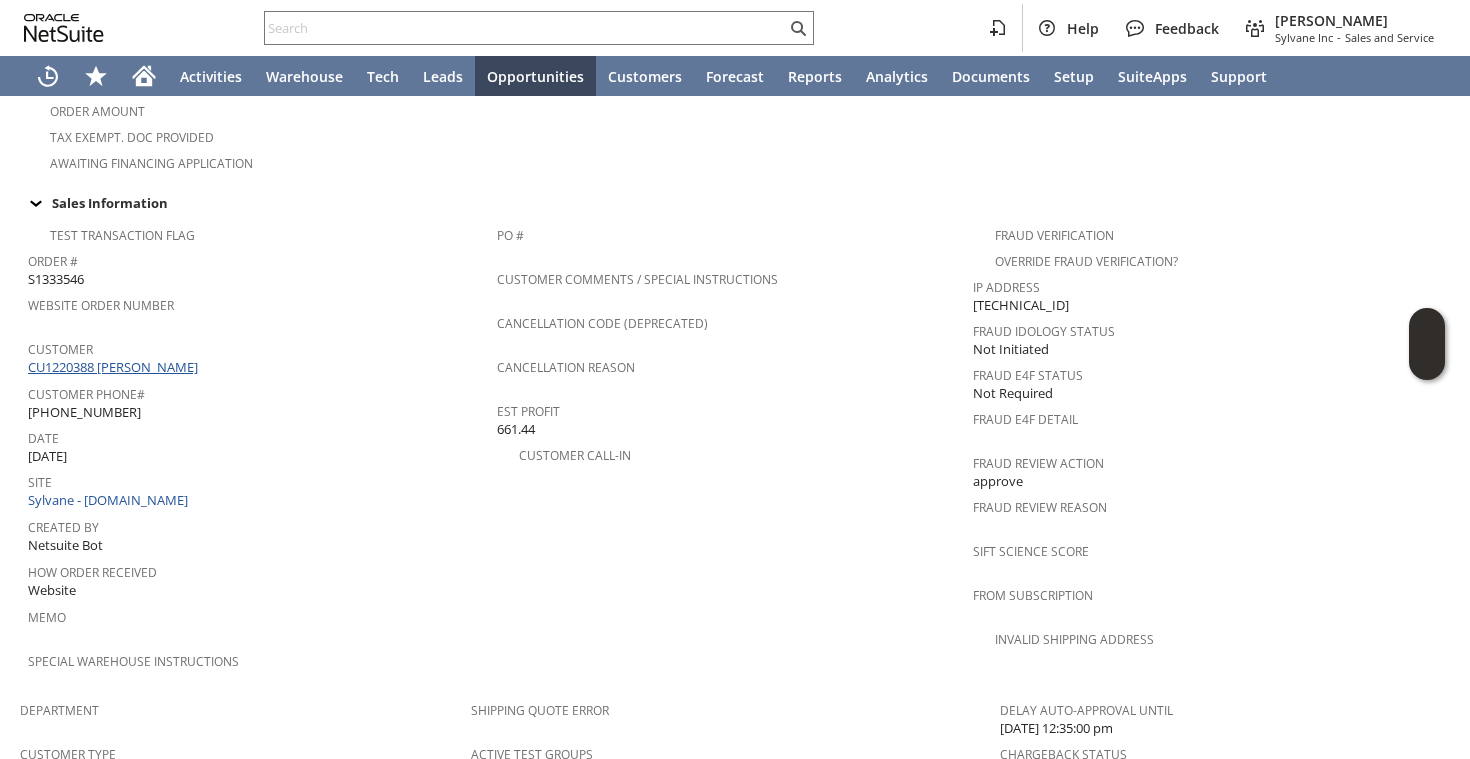 click on "CU1220388 Howard Hulbutta" at bounding box center (115, 367) 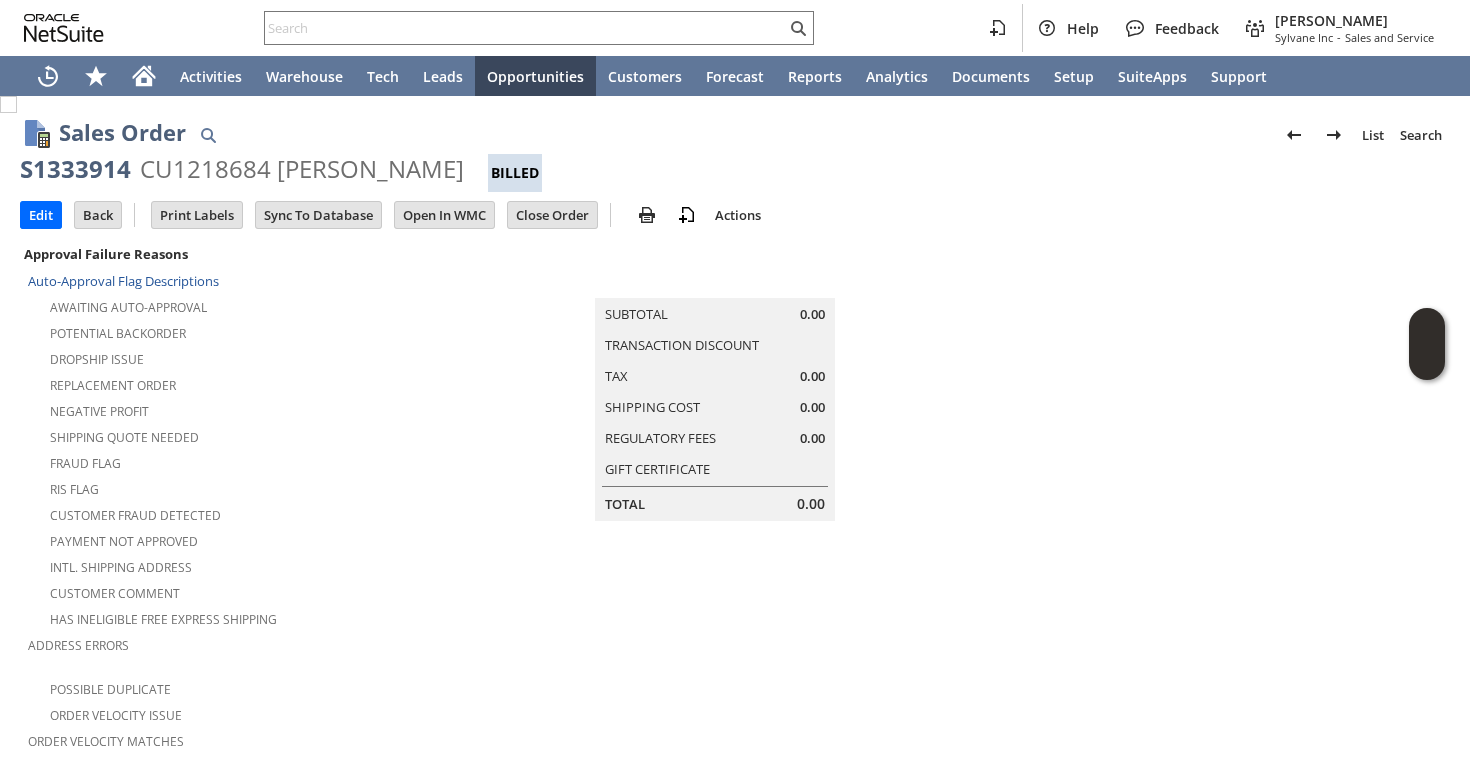 scroll, scrollTop: 0, scrollLeft: 0, axis: both 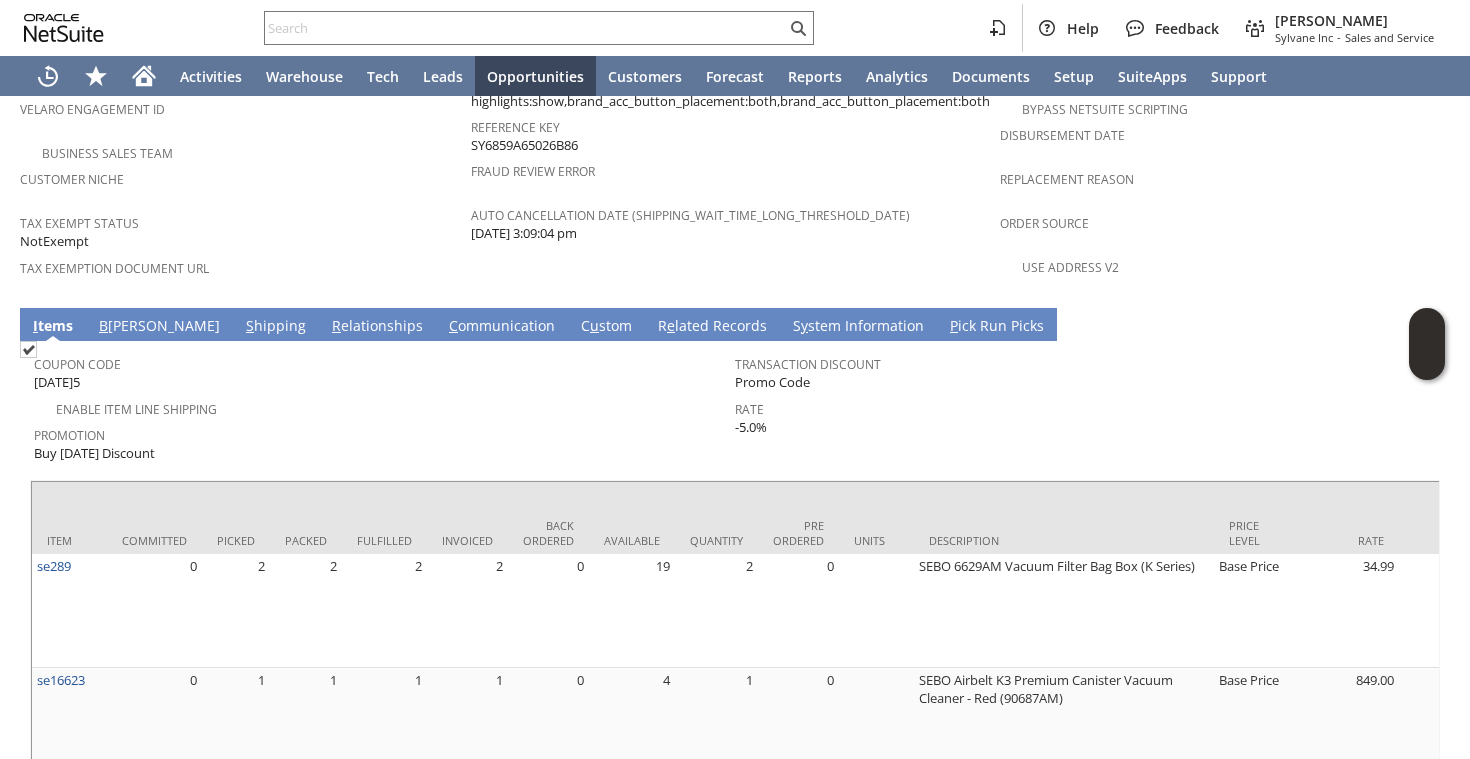 click on "S hipping" at bounding box center [276, 327] 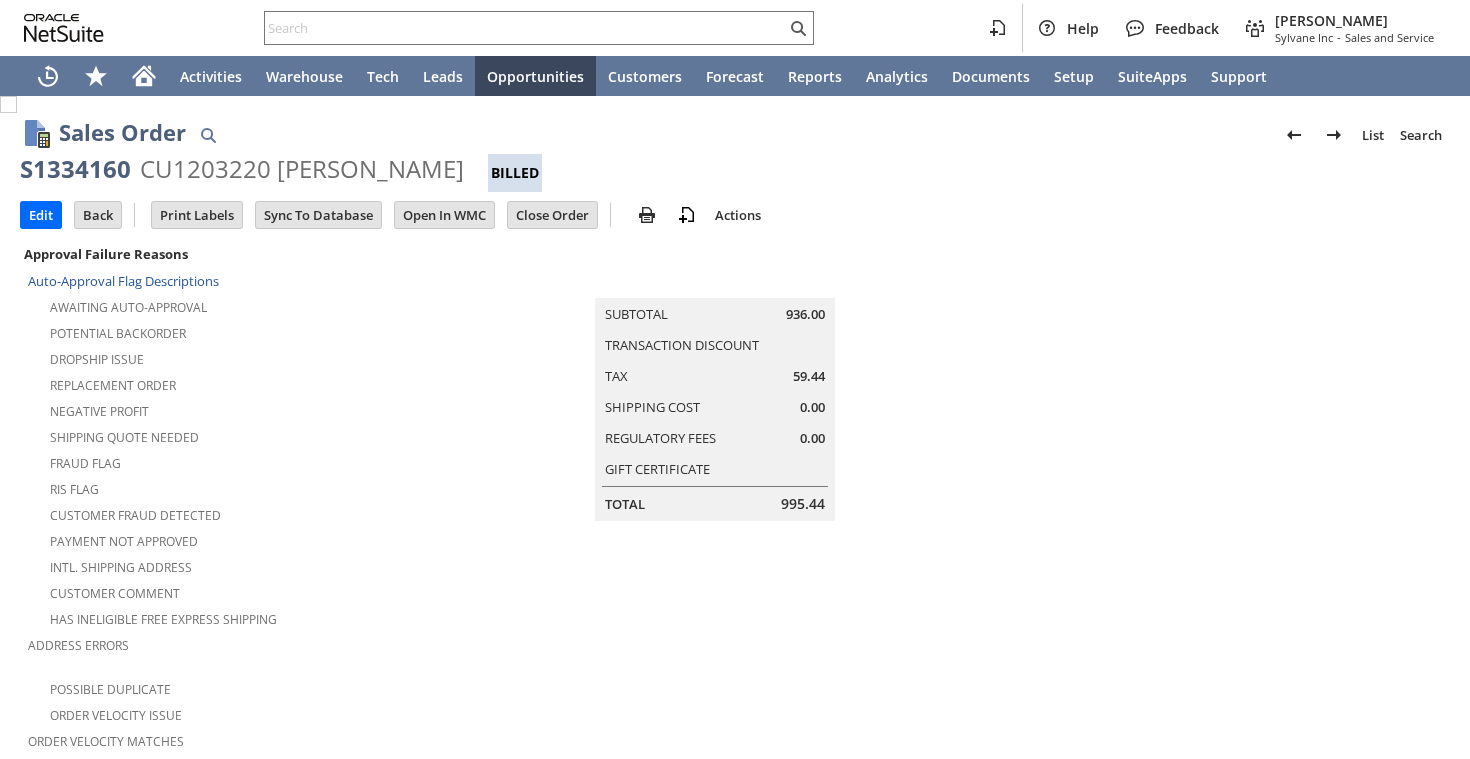 scroll, scrollTop: 0, scrollLeft: 0, axis: both 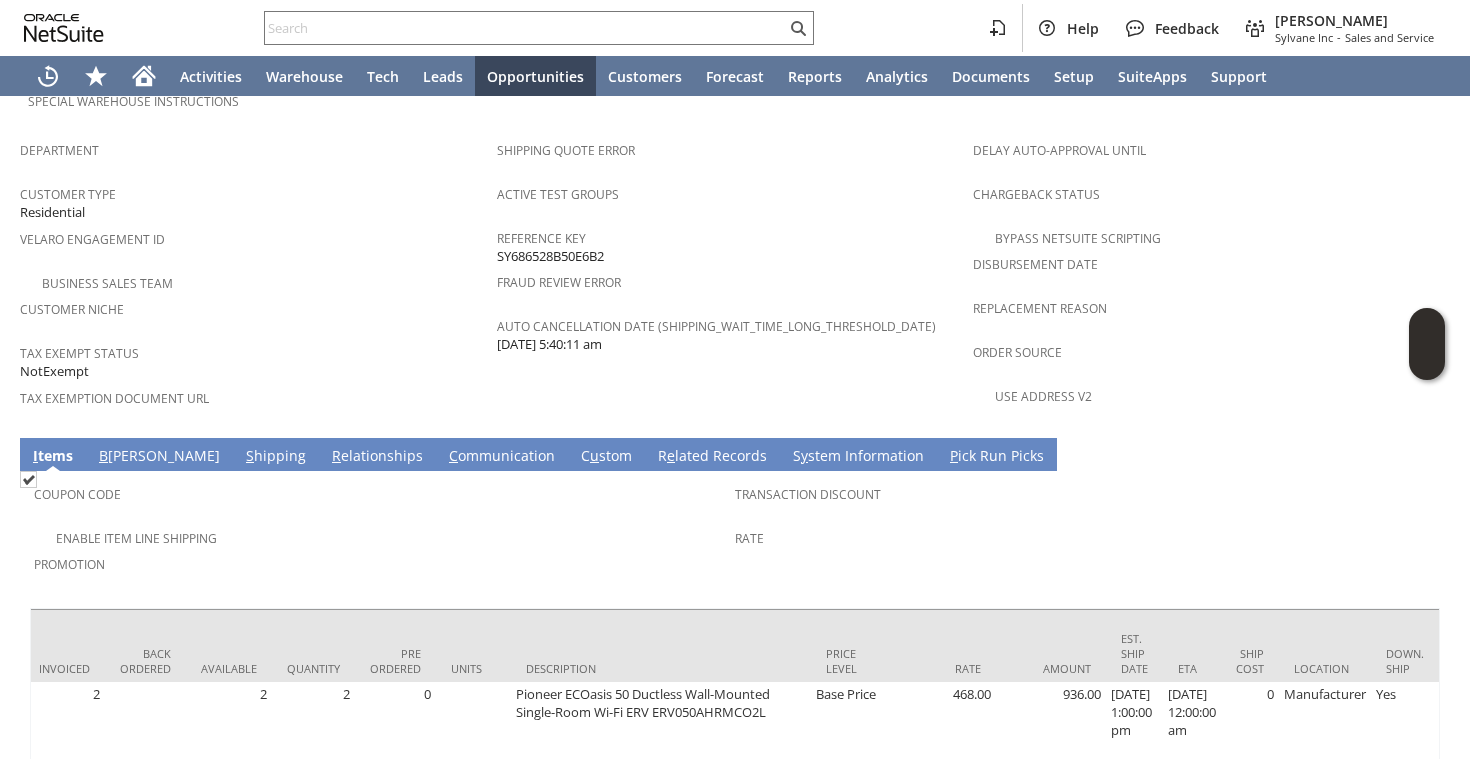 click on "S hipping" at bounding box center [276, 457] 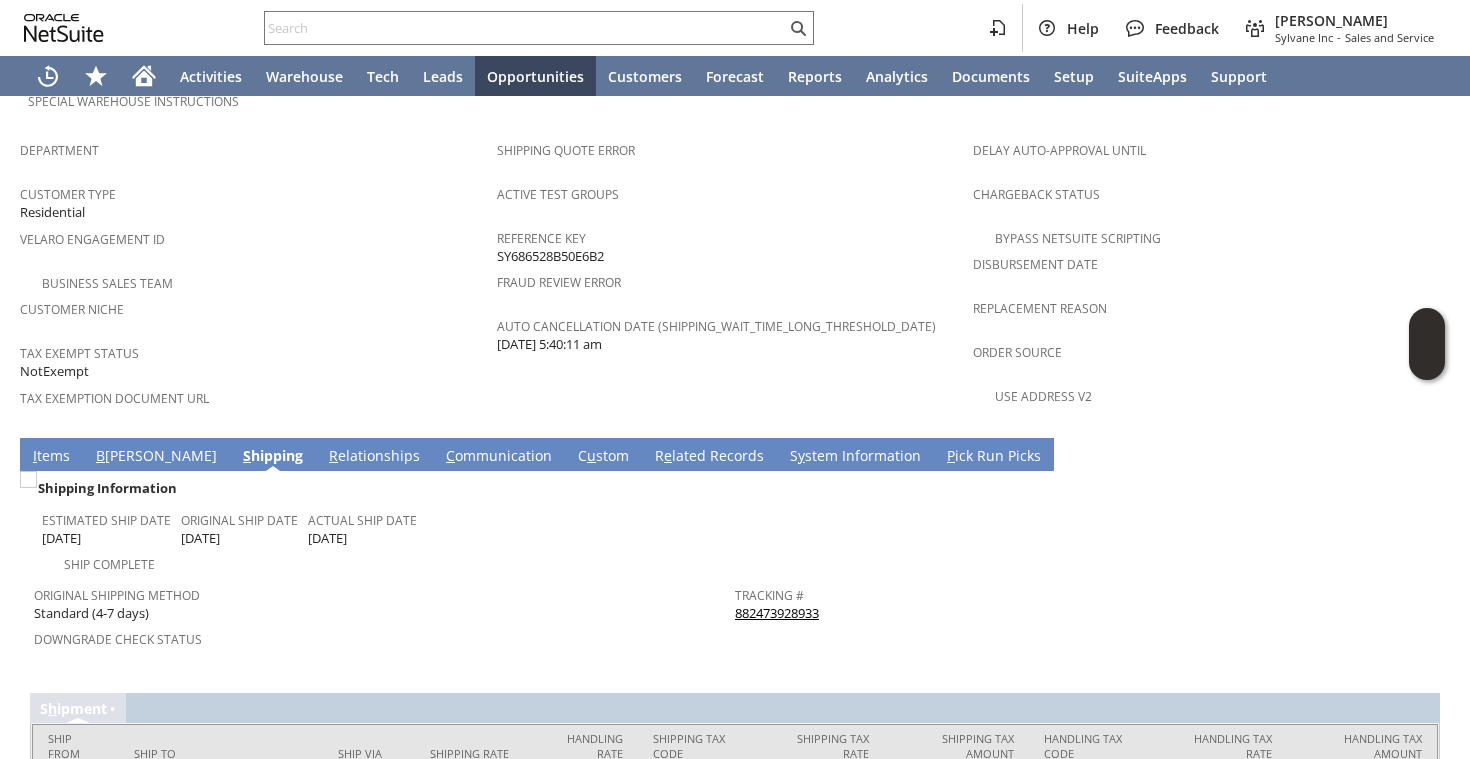 click on "882473928933" at bounding box center [777, 613] 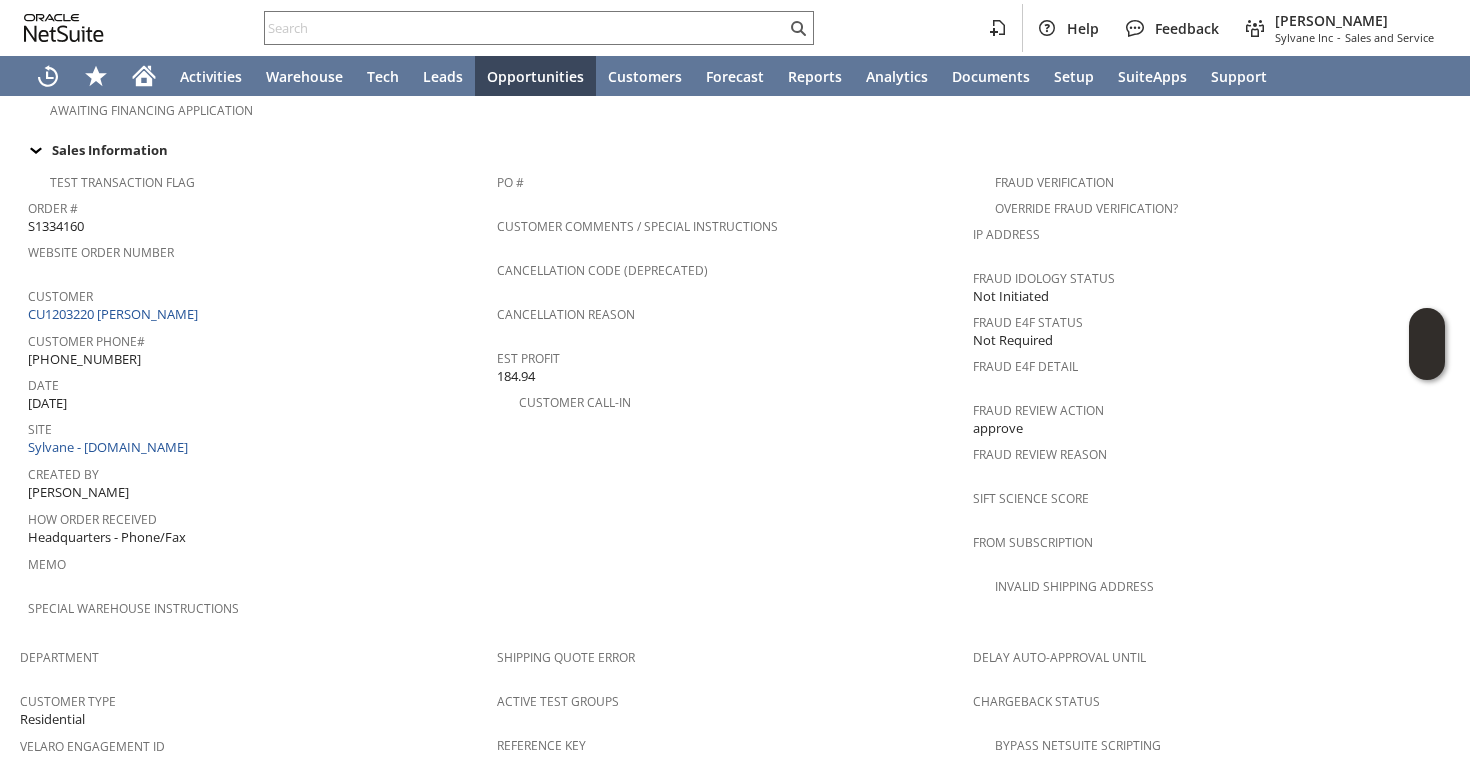 scroll, scrollTop: 519, scrollLeft: 0, axis: vertical 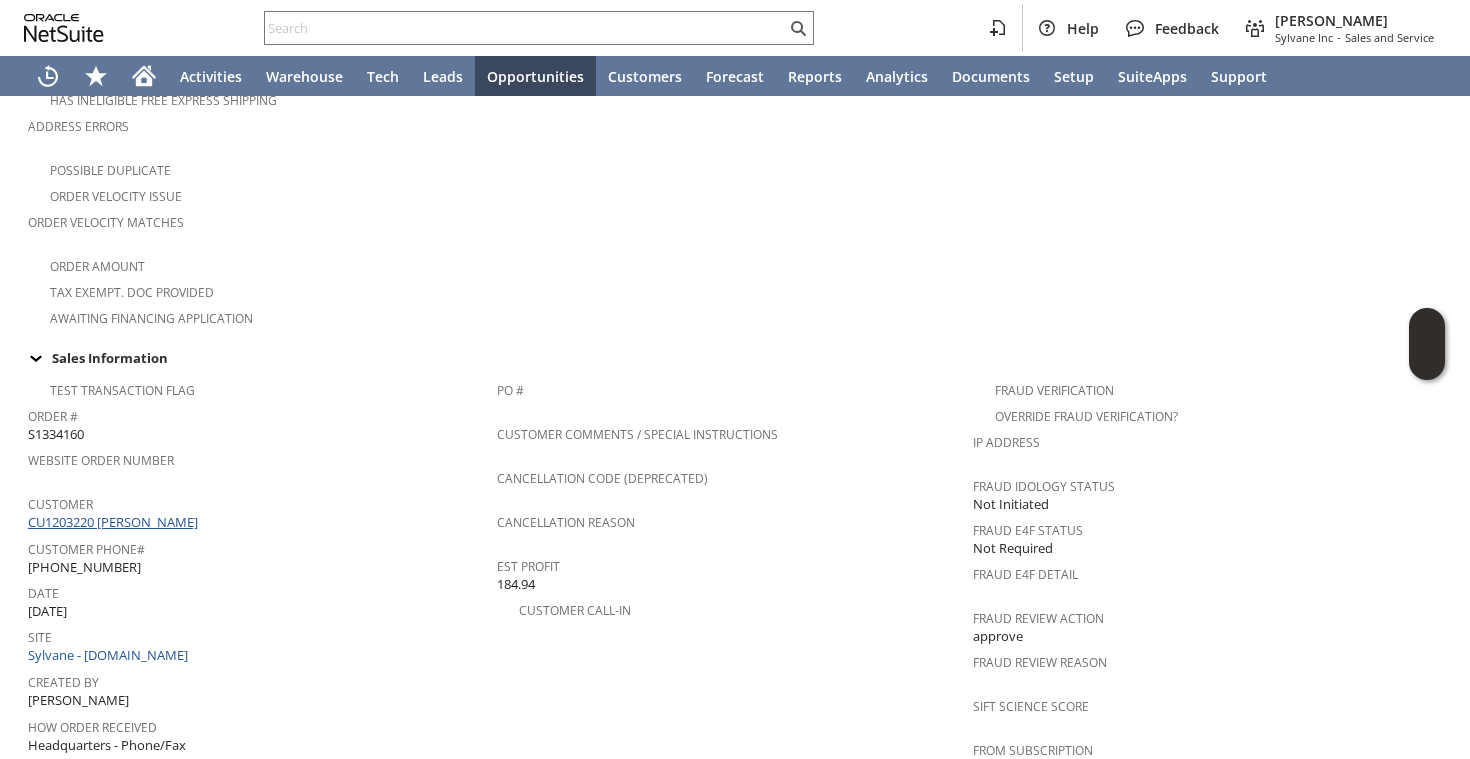 click on "CU1203220 [PERSON_NAME]" at bounding box center (115, 522) 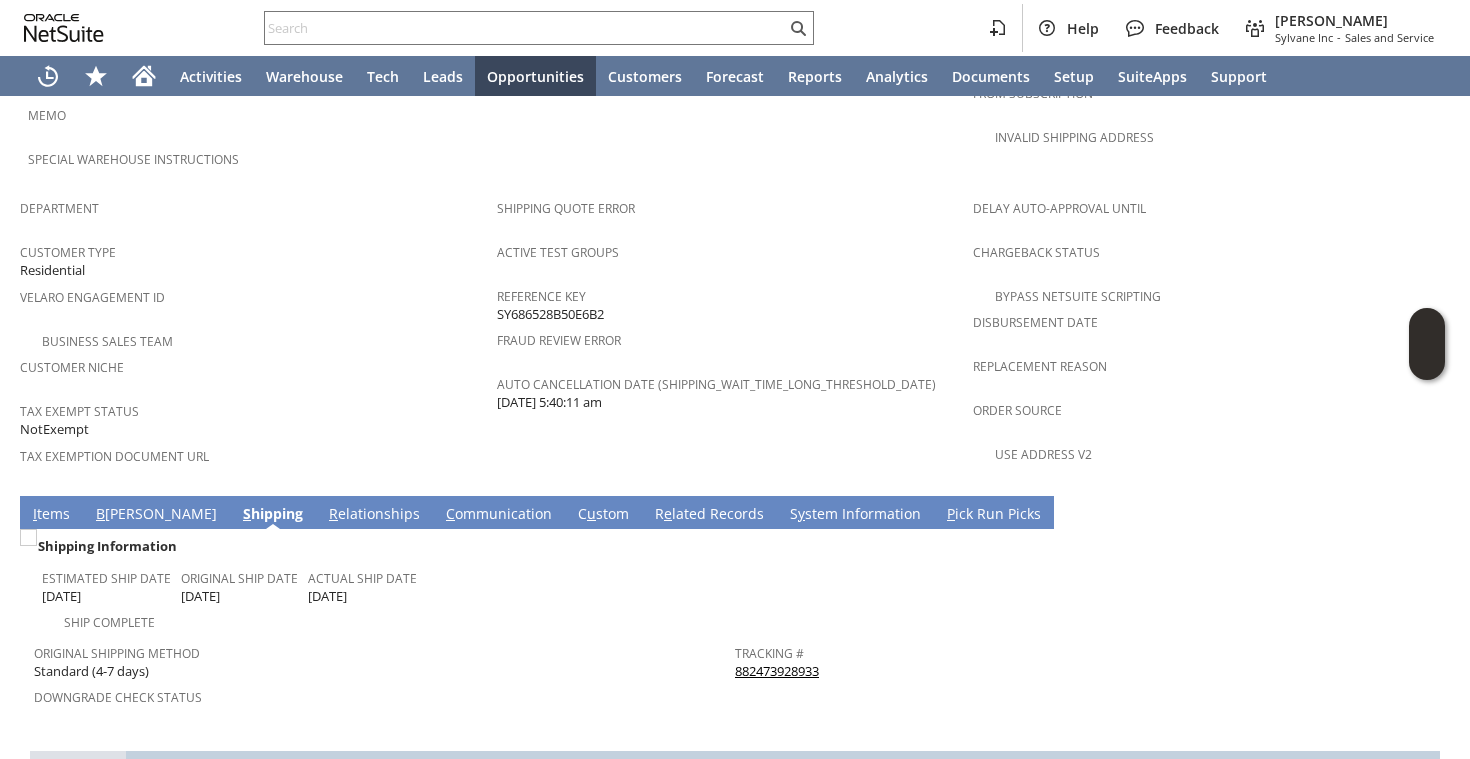 scroll, scrollTop: 1299, scrollLeft: 0, axis: vertical 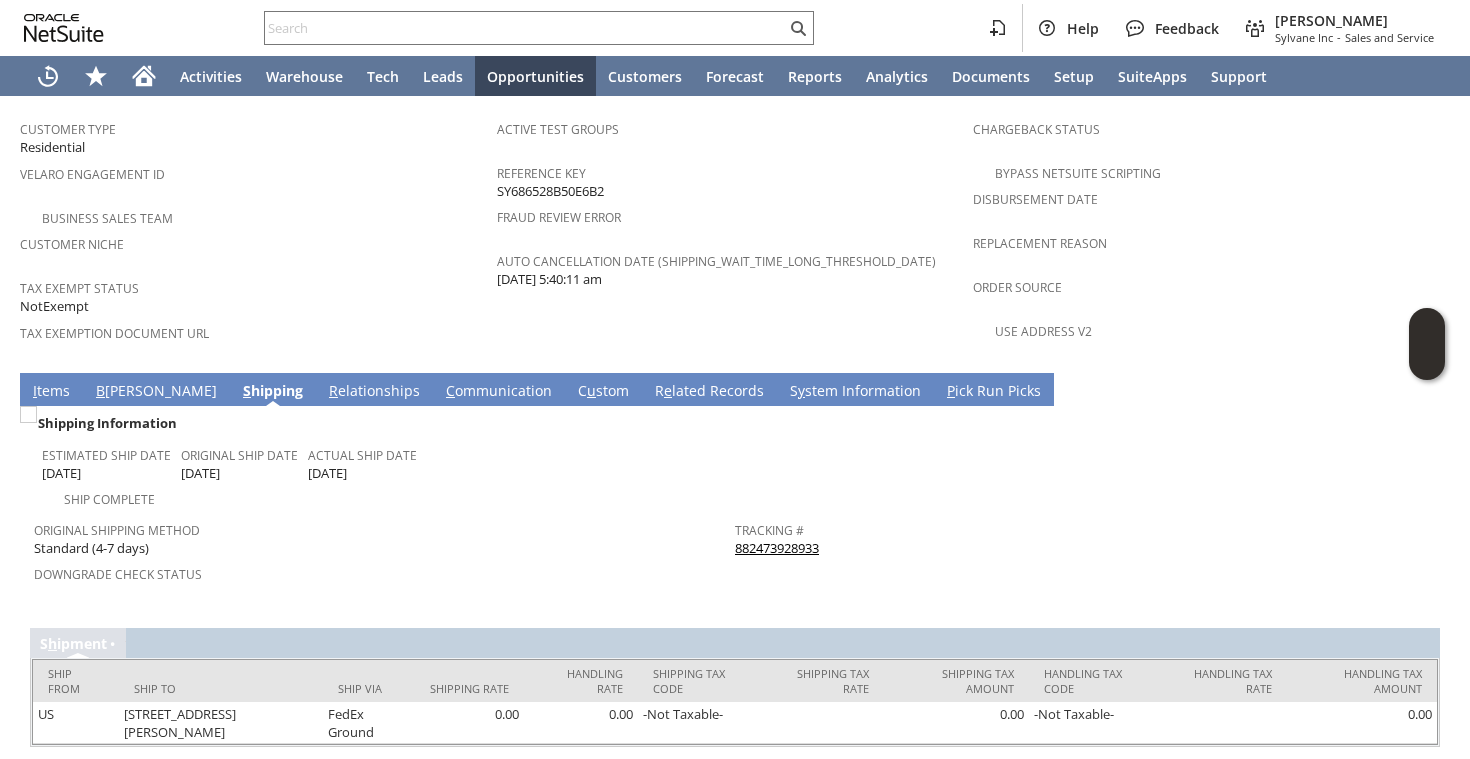 click on "I tems" at bounding box center [51, 392] 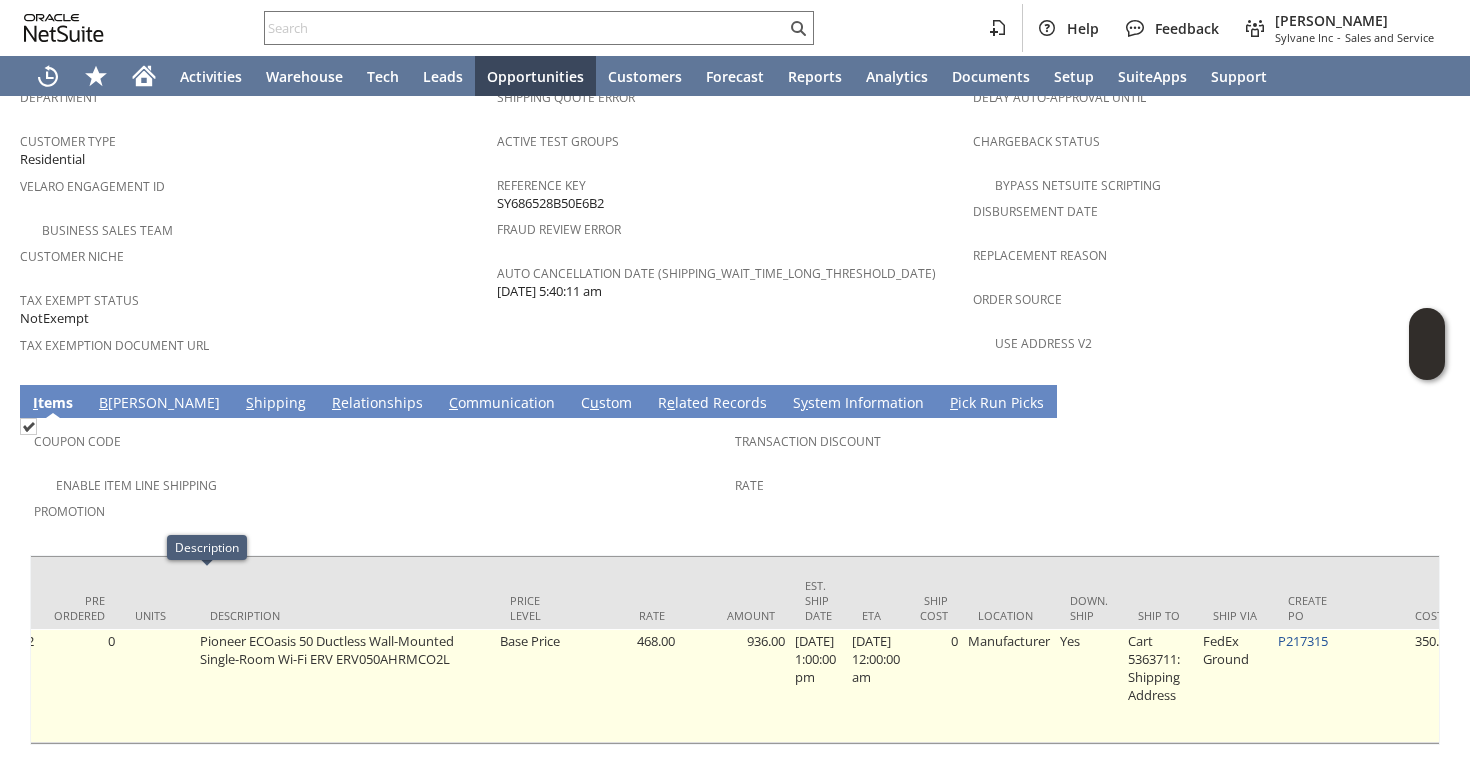 scroll, scrollTop: 0, scrollLeft: 884, axis: horizontal 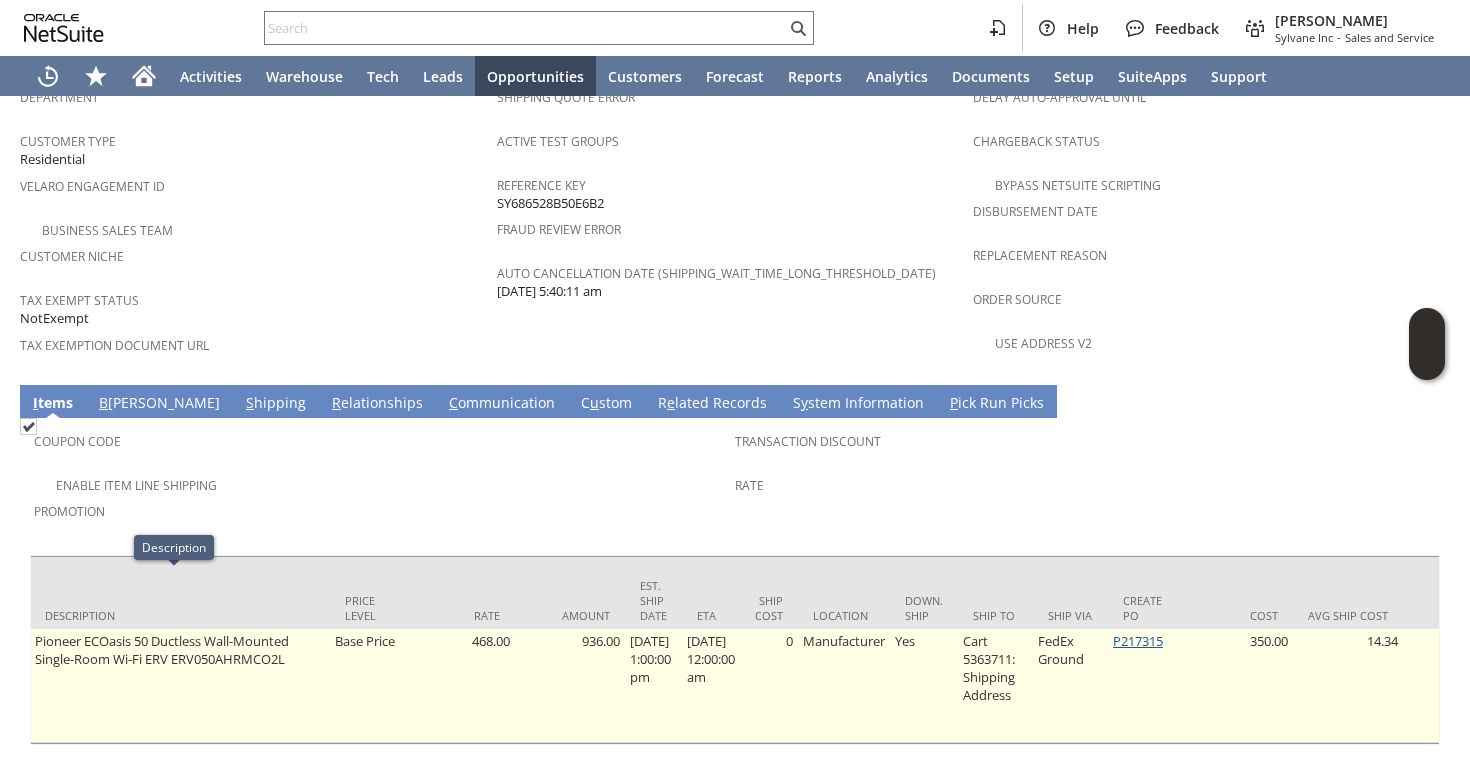 click on "P217315" at bounding box center [1138, 641] 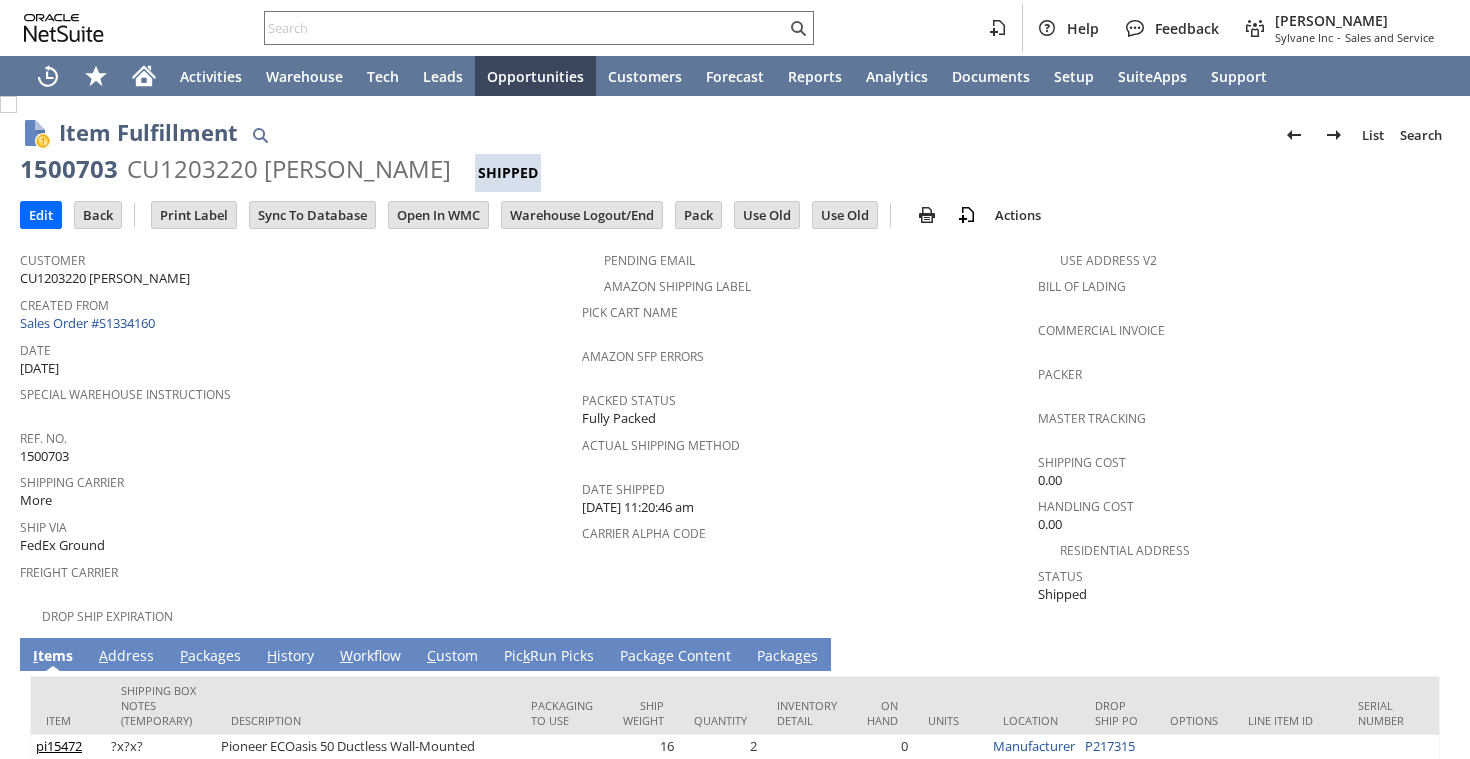 scroll, scrollTop: 0, scrollLeft: 0, axis: both 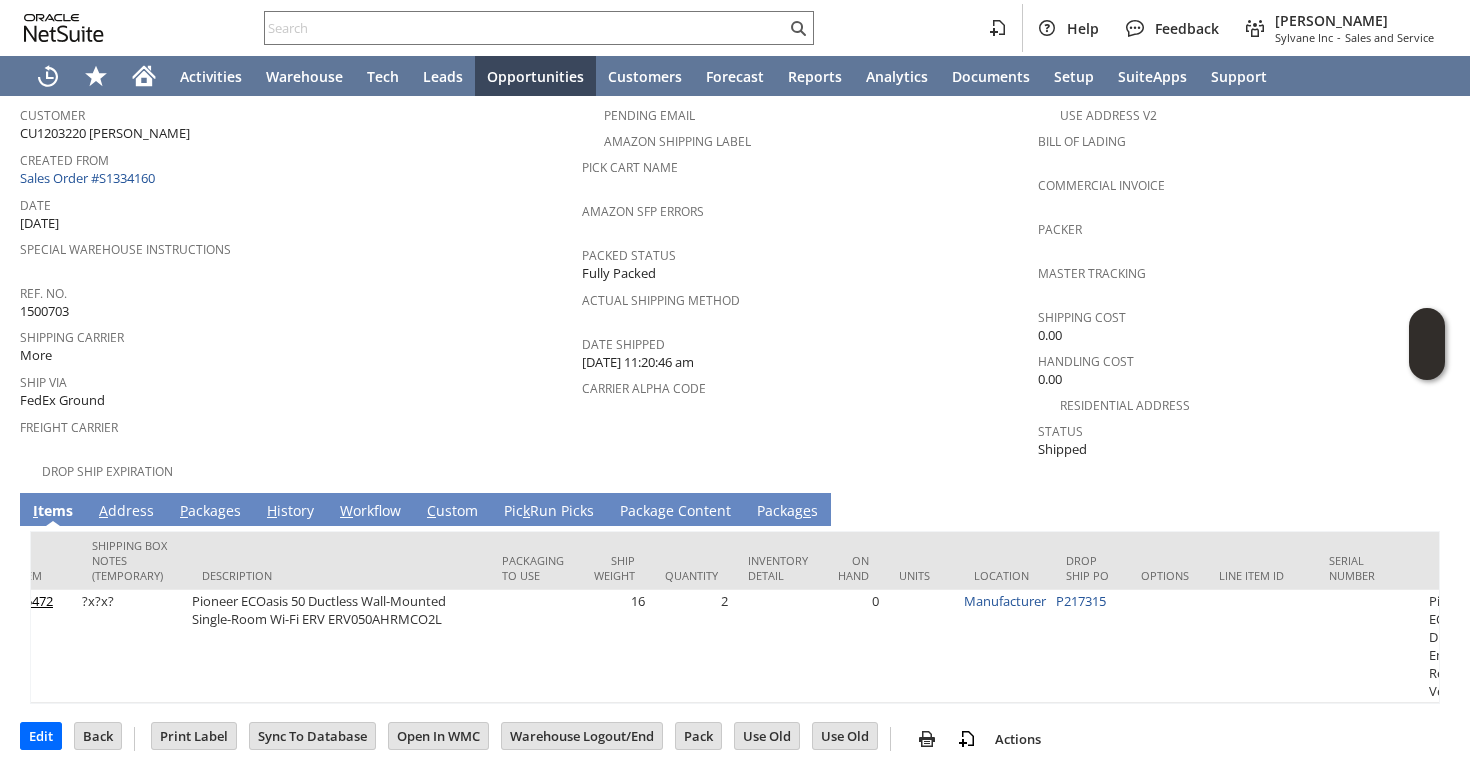click on "P ackages" at bounding box center (210, 512) 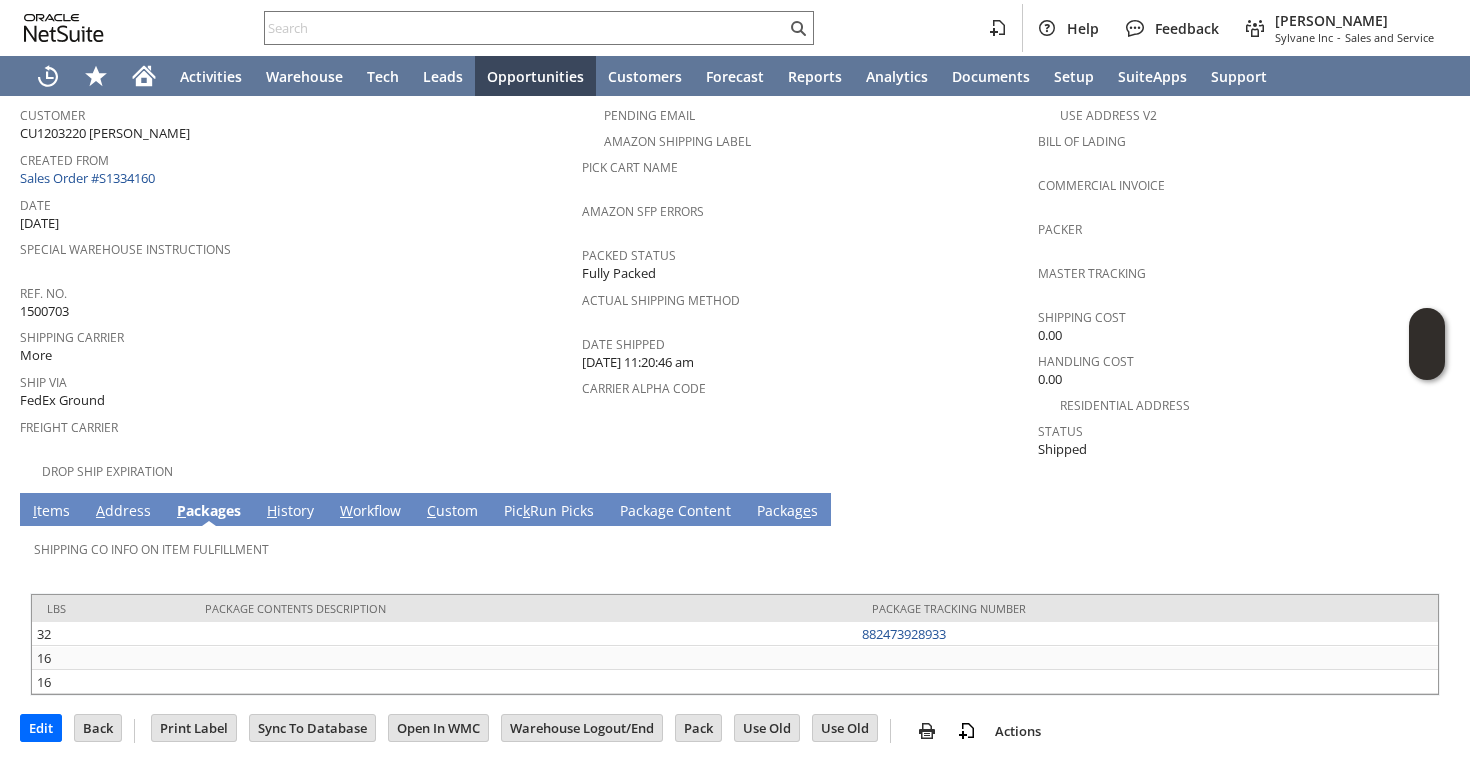 scroll, scrollTop: 135, scrollLeft: 0, axis: vertical 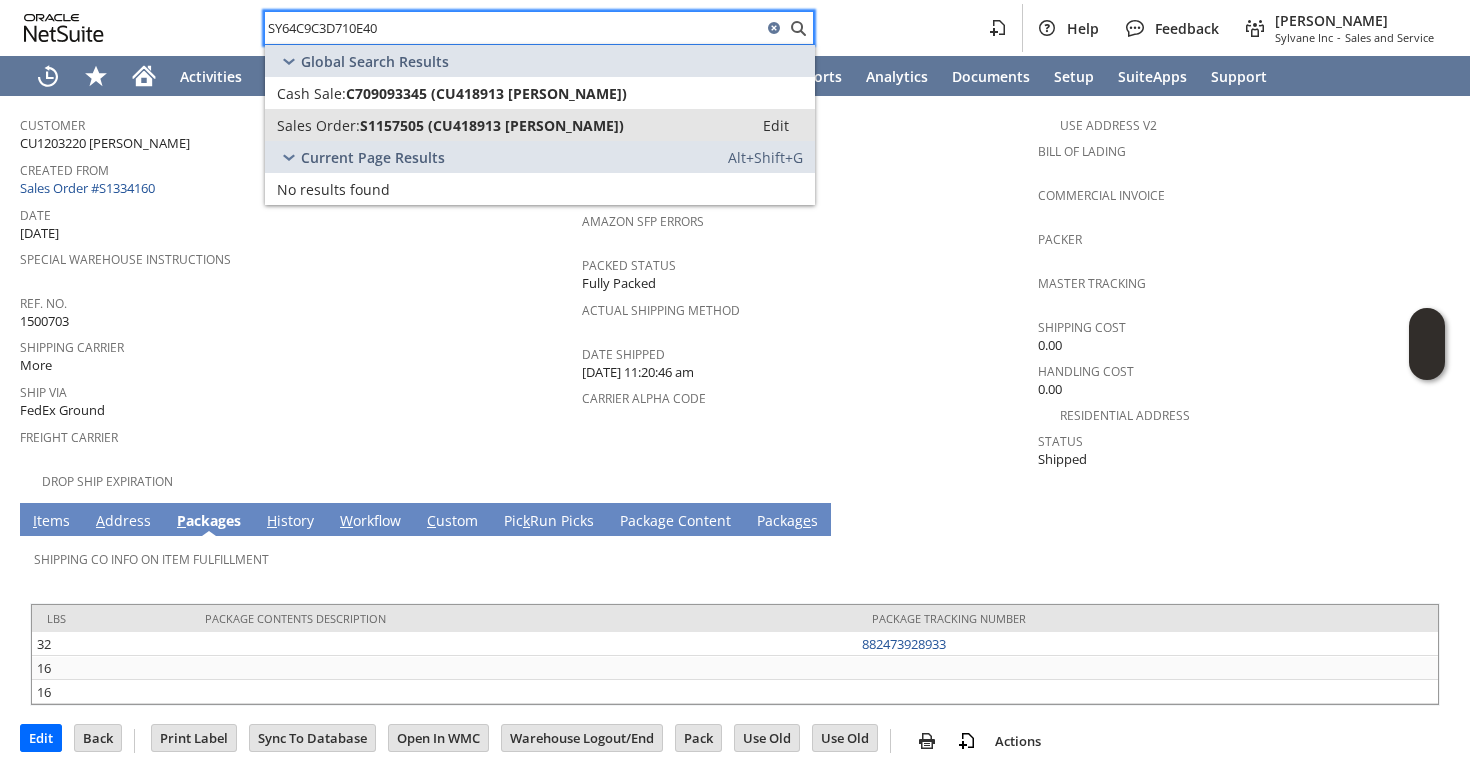 type on "SY64C9C3D710E40" 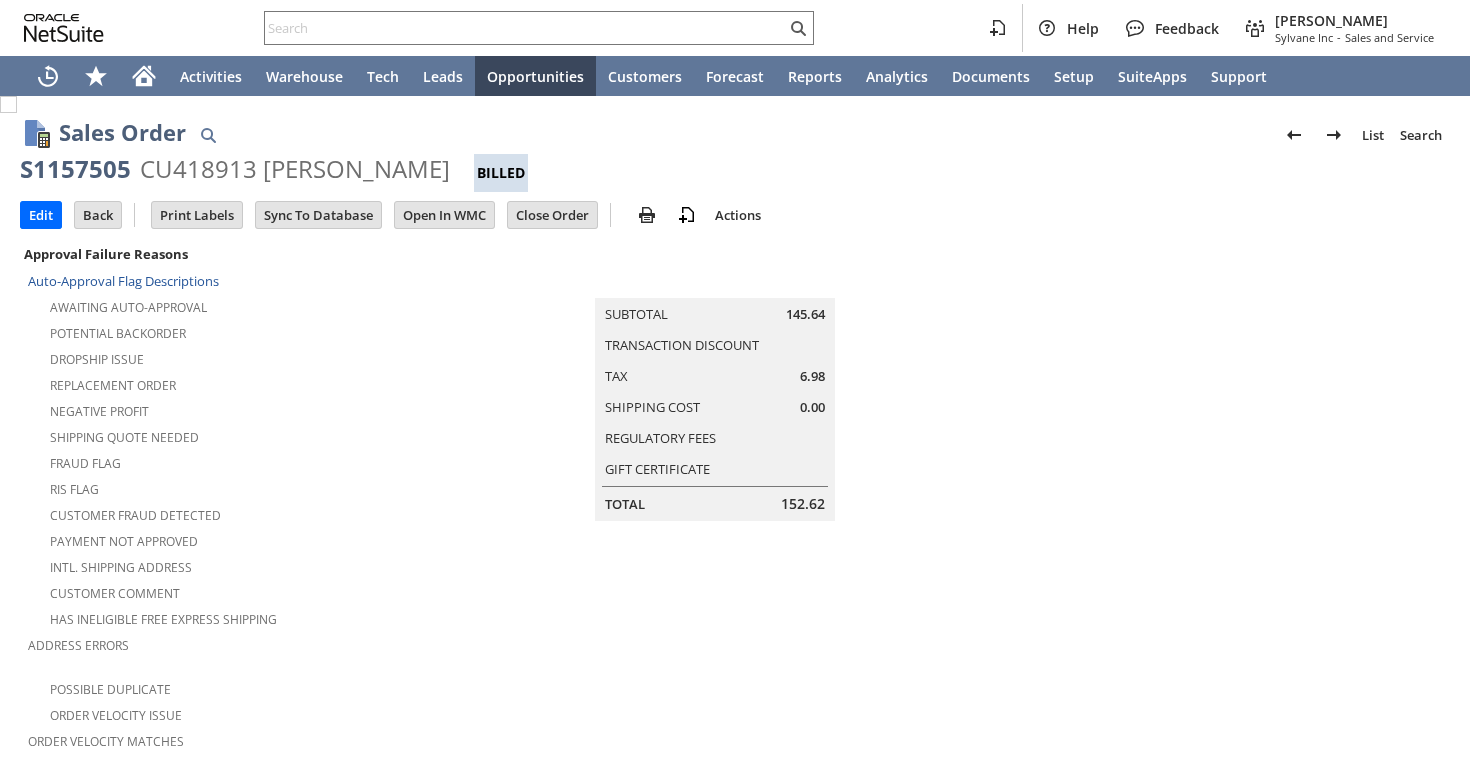 scroll, scrollTop: 0, scrollLeft: 0, axis: both 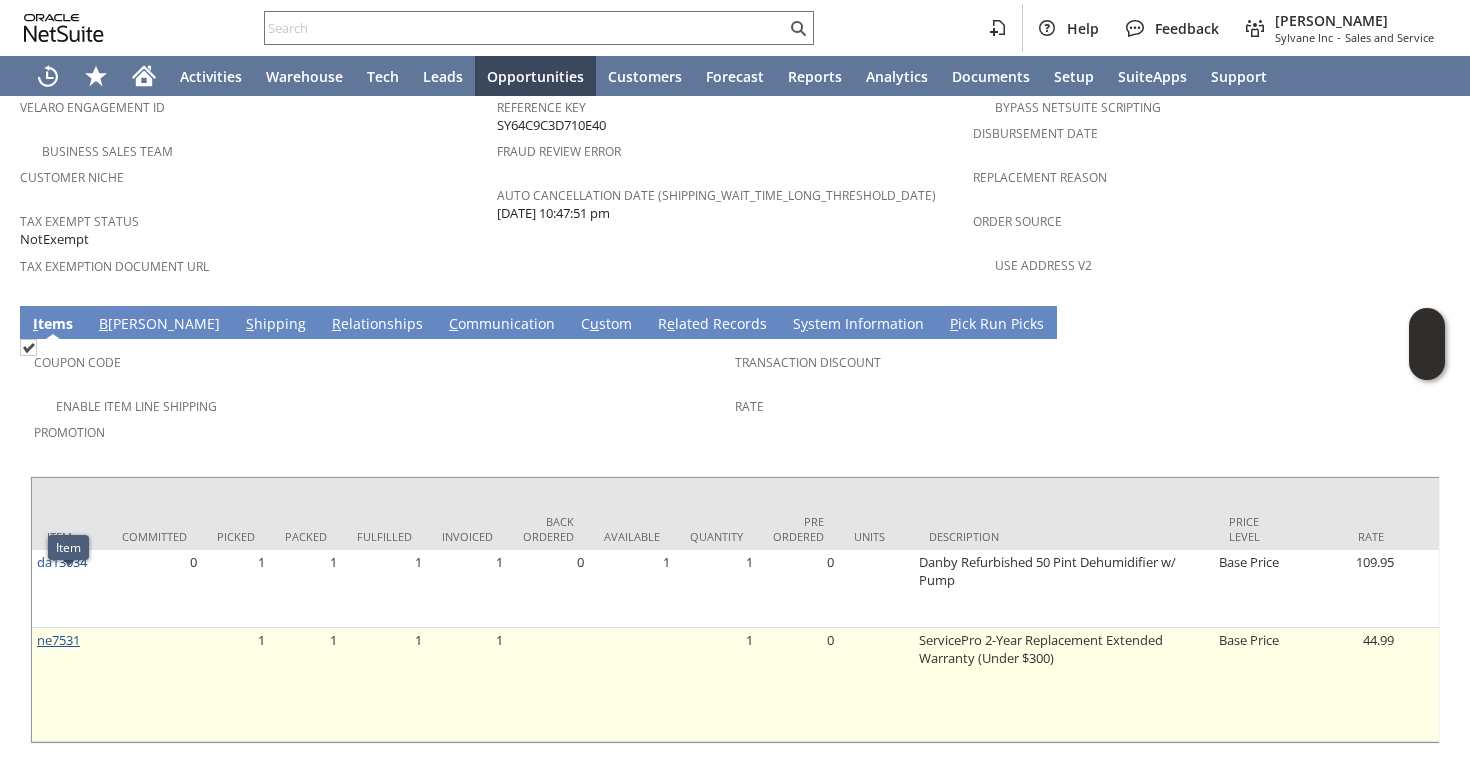 click on "ne7531" at bounding box center (58, 640) 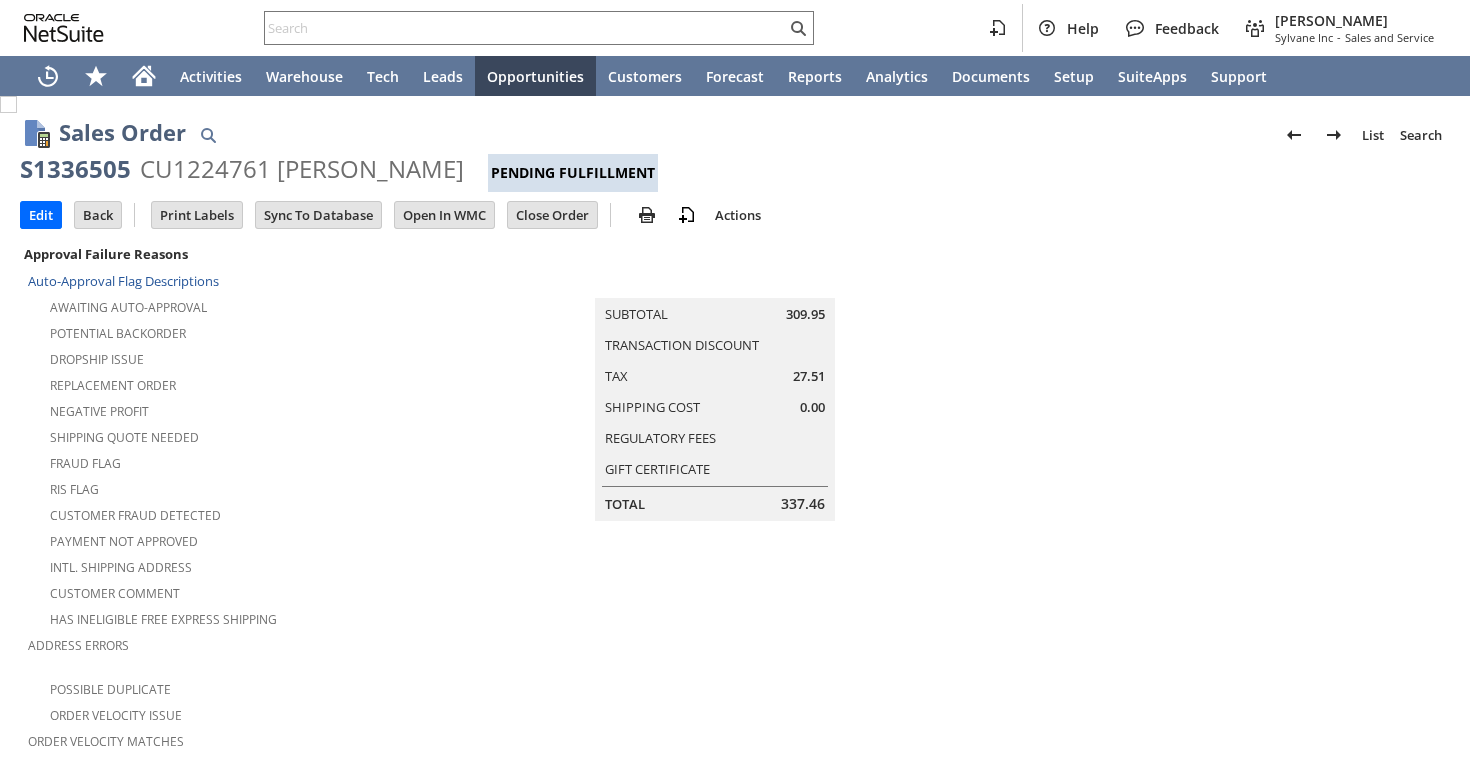 scroll, scrollTop: 0, scrollLeft: 0, axis: both 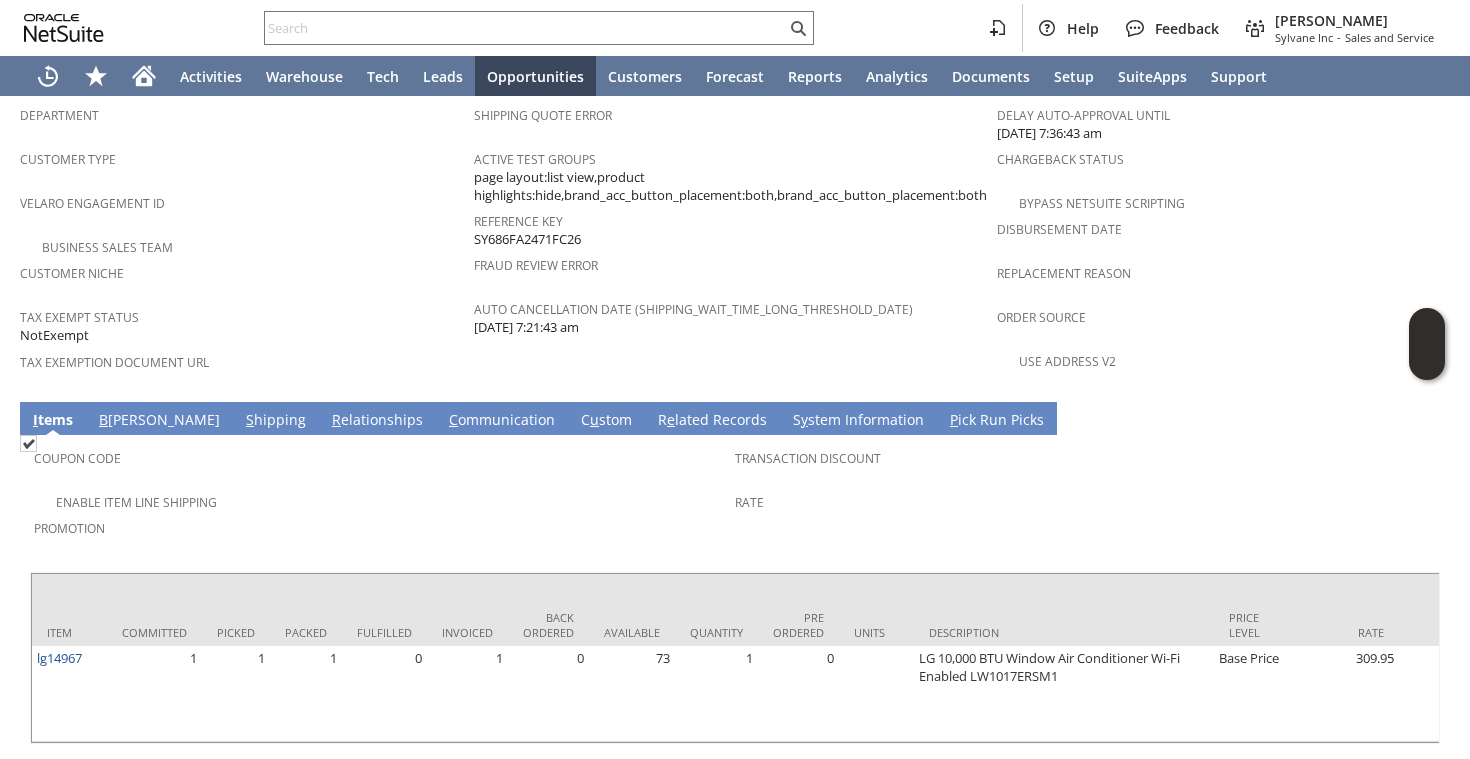 click on "S hipping" at bounding box center [276, 421] 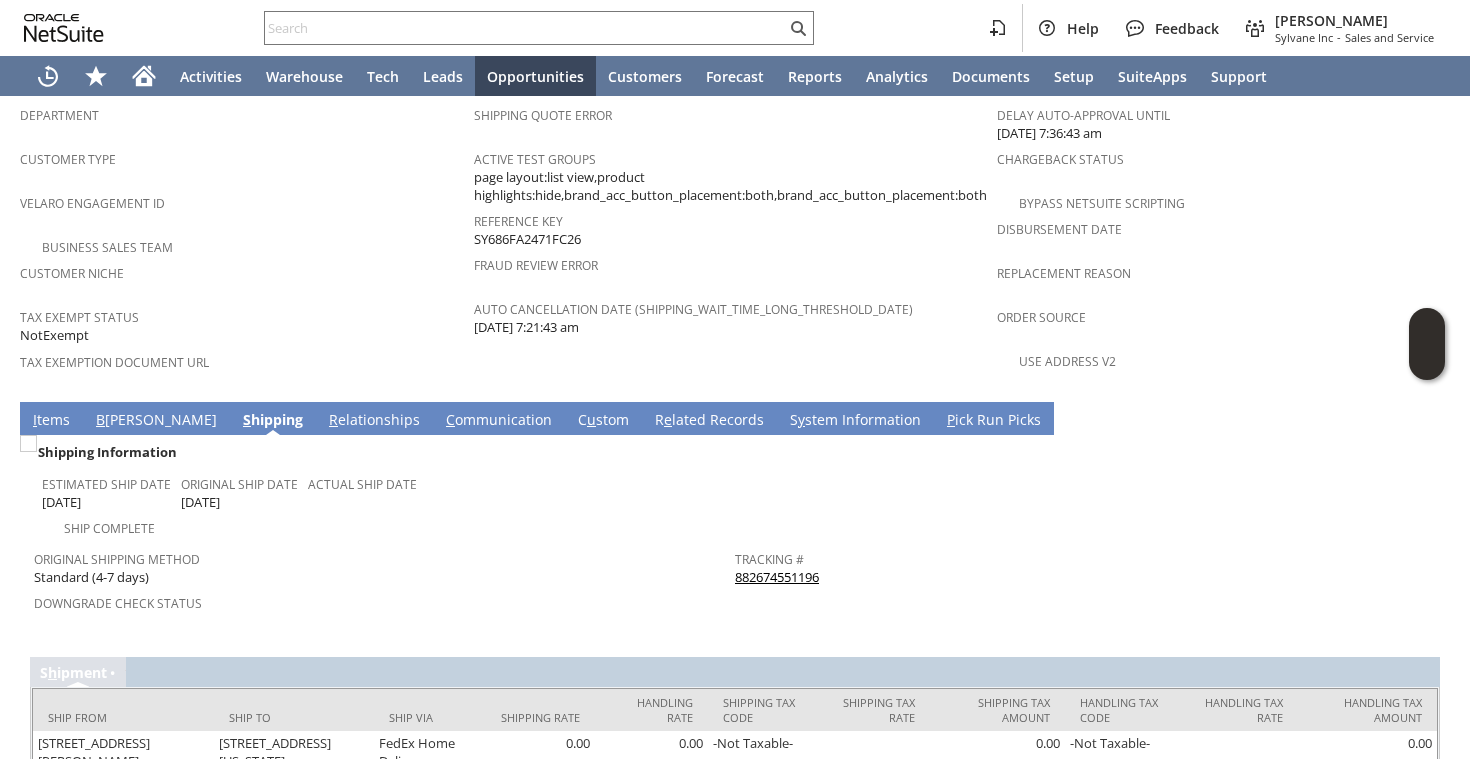 click on "882674551196" at bounding box center (777, 577) 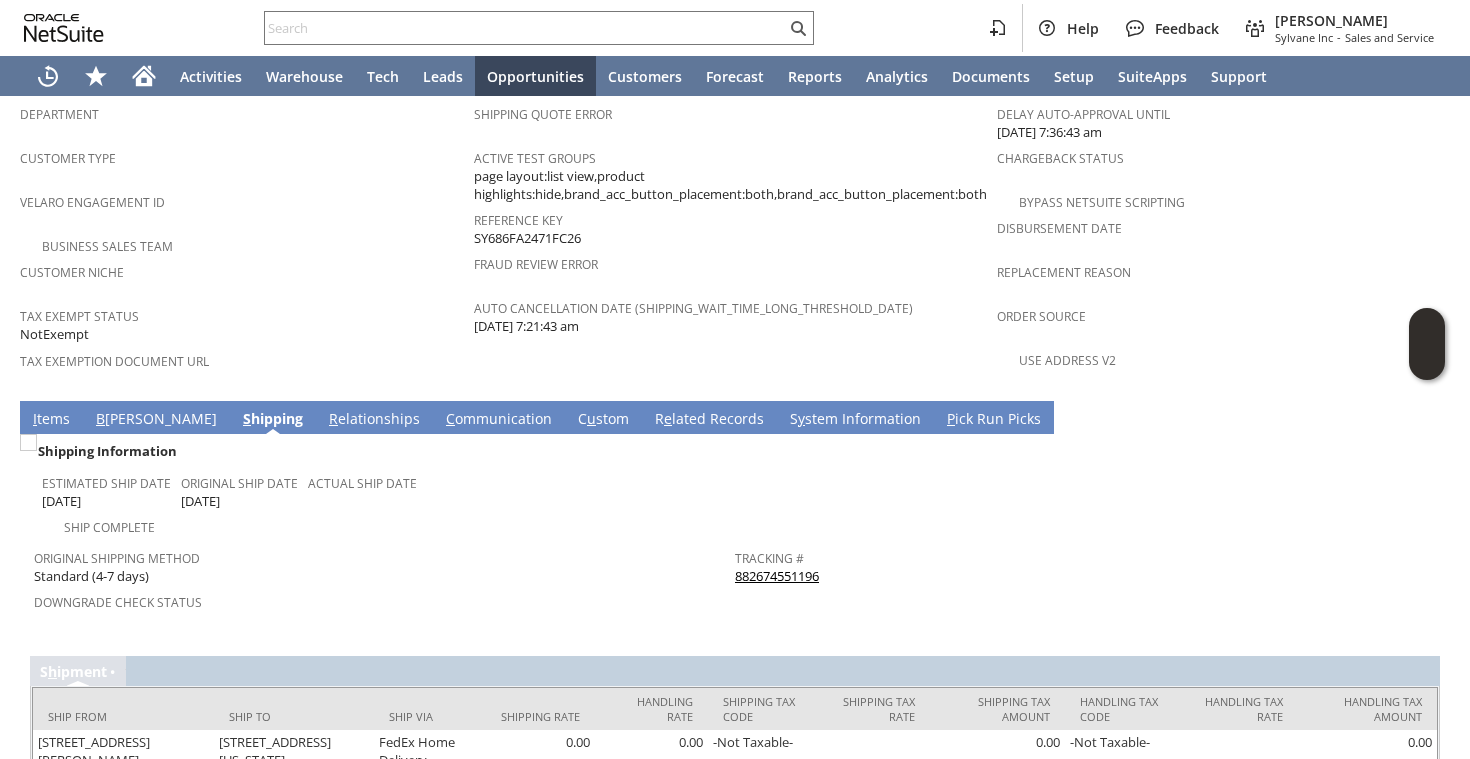 click on "I tems" at bounding box center (51, 420) 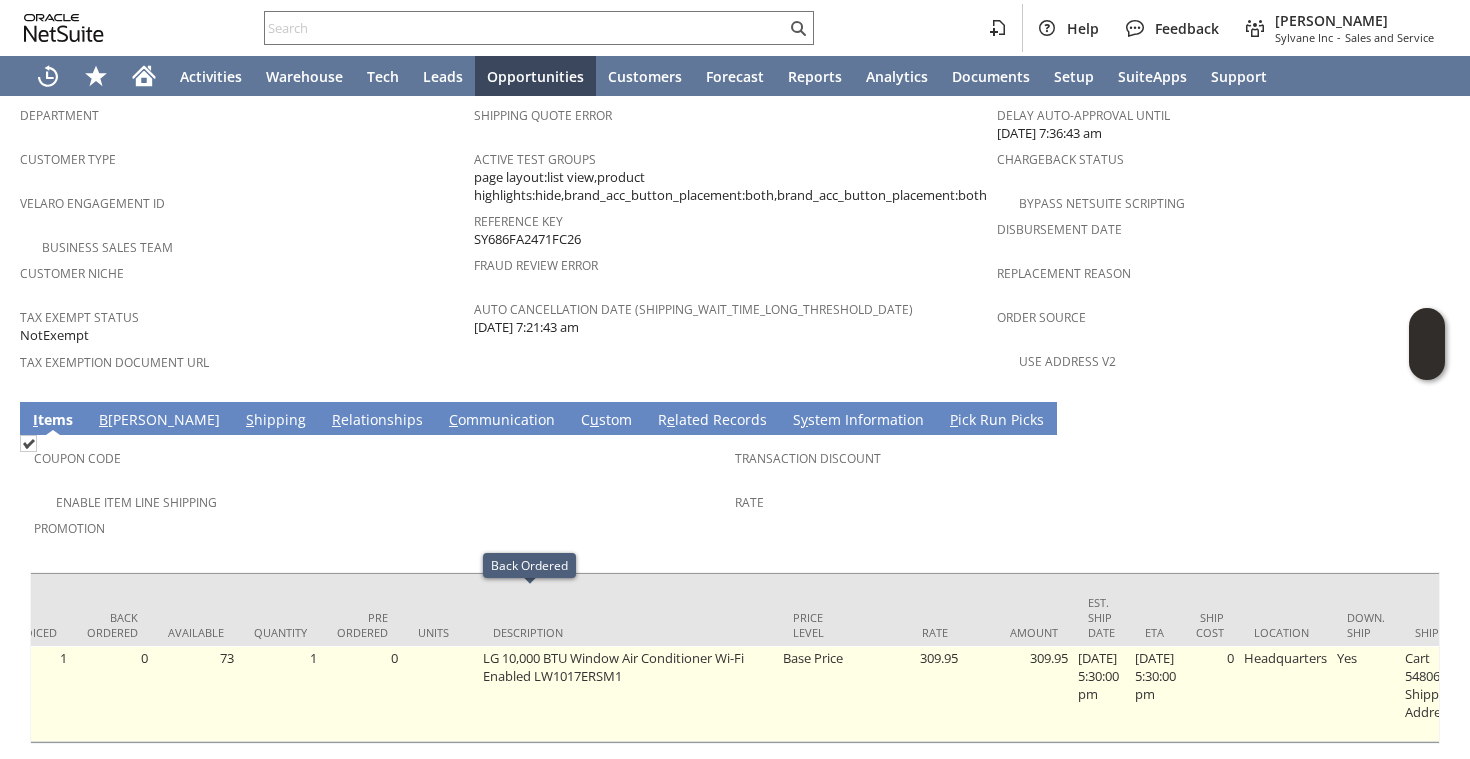 scroll, scrollTop: 0, scrollLeft: 512, axis: horizontal 